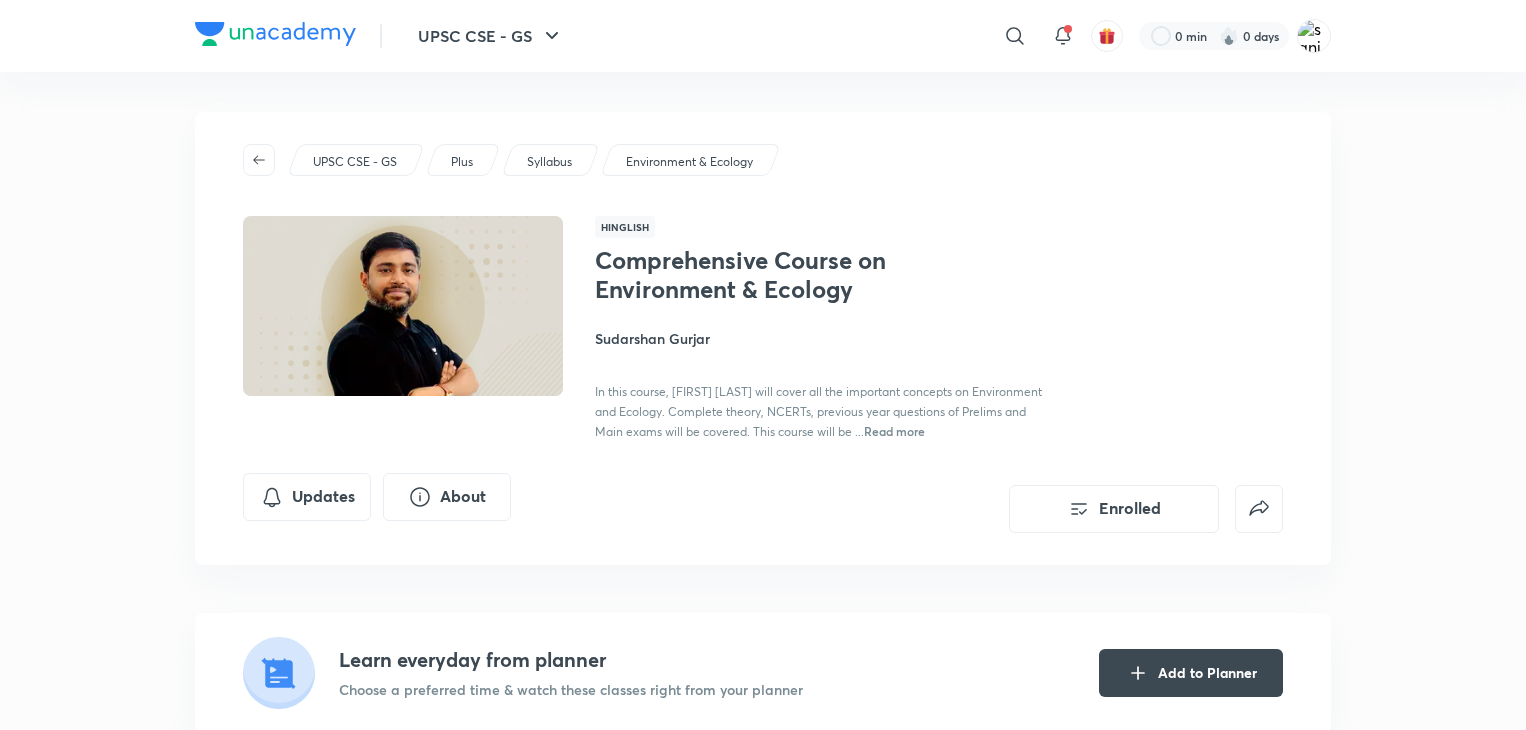 scroll, scrollTop: 0, scrollLeft: 0, axis: both 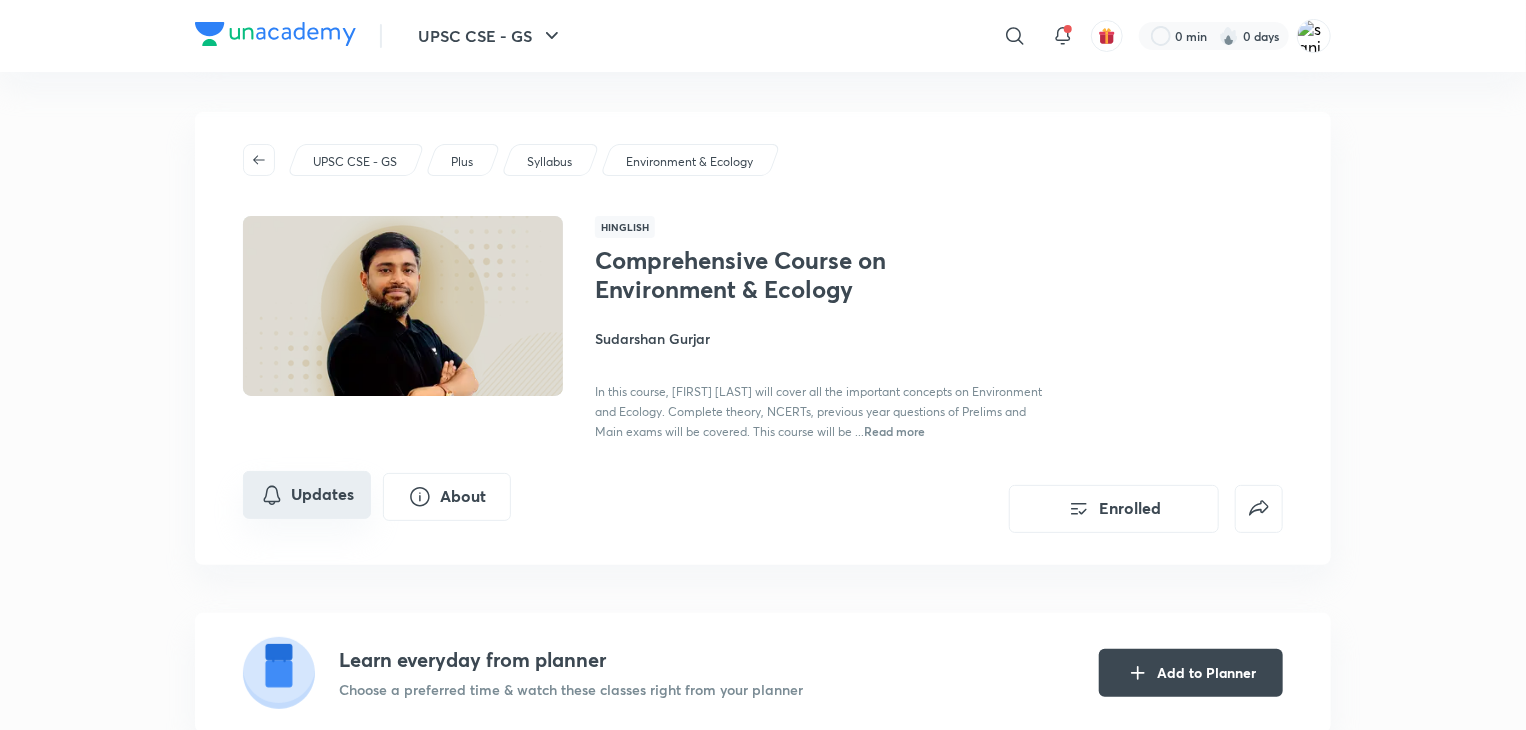 click on "Updates" at bounding box center (307, 495) 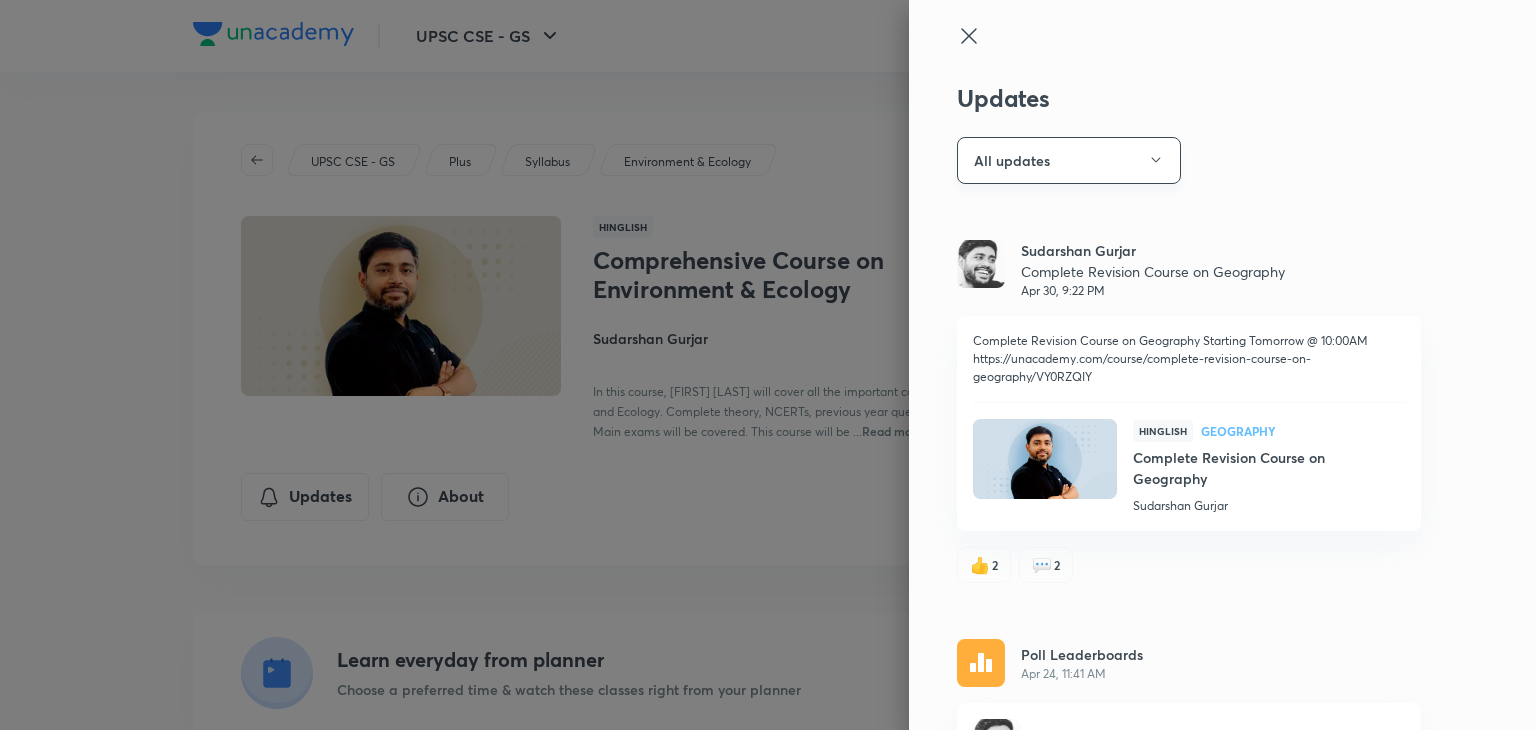 click on "All updates" at bounding box center (1069, 160) 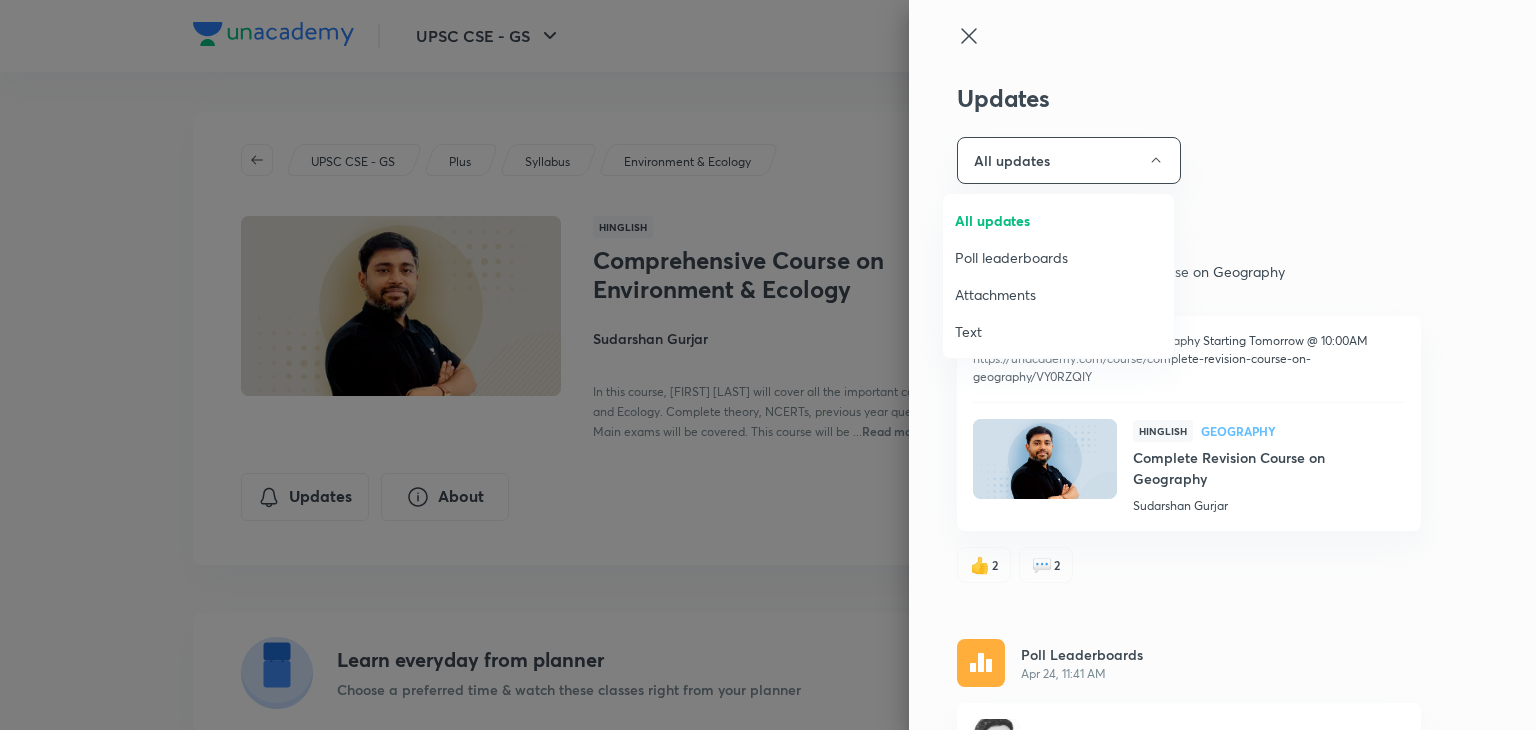 click on "Attachments" at bounding box center [1058, 294] 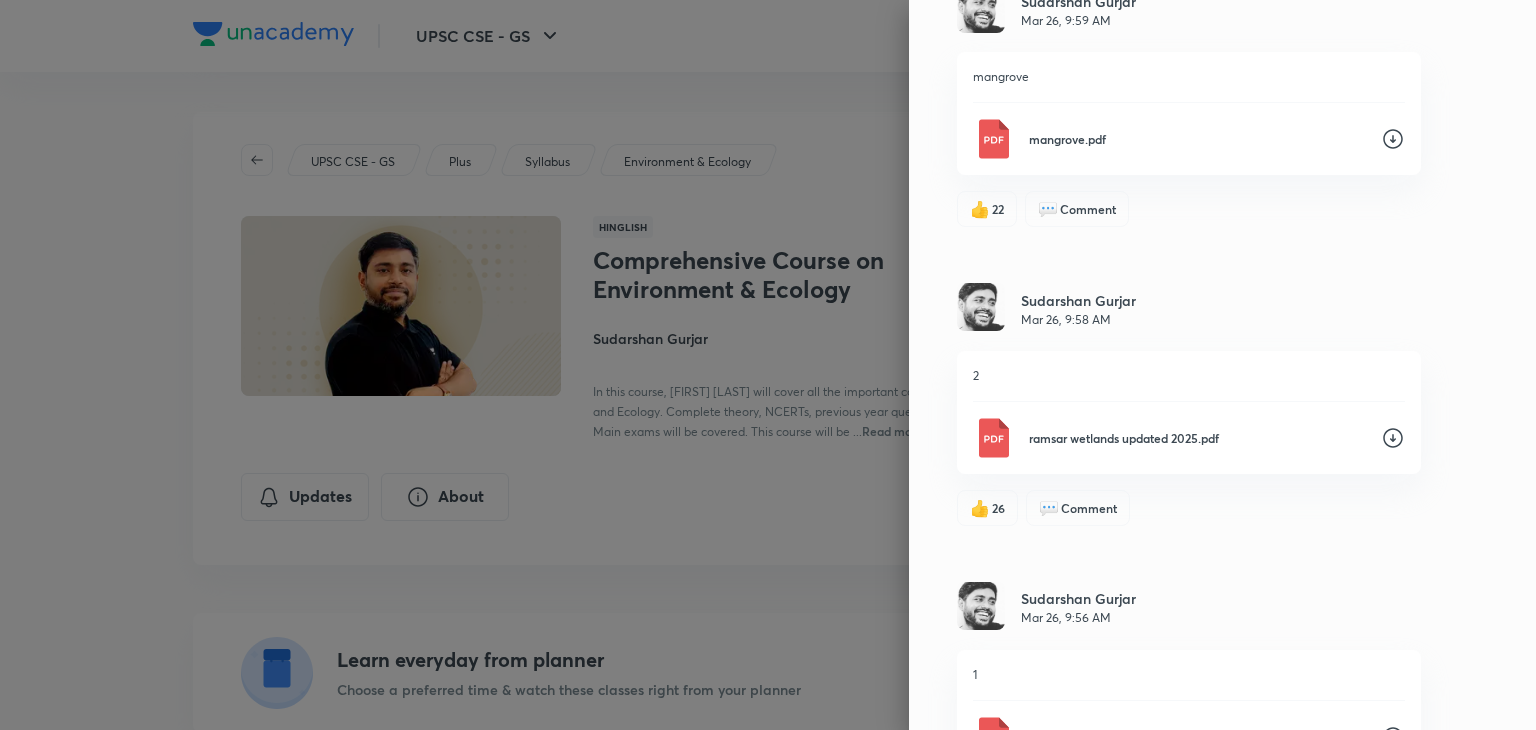 scroll, scrollTop: 1863, scrollLeft: 0, axis: vertical 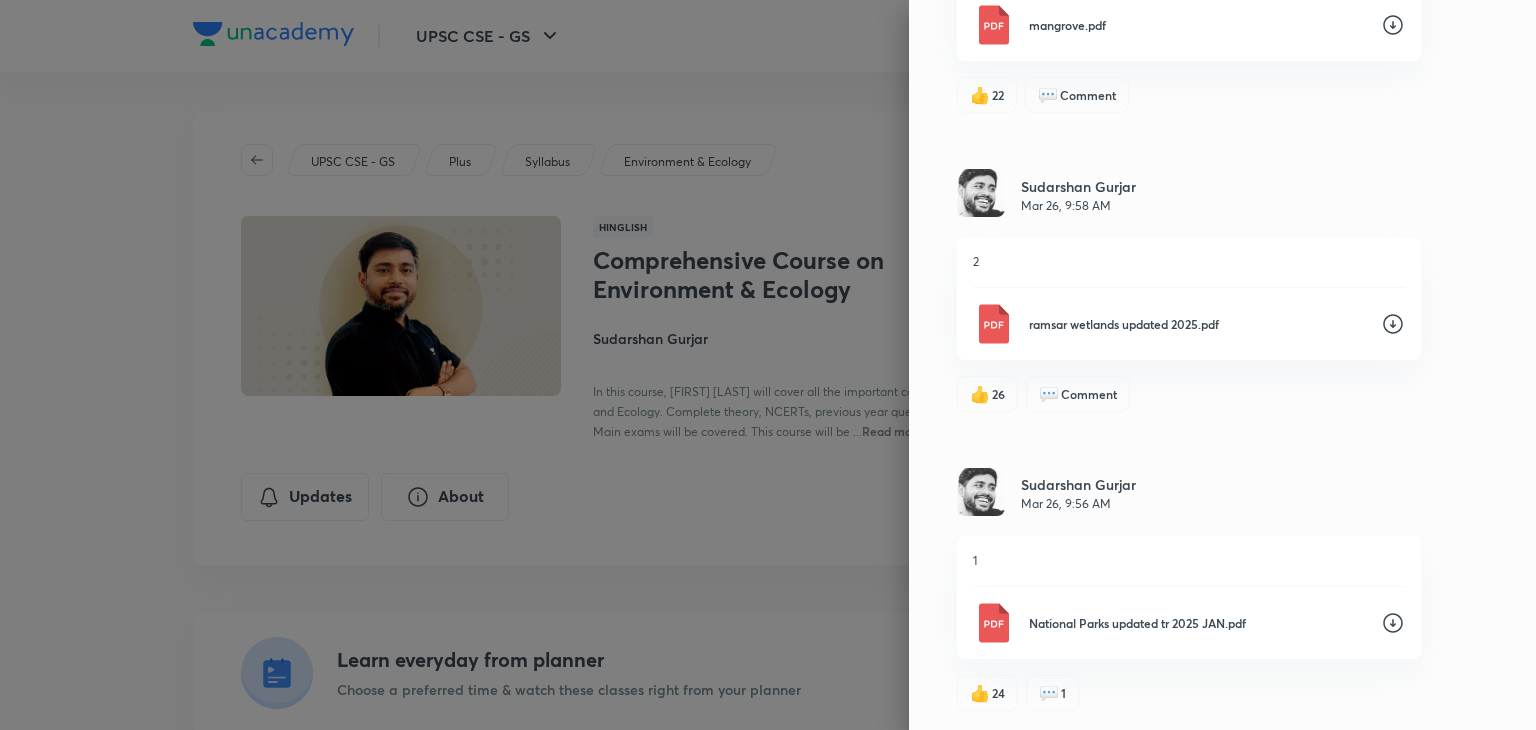 click 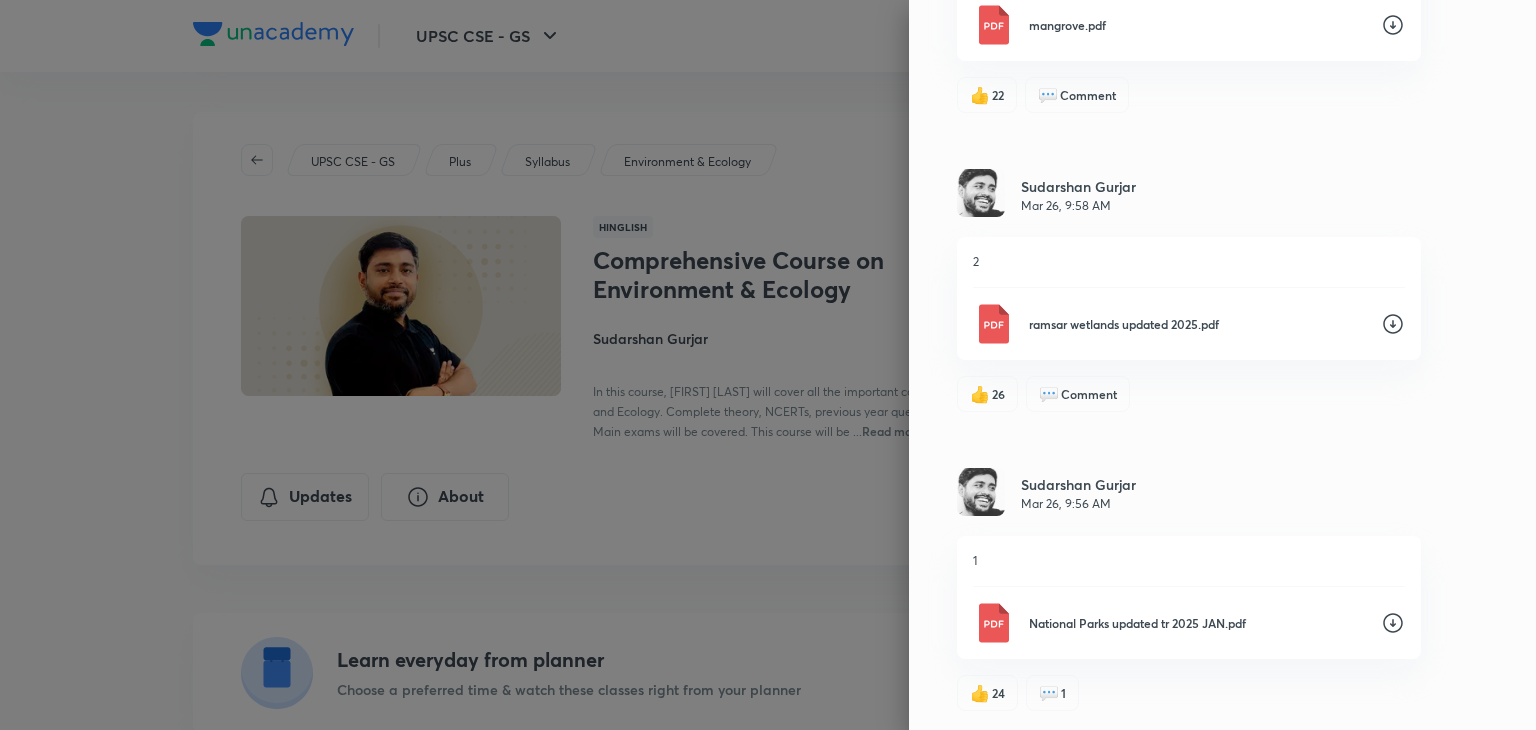 click 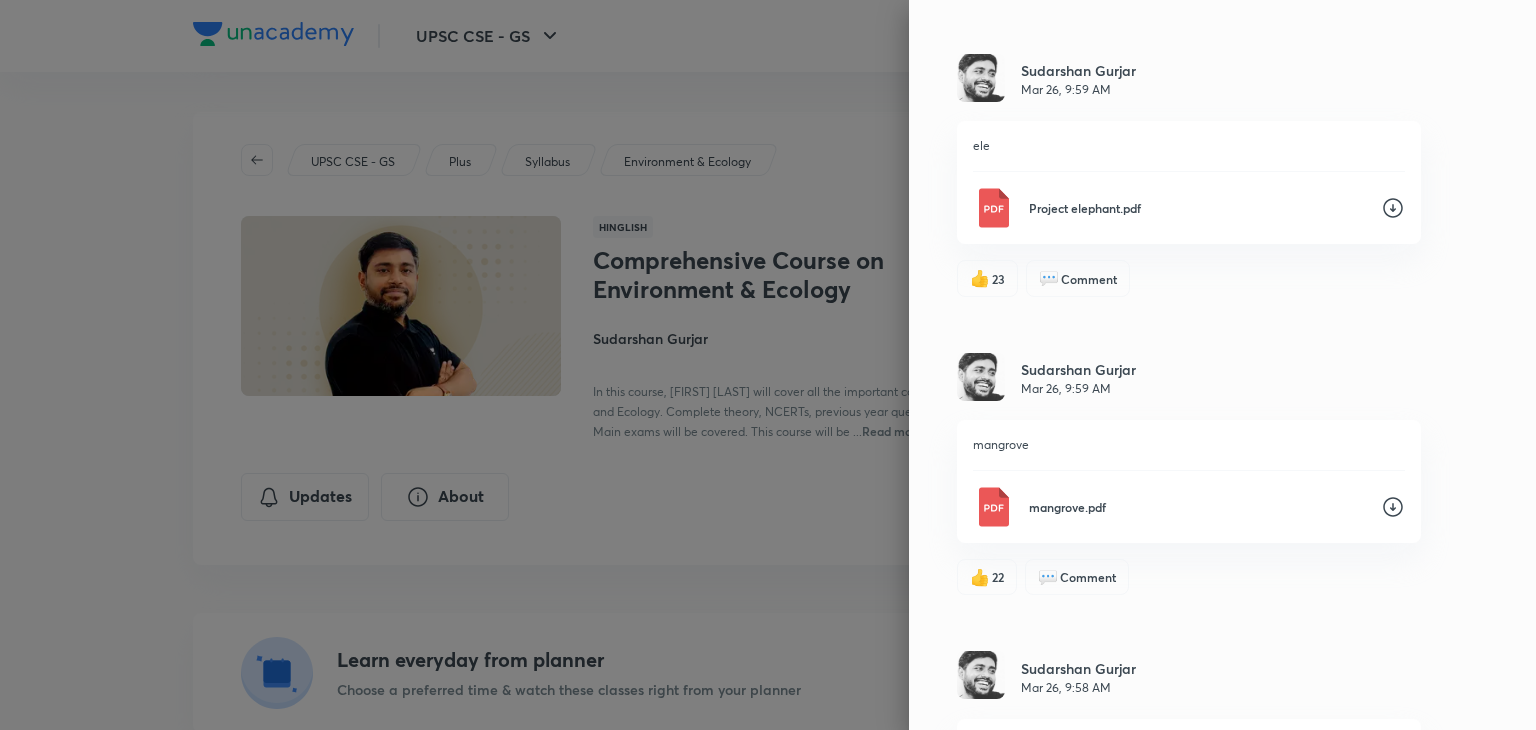 scroll, scrollTop: 1356, scrollLeft: 0, axis: vertical 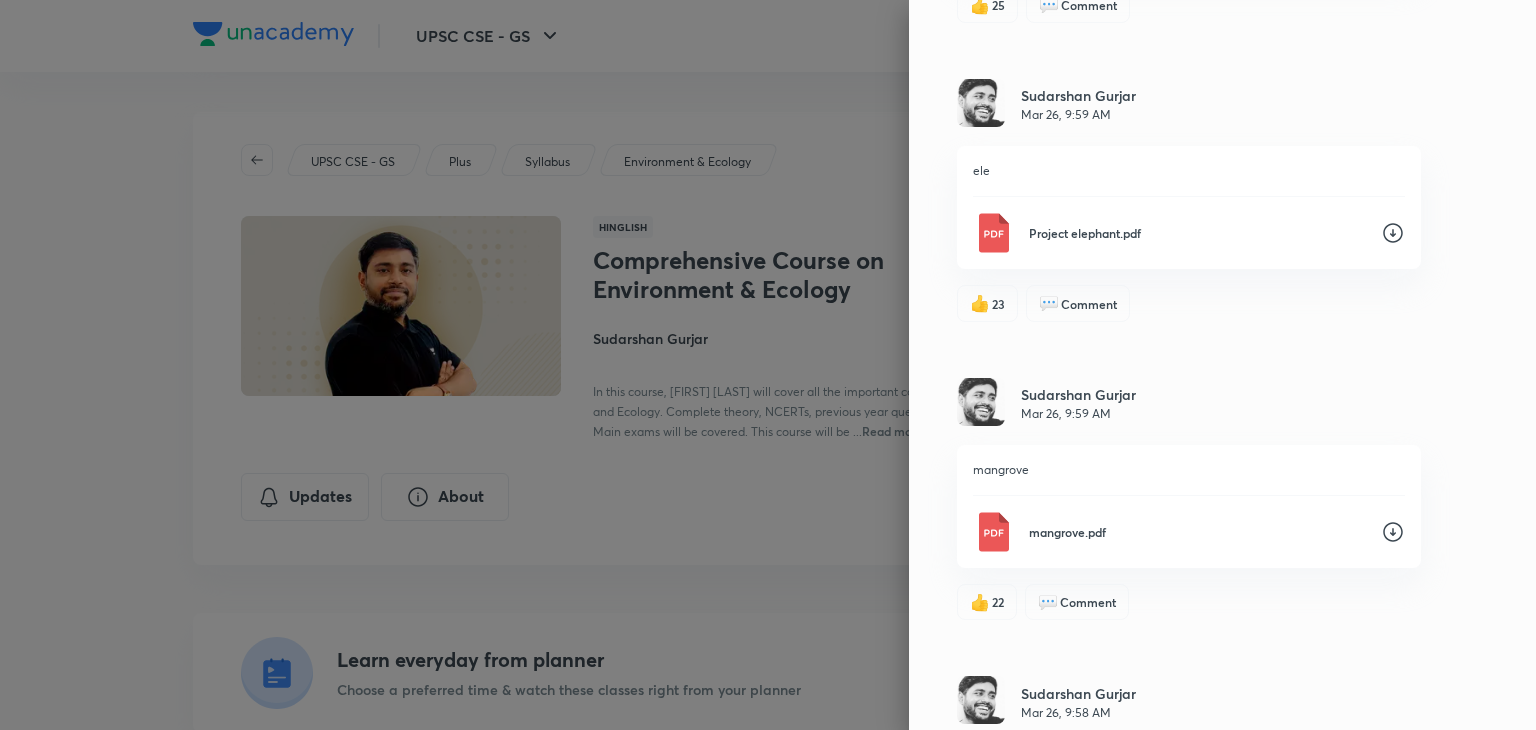 click 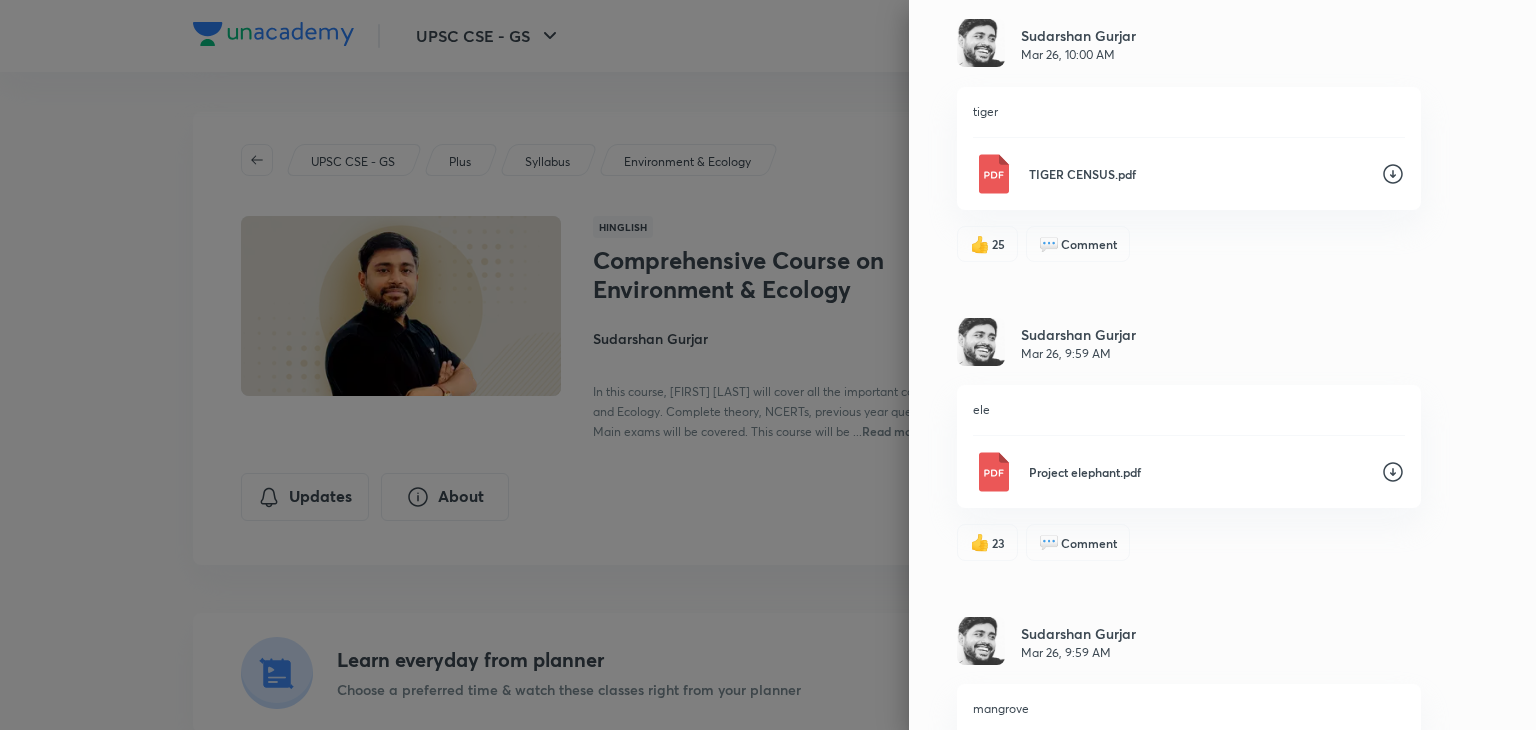 scroll, scrollTop: 1073, scrollLeft: 0, axis: vertical 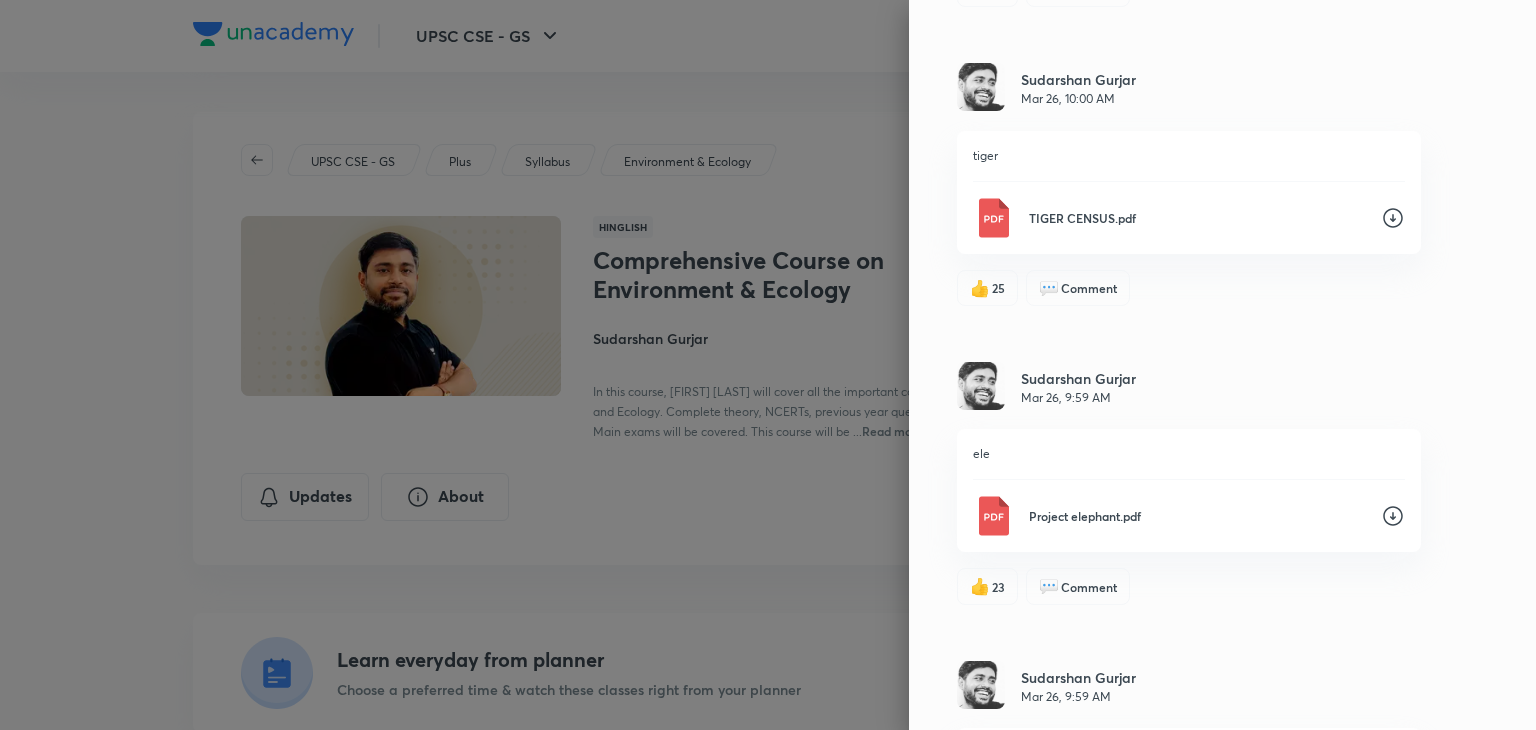 click 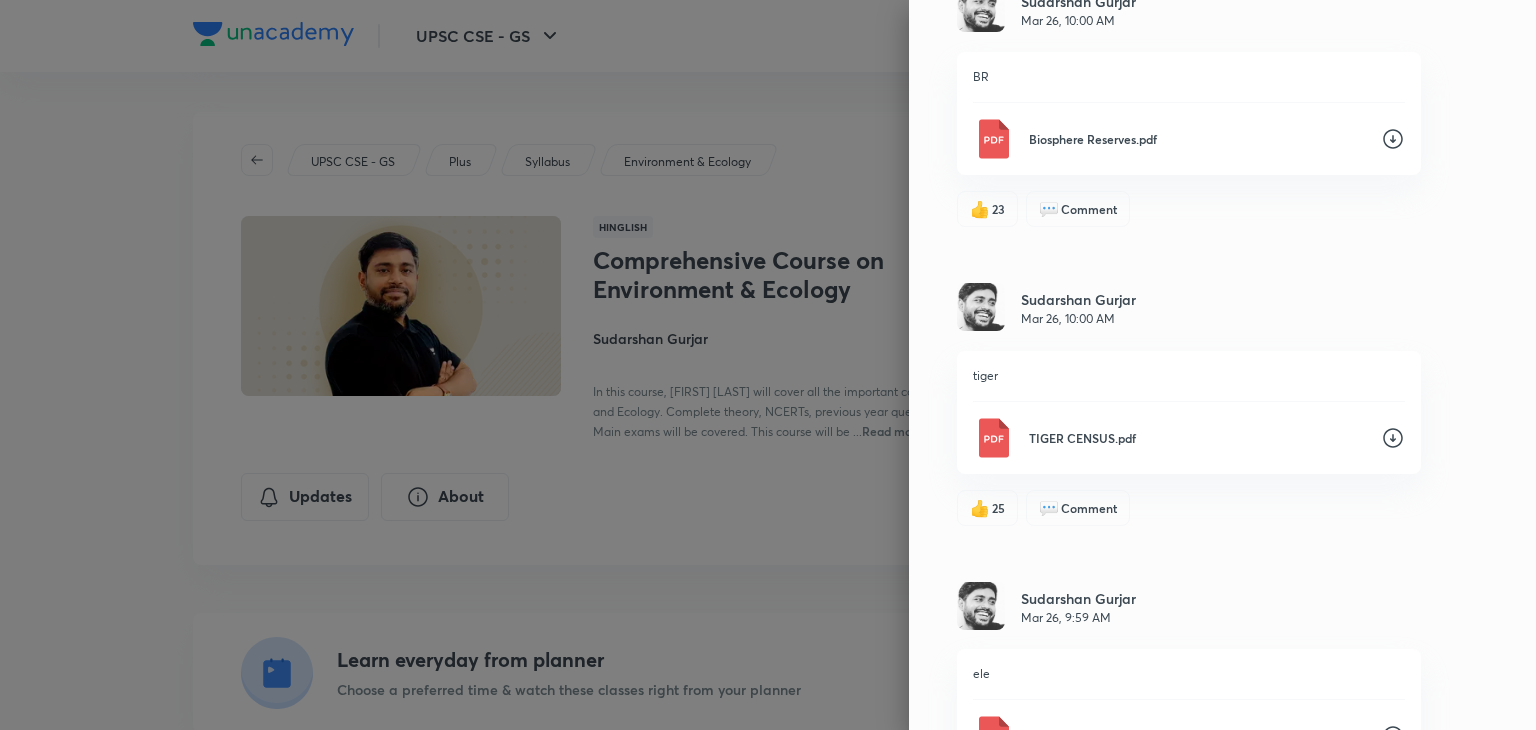 scroll, scrollTop: 851, scrollLeft: 0, axis: vertical 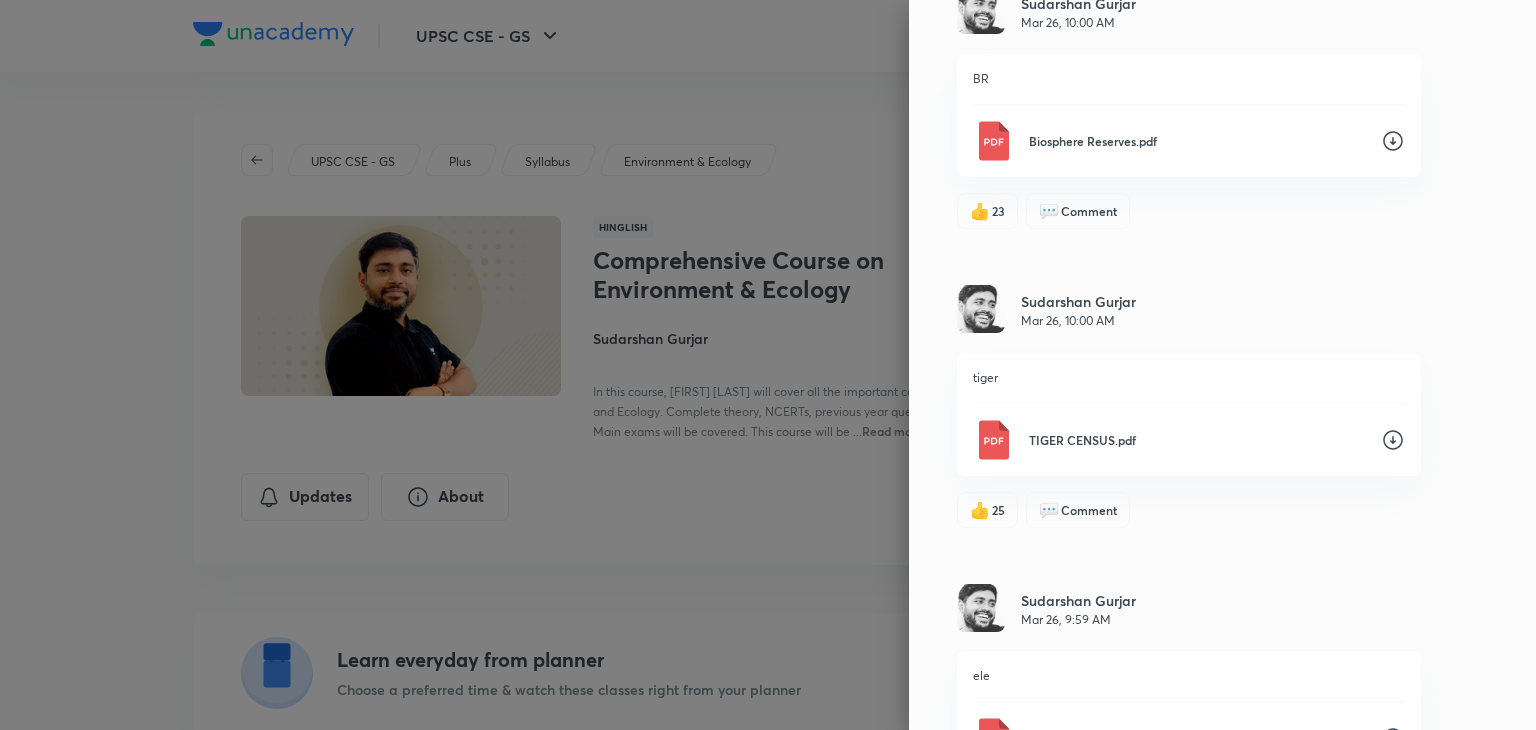 click on "Updates Attachments Sudarshan Gurjar Apr 23, 11:45 AM hindi PYQs-Hindi-v13.pdf 👍 6 💬 Comment Sudarshan Gurjar Apr 23, 11:45 AM eng PYQ-v16-English-updated-June-2024.pdf 👍 10 💬 Comment Sudarshan Gurjar Mar 26, 10:00 AM BR Biosphere Reserves.pdf 👍 23 💬 Comment Sudarshan Gurjar Mar 26, 10:00 AM tiger TIGER CENSUS.pdf 👍 25 💬 Comment Sudarshan Gurjar Mar 26, 9:59 AM ele Project elephant.pdf 👍 23 💬 Comment Sudarshan Gurjar Mar 26, 9:59 AM mangrove mangrove.pdf 👍 22 💬 Comment Sudarshan Gurjar Mar 26, 9:58 AM 2 ramsar wetlands updated 2025.pdf 👍 26 💬 Comment Sudarshan Gurjar Mar 26, 9:56 AM 1 National Parks updated tr 2025 JAN.pdf 👍 24 💬 1" at bounding box center (1222, 365) 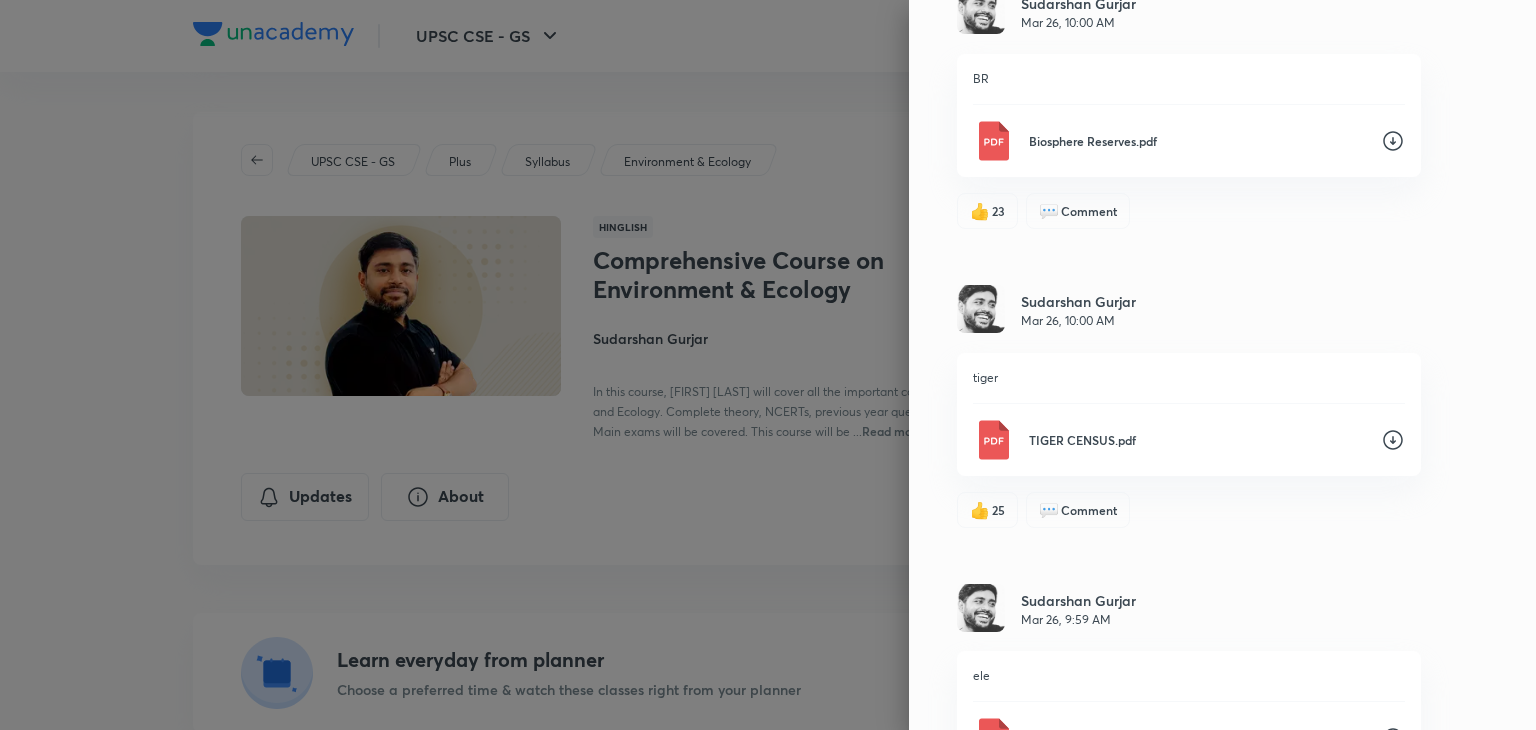 click 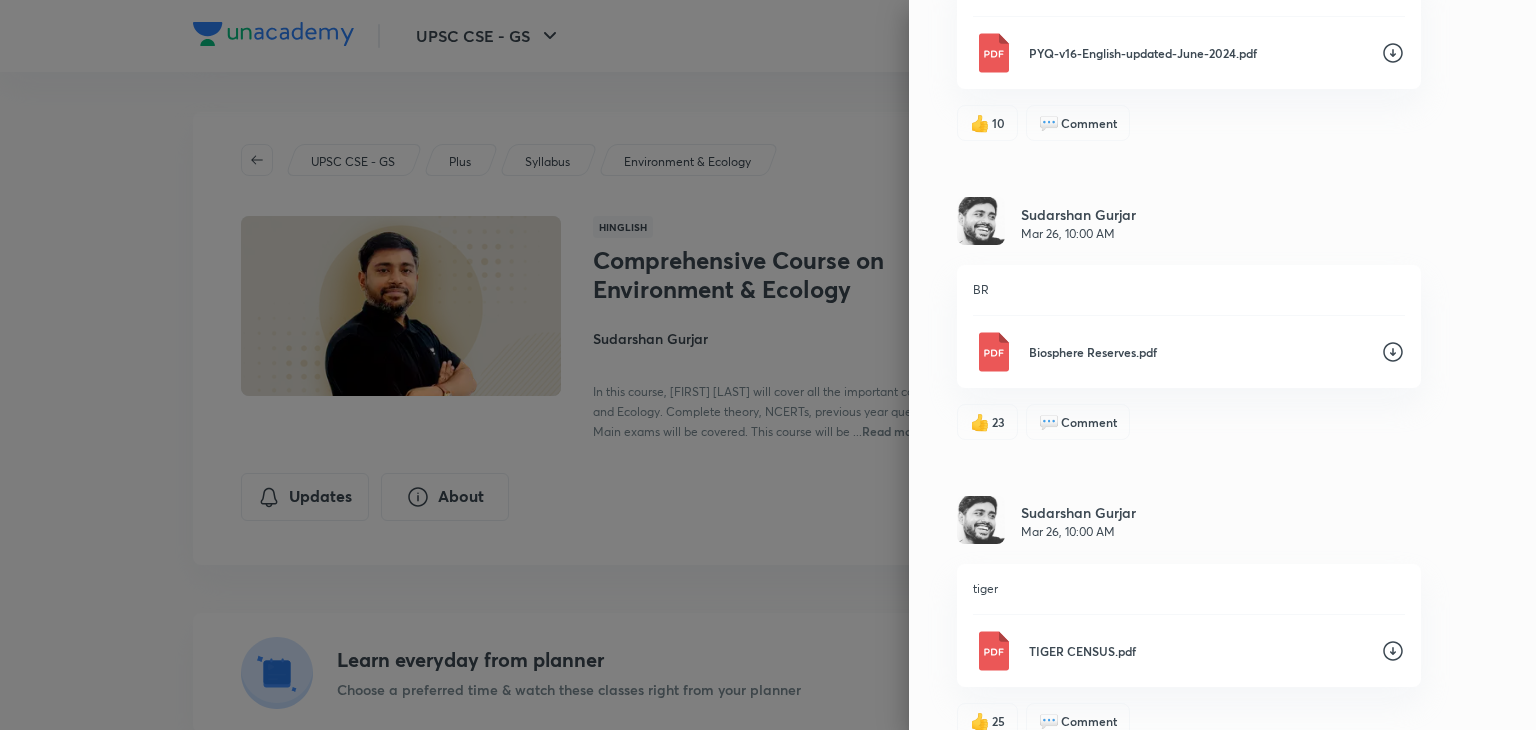 scroll, scrollTop: 628, scrollLeft: 0, axis: vertical 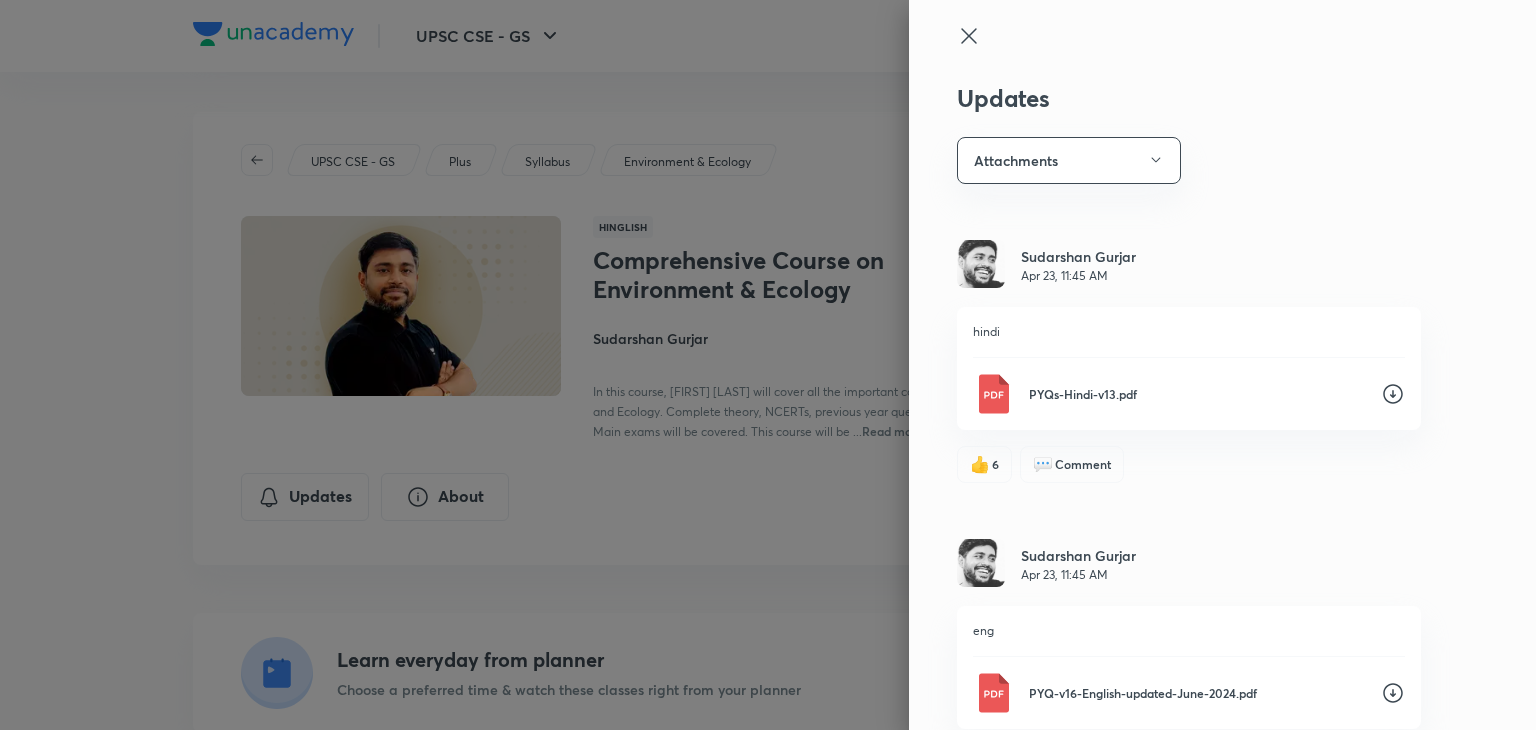 click at bounding box center (768, 365) 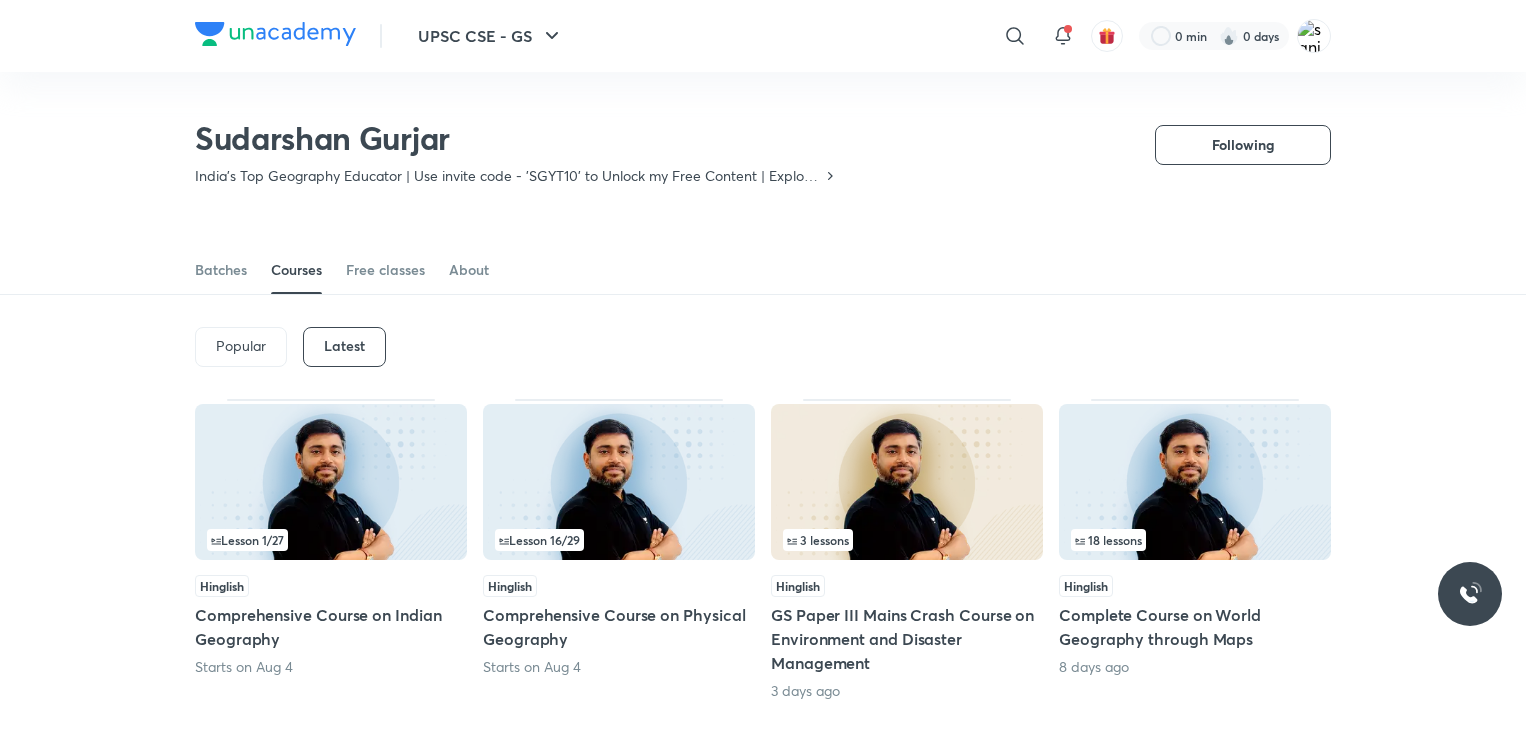 scroll, scrollTop: 927, scrollLeft: 0, axis: vertical 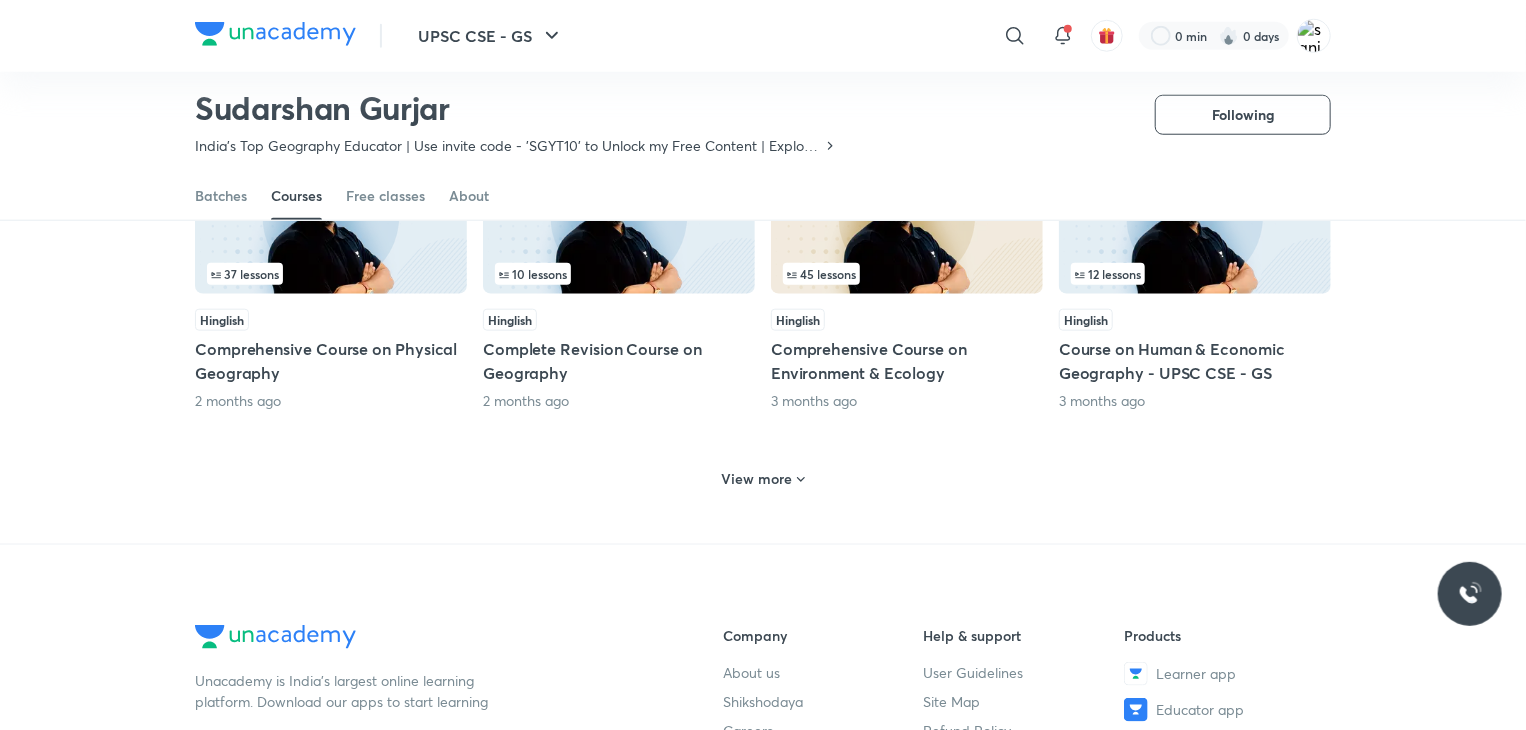 click at bounding box center [1195, 216] 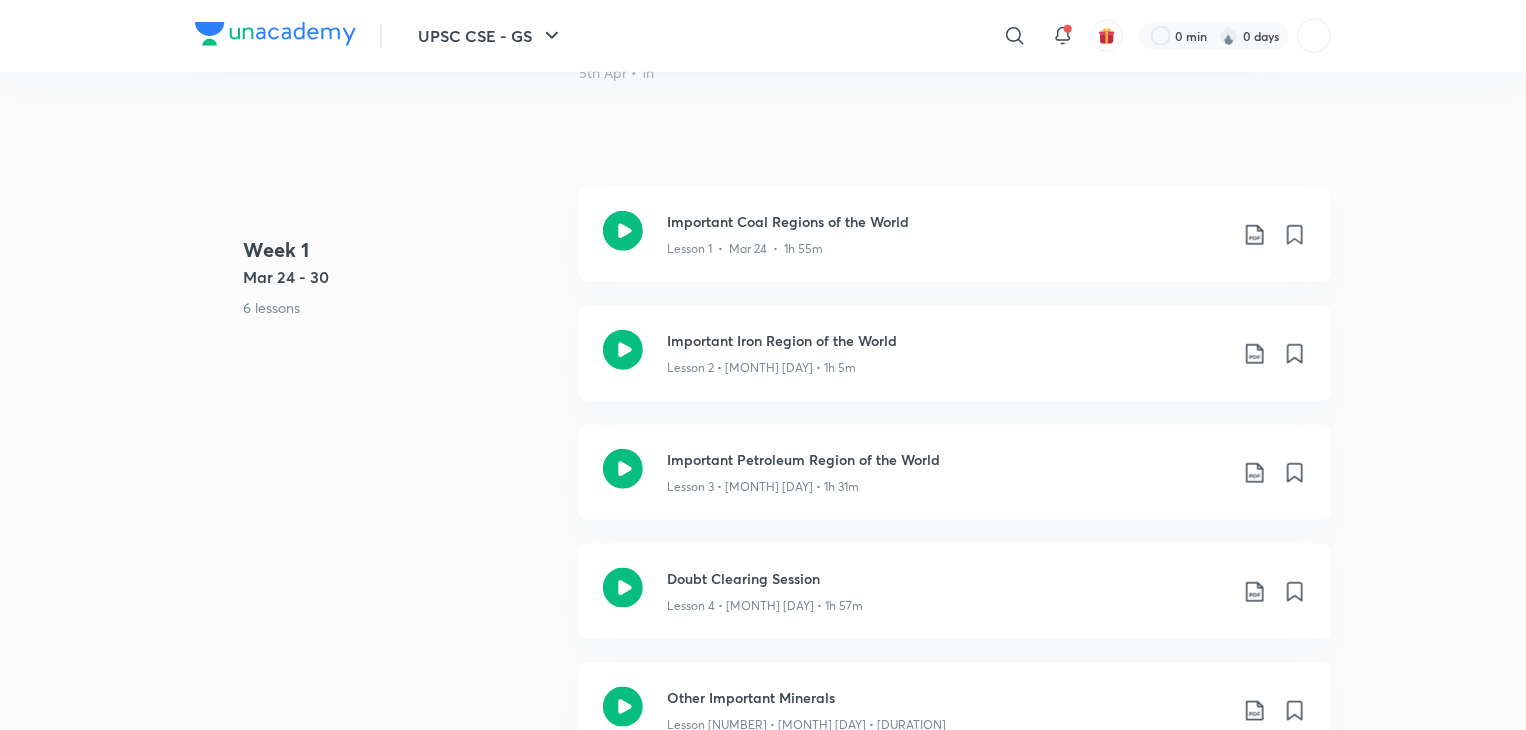 scroll, scrollTop: 0, scrollLeft: 0, axis: both 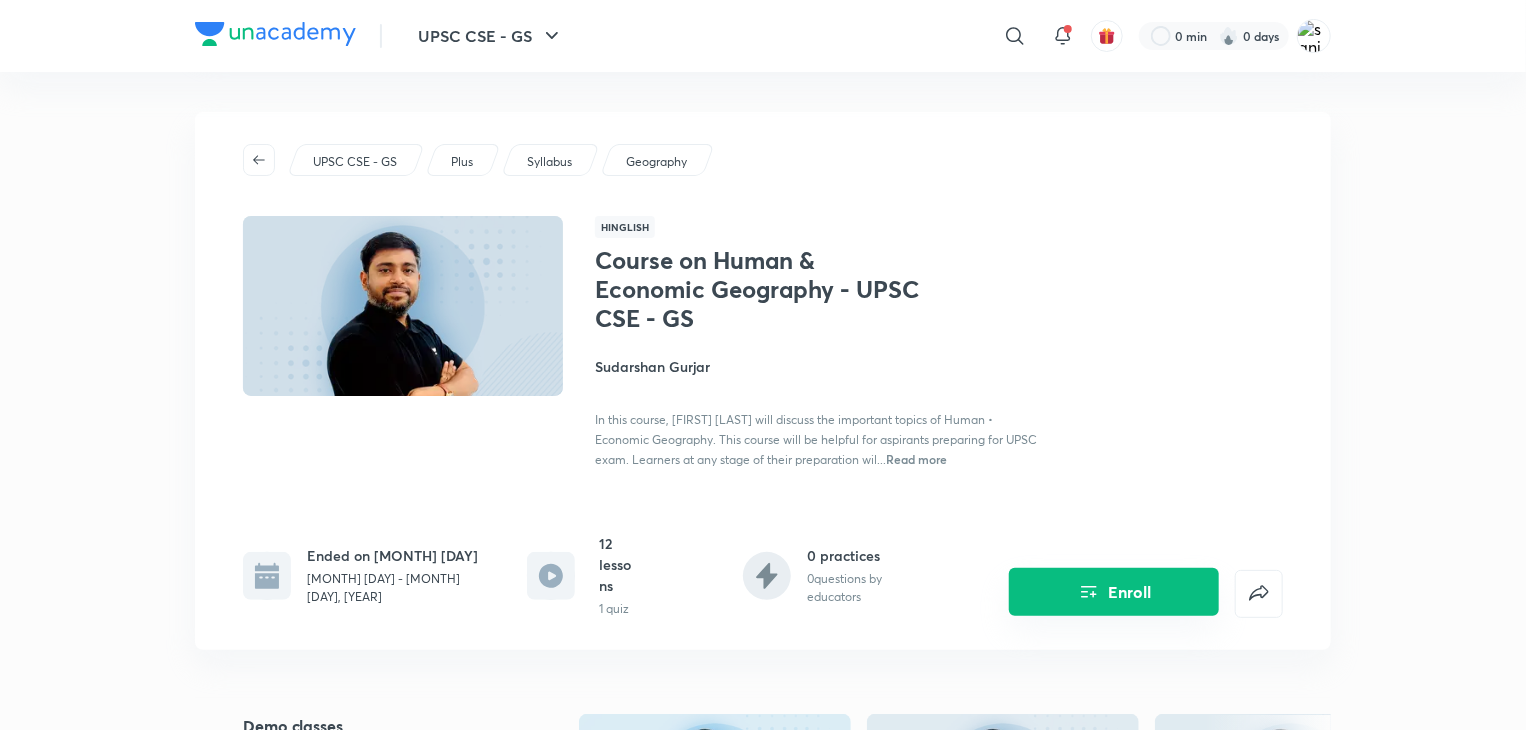 click on "Enroll" at bounding box center [1114, 592] 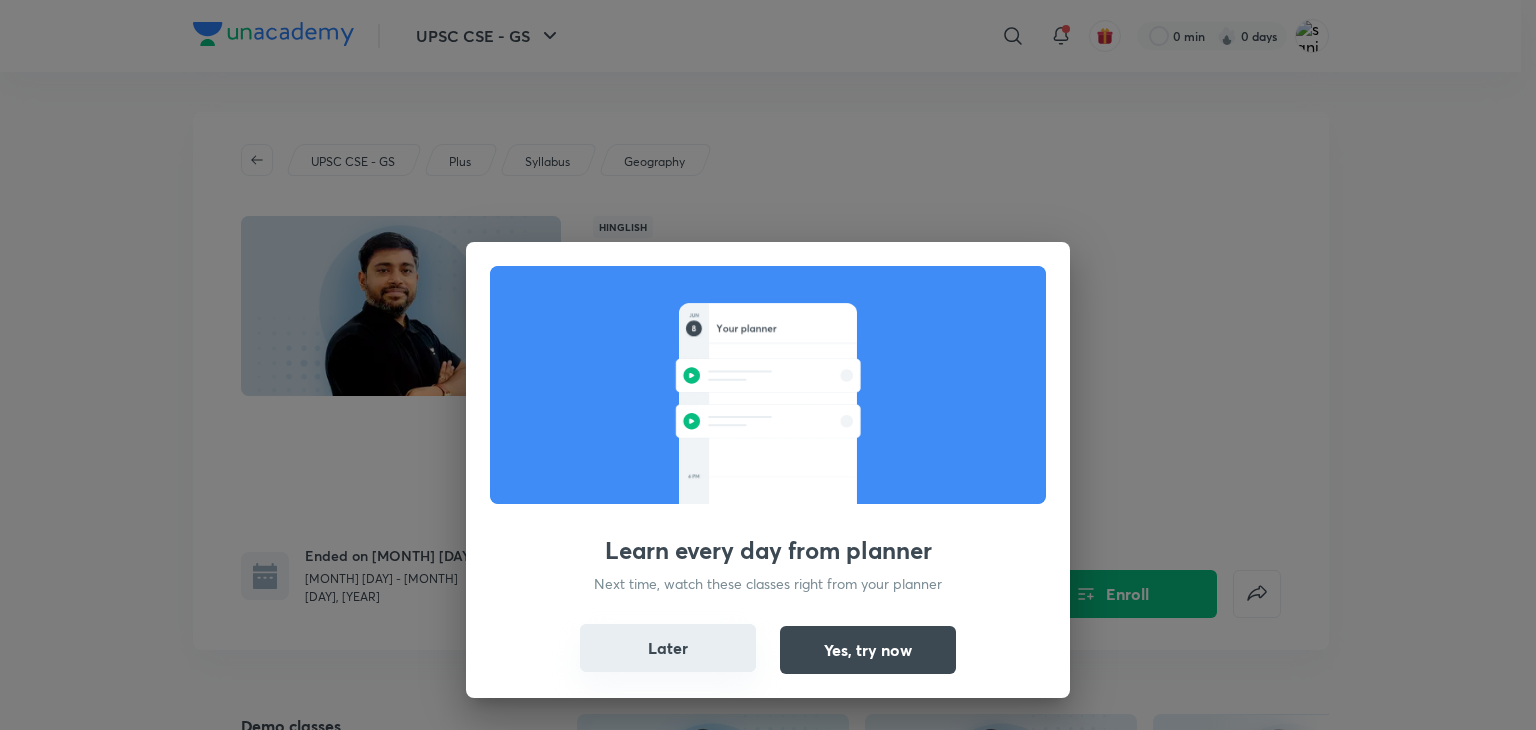 click on "Later" at bounding box center (668, 648) 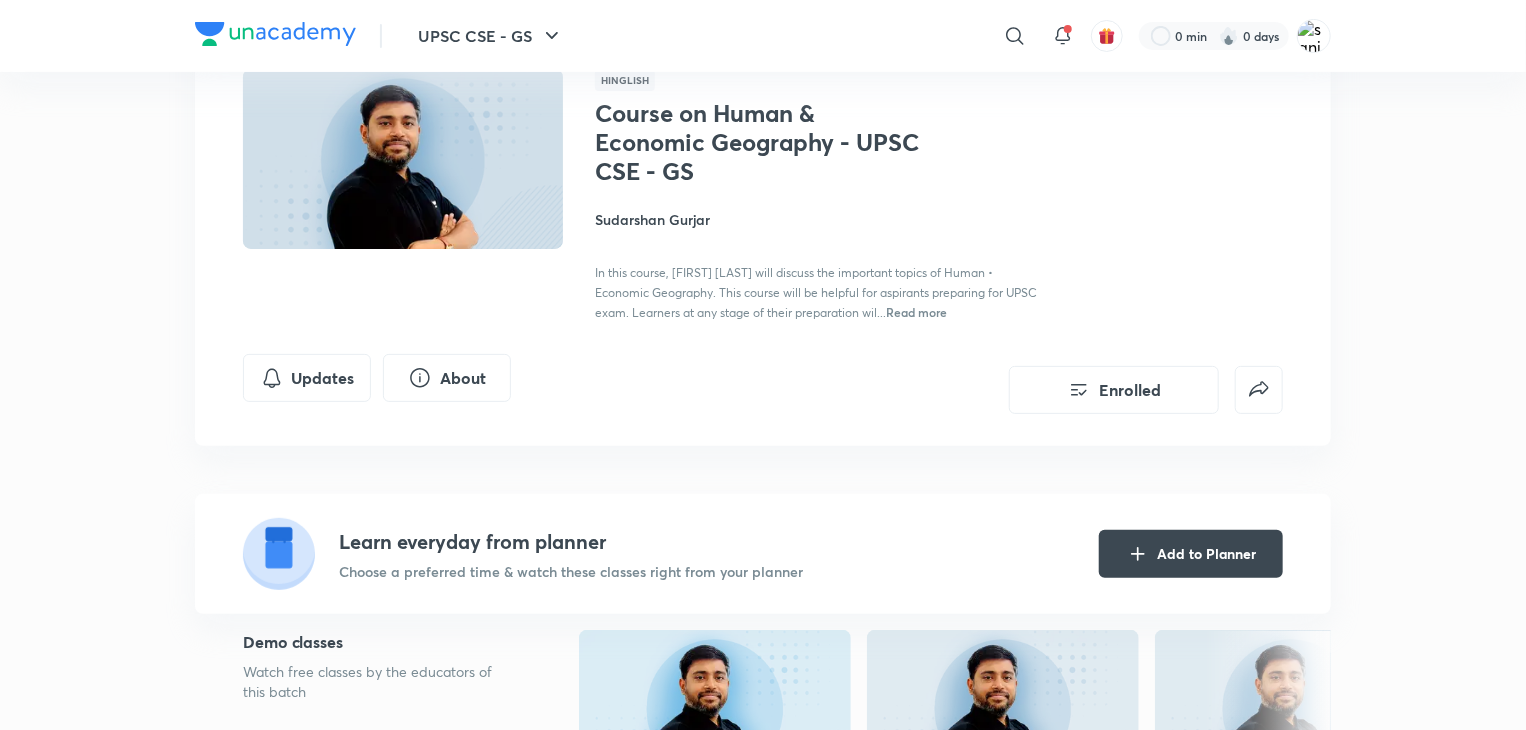 scroll, scrollTop: 148, scrollLeft: 0, axis: vertical 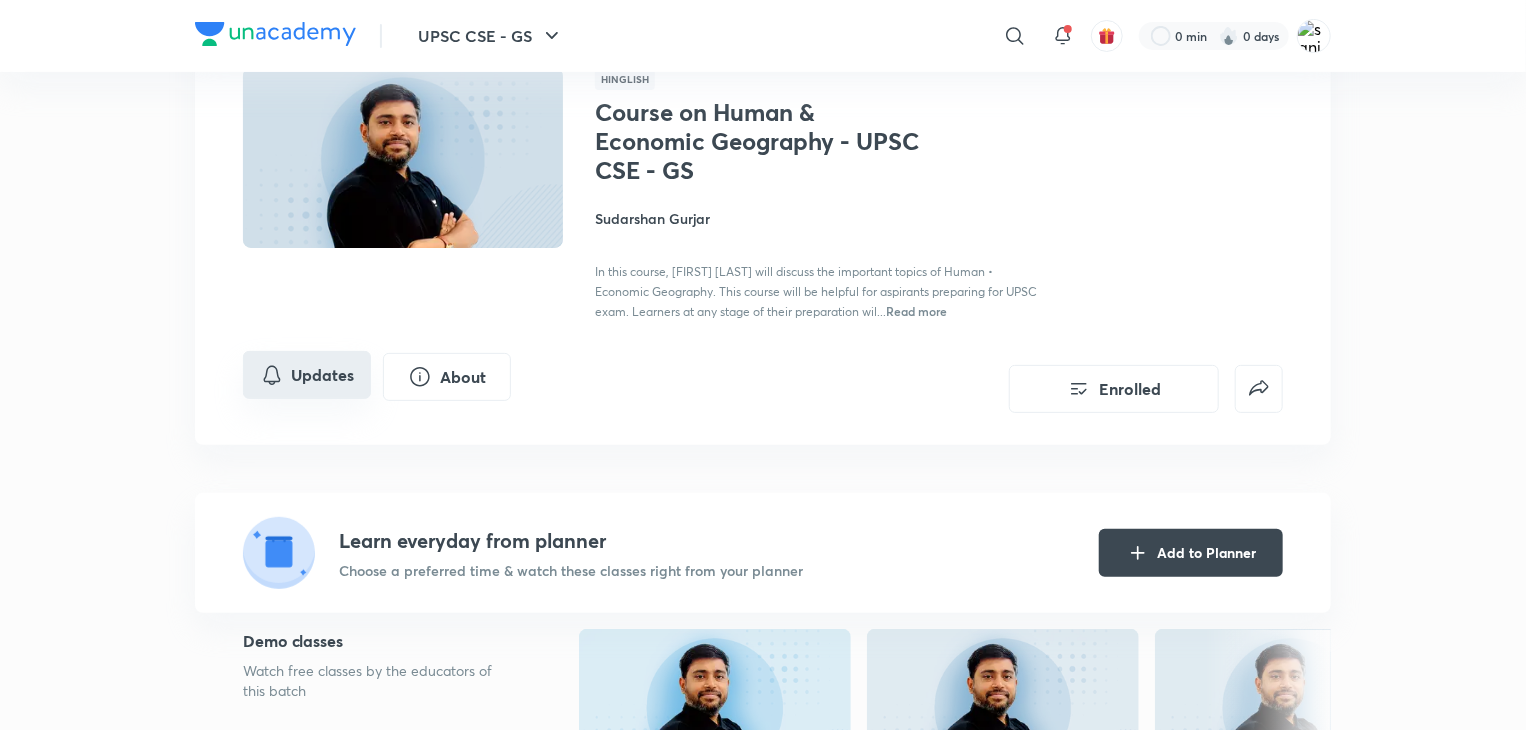 click 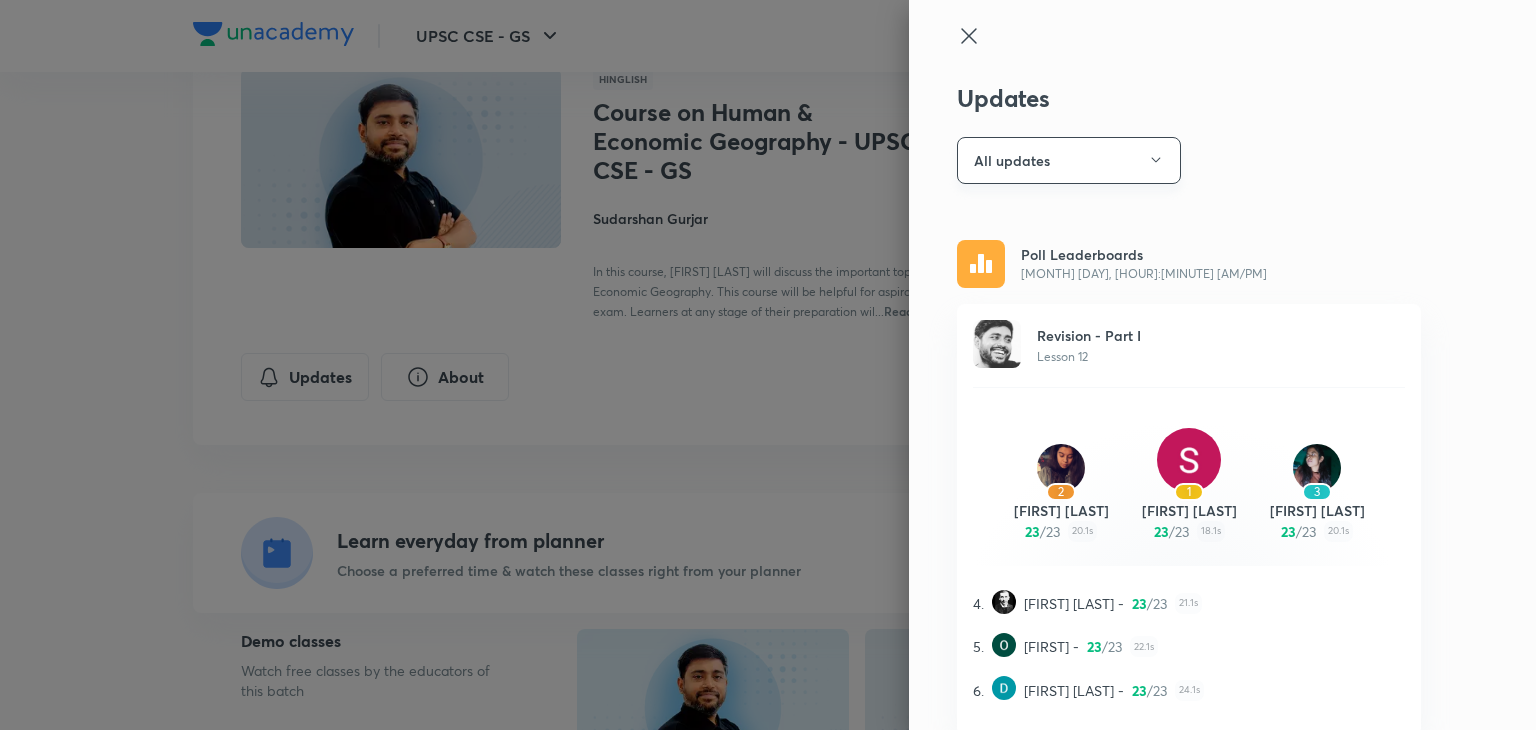 click on "All updates" at bounding box center (1069, 160) 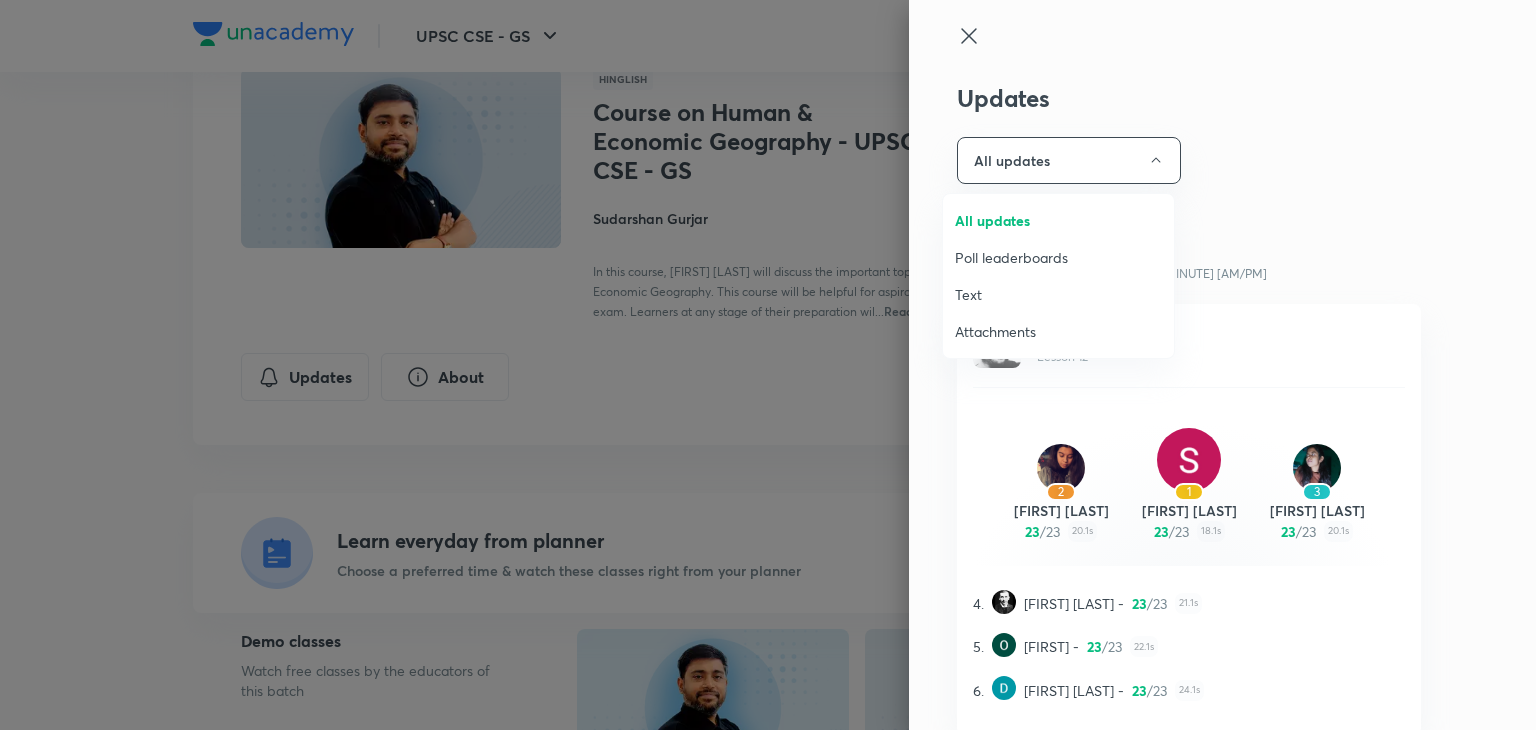 click on "Attachments" at bounding box center (1058, 331) 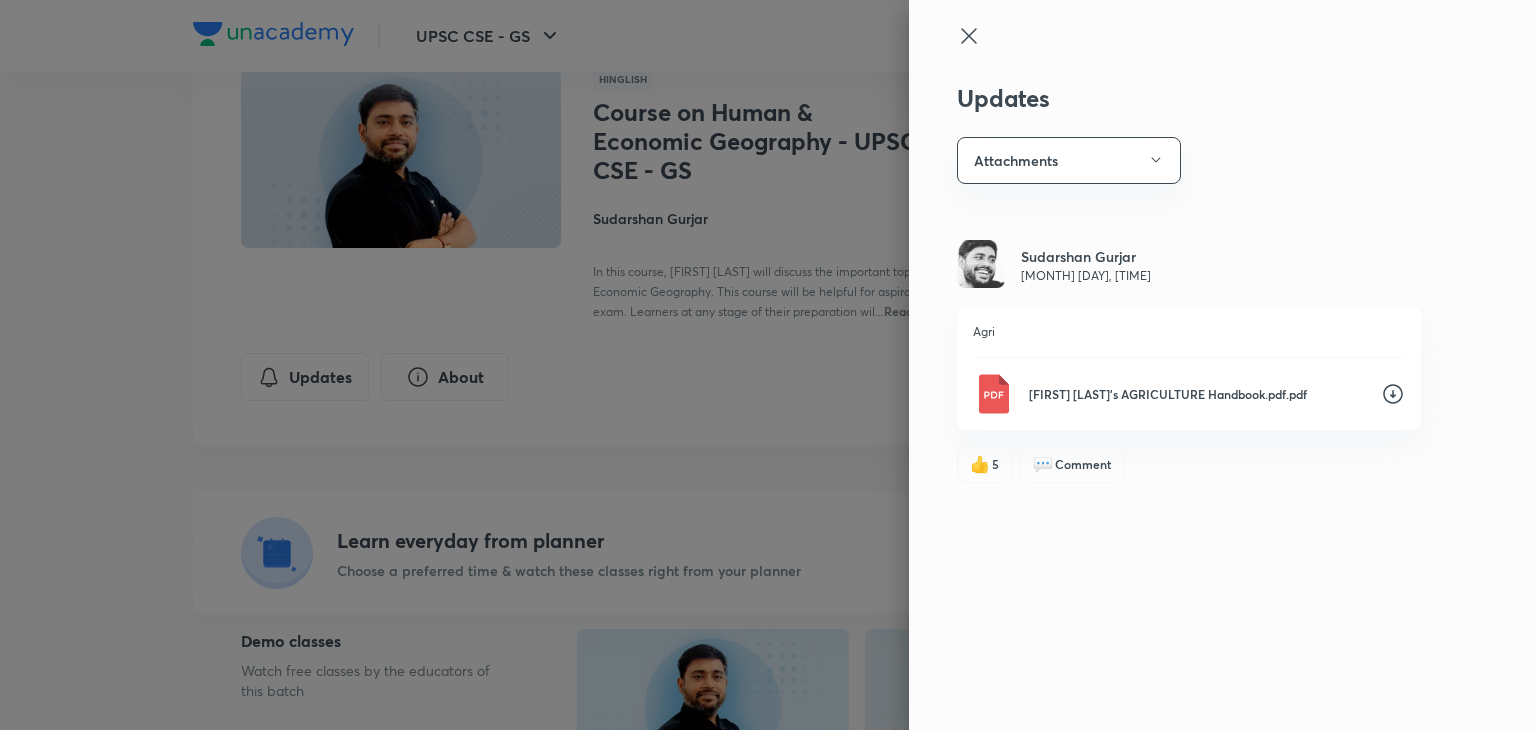 click 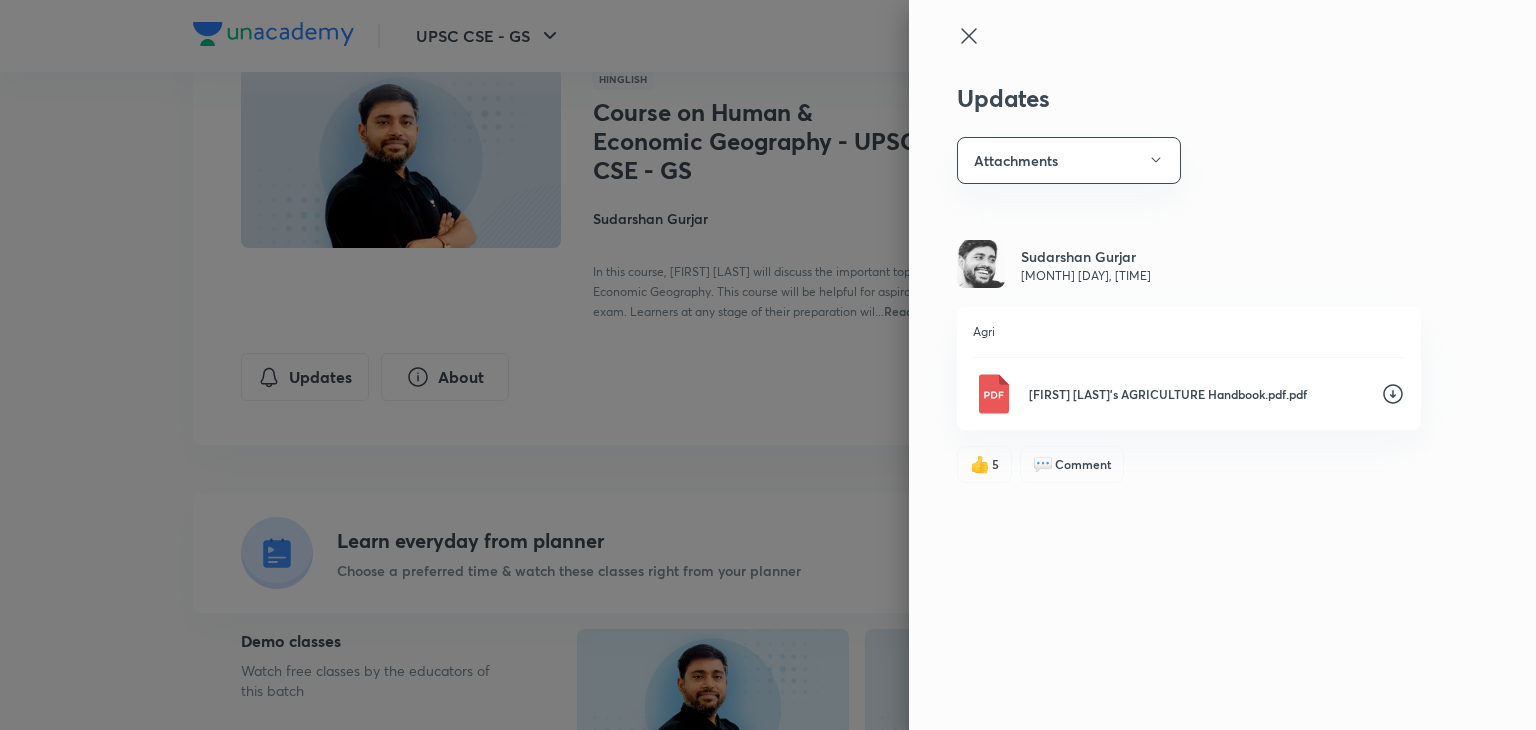 click at bounding box center [768, 365] 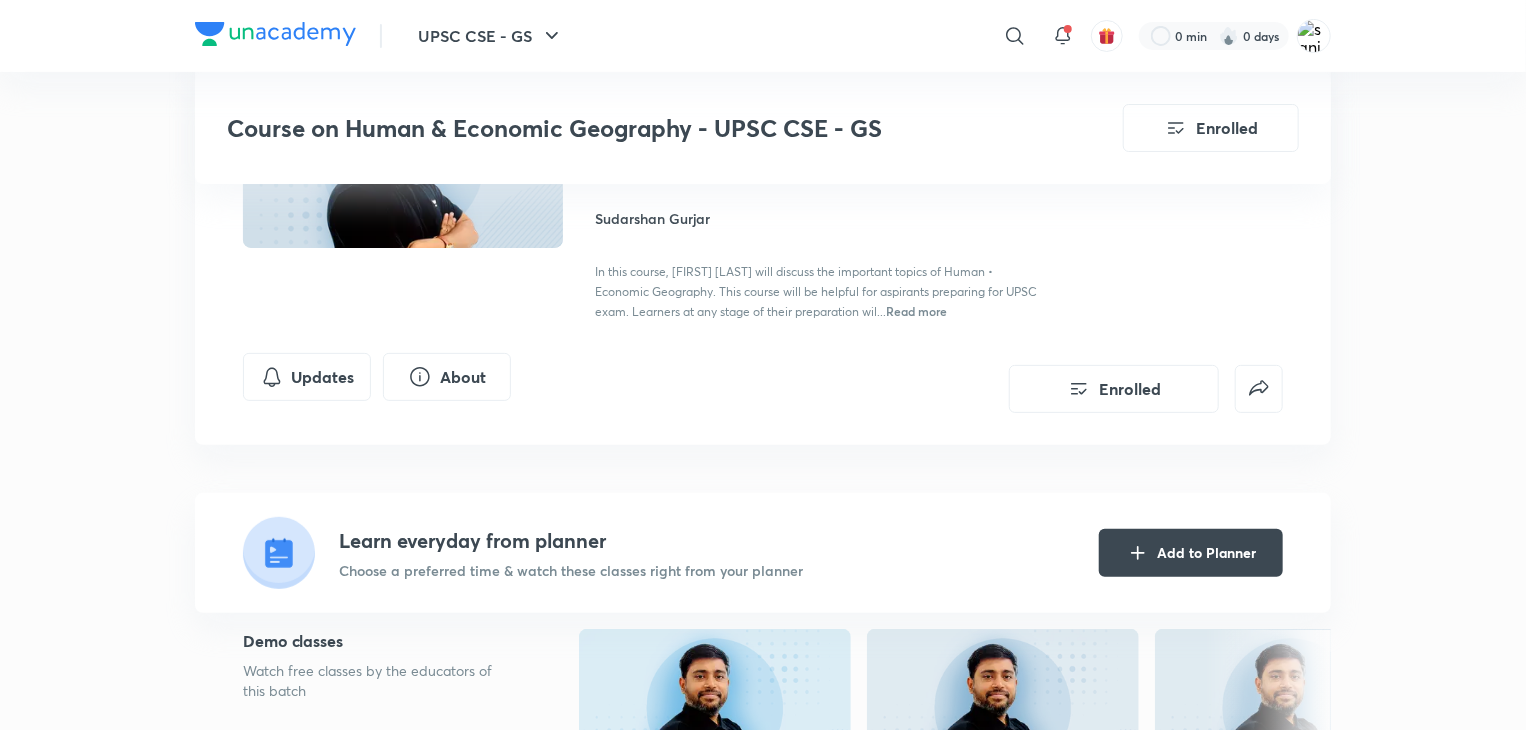 scroll, scrollTop: 927, scrollLeft: 0, axis: vertical 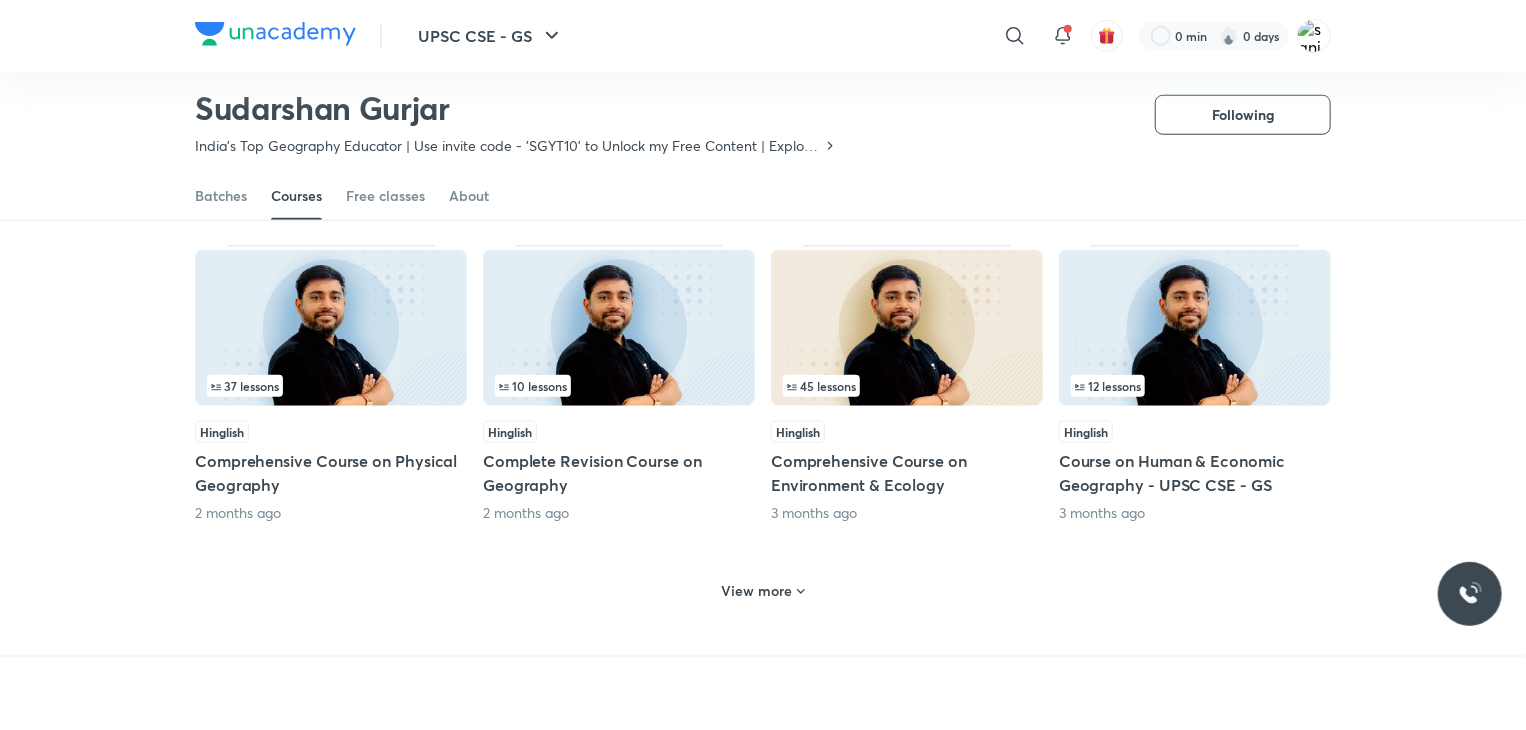 click on "View more" at bounding box center (757, 591) 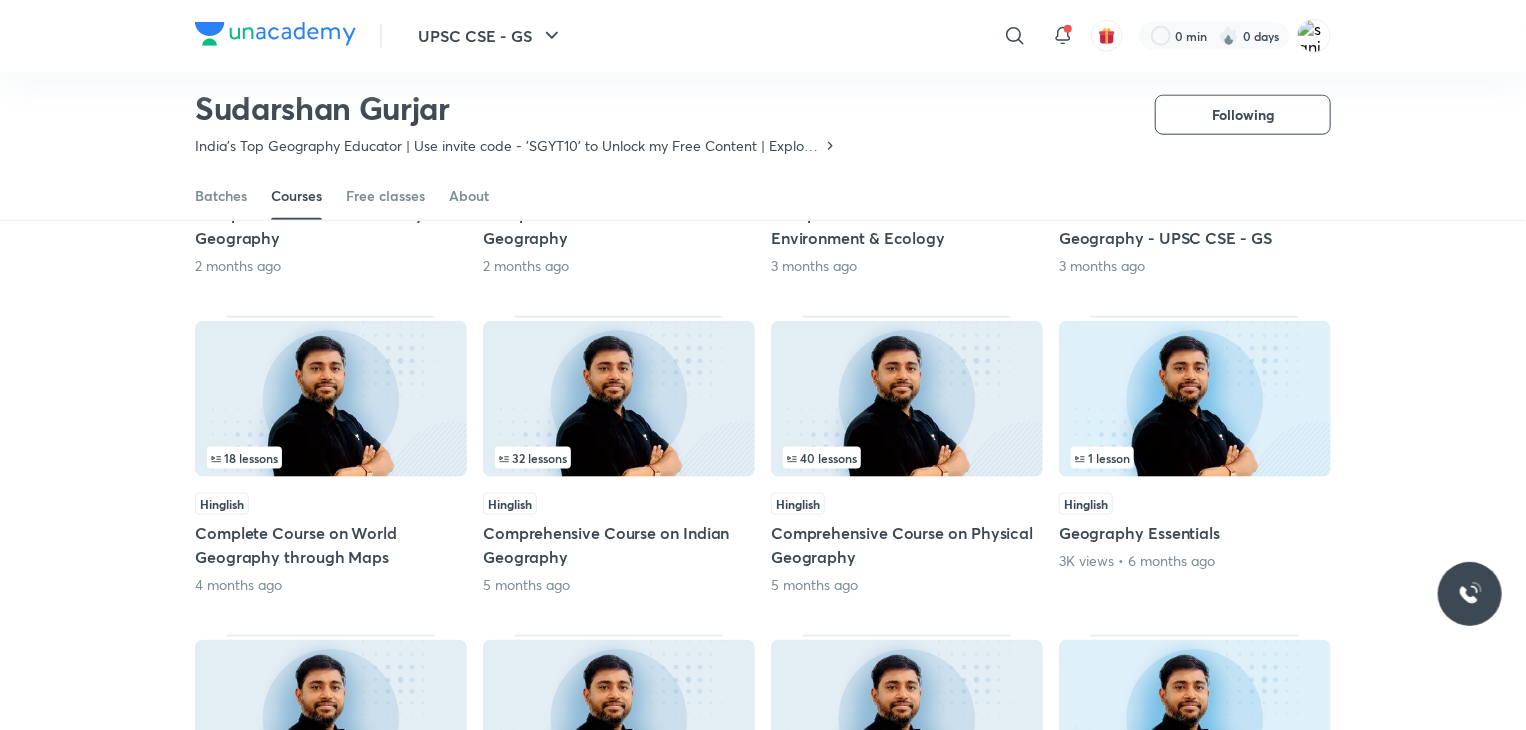 scroll, scrollTop: 1067, scrollLeft: 0, axis: vertical 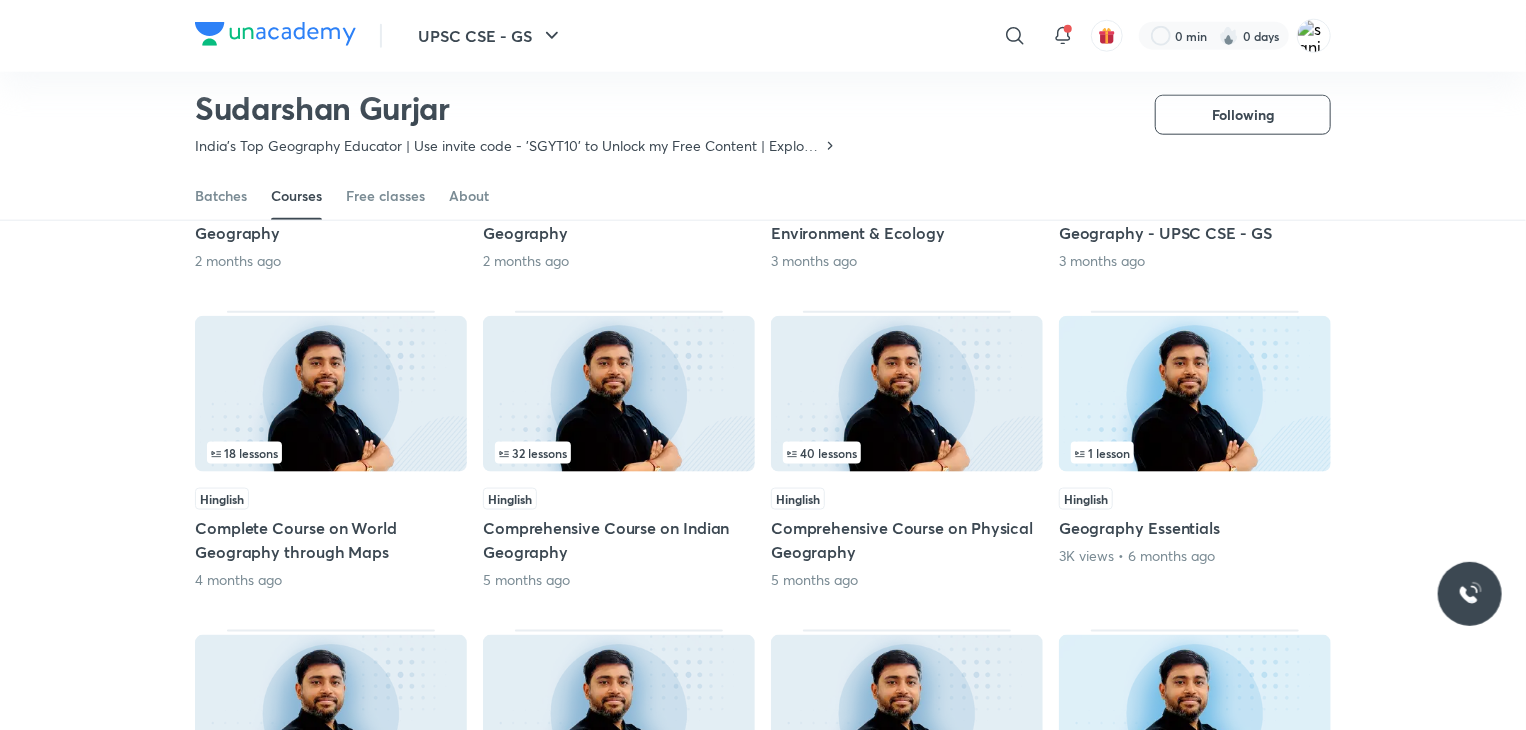 click at bounding box center [331, 394] 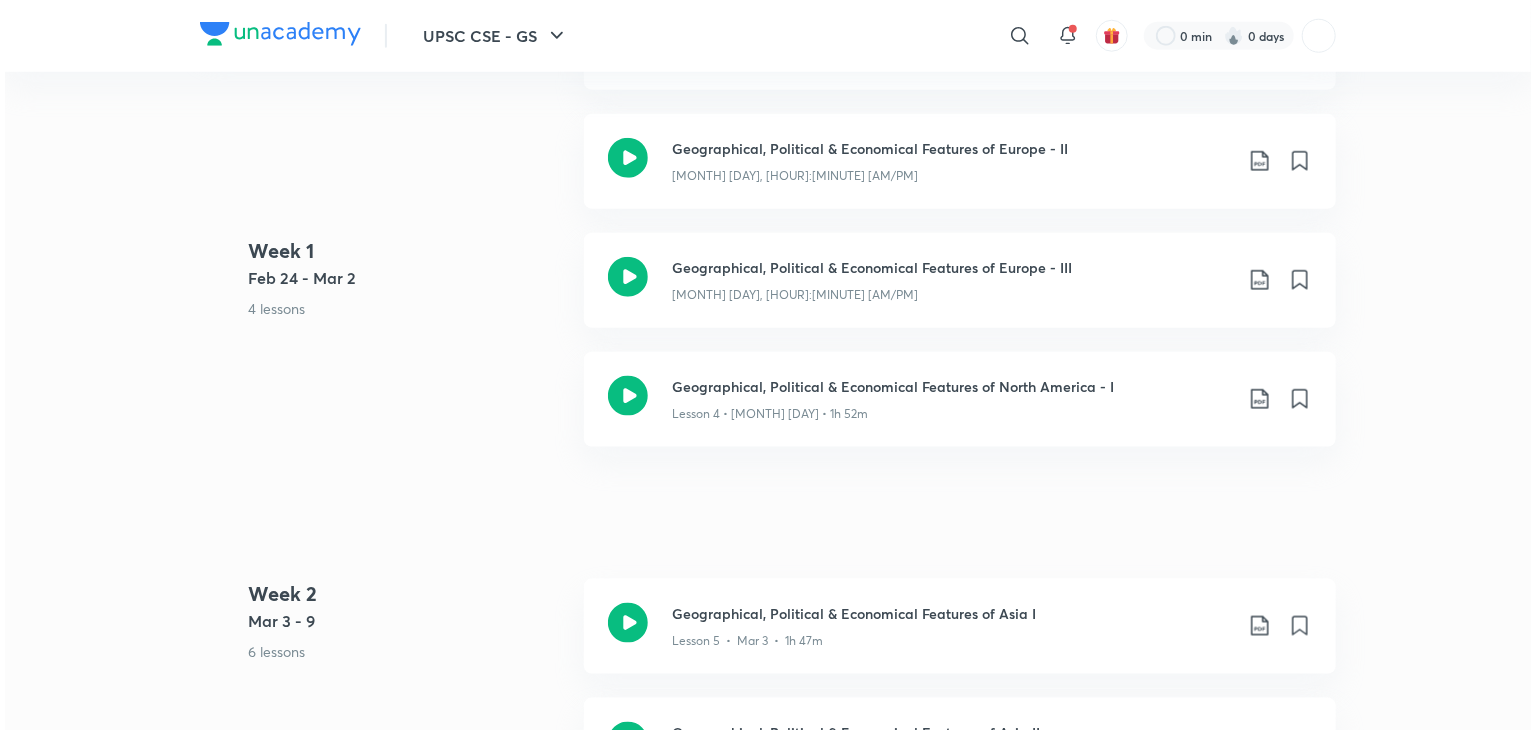 scroll, scrollTop: 0, scrollLeft: 0, axis: both 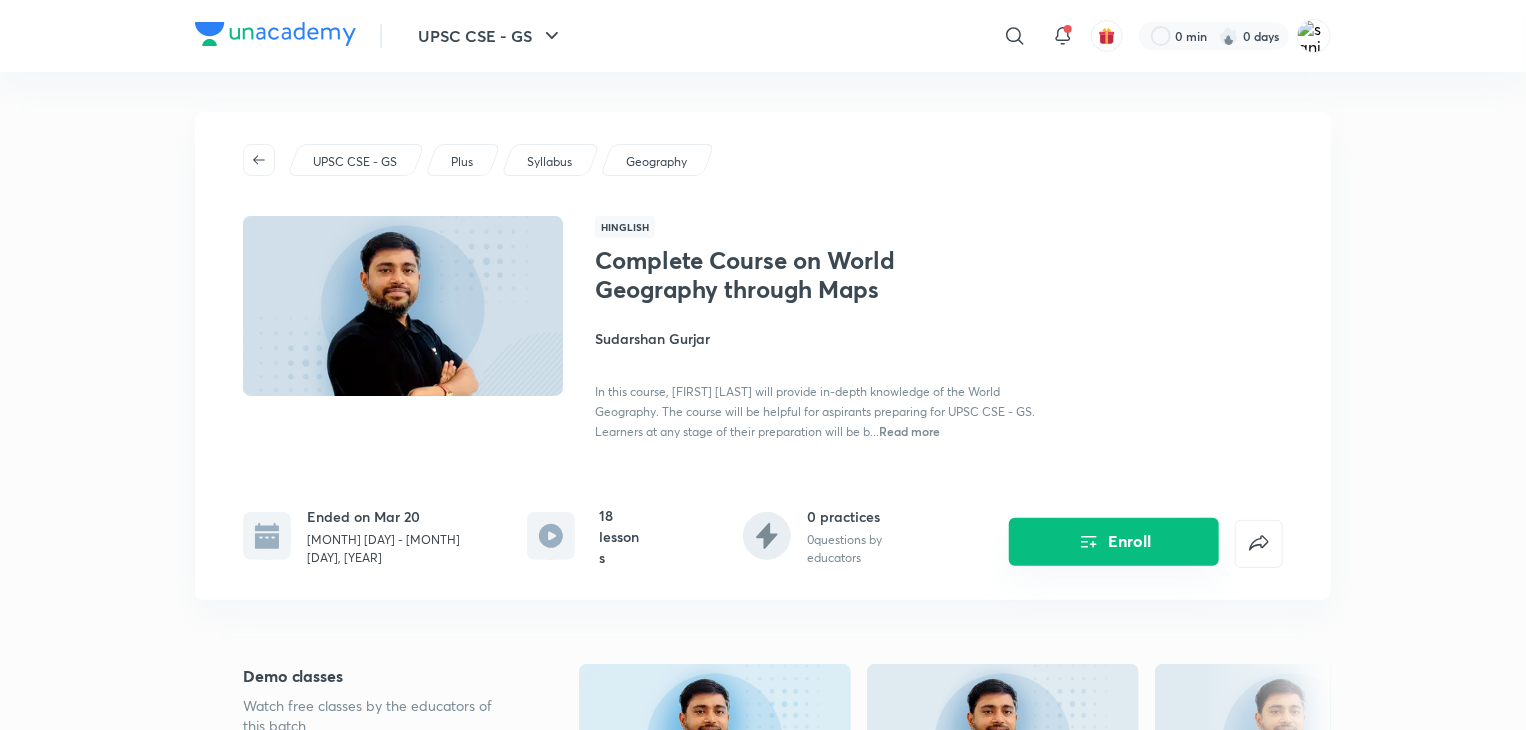 click on "Enroll" at bounding box center [1114, 542] 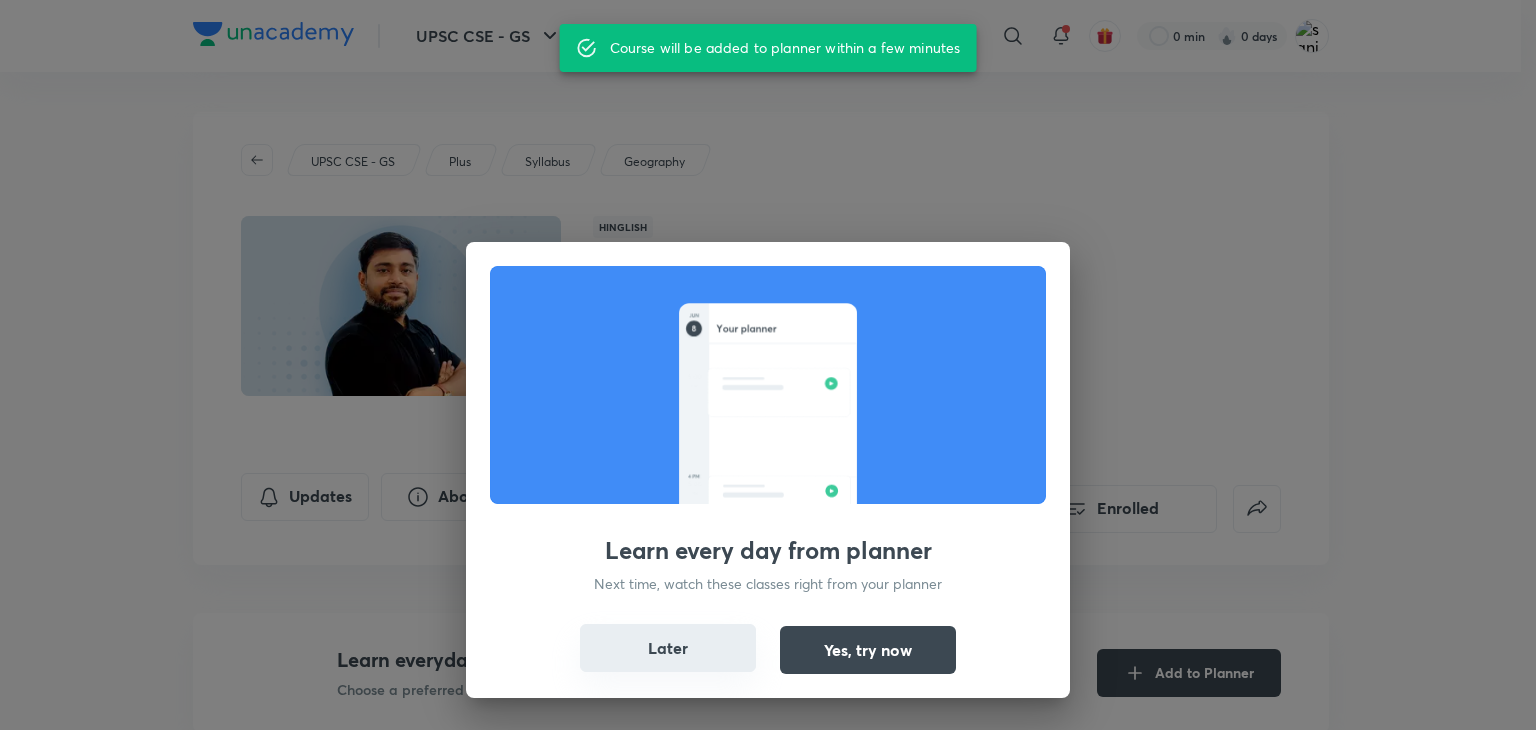 click on "Later" at bounding box center (668, 648) 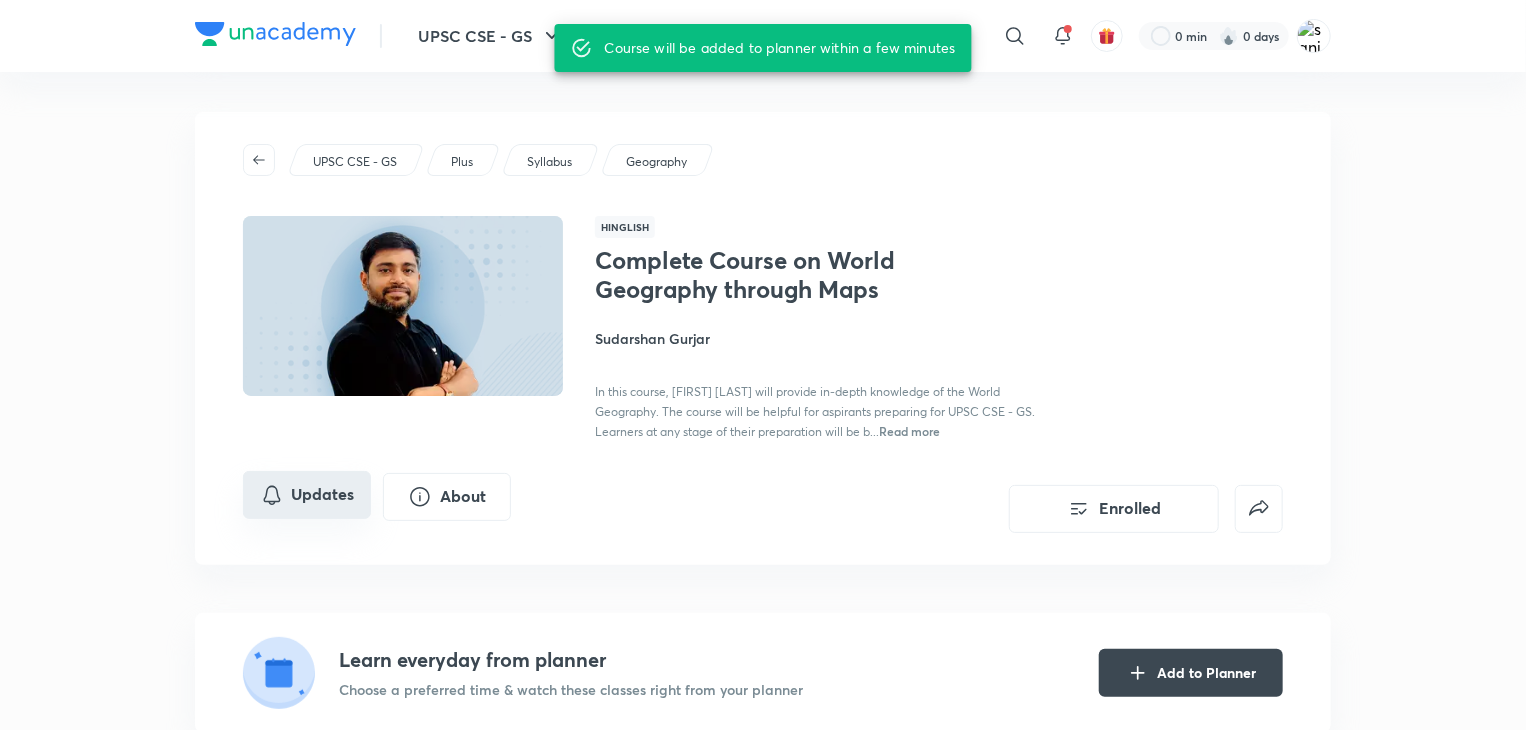 click on "Updates" at bounding box center (307, 495) 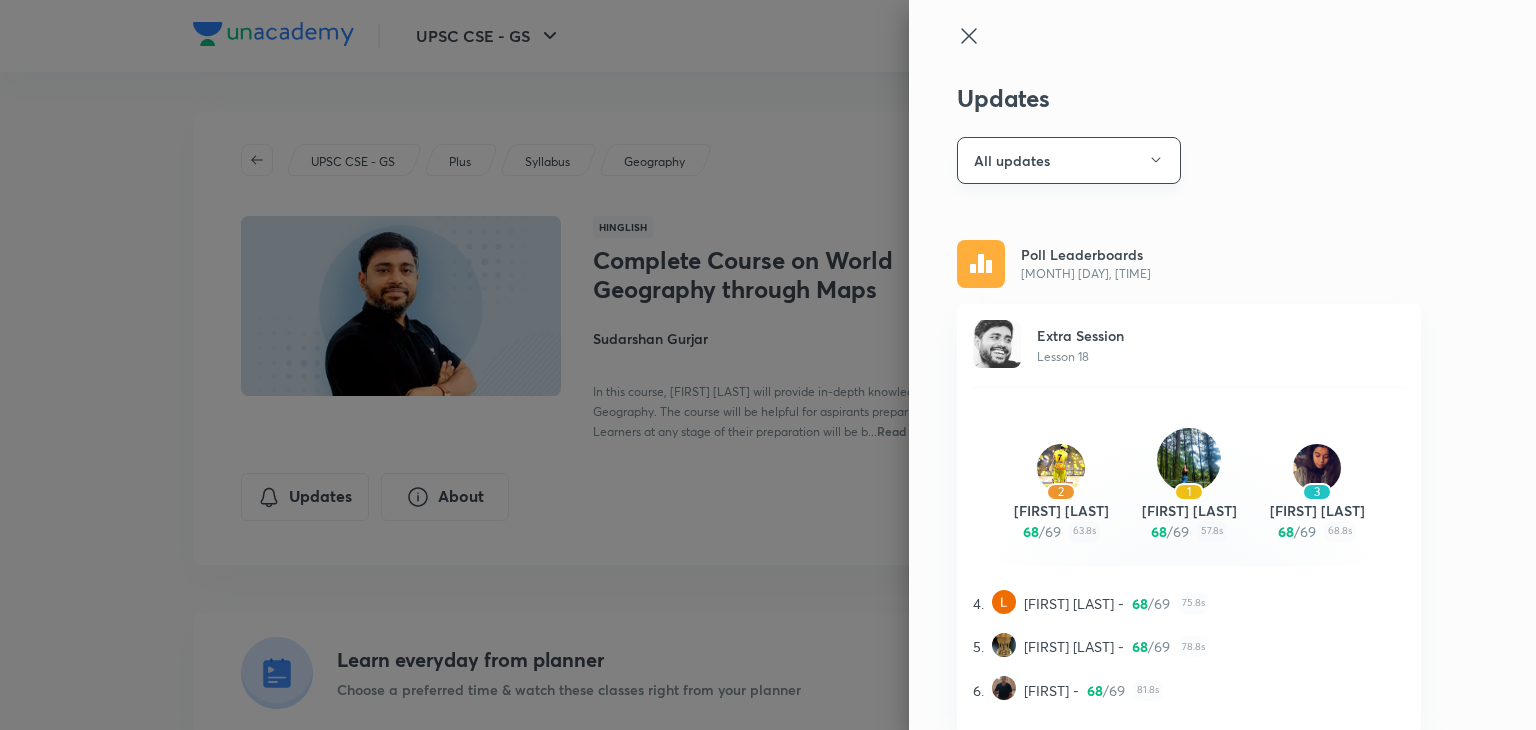 click on "All updates" at bounding box center (1069, 160) 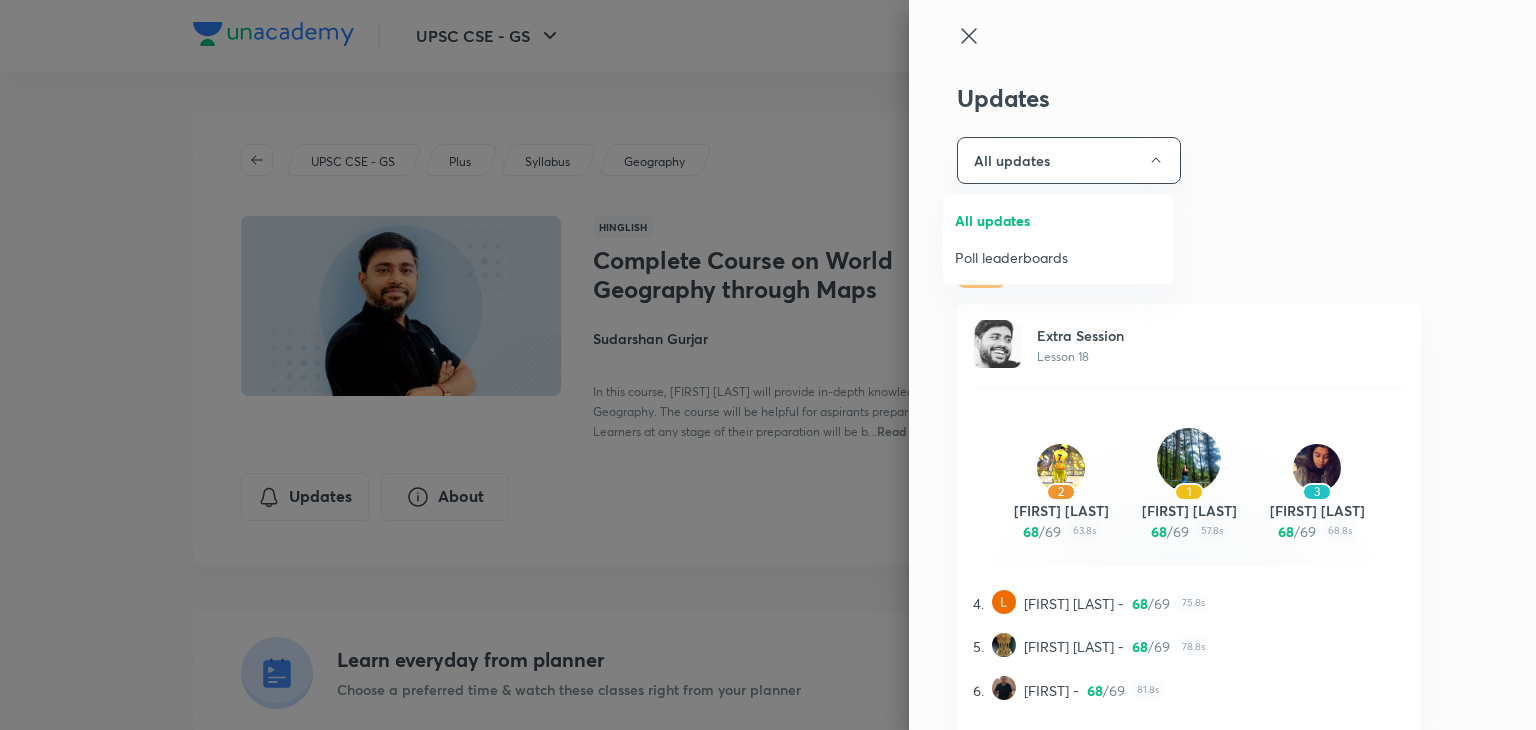 click at bounding box center (768, 365) 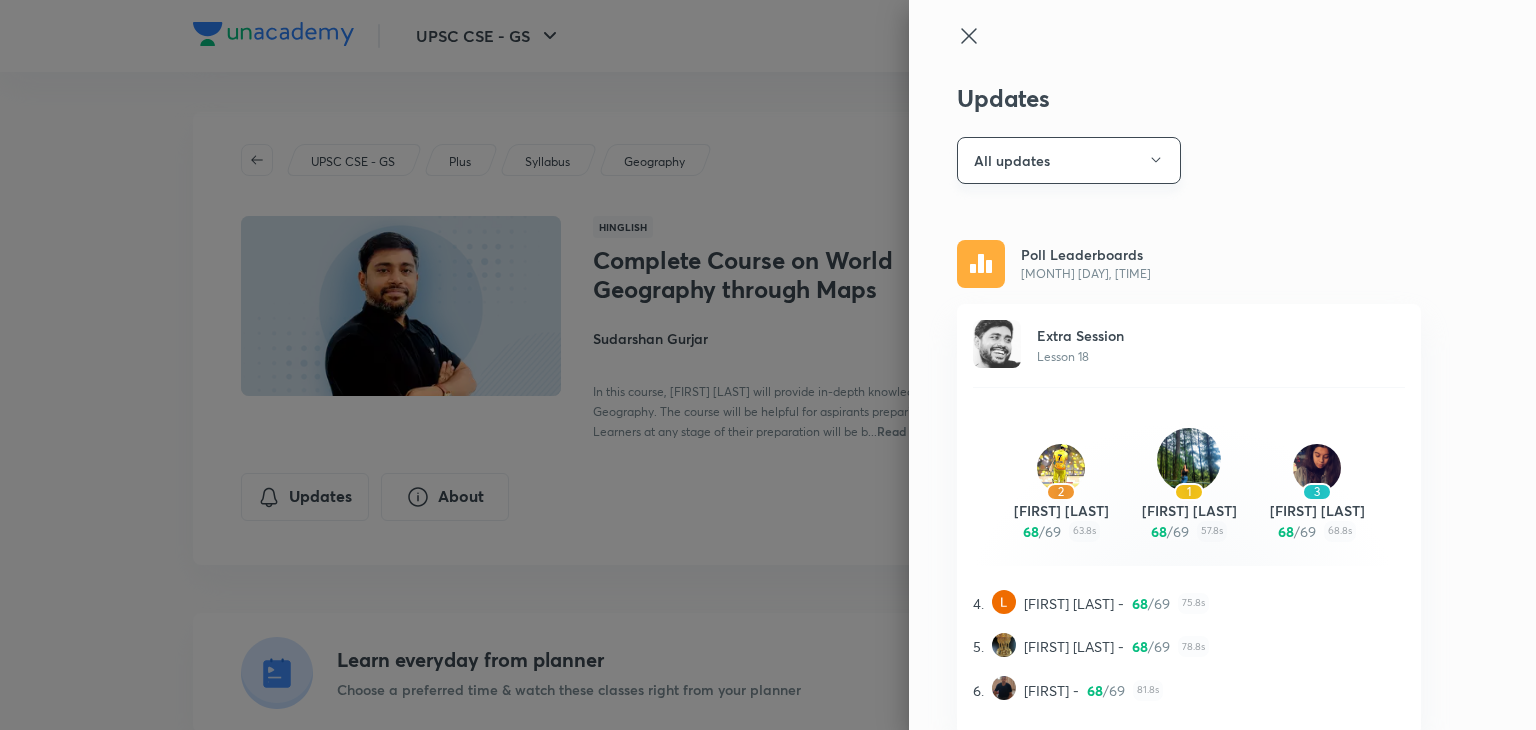 click on "All updates" at bounding box center [1069, 160] 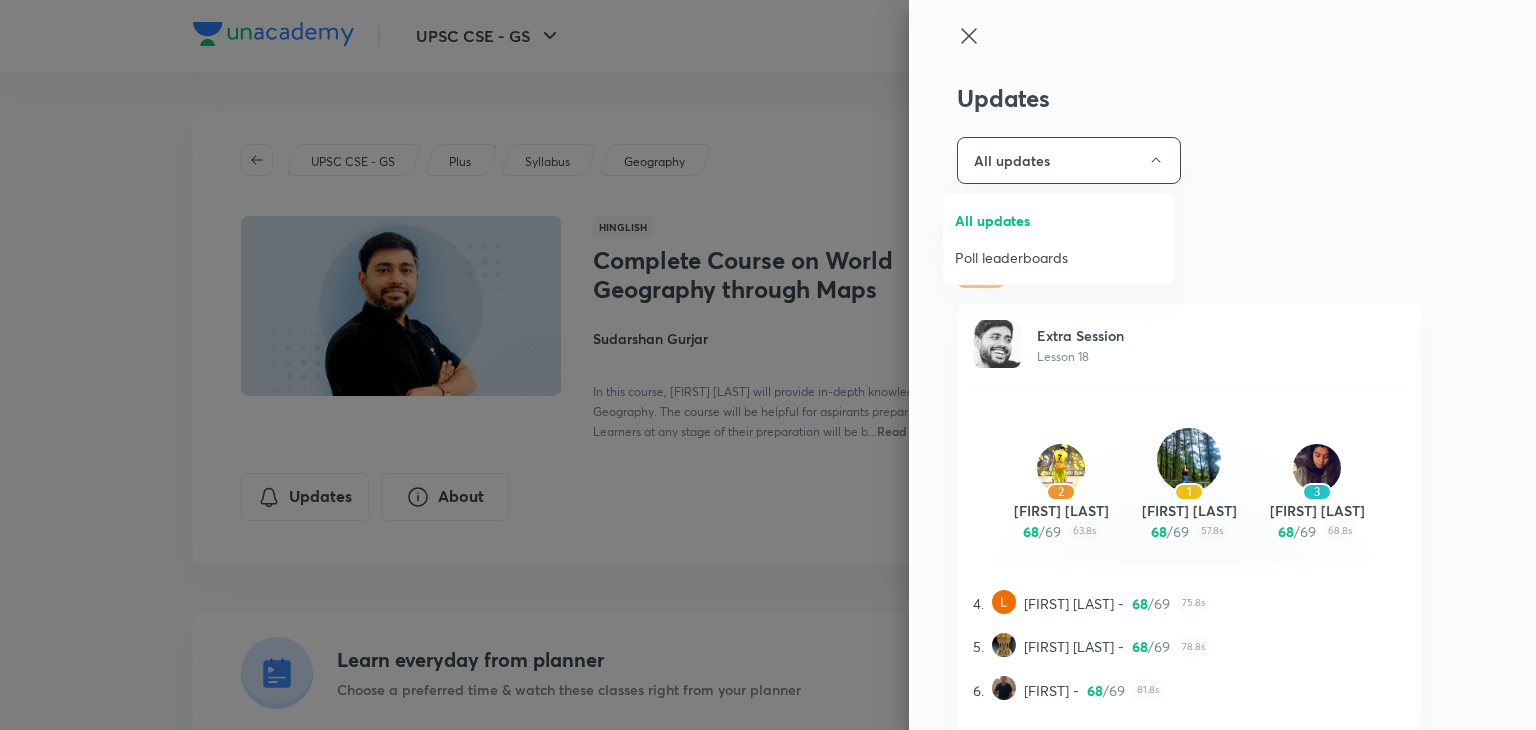 click at bounding box center (768, 365) 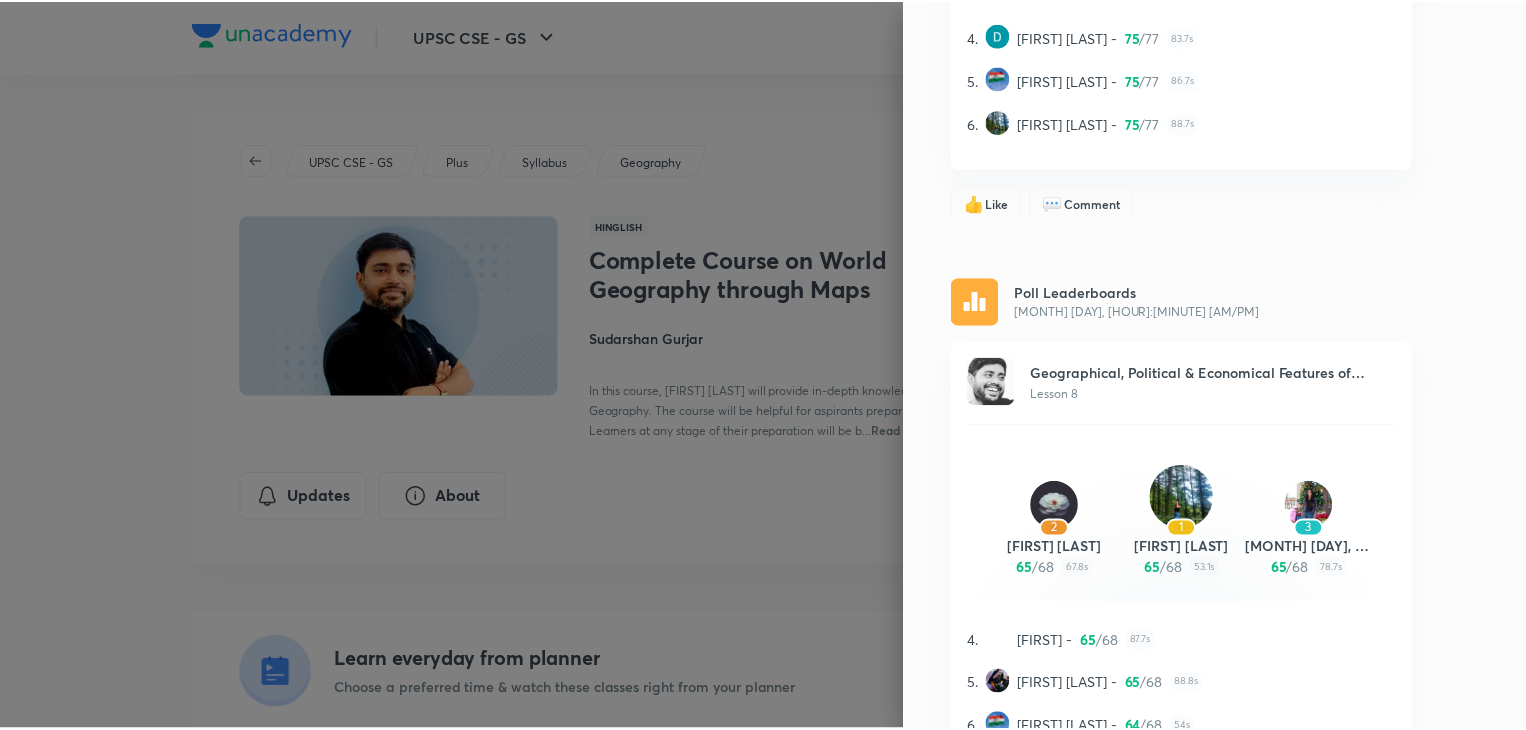 scroll, scrollTop: 6611, scrollLeft: 0, axis: vertical 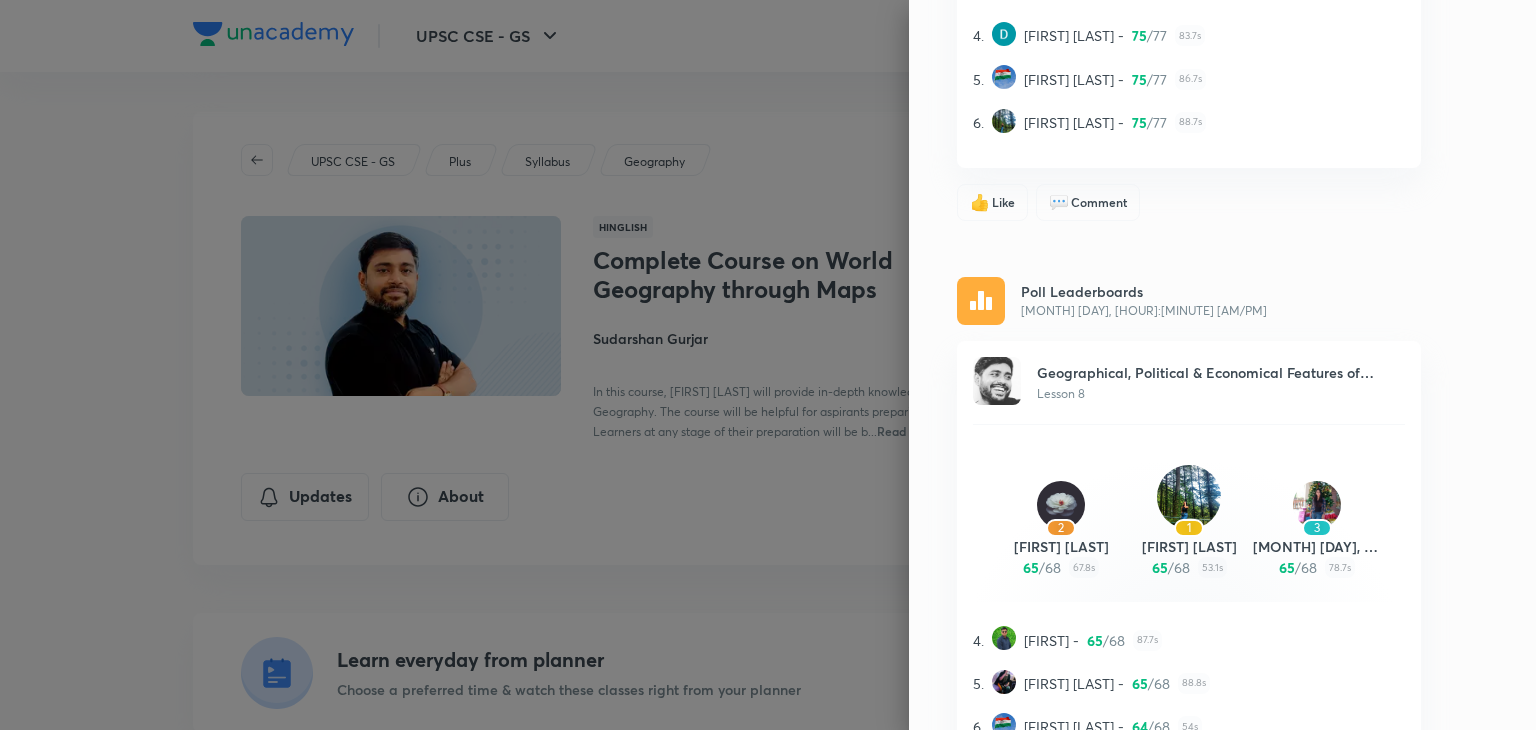click at bounding box center [768, 365] 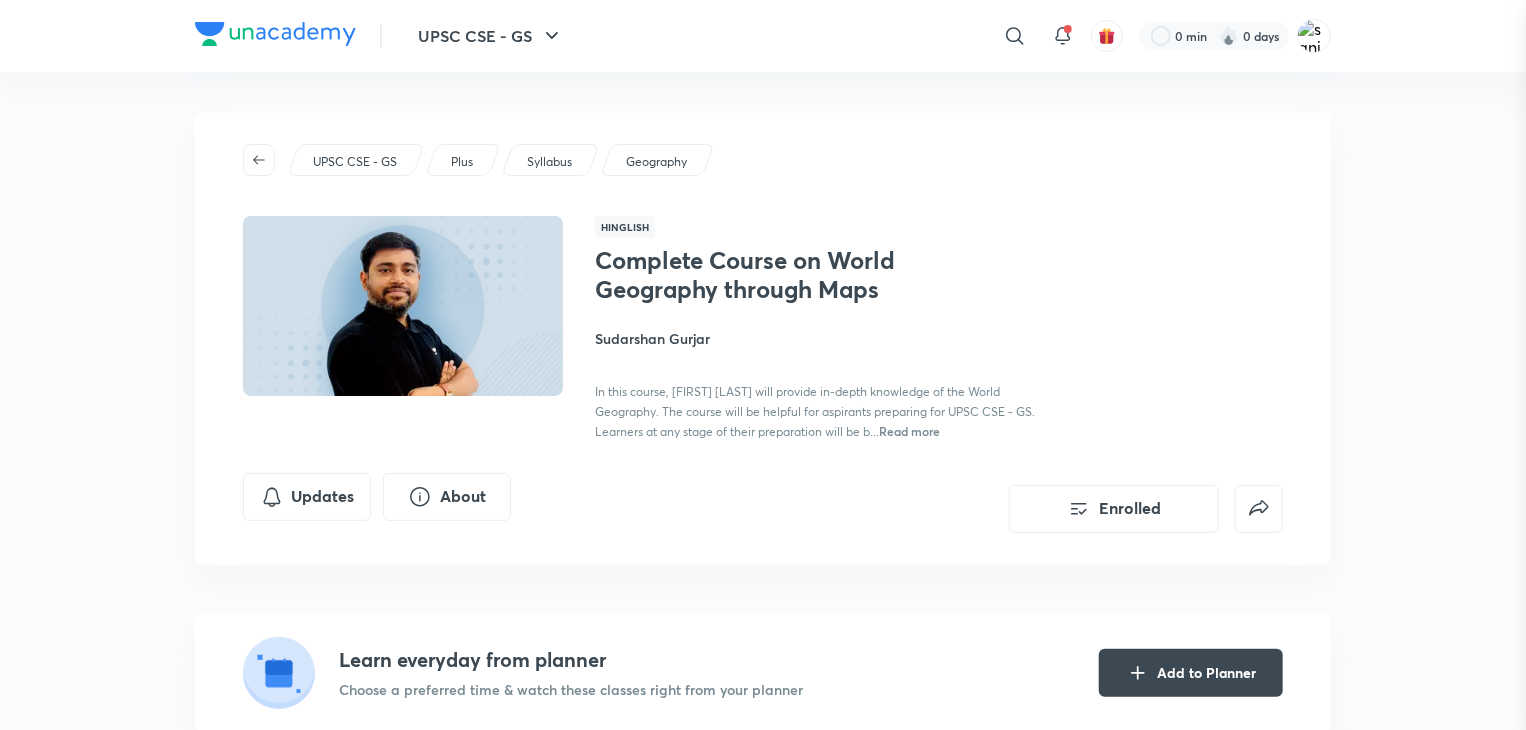scroll, scrollTop: 0, scrollLeft: 0, axis: both 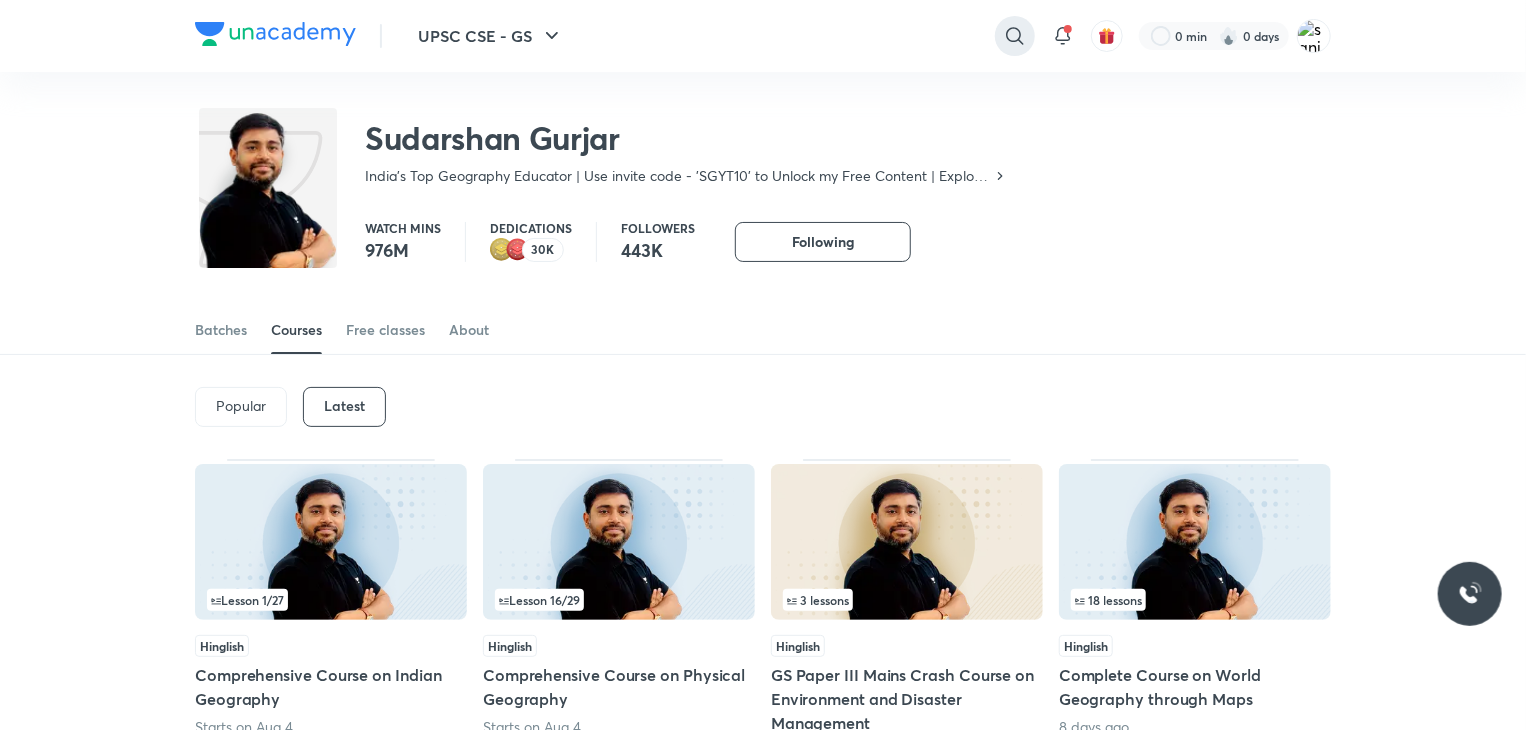 click 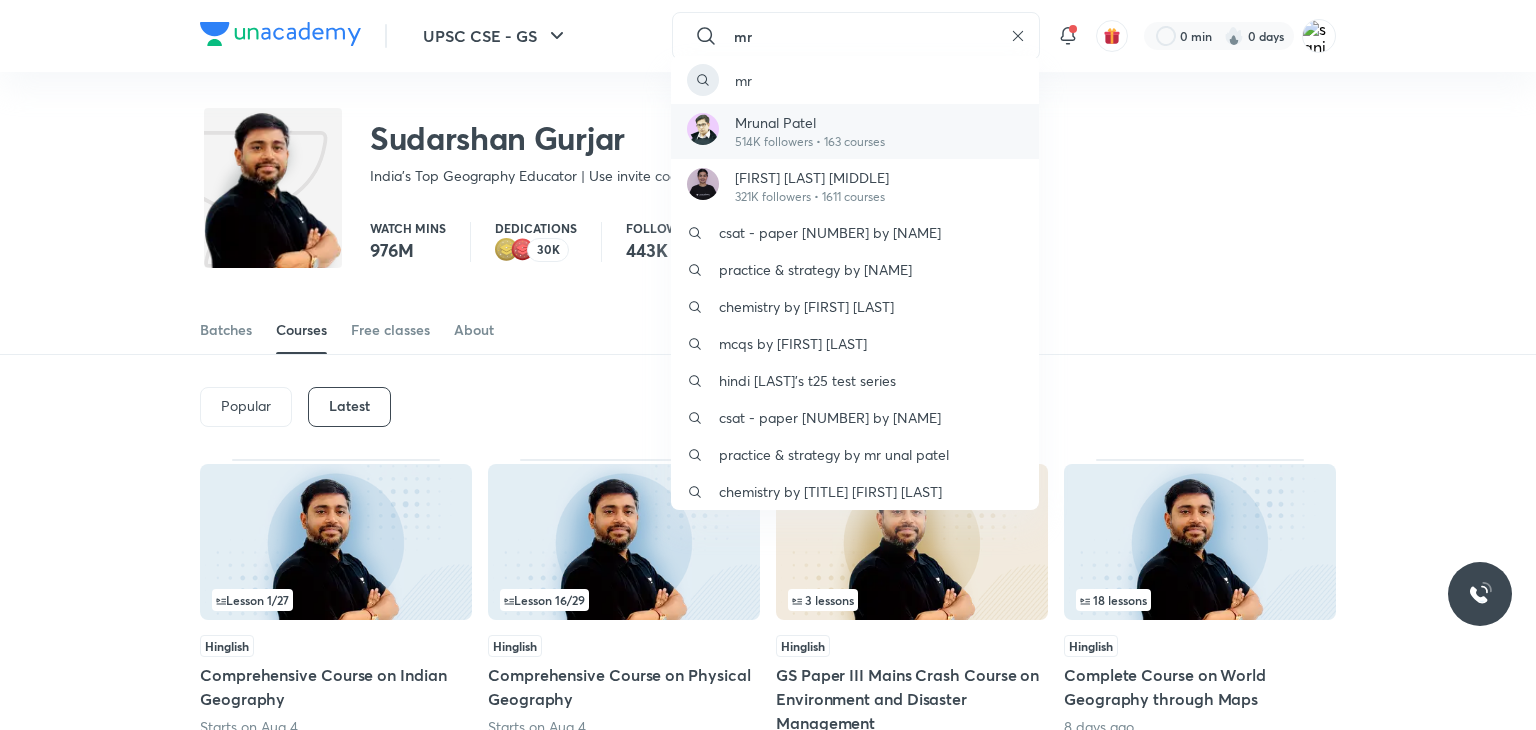 type on "mr" 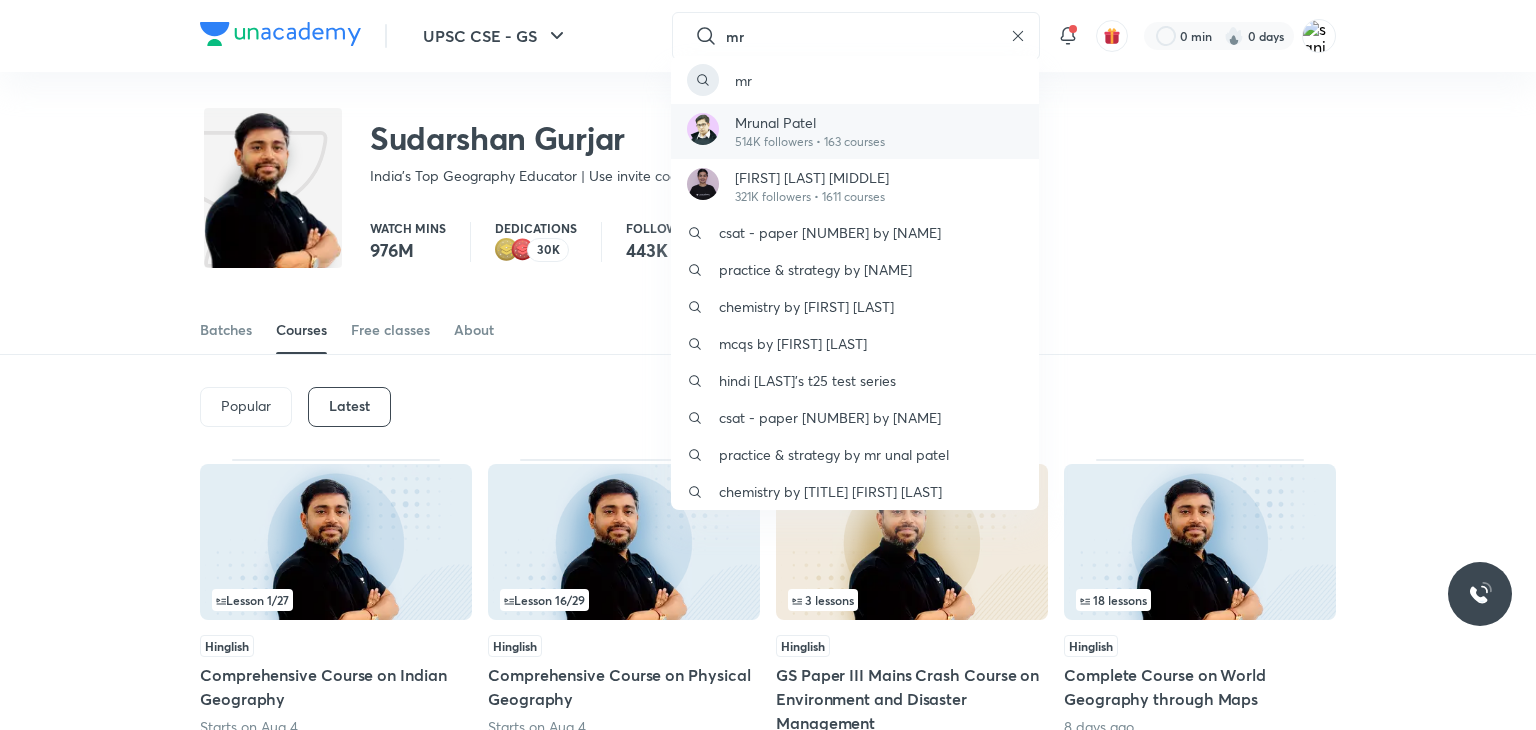 click on "Mrunal Patel" at bounding box center (810, 122) 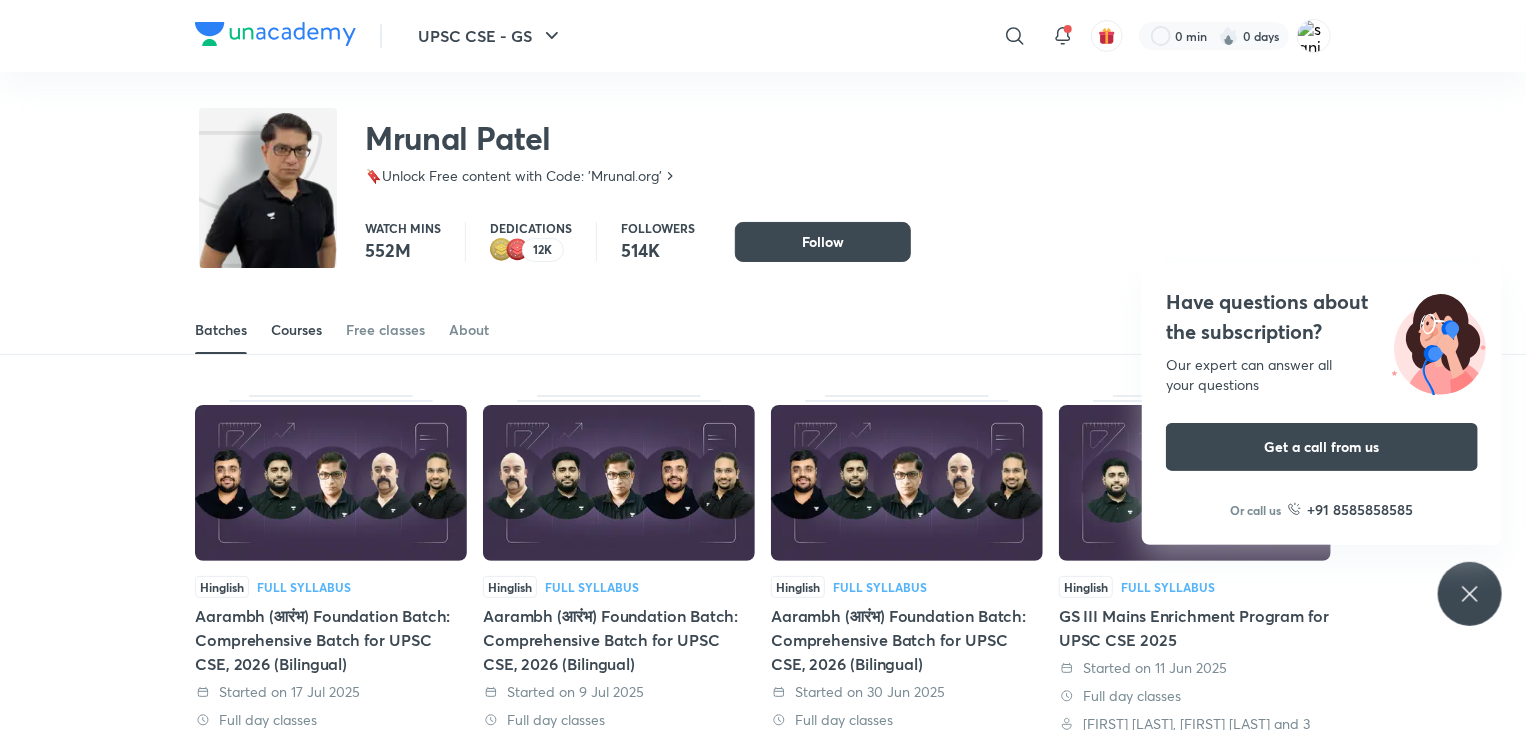 click on "Courses" at bounding box center [296, 330] 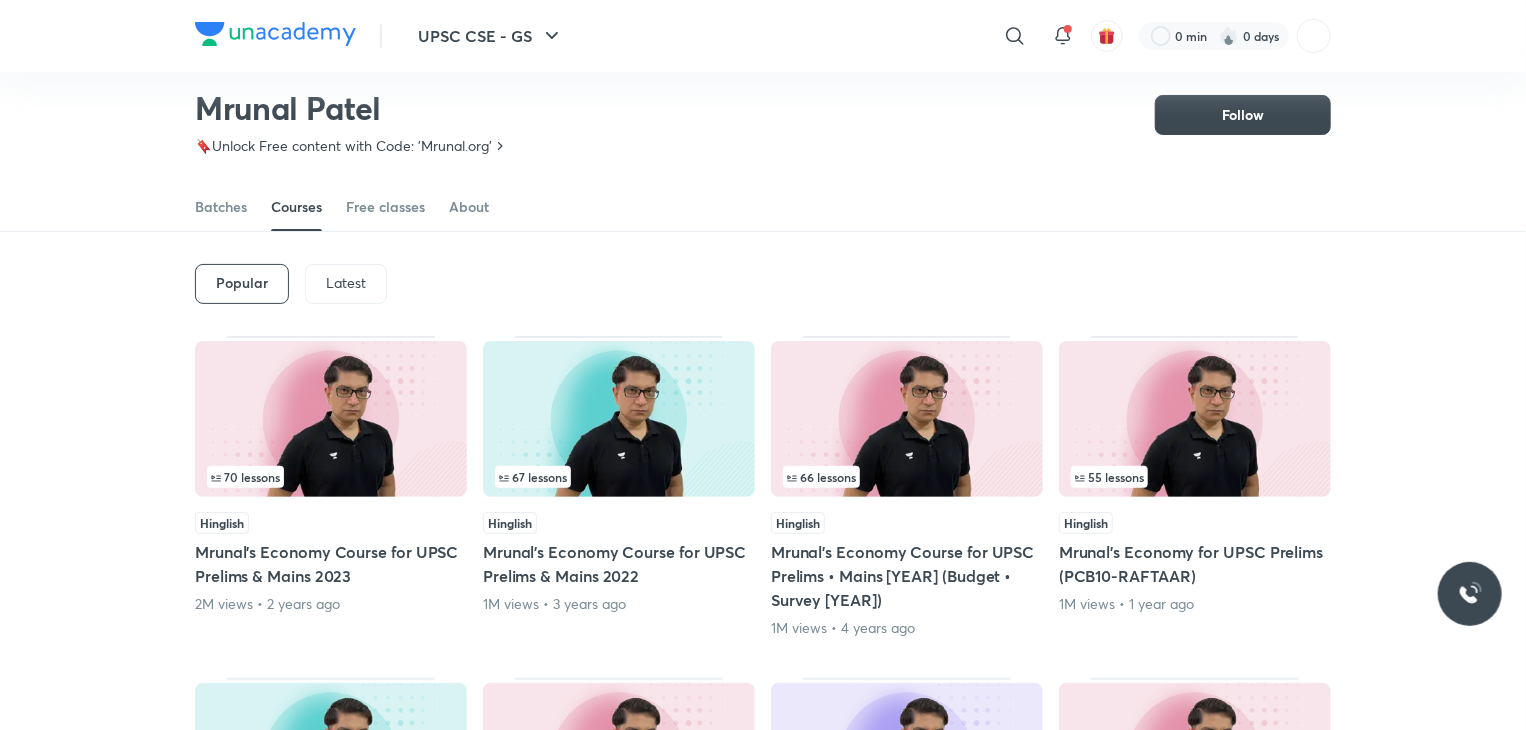 scroll, scrollTop: 50, scrollLeft: 0, axis: vertical 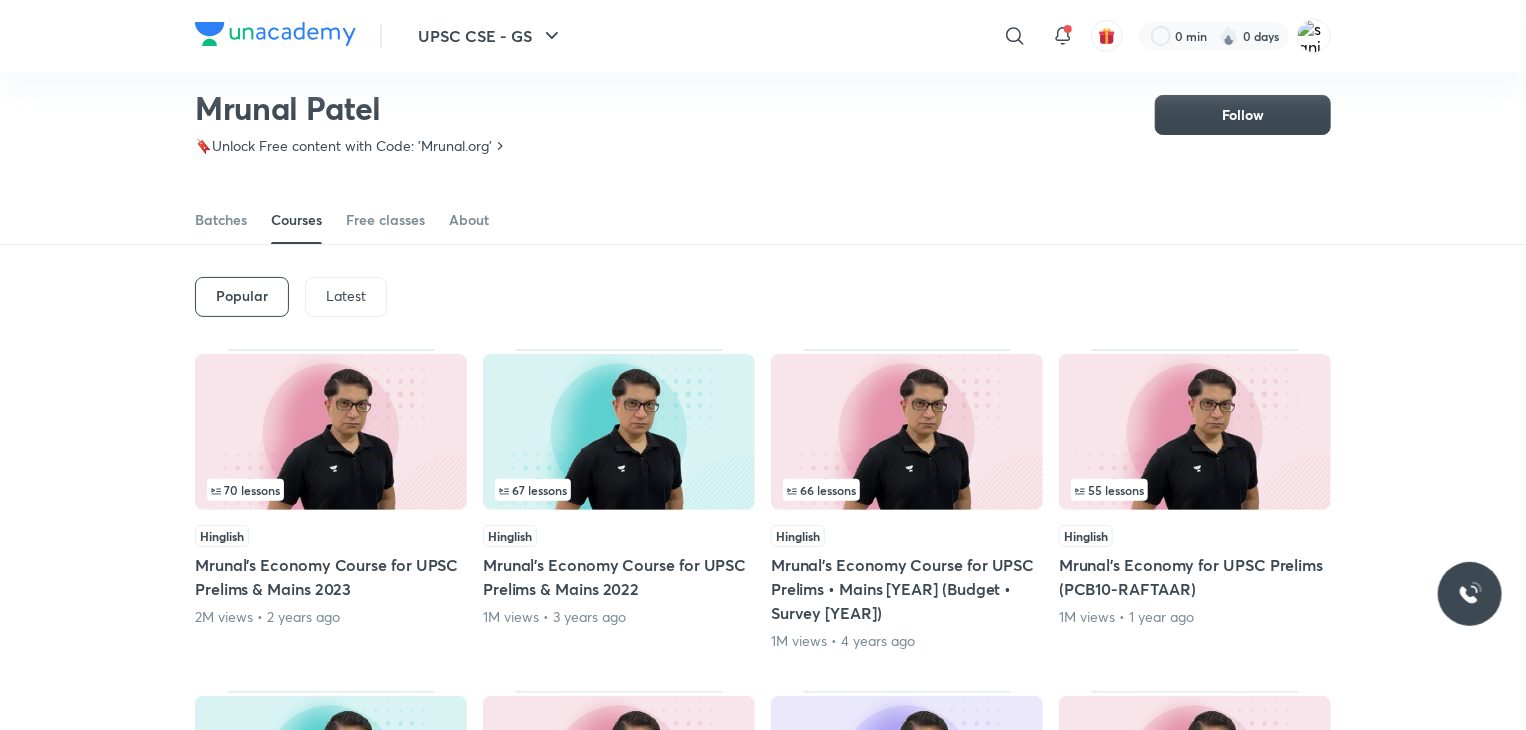 click on "Latest" at bounding box center [346, 296] 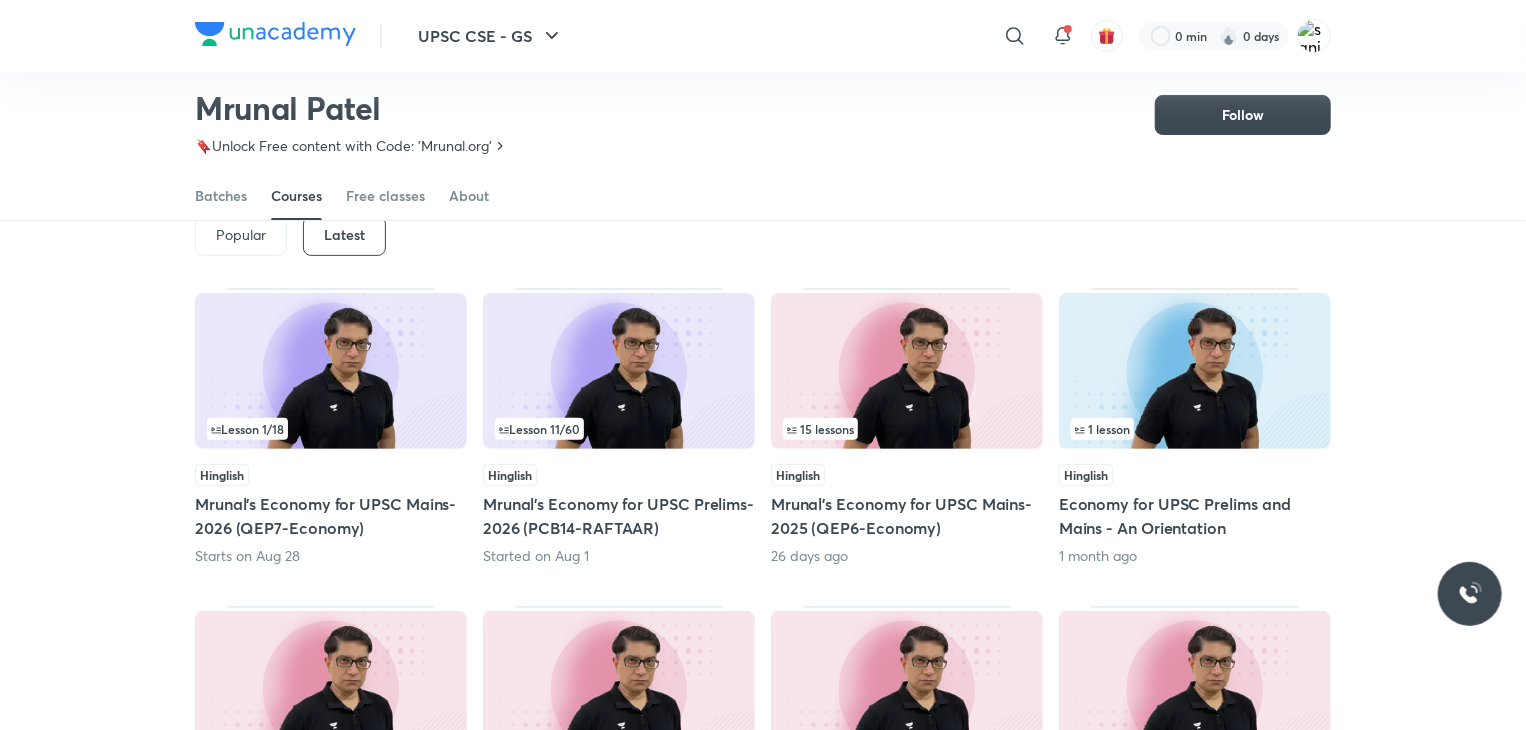 scroll, scrollTop: 110, scrollLeft: 0, axis: vertical 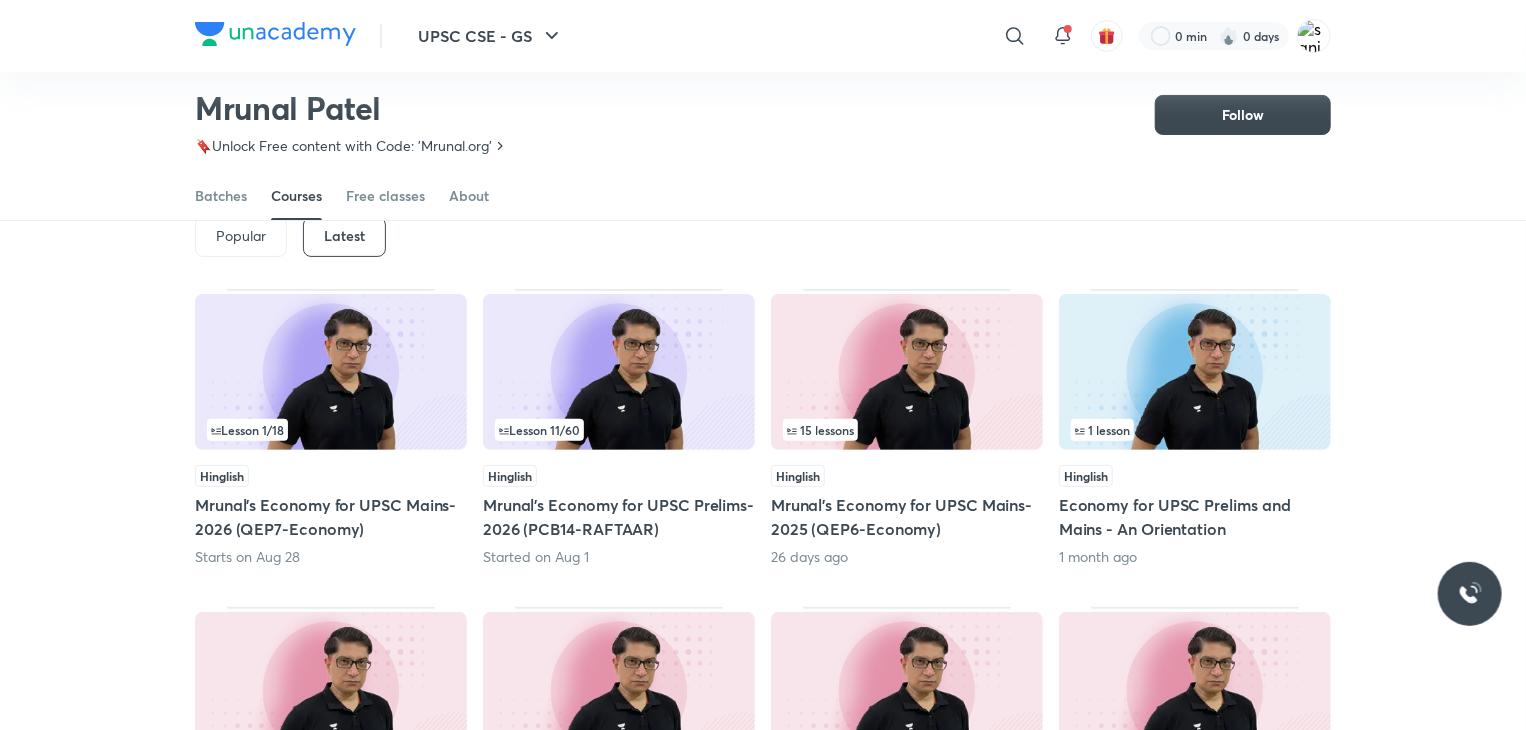 click at bounding box center (907, 372) 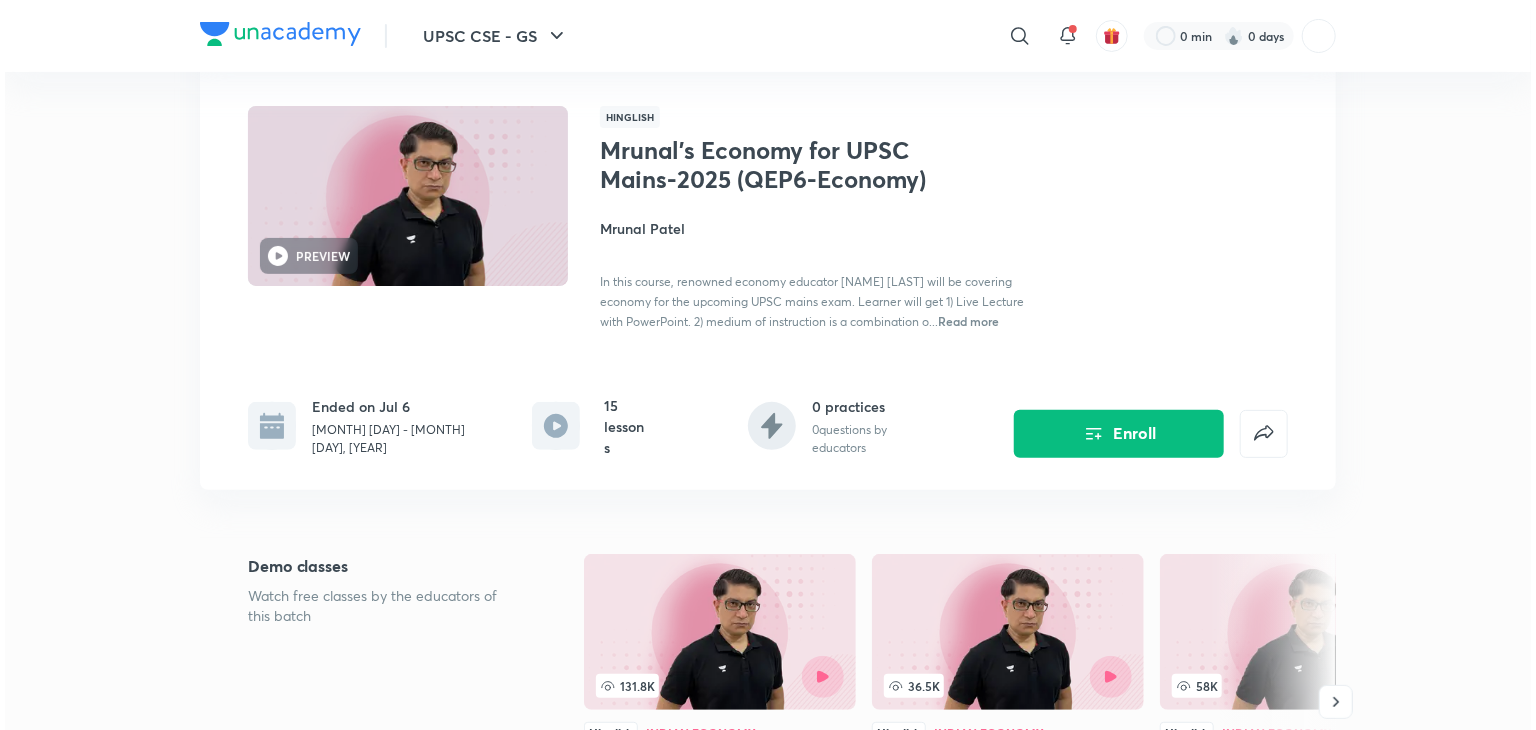scroll, scrollTop: 0, scrollLeft: 0, axis: both 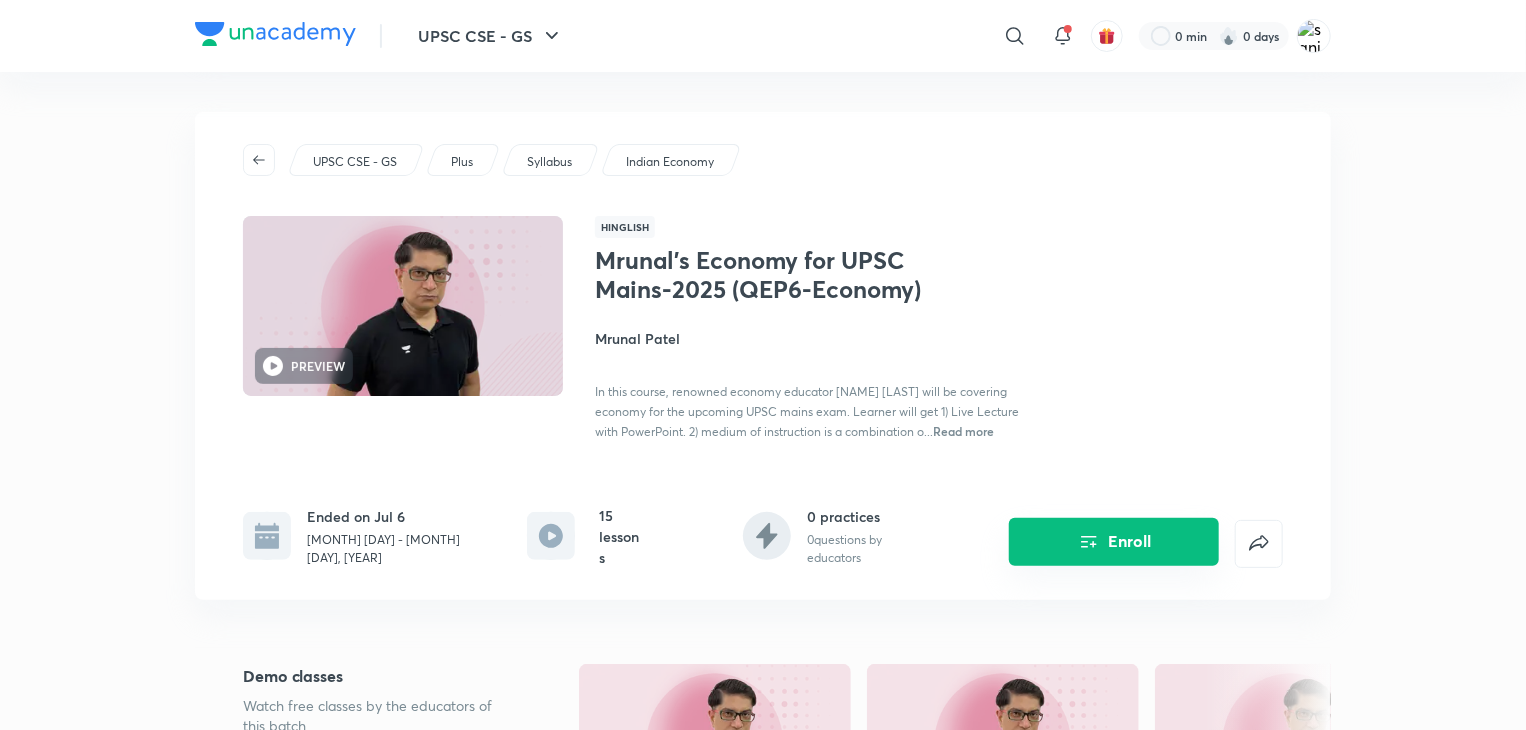 click on "Enroll" at bounding box center [1114, 542] 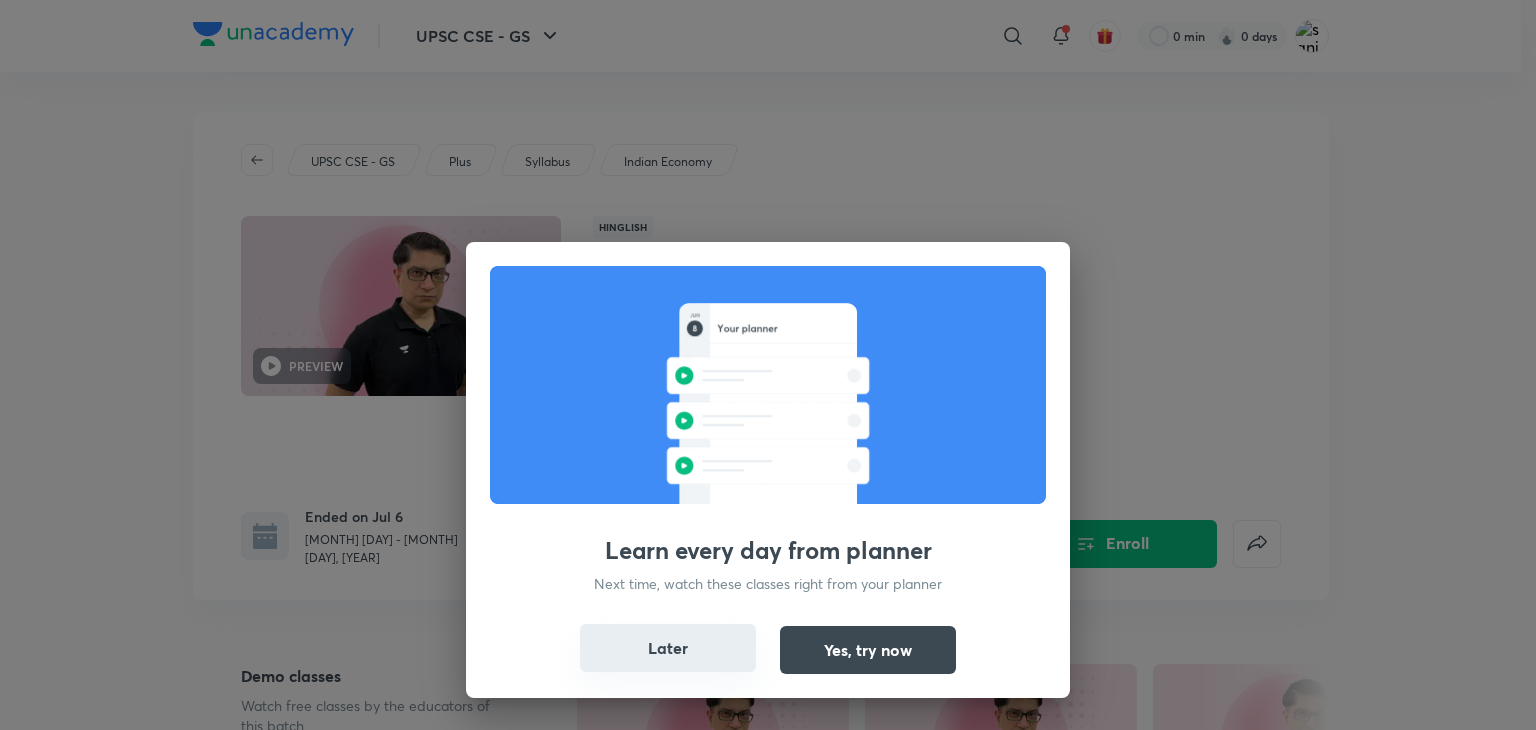 click on "Later Yes, try now" at bounding box center (768, 650) 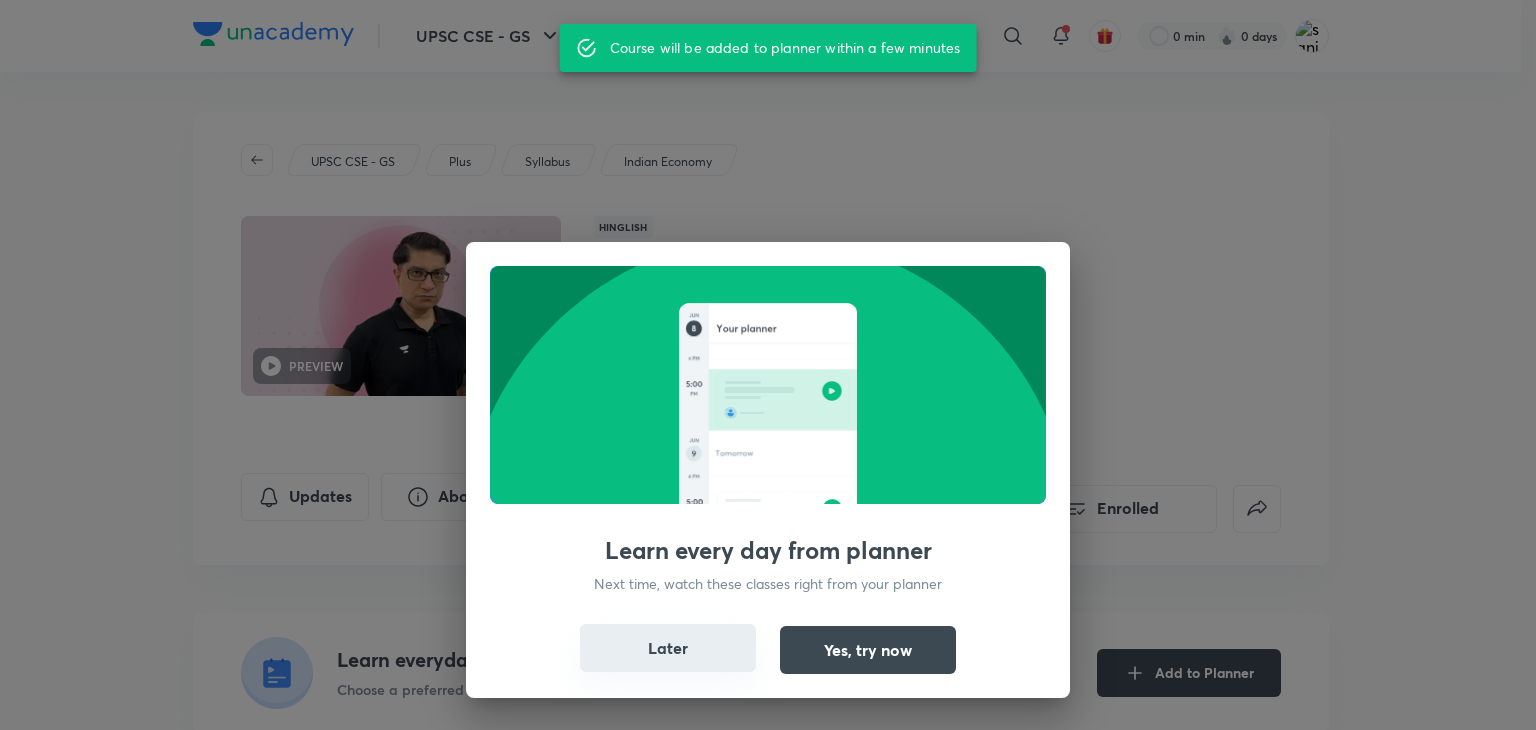 click on "Later" at bounding box center (668, 648) 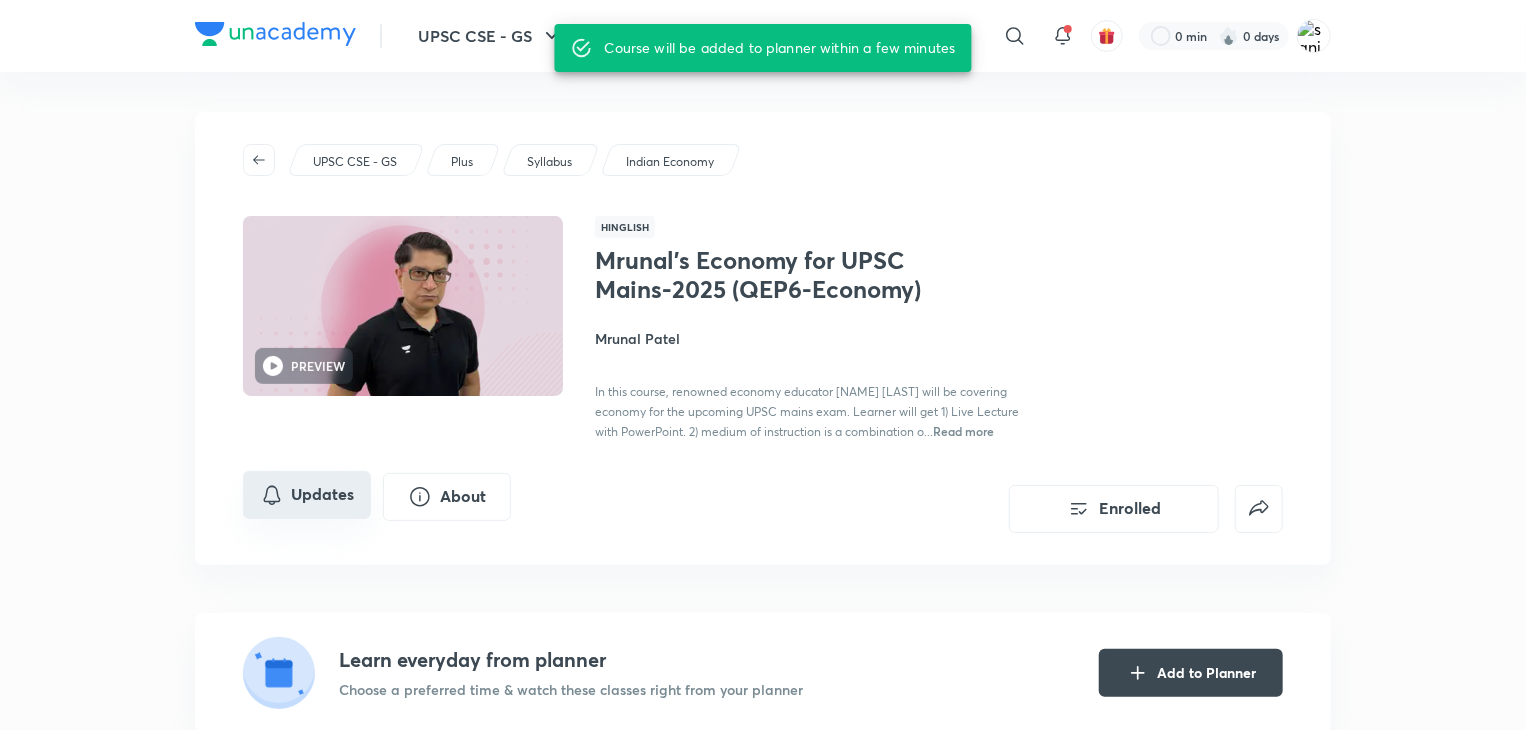 click on "Updates" at bounding box center [307, 495] 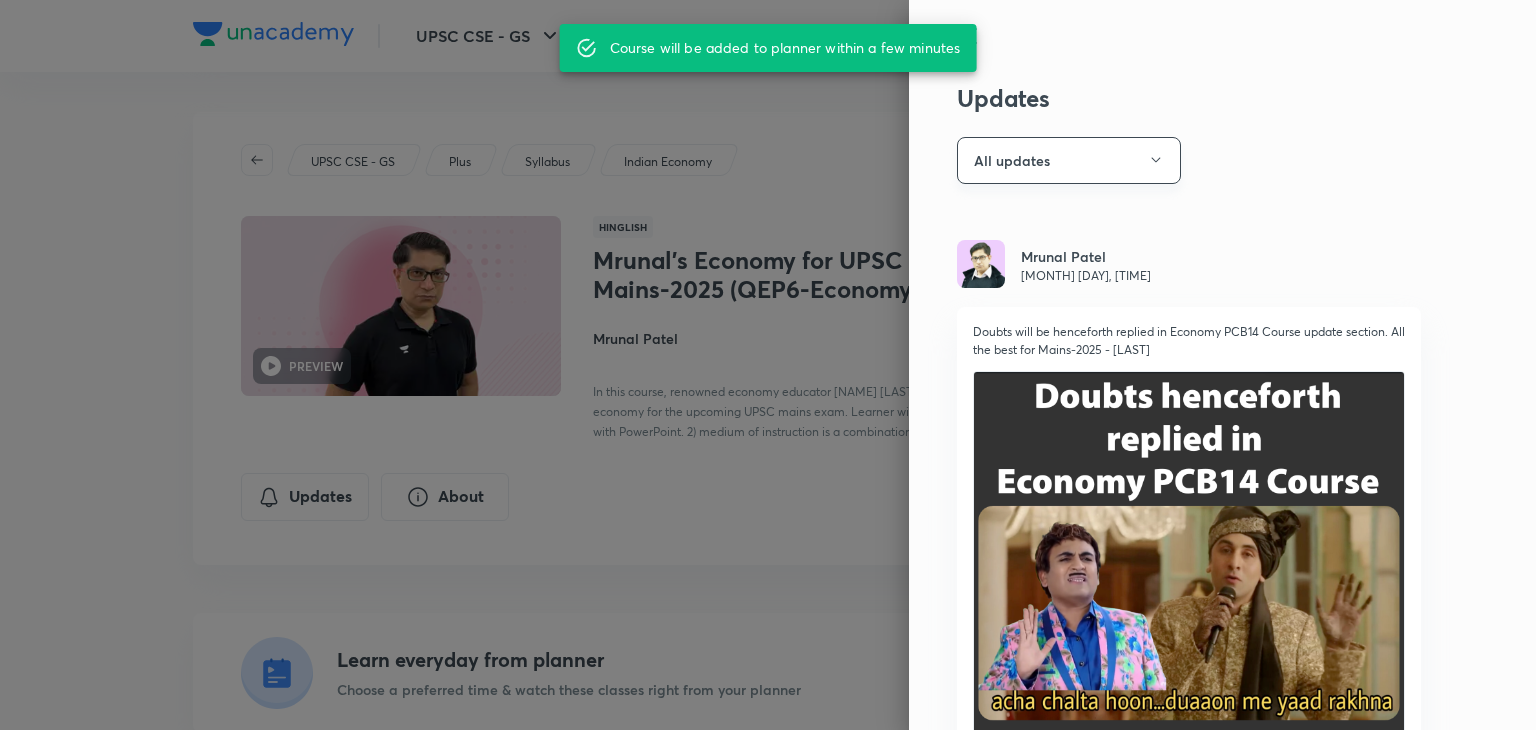 click on "All updates" at bounding box center (1069, 160) 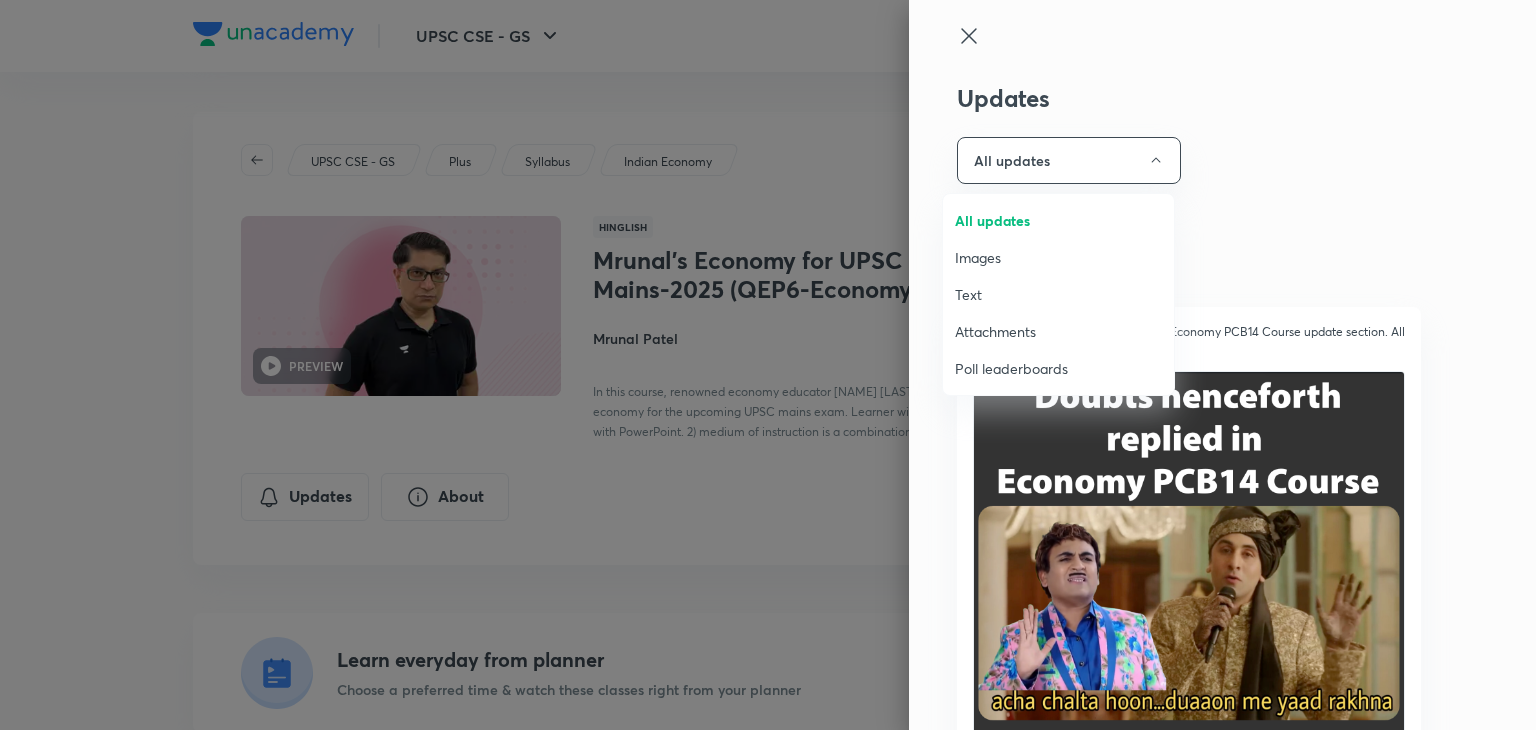 click on "Attachments" at bounding box center (1058, 331) 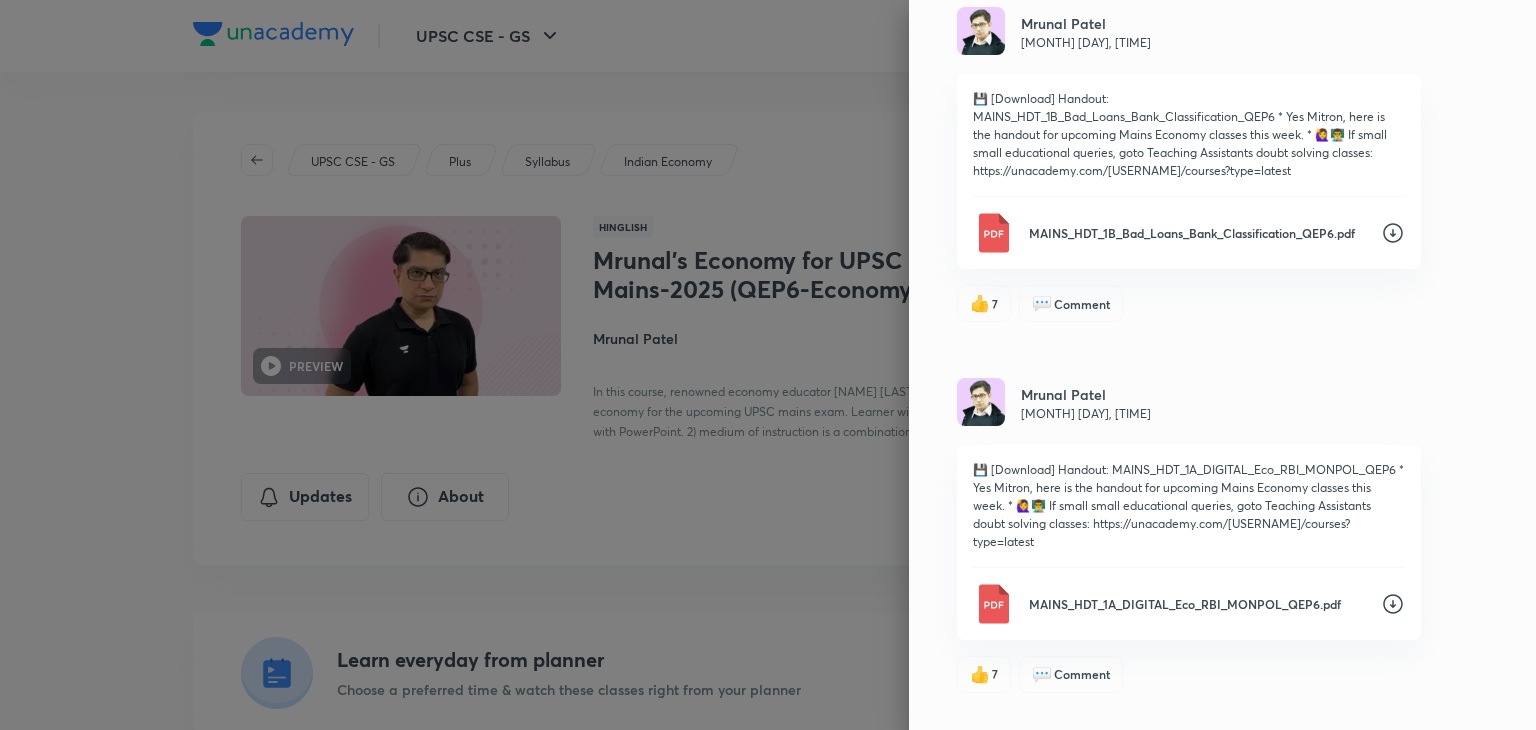 scroll, scrollTop: 6485, scrollLeft: 0, axis: vertical 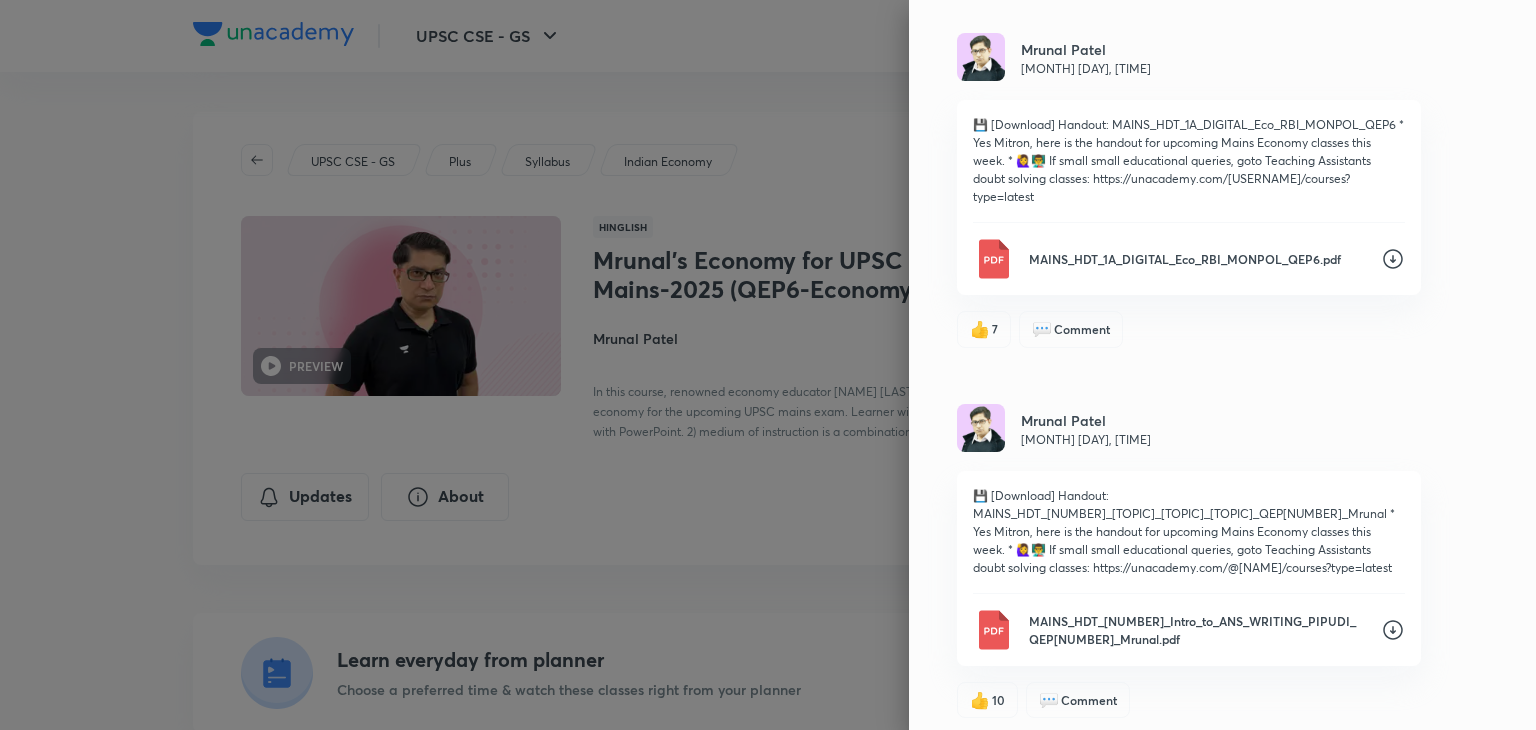 click 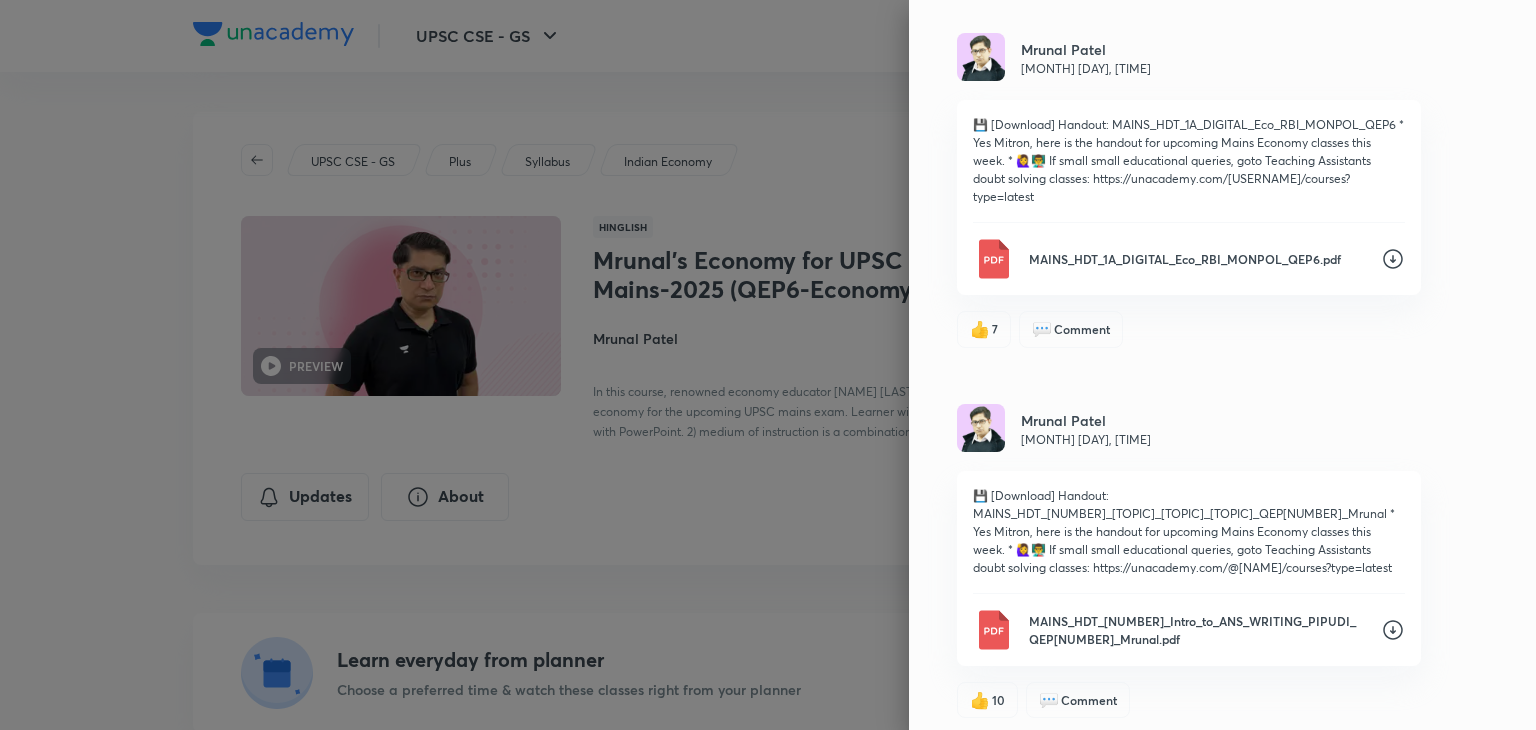 click 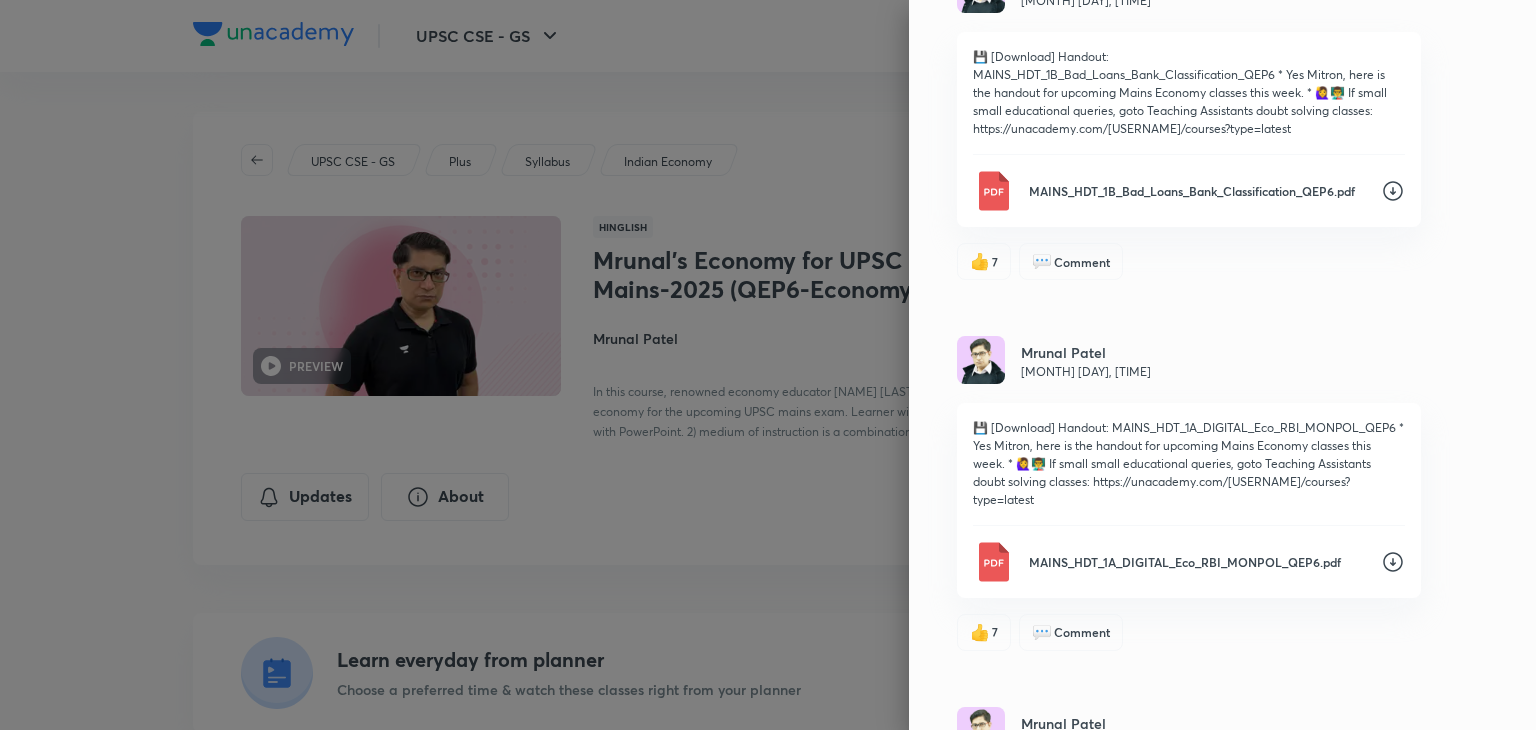 scroll, scrollTop: 6181, scrollLeft: 0, axis: vertical 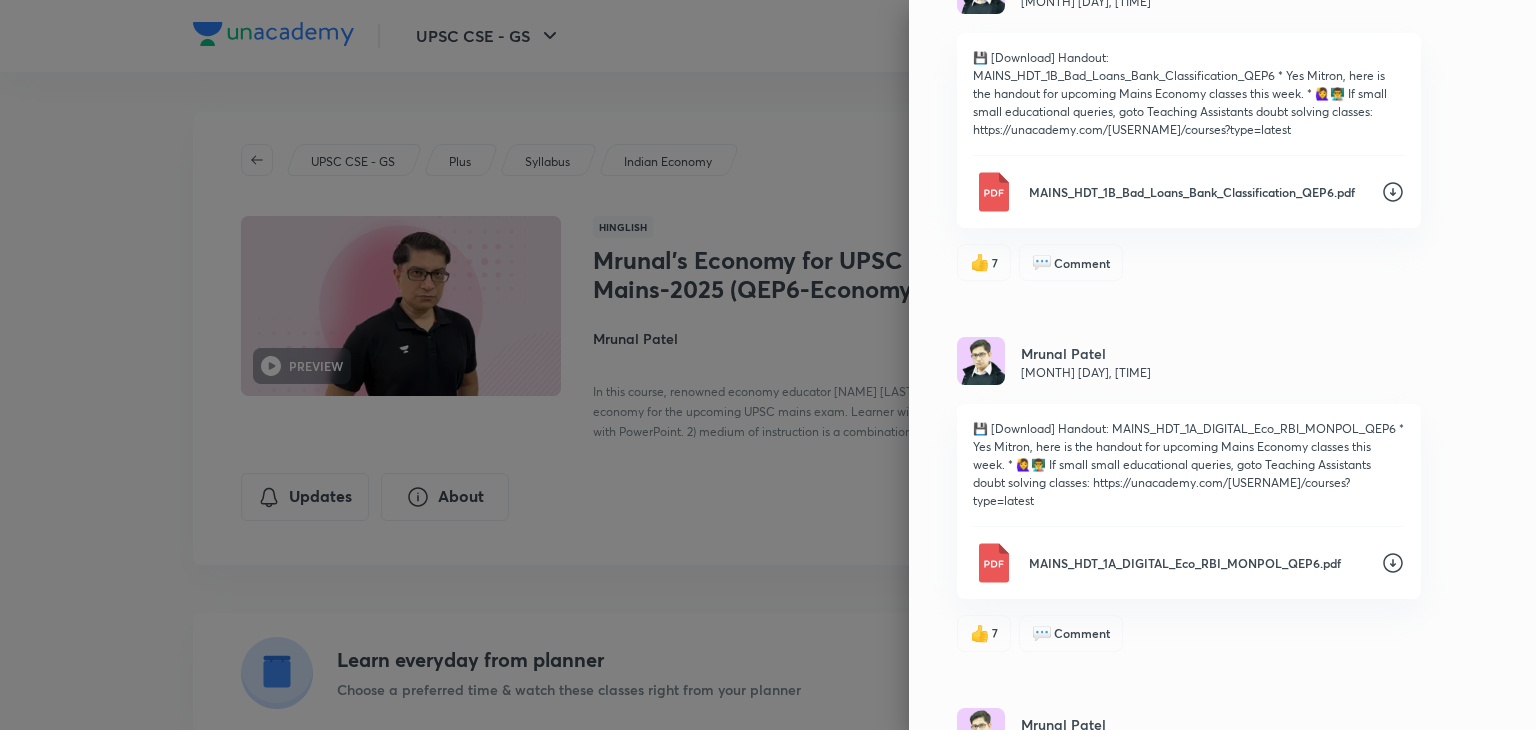 click 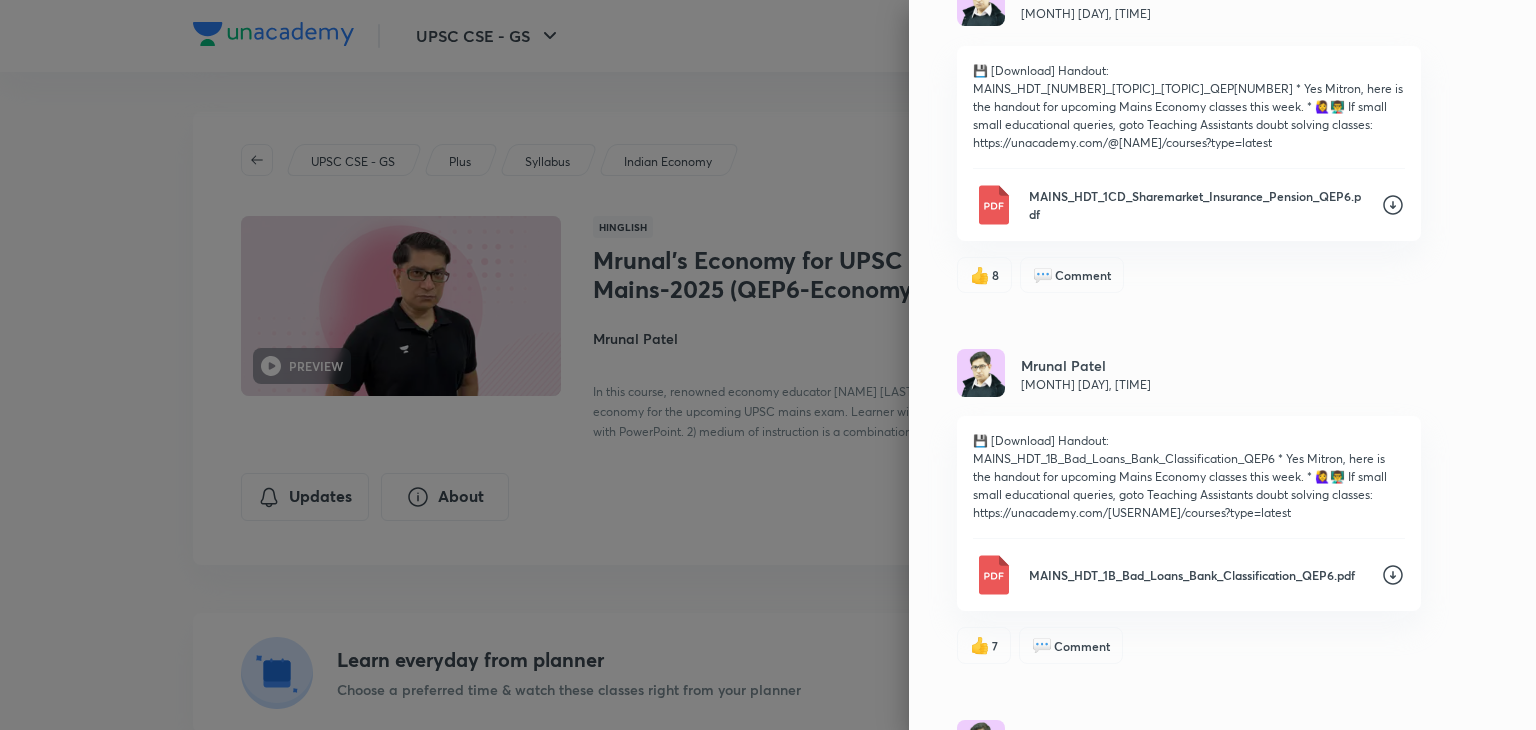 scroll, scrollTop: 5797, scrollLeft: 0, axis: vertical 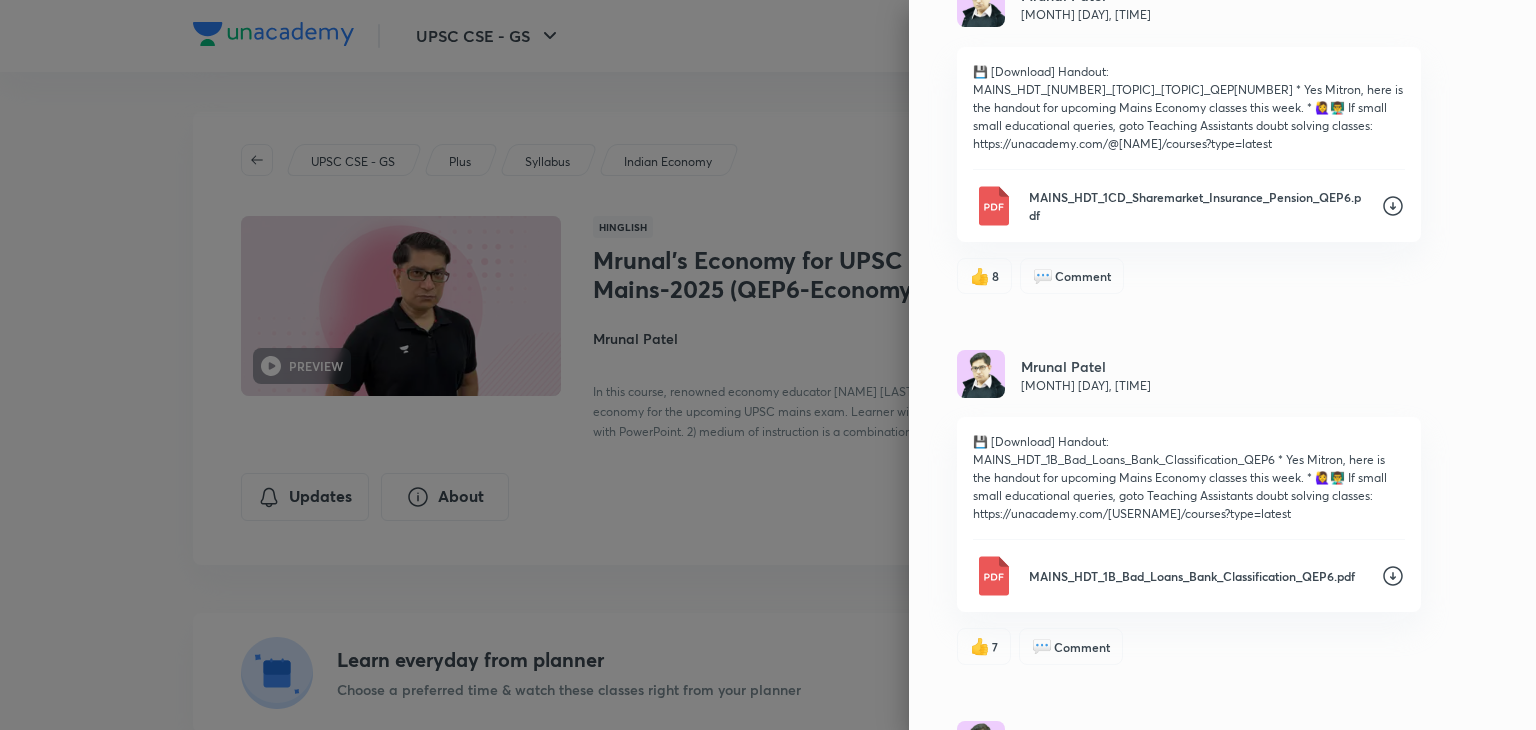 click 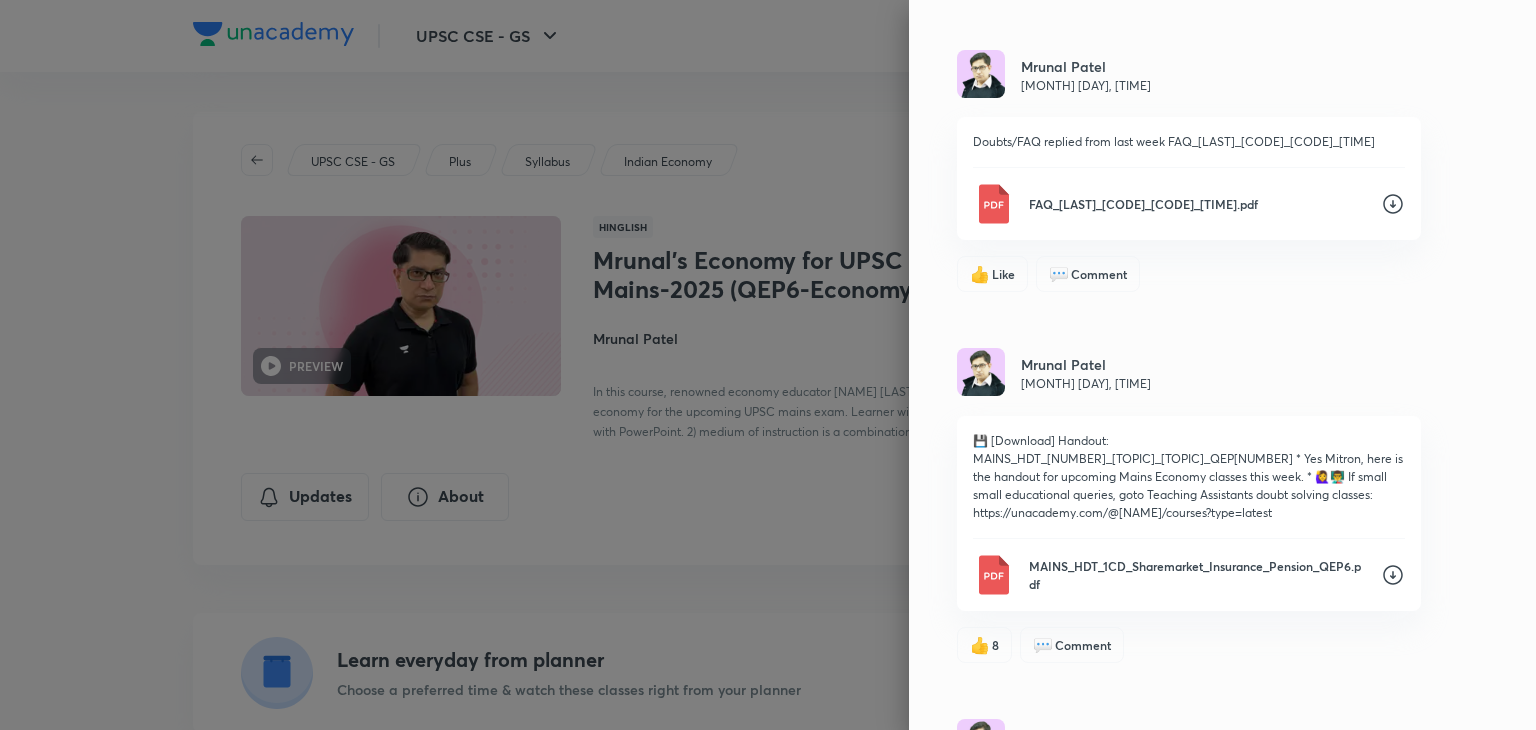scroll, scrollTop: 5428, scrollLeft: 0, axis: vertical 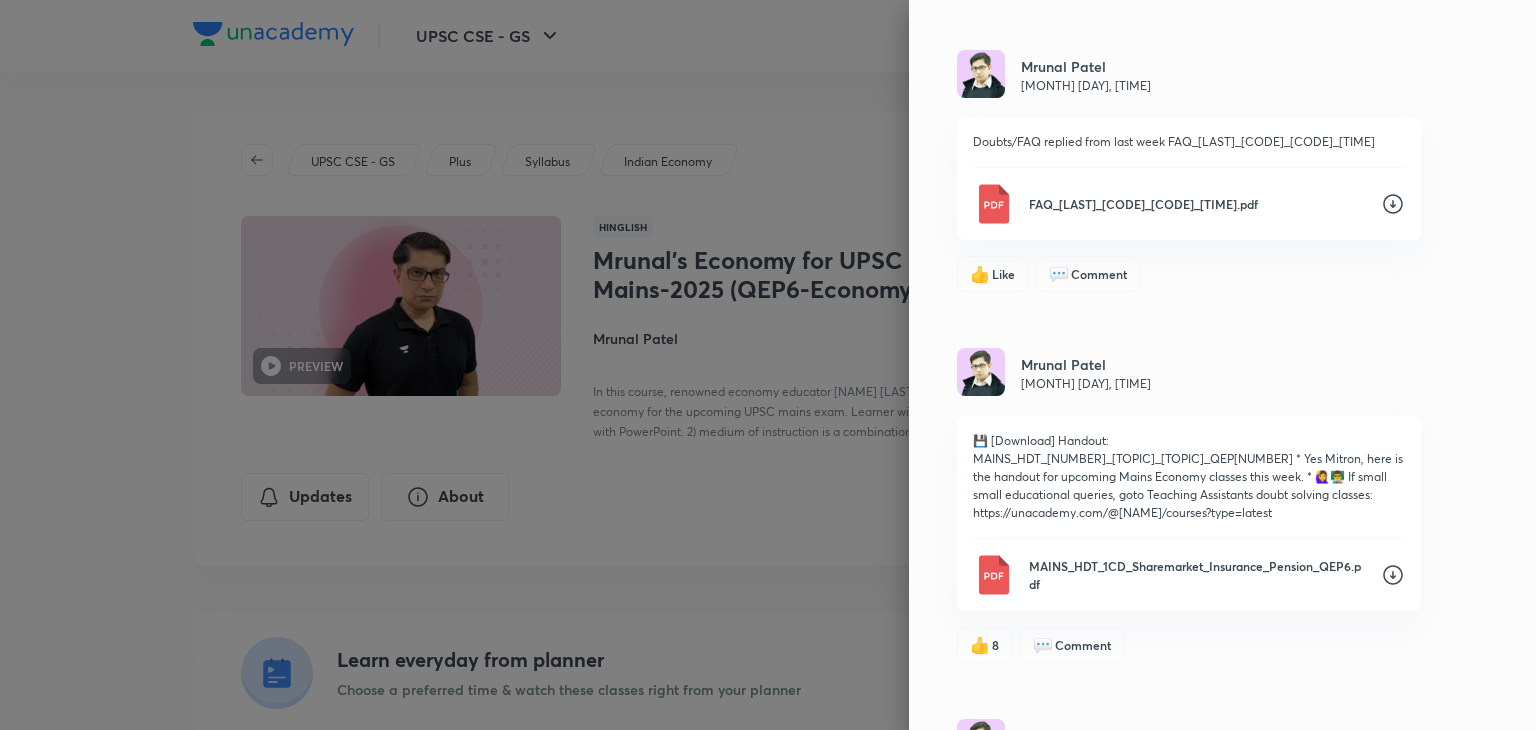 click 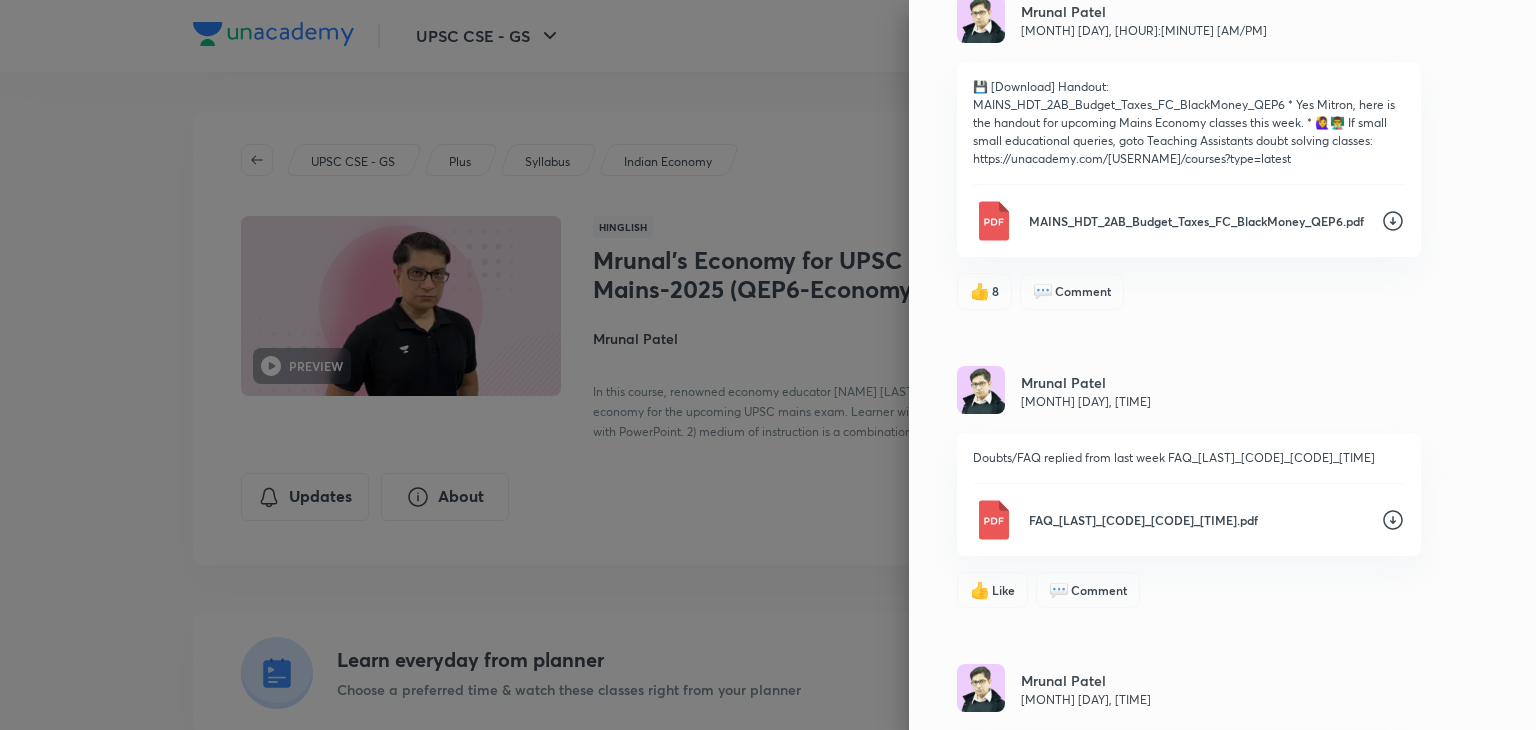 scroll, scrollTop: 5112, scrollLeft: 0, axis: vertical 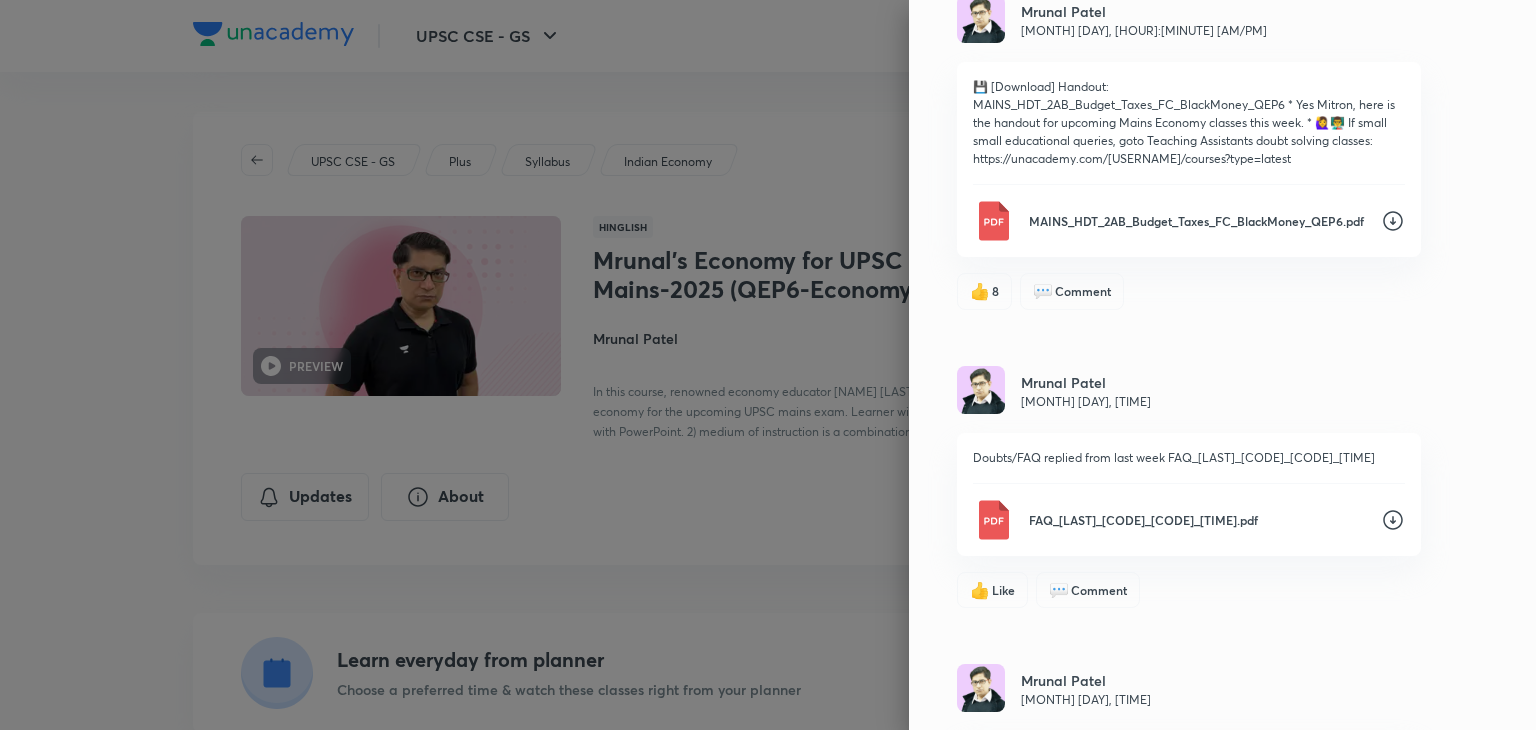 click 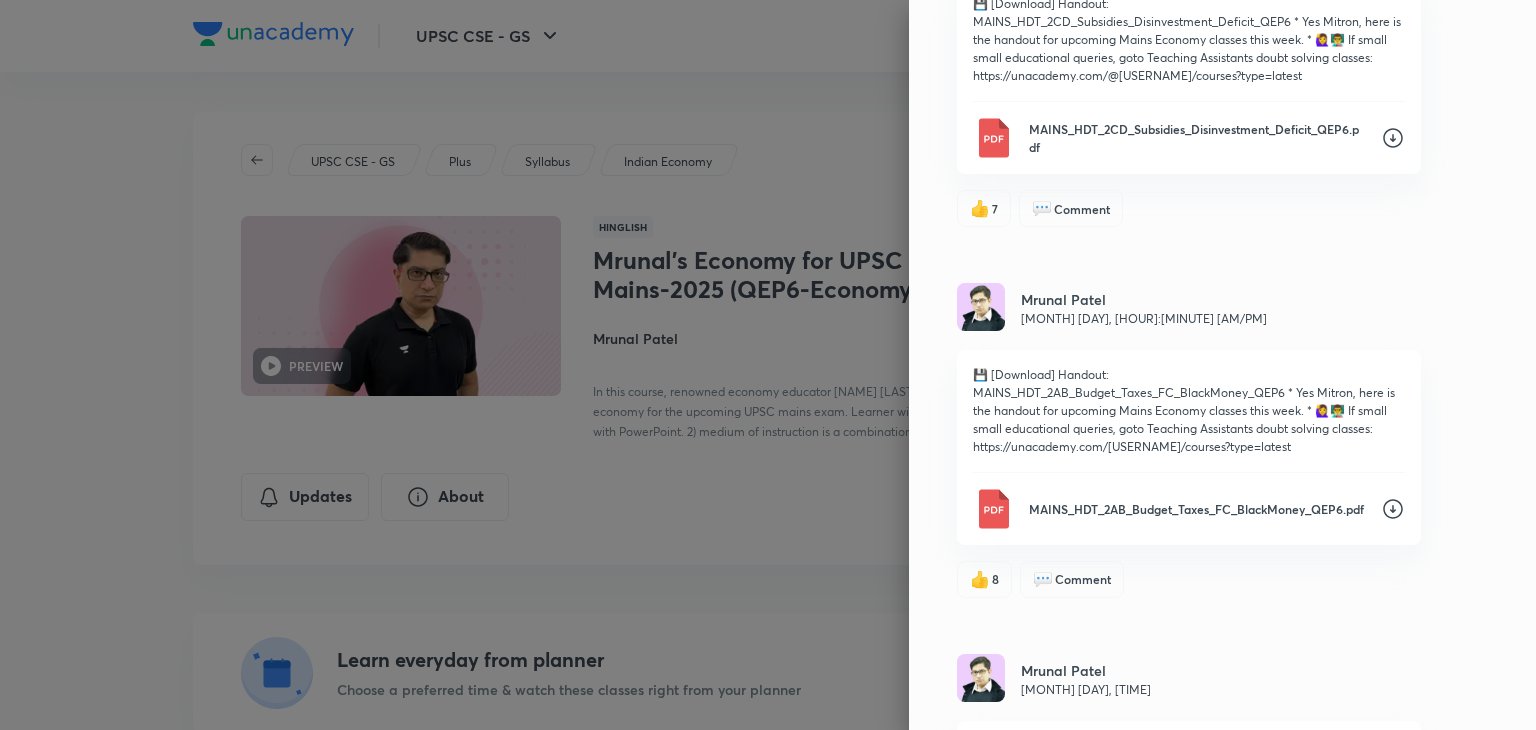 scroll, scrollTop: 4821, scrollLeft: 0, axis: vertical 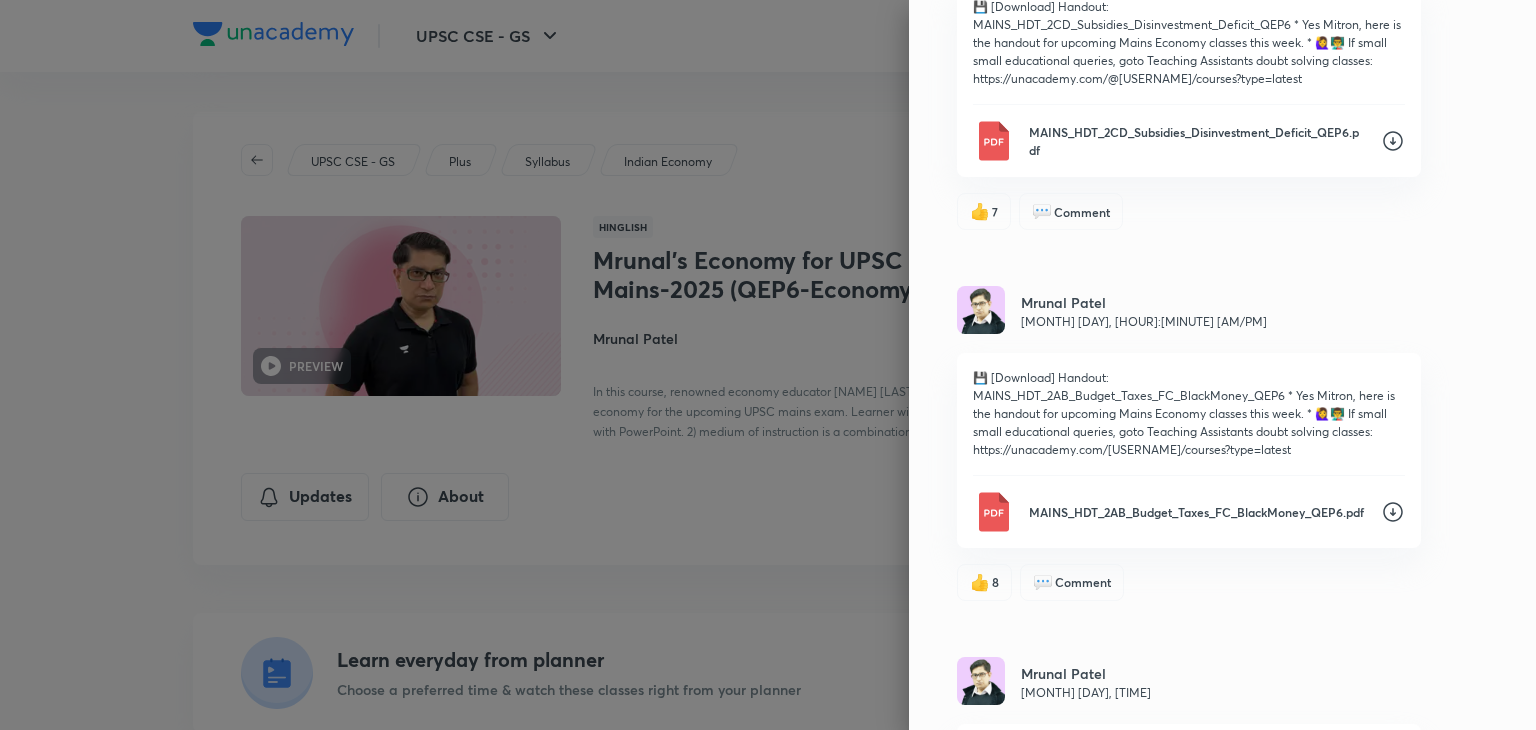 click 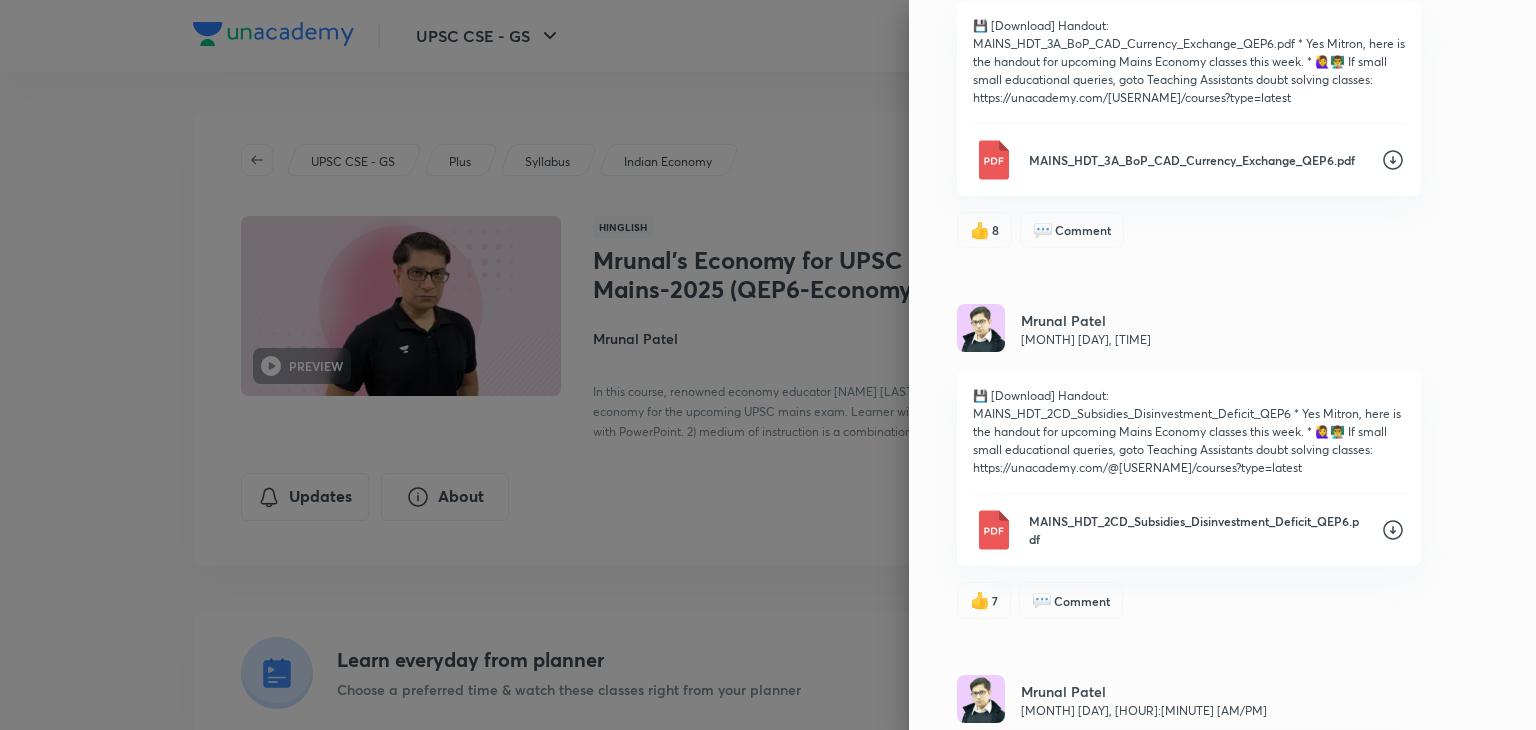 scroll, scrollTop: 4432, scrollLeft: 0, axis: vertical 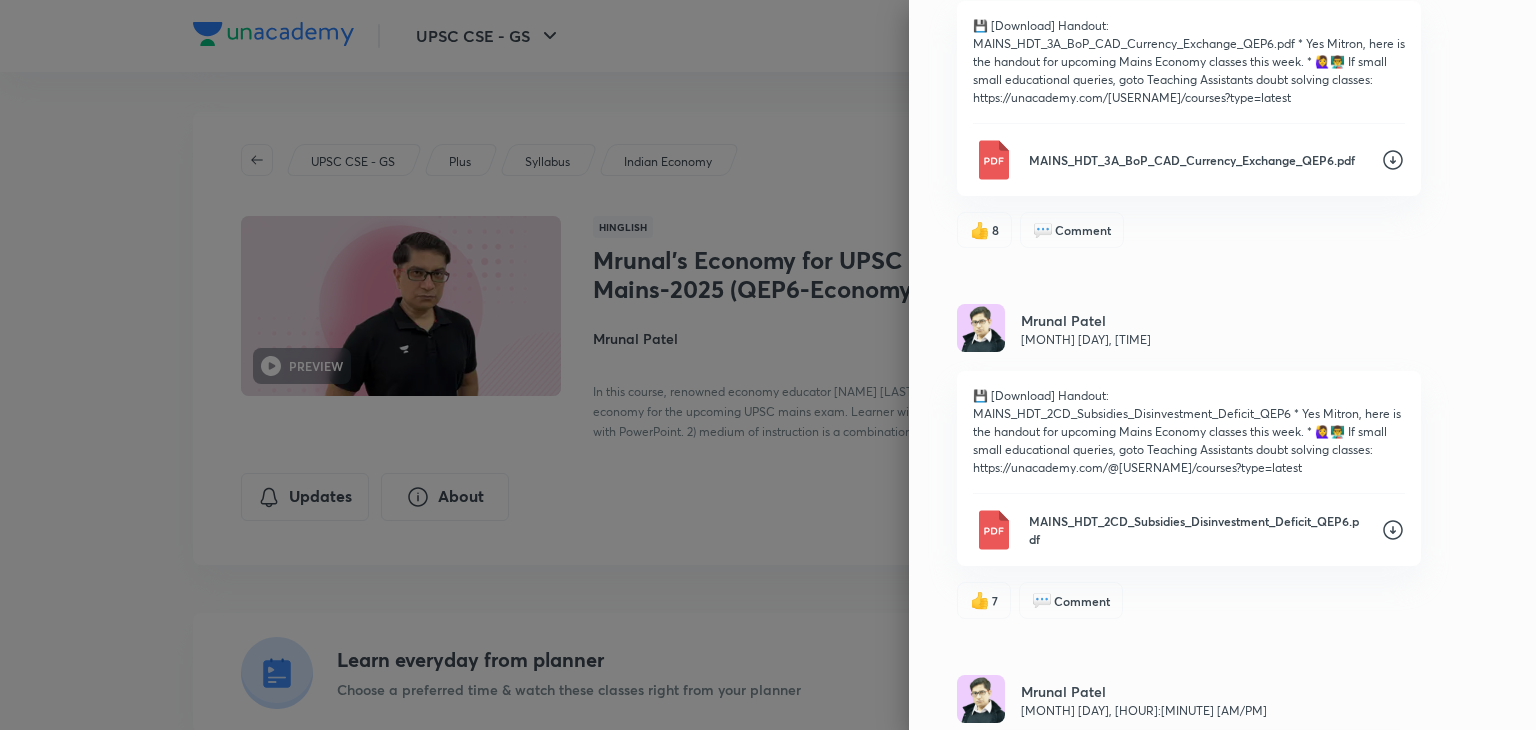 click 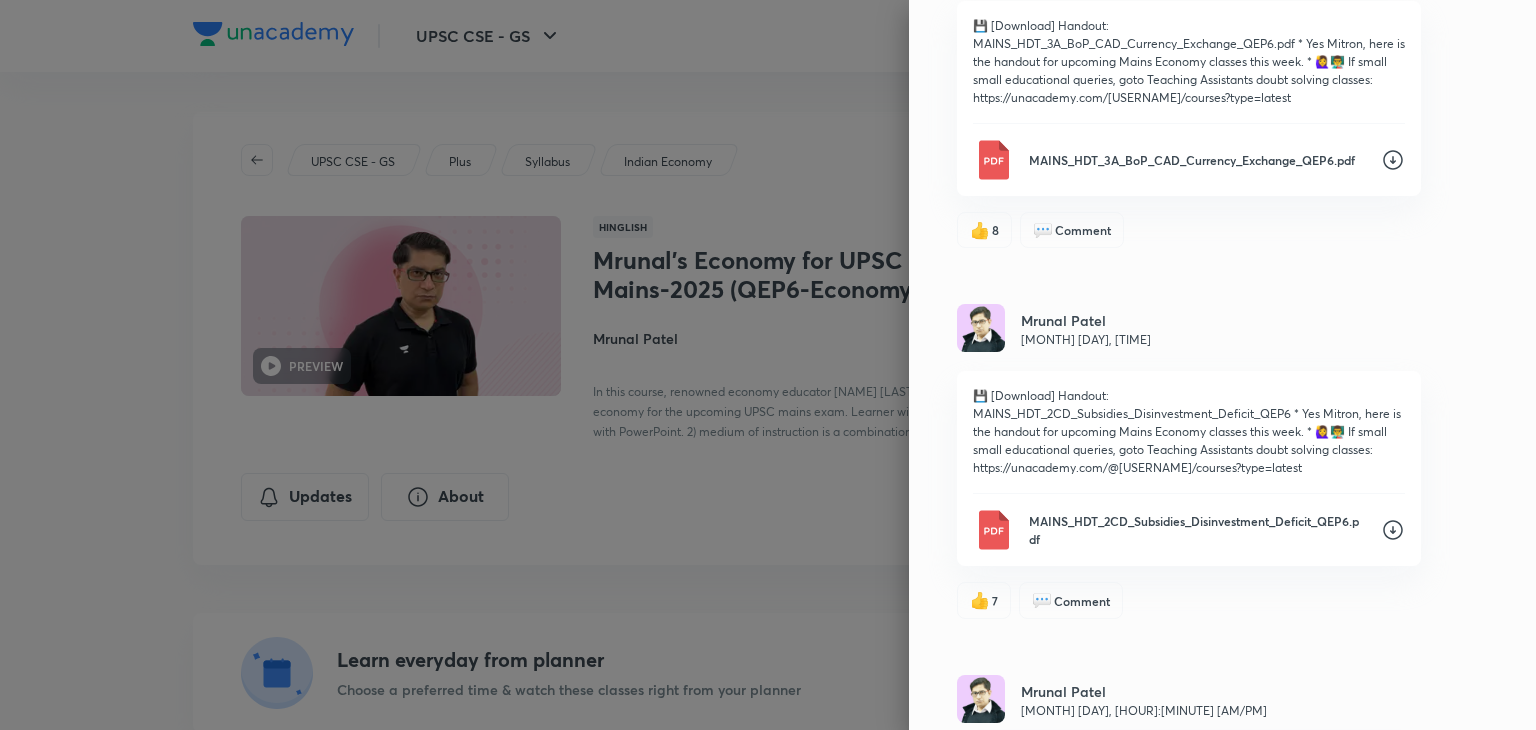 click on "Updates Attachments Mrunal Patel Jul 16, 8:21 PM Doubts/FAQ replied from last week. FAQ_Mrunal_QEP6_D5699_Upto_Jul16_Evening.pdf 👍 1 💬 Comment Mrunal Patel Jul 9, 11:50 PM Doubts/FAQ replied from last week. FAQ_Mrunal_QEP6_D5670_Upto_Jul9_Evening.pdf 👍 1 💬 Comment Mrunal Patel Jul 6, 6:17 PM 💾 [Download] Handout: MAINS_HDT_6B_Women_Poverty_Inequality_HDI_QEP6
* Yes Mitron, here is the handout for upcoming Mains Economy classes this week.
* 🙋‍♀️👨‍🏫 If small small educational queries, goto Teaching Assistants doubt solving classes: https://unacademy.com/@mustafa.ali/courses?type=latest MAINS_HDT_6B_Women_Poverty_Inequality_HDI_QEP6.pdf 👍 6 💬 Comment Mrunal Patel Jul 4, 6:17 PM MAINS_HDT_6A_Health_Hunger_Edu_Skill_QEP6.pdf 👍 6 💬 Comment Mrunal Patel Jul 3, 6:21 PM MAINS_HDT_5_INFRA_Urbanisation_E-Governance_QEP6.pdf 👍 7 💬 1 Mrunal Patel Jul 2, 10:20 PM Doubts/FAQ replied from last week. FAQ_Mrunal_QEP6_D5636_Upto_Jul2_Evening.pdf 👍 4 💬 Comment Mrunal Patel" at bounding box center [1222, 365] 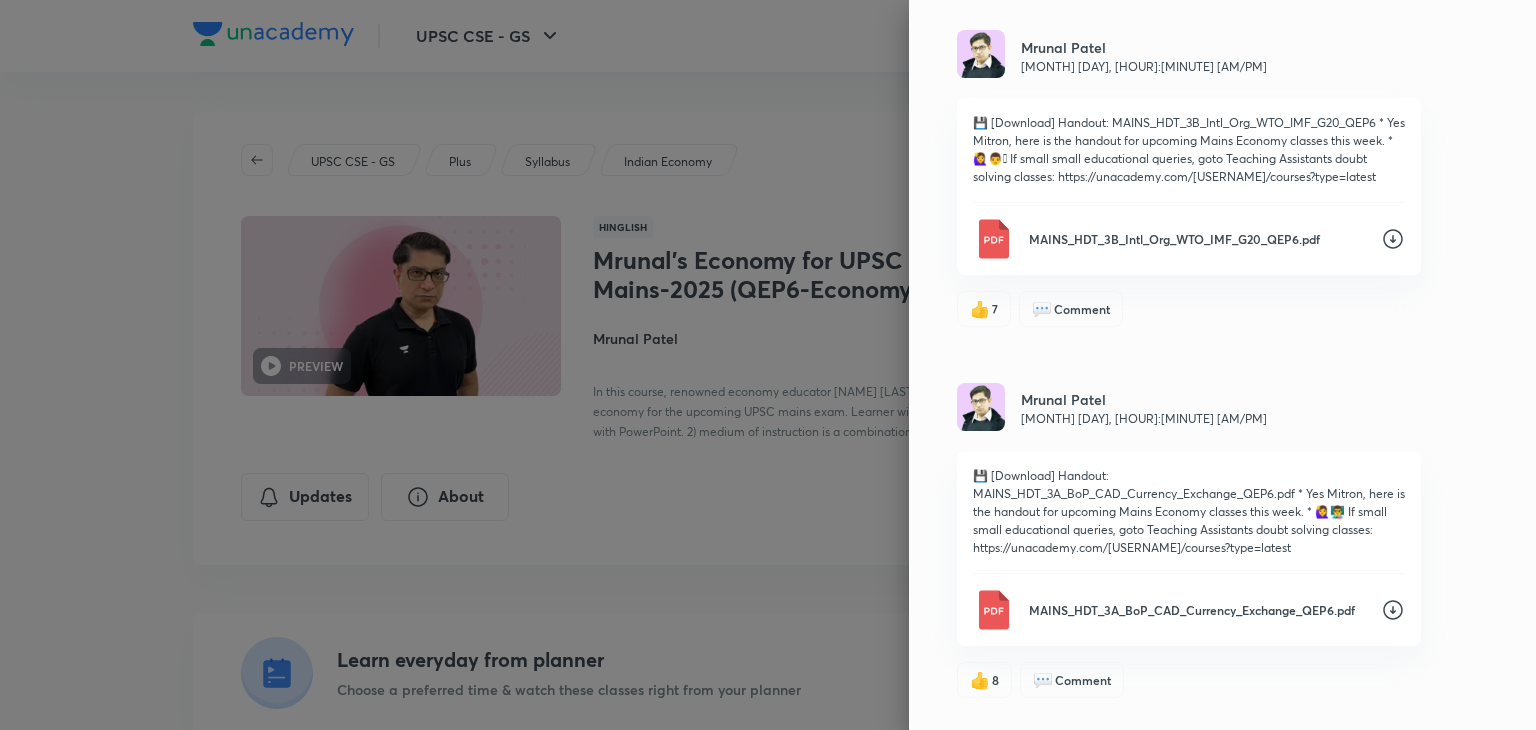 scroll, scrollTop: 3980, scrollLeft: 0, axis: vertical 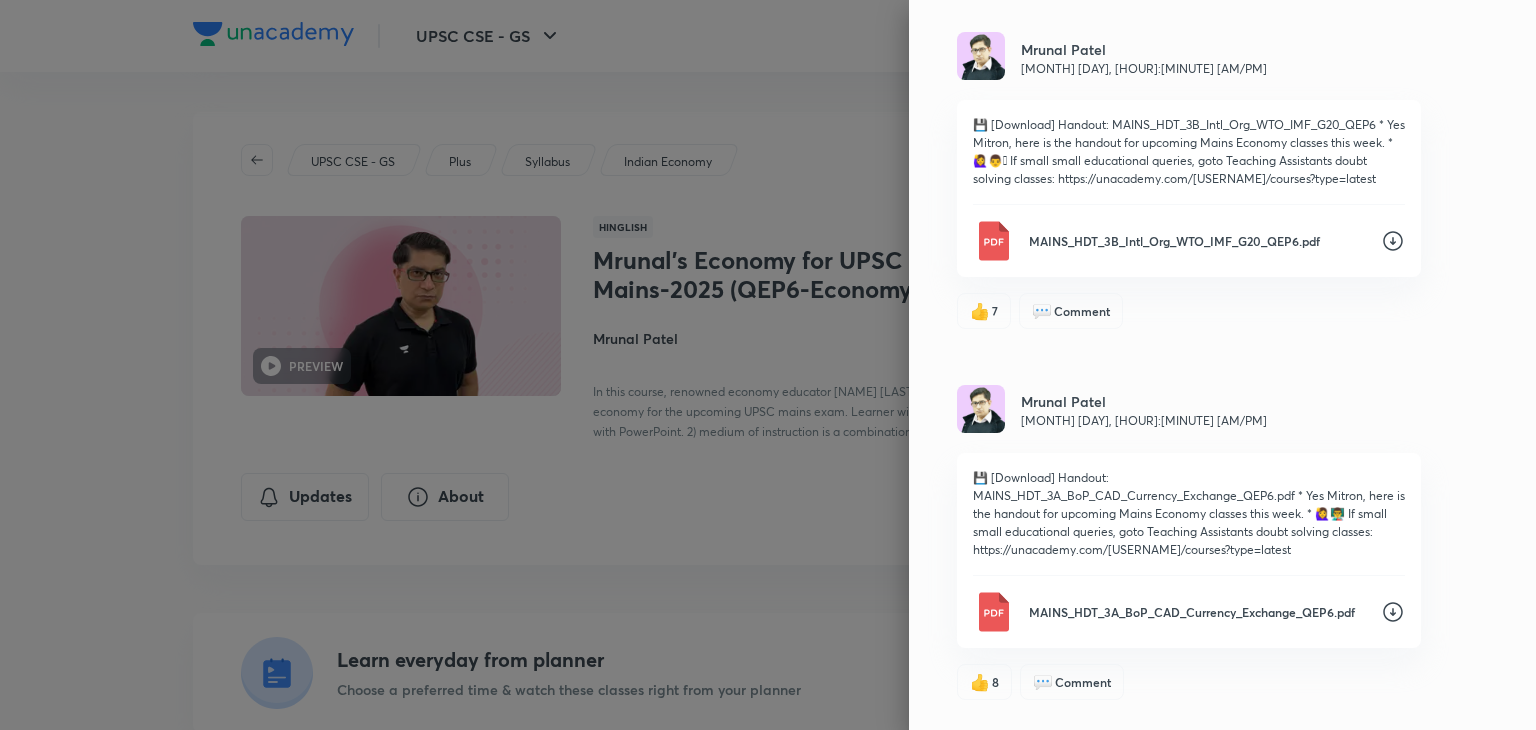 click 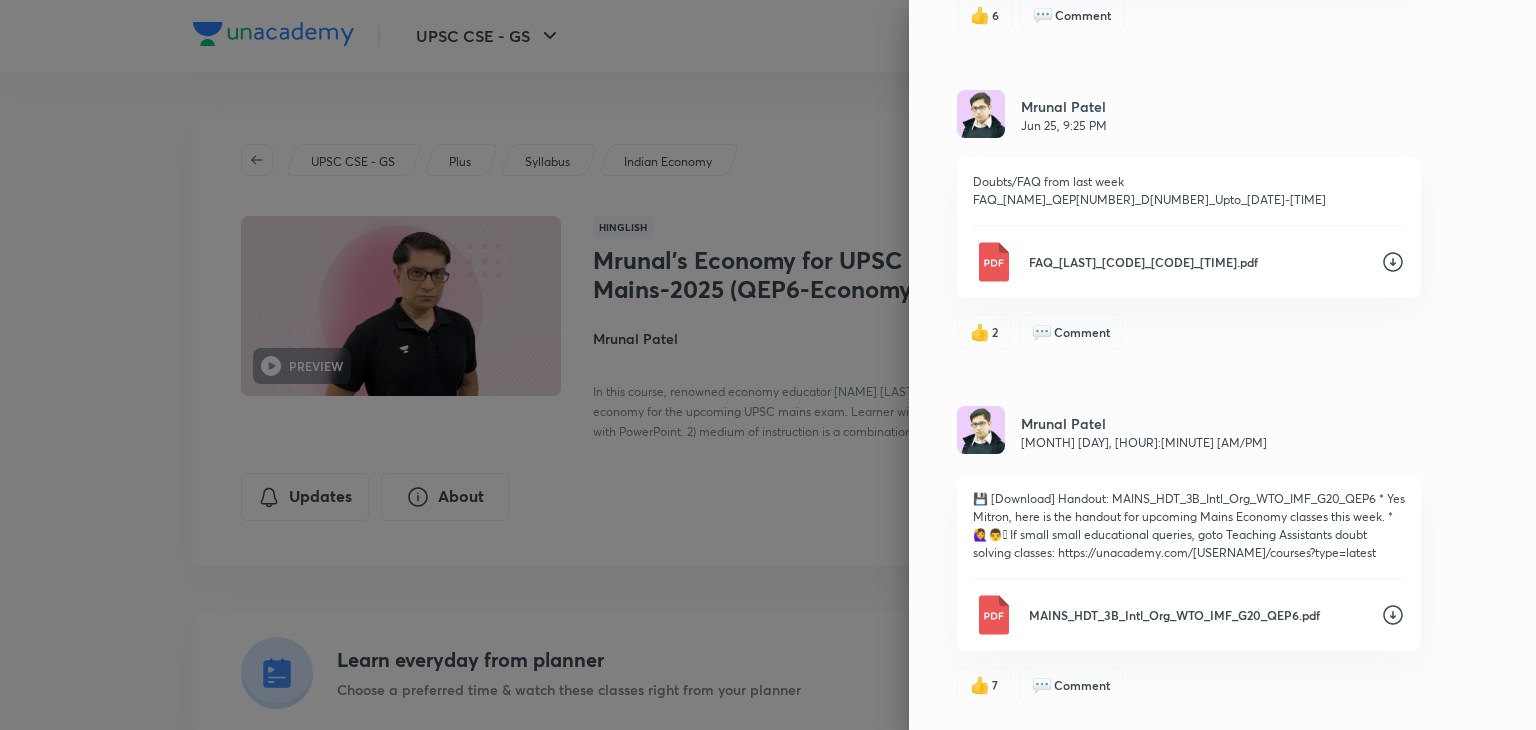 scroll, scrollTop: 3604, scrollLeft: 0, axis: vertical 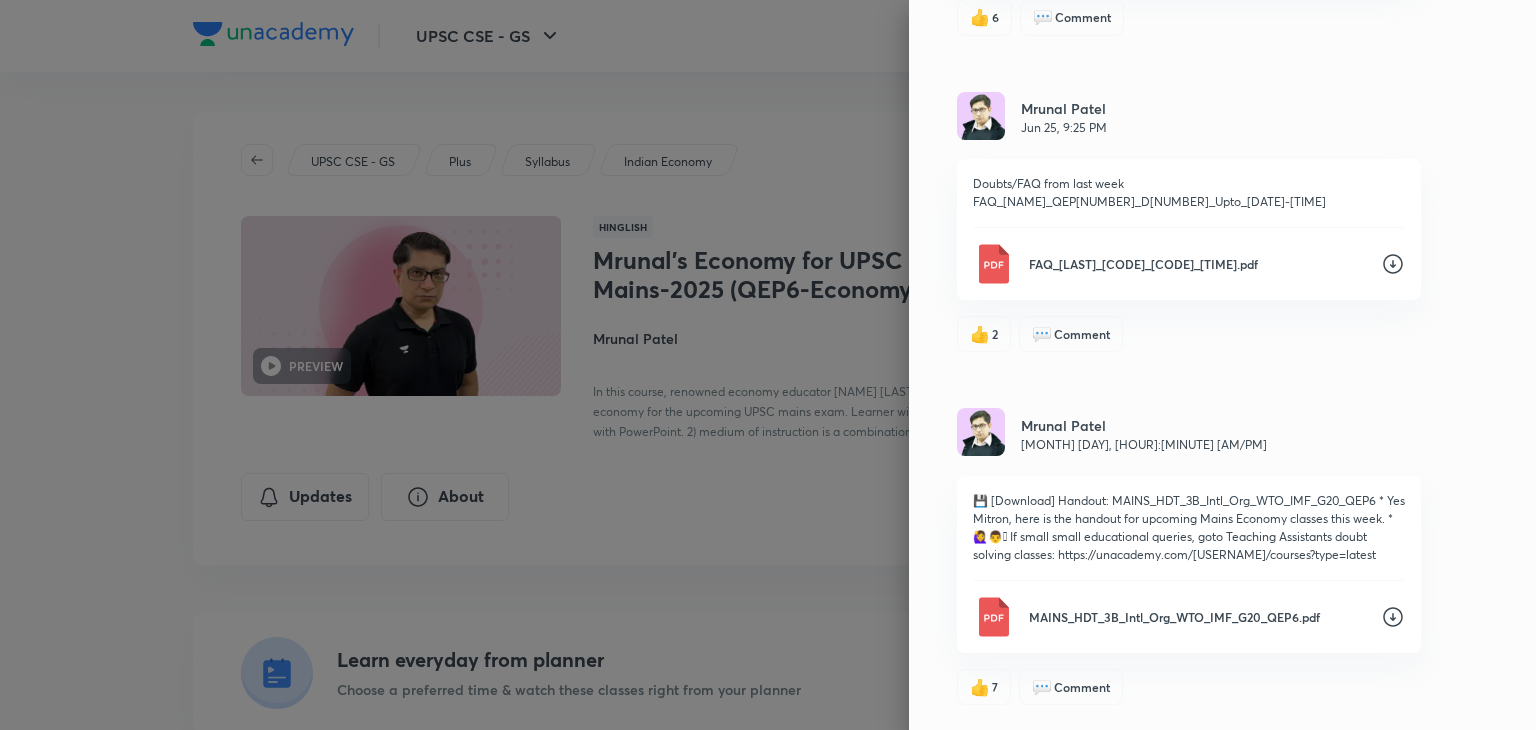 click 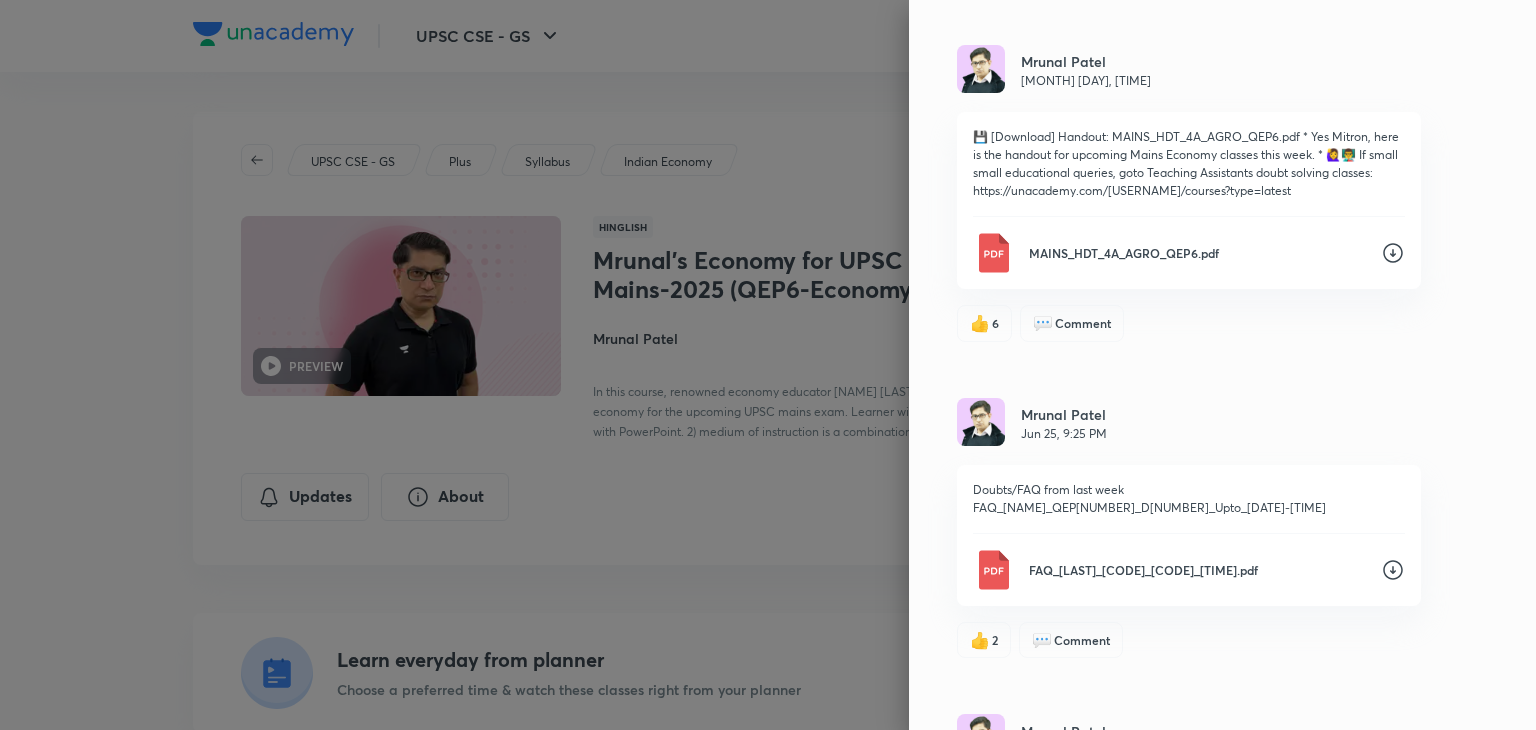 scroll, scrollTop: 3304, scrollLeft: 0, axis: vertical 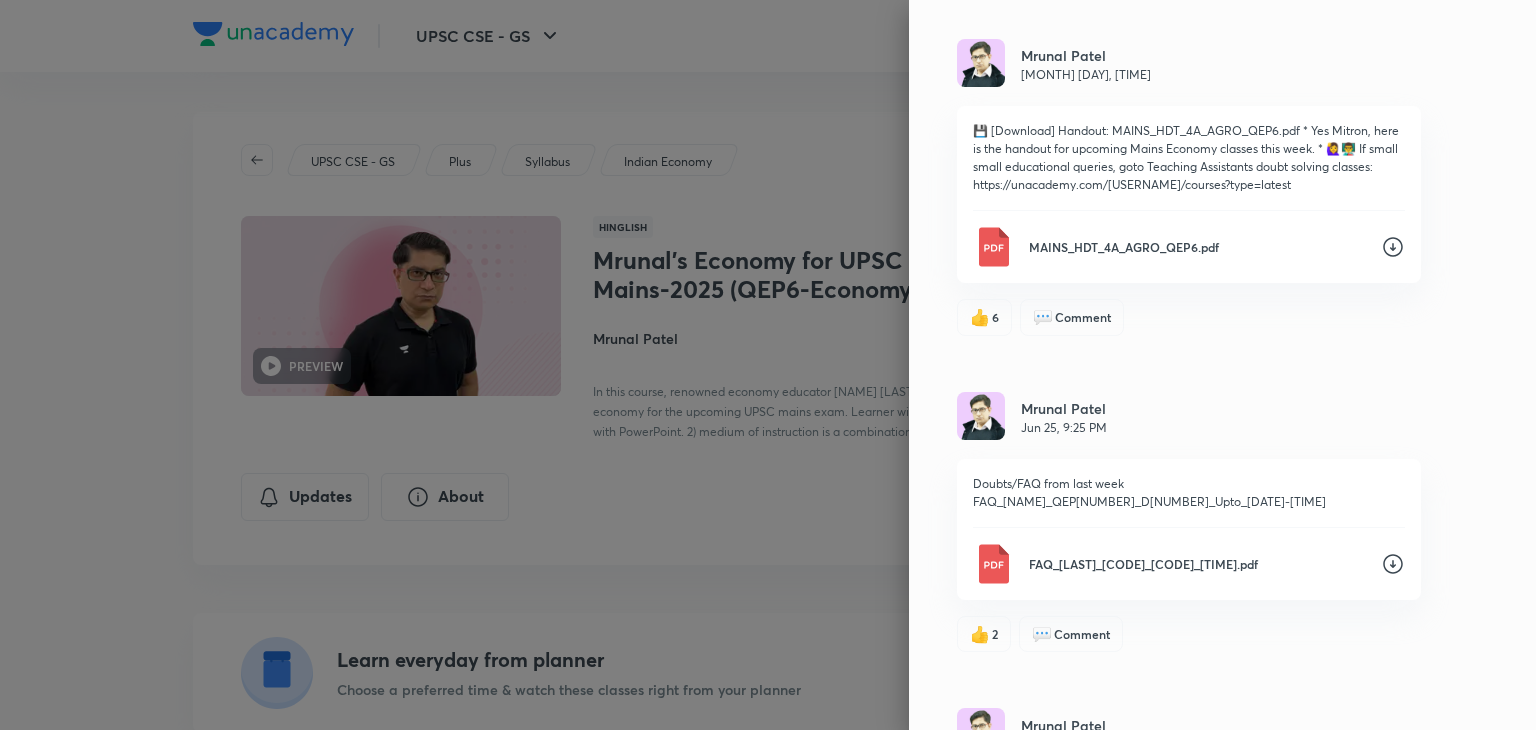 click 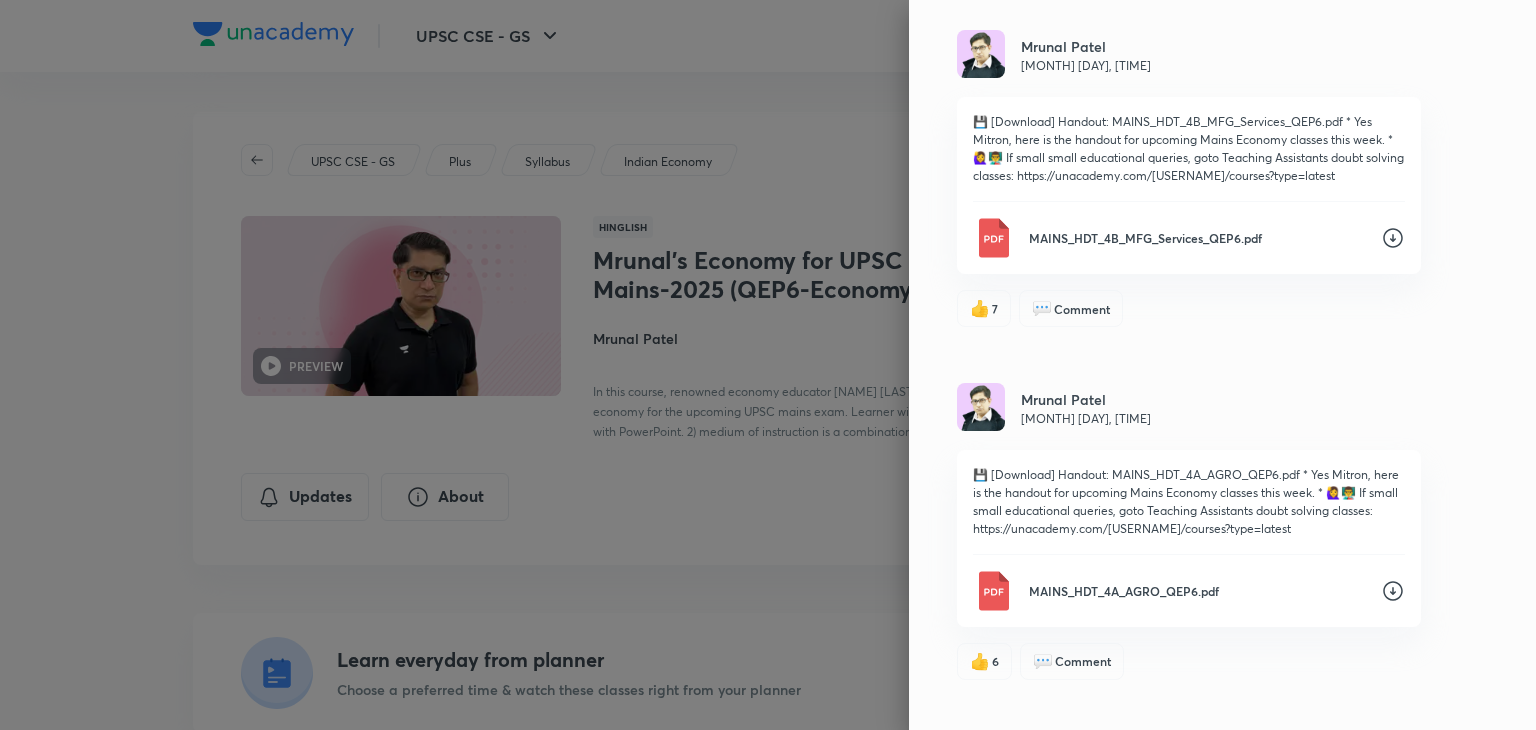 scroll, scrollTop: 2958, scrollLeft: 0, axis: vertical 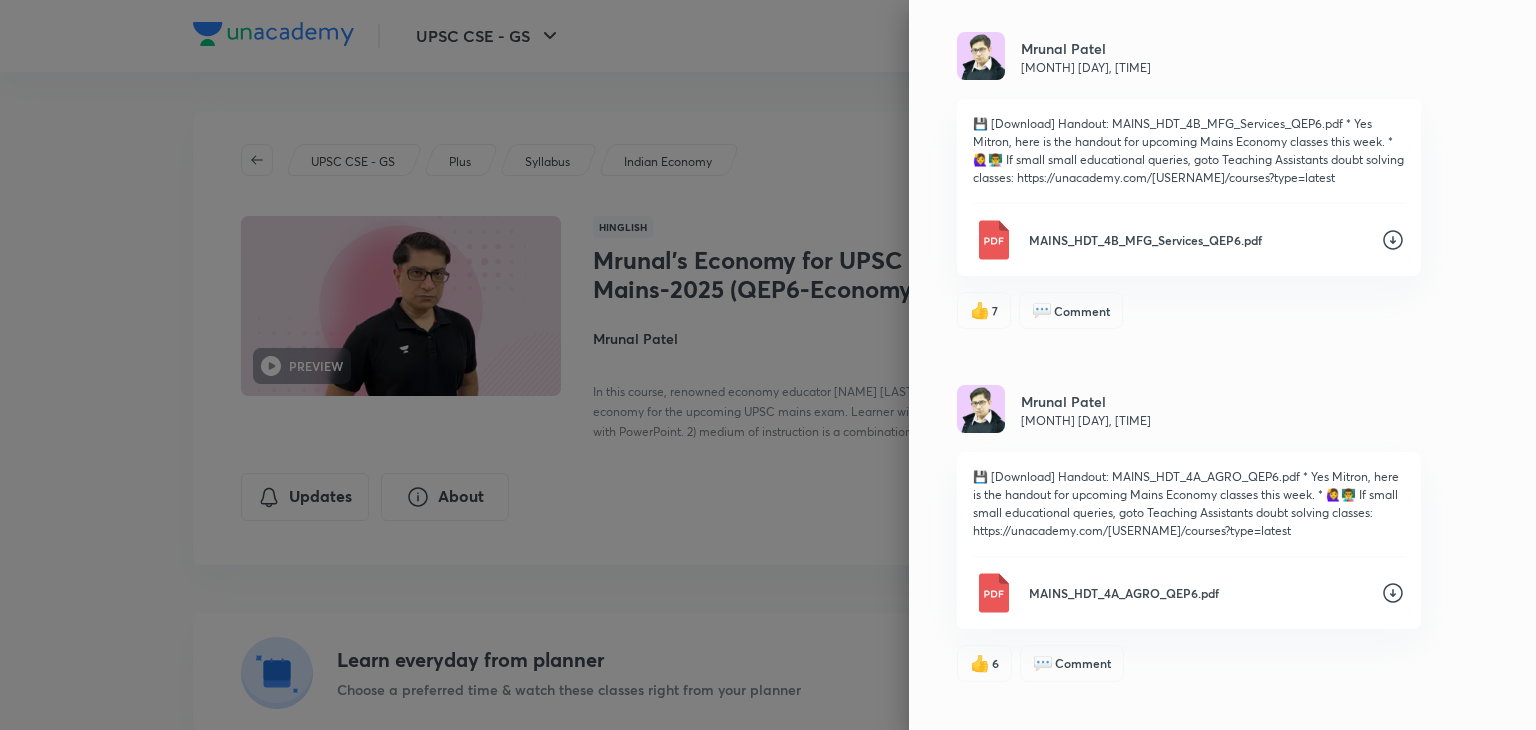 click 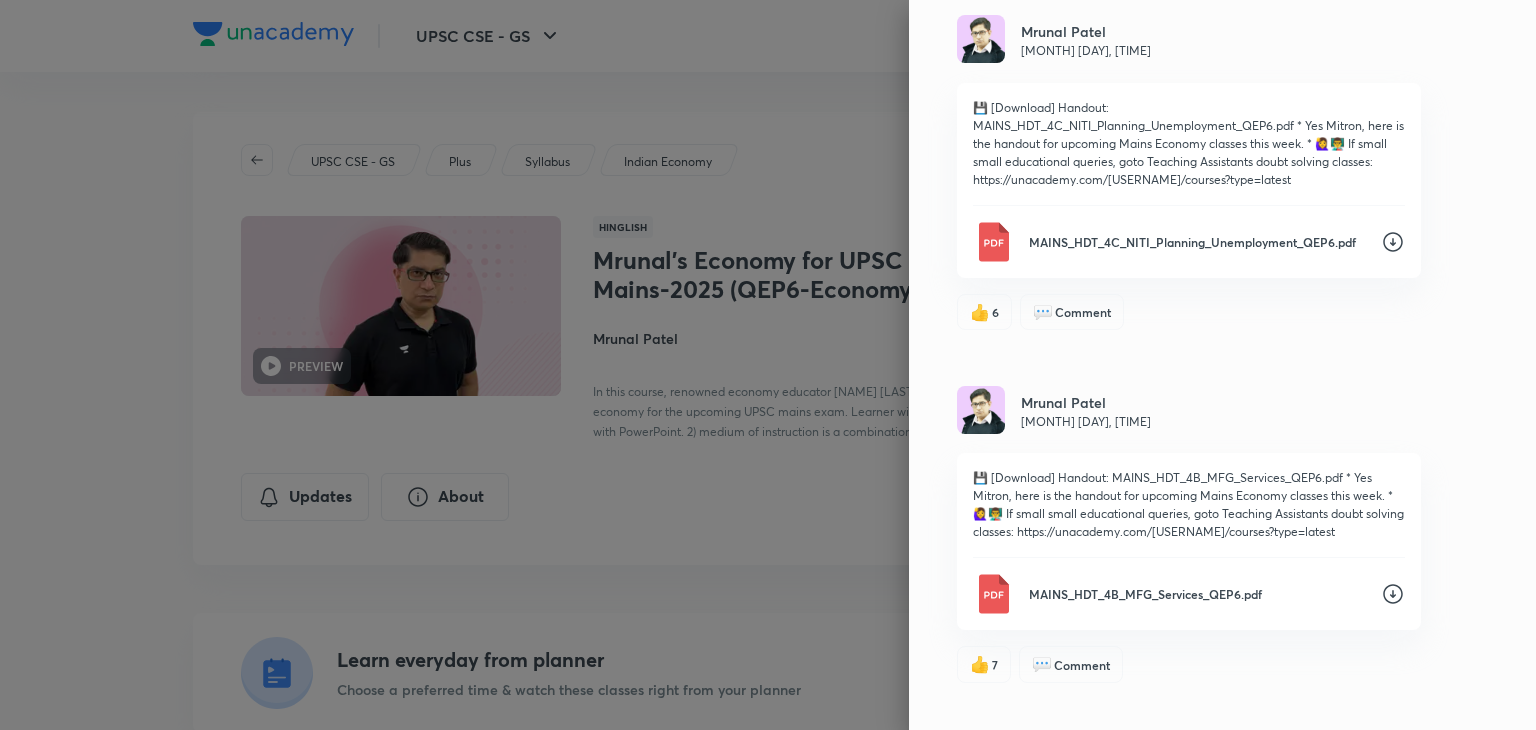 scroll, scrollTop: 2602, scrollLeft: 0, axis: vertical 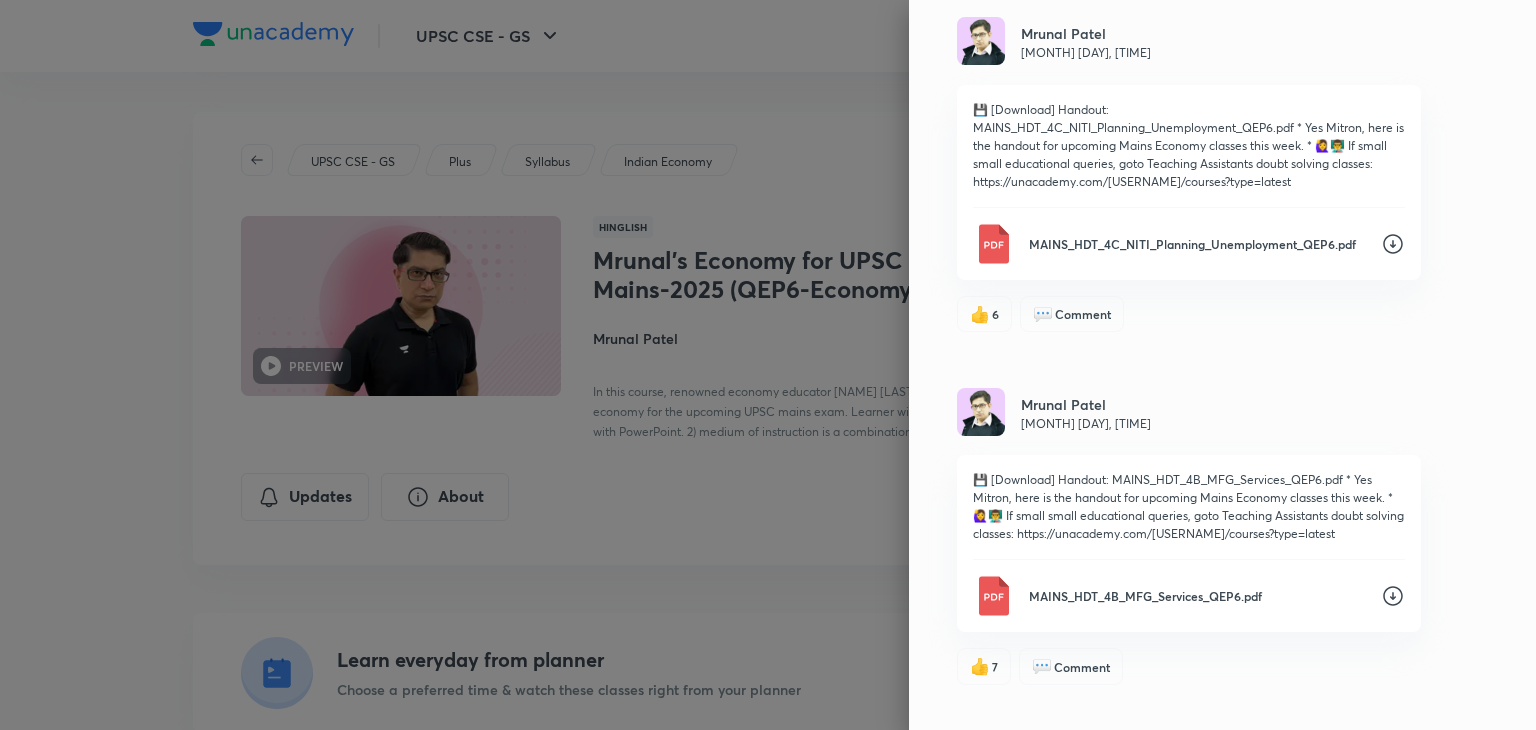 click 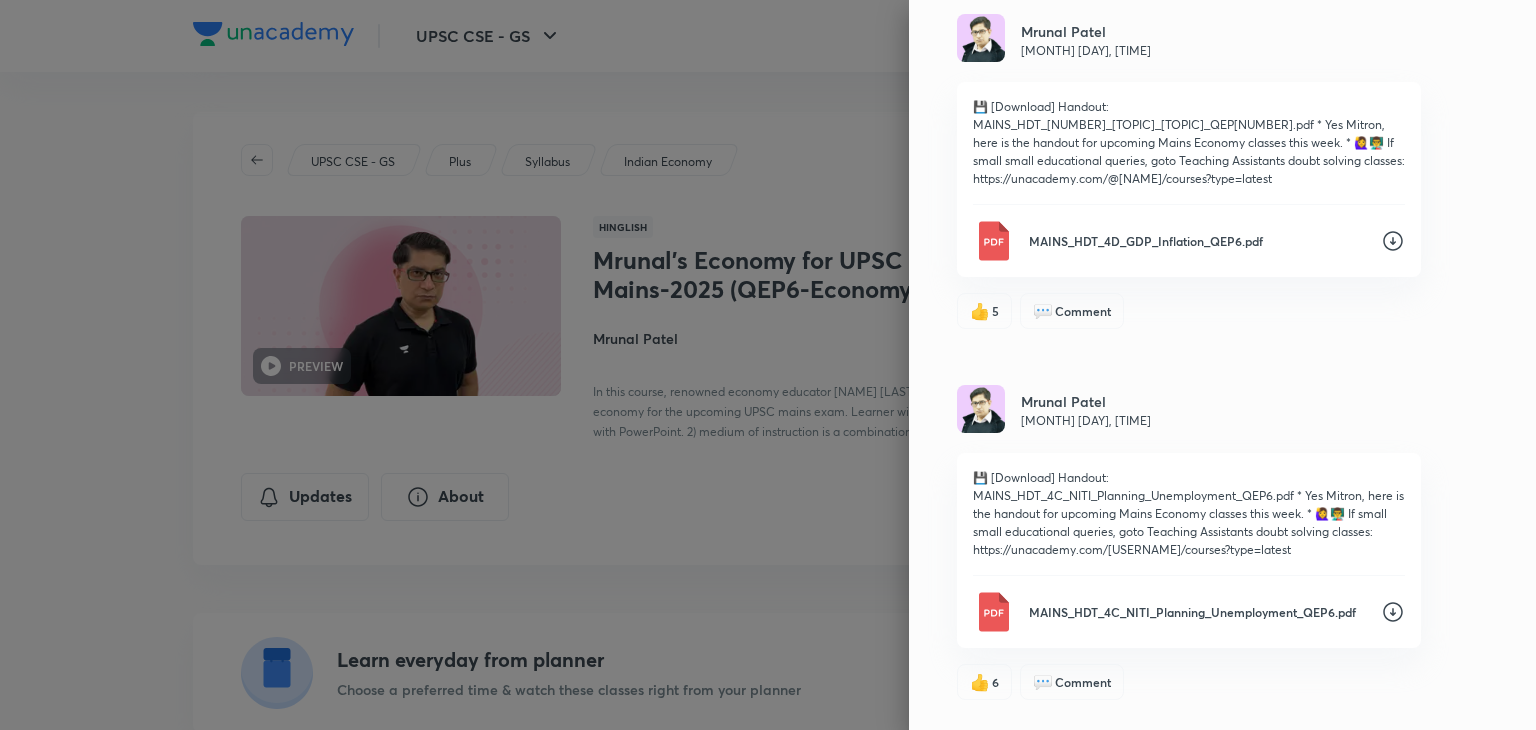scroll, scrollTop: 2228, scrollLeft: 0, axis: vertical 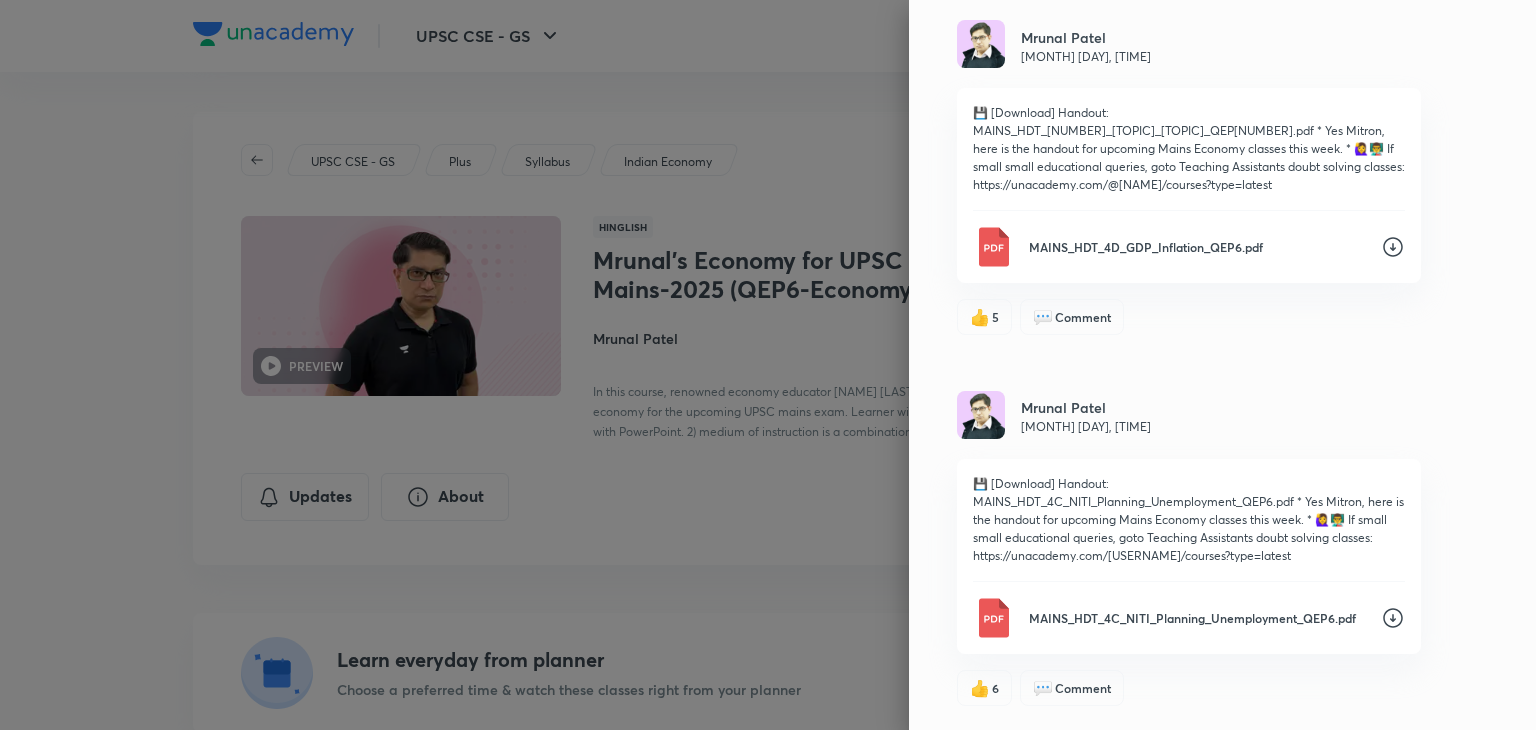 click 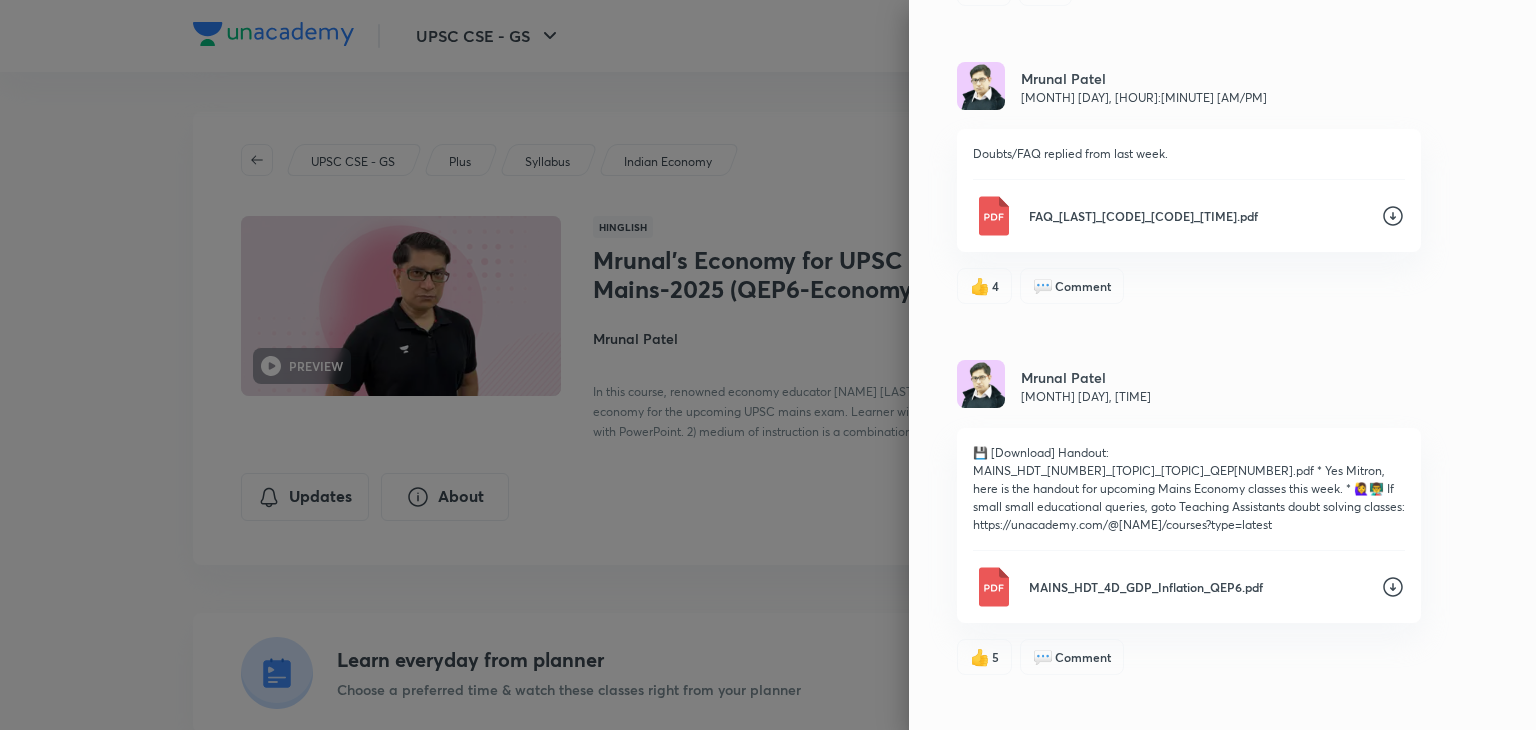 scroll, scrollTop: 1886, scrollLeft: 0, axis: vertical 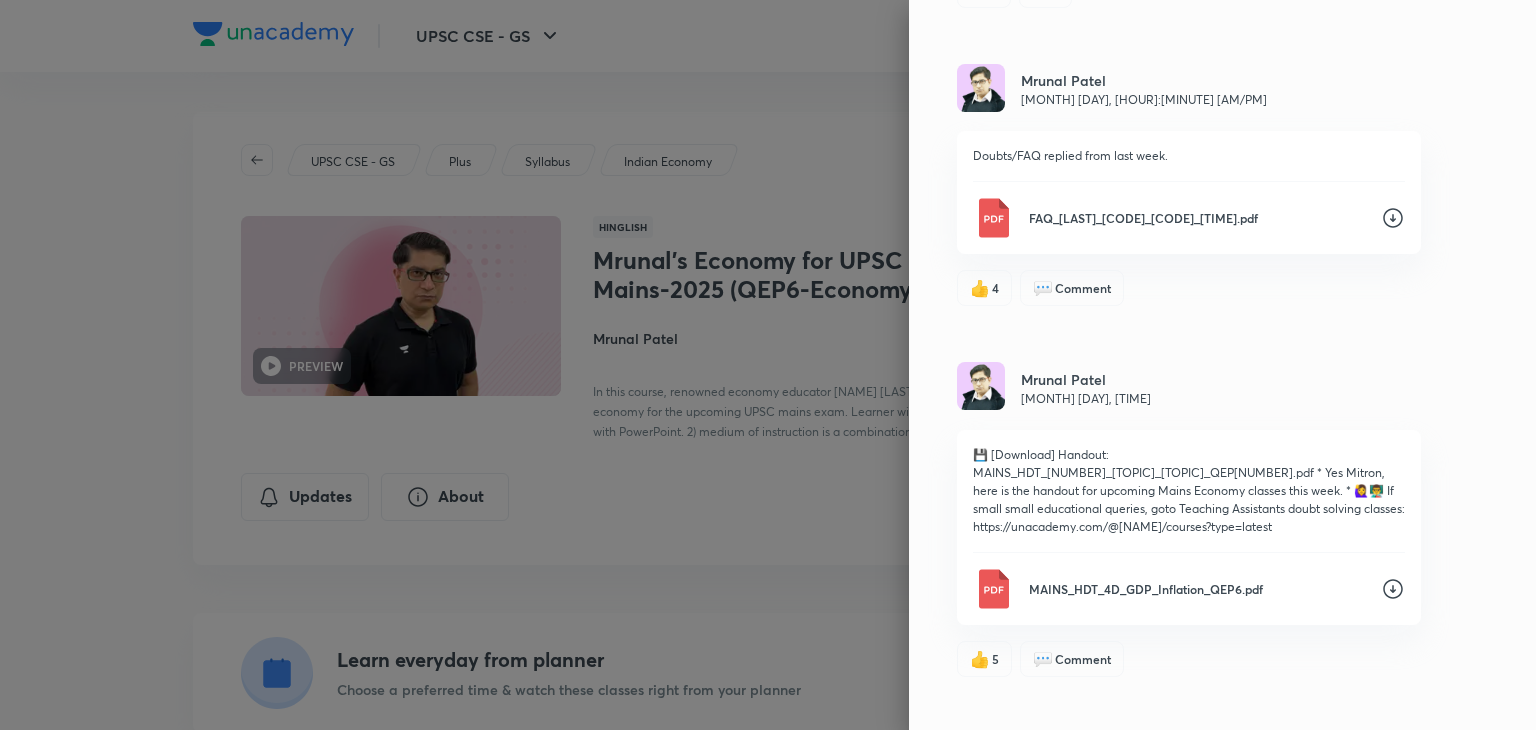 click 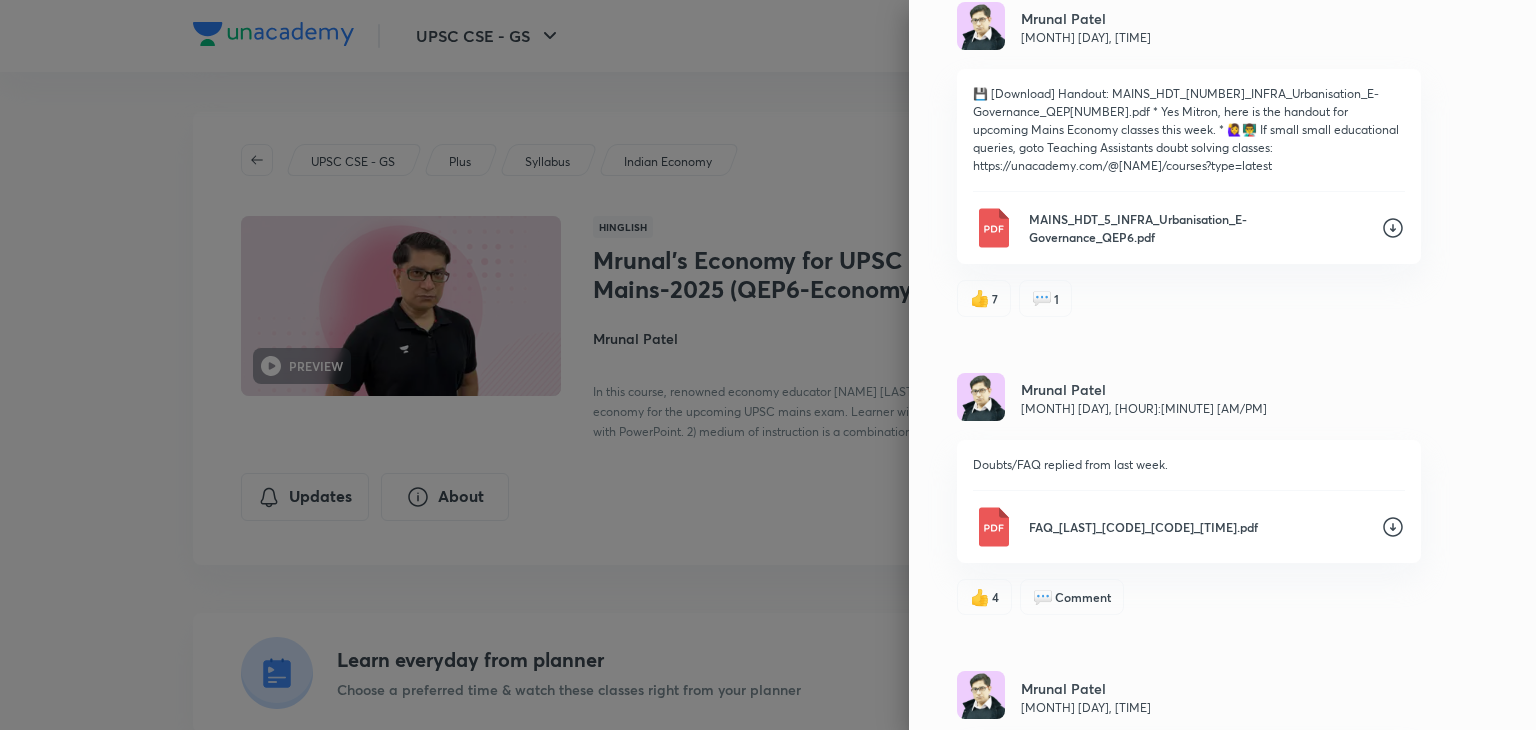 scroll, scrollTop: 1582, scrollLeft: 0, axis: vertical 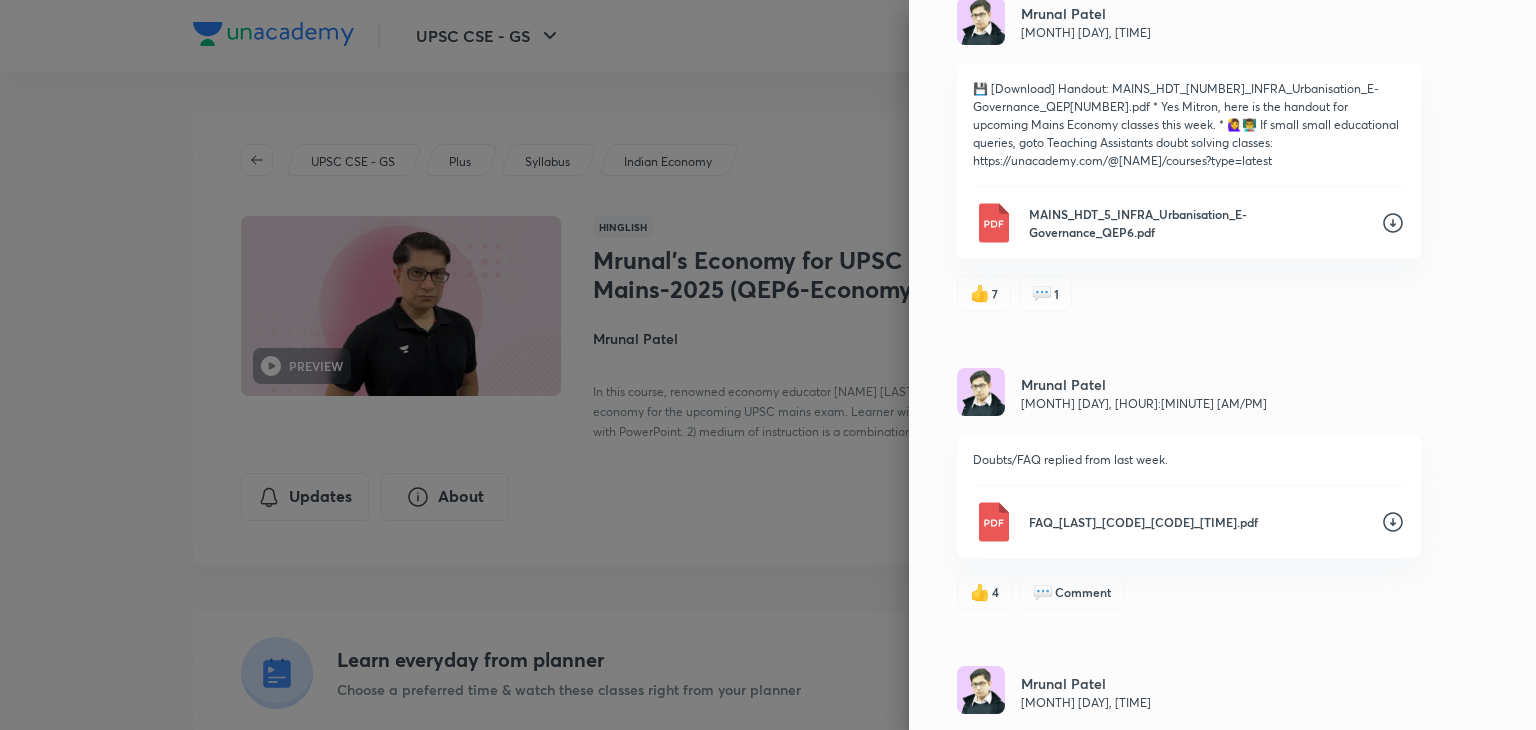 click 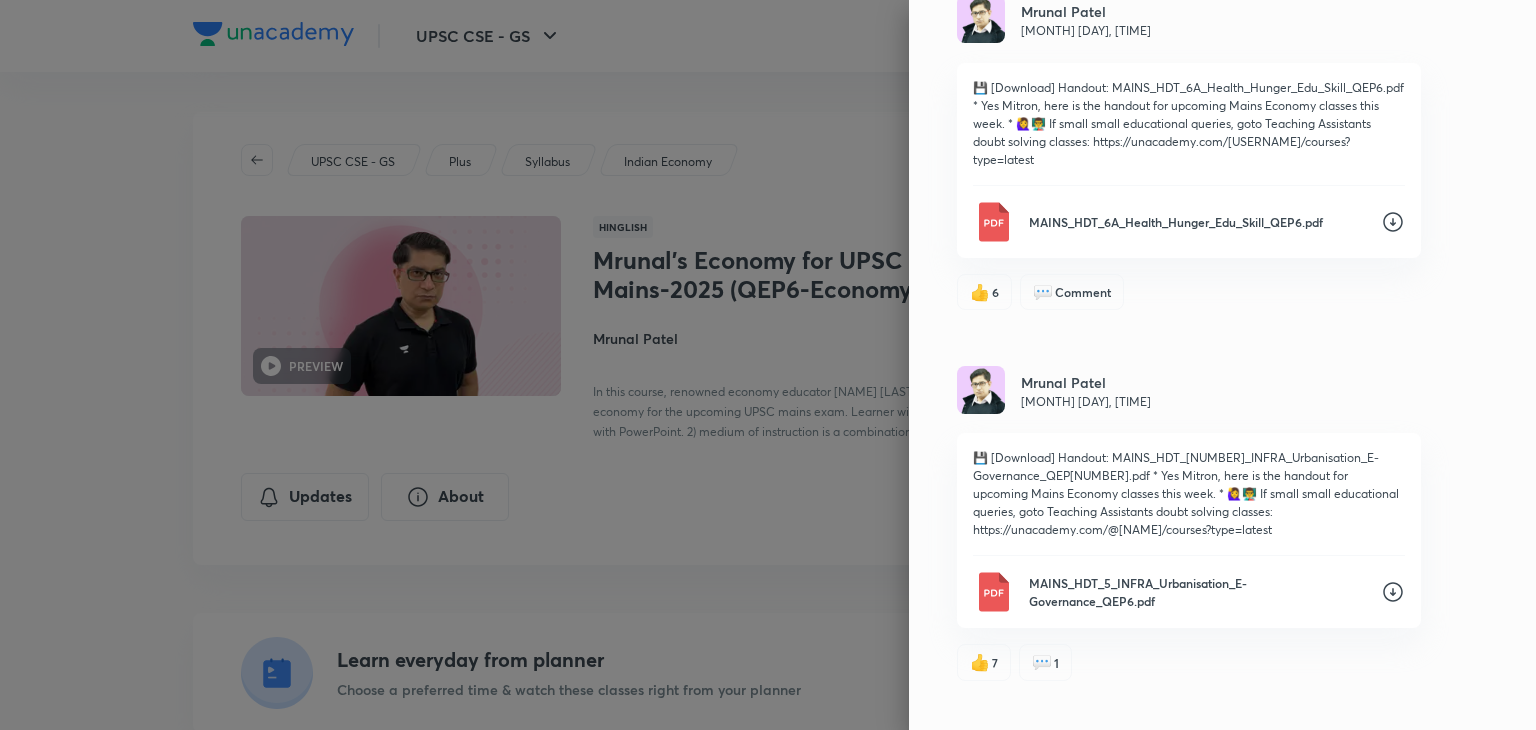 scroll, scrollTop: 1214, scrollLeft: 0, axis: vertical 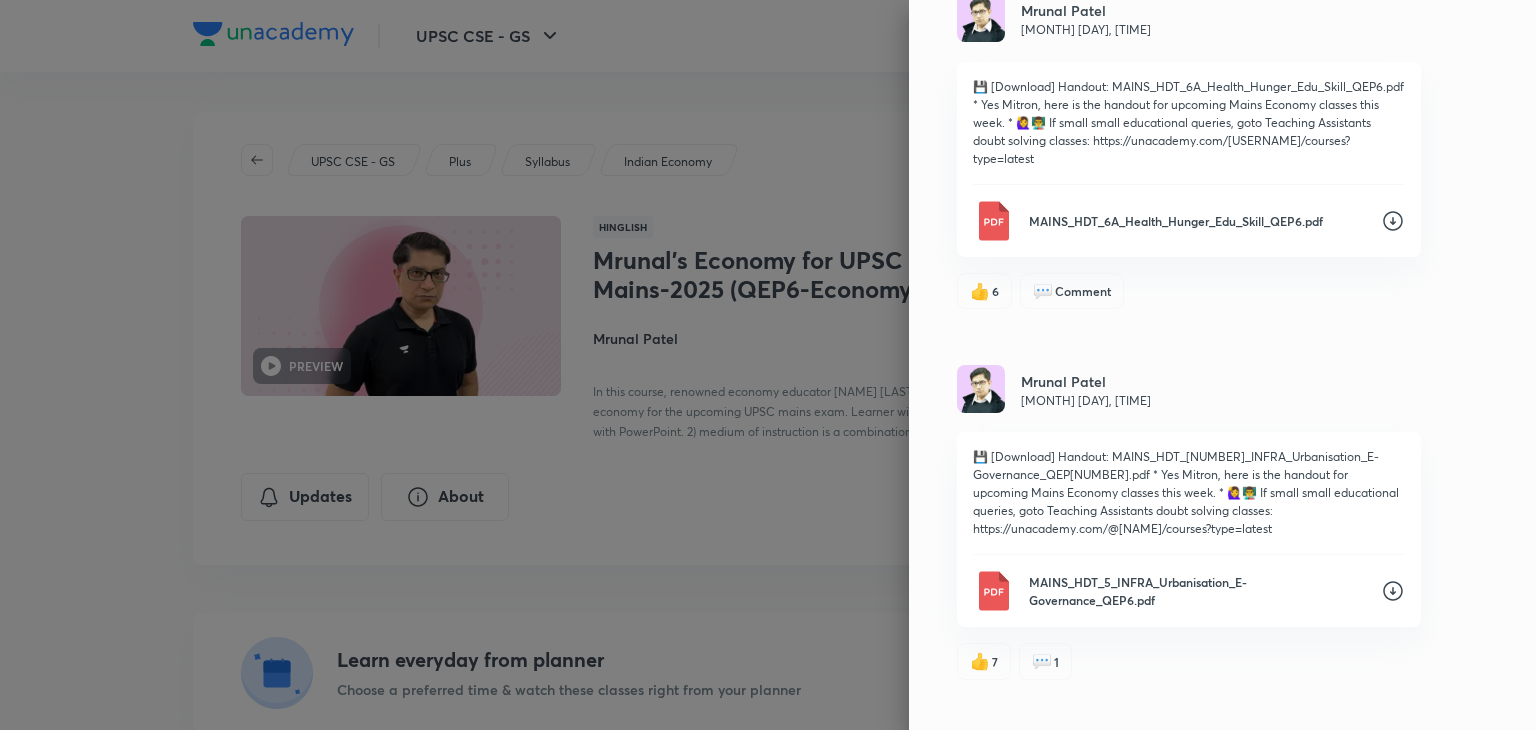 click 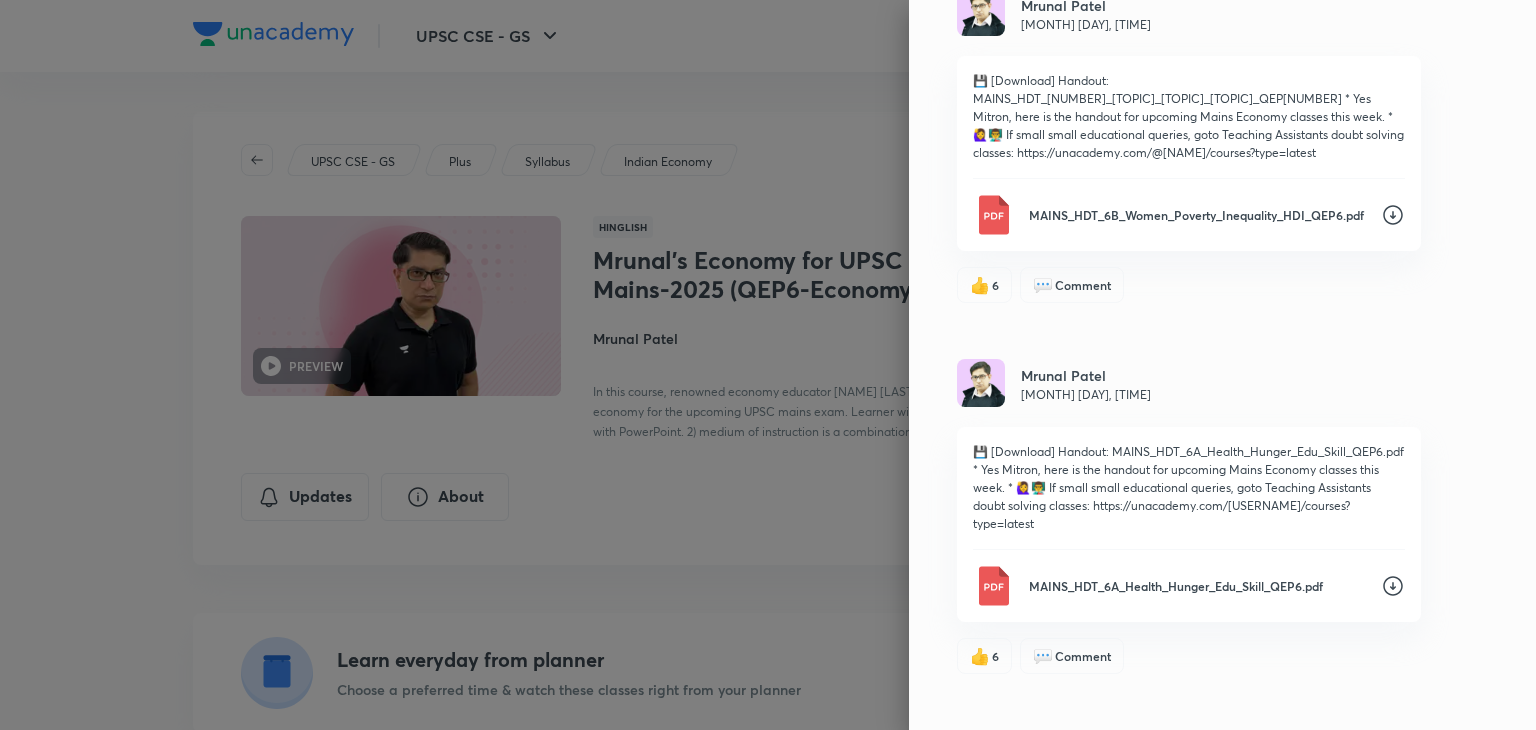scroll, scrollTop: 850, scrollLeft: 0, axis: vertical 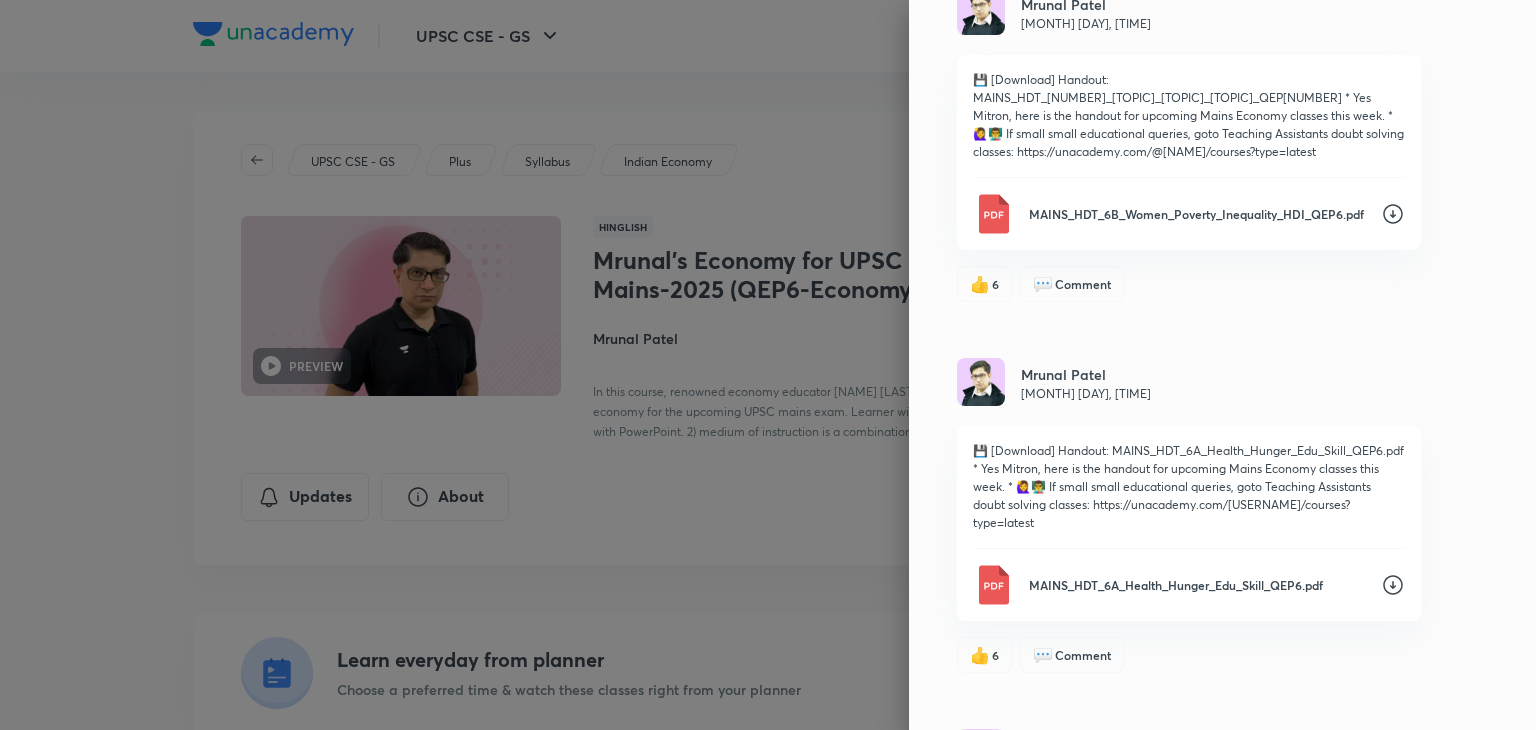 click 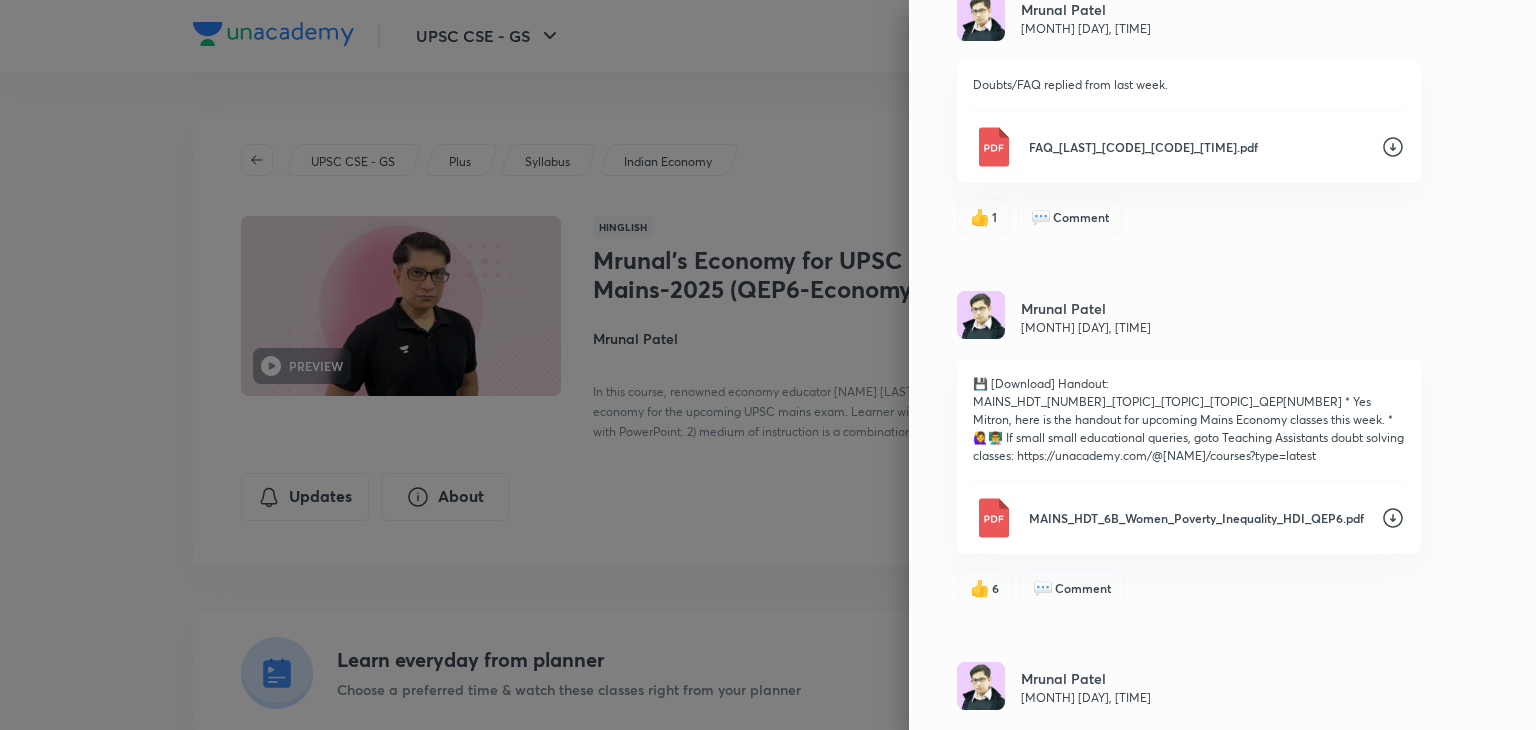 scroll, scrollTop: 465, scrollLeft: 0, axis: vertical 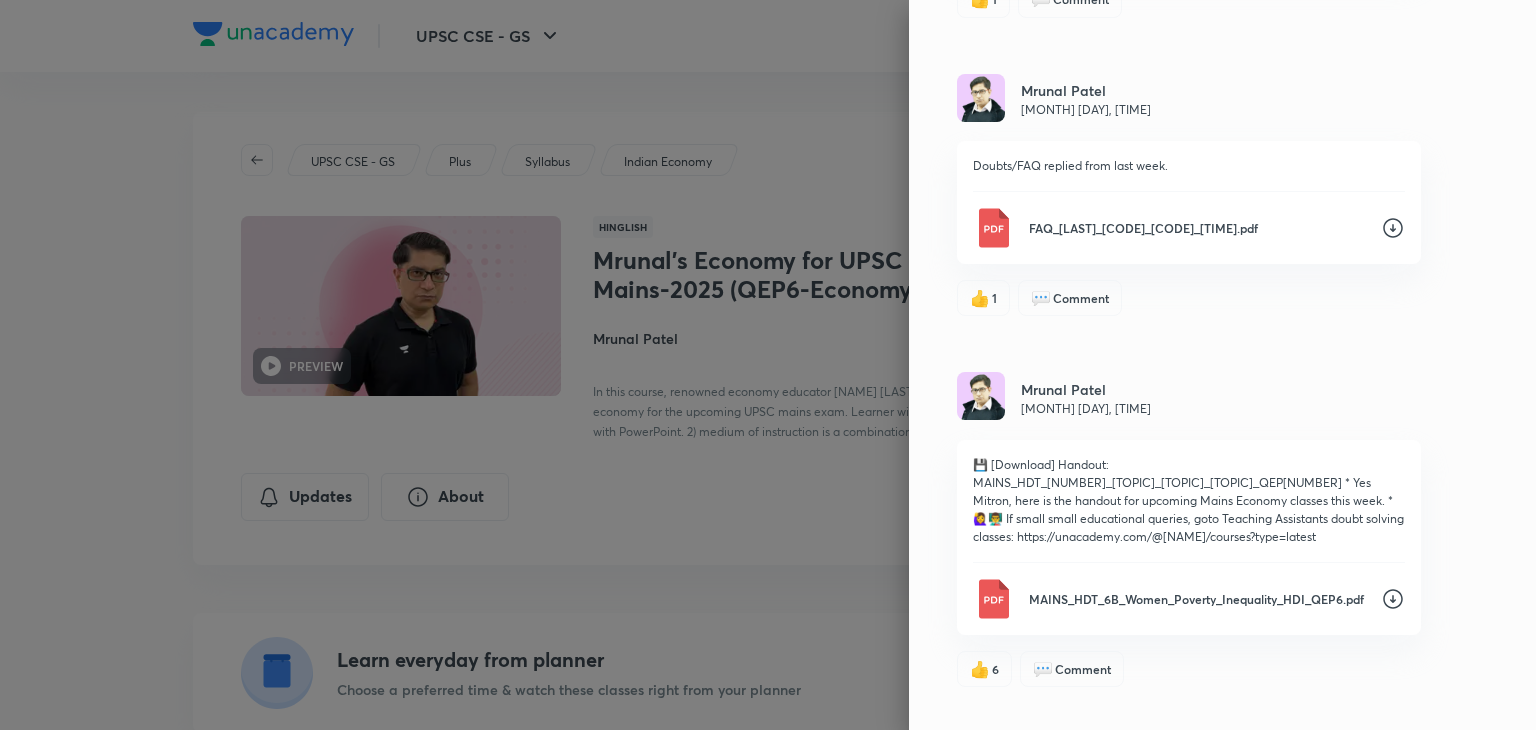 click 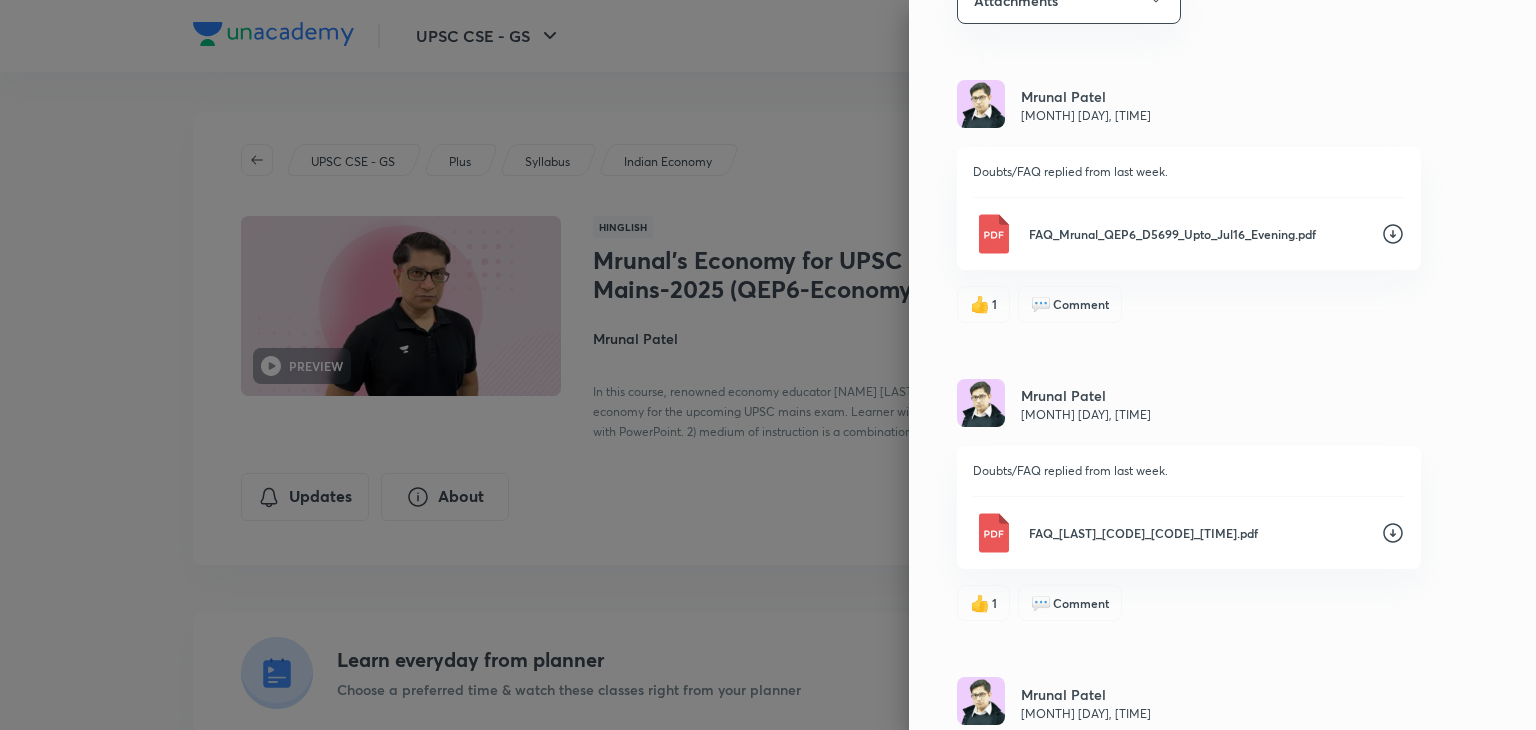 scroll, scrollTop: 161, scrollLeft: 0, axis: vertical 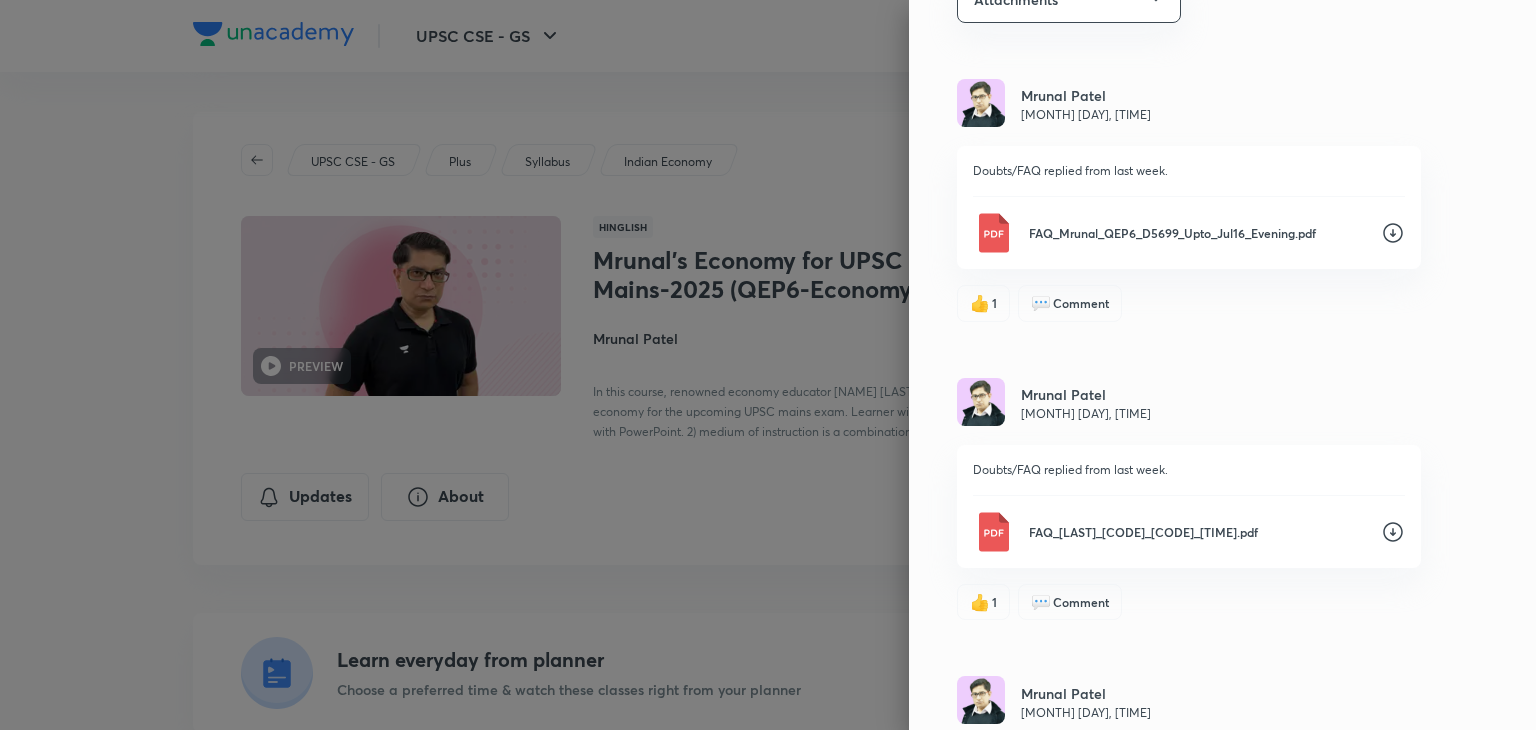 click 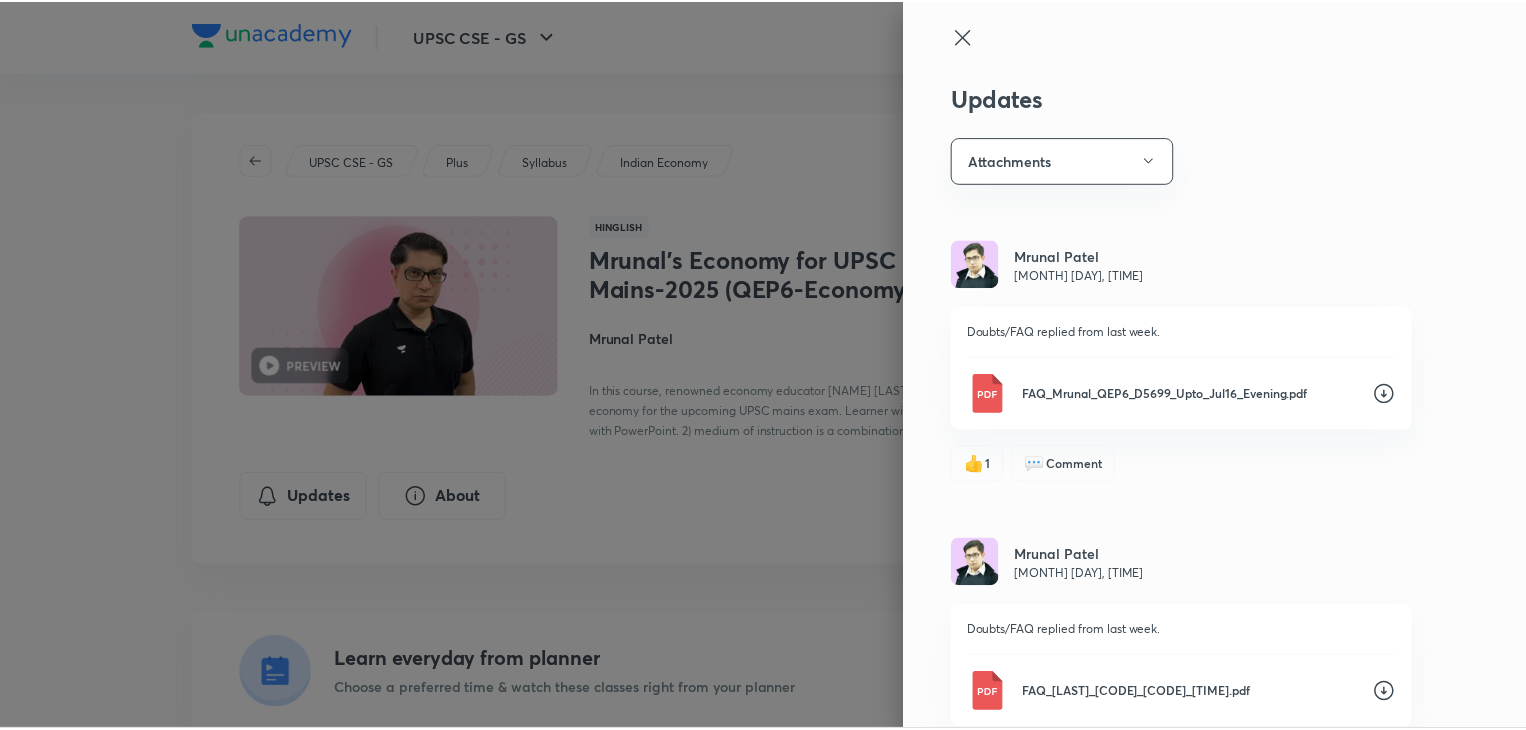 scroll, scrollTop: 135, scrollLeft: 0, axis: vertical 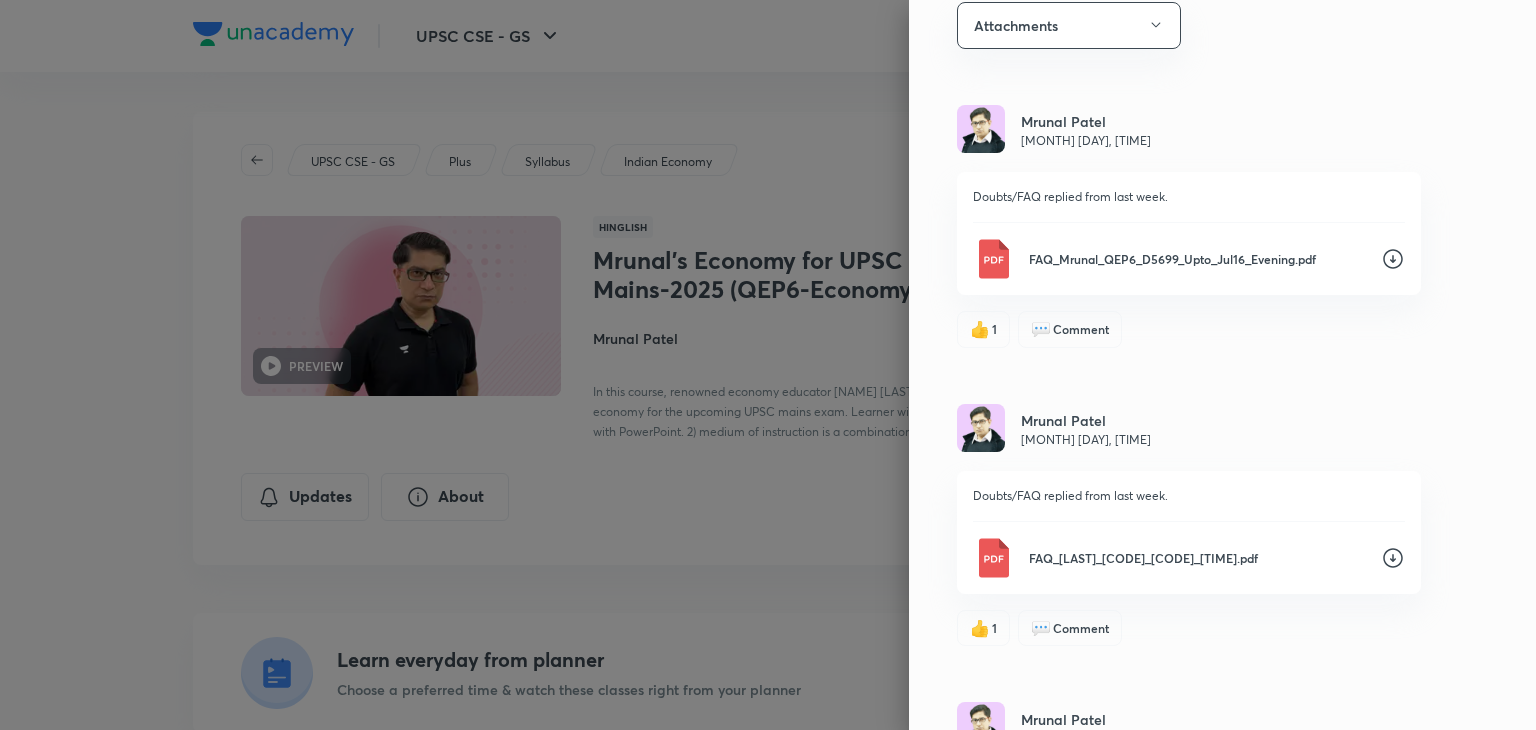 click at bounding box center [768, 365] 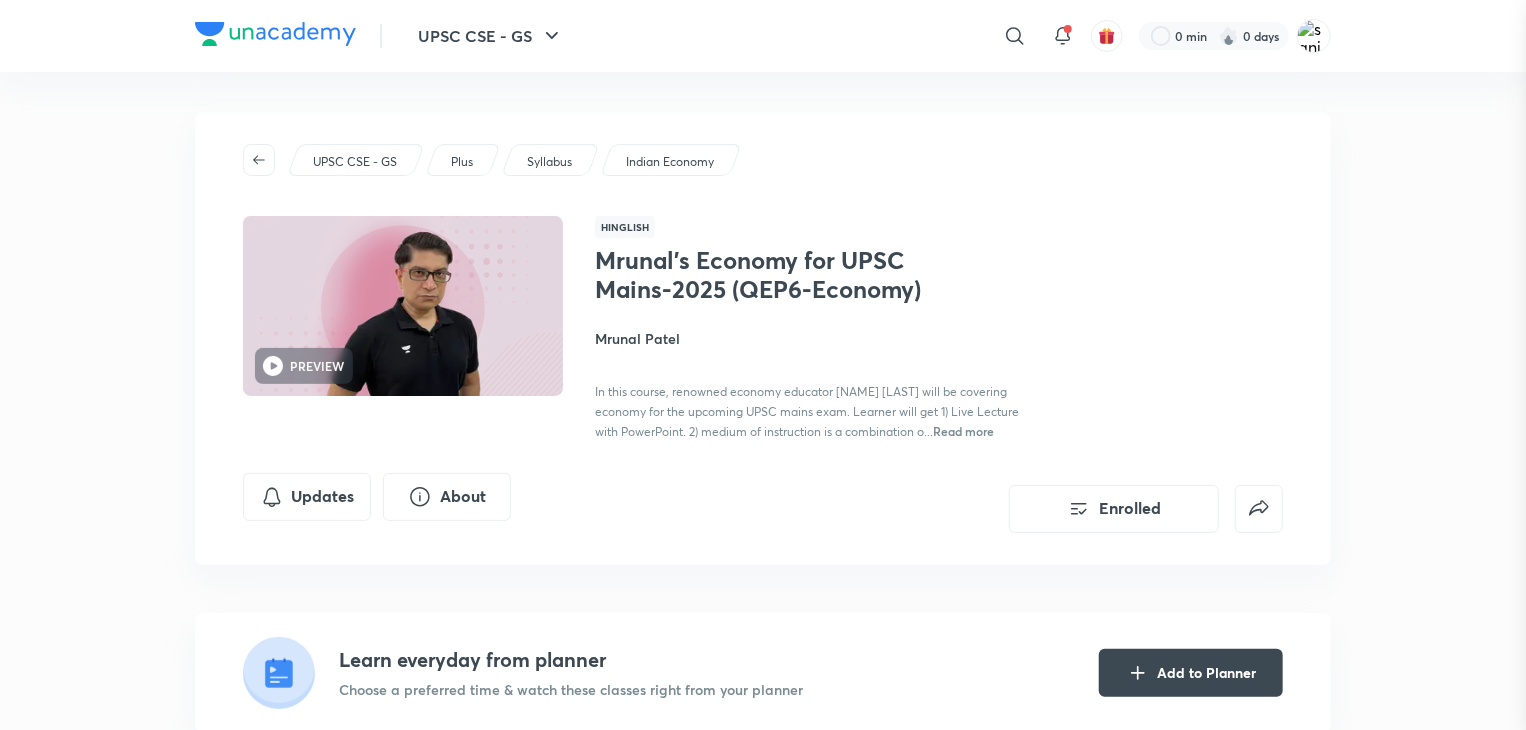 scroll, scrollTop: 0, scrollLeft: 0, axis: both 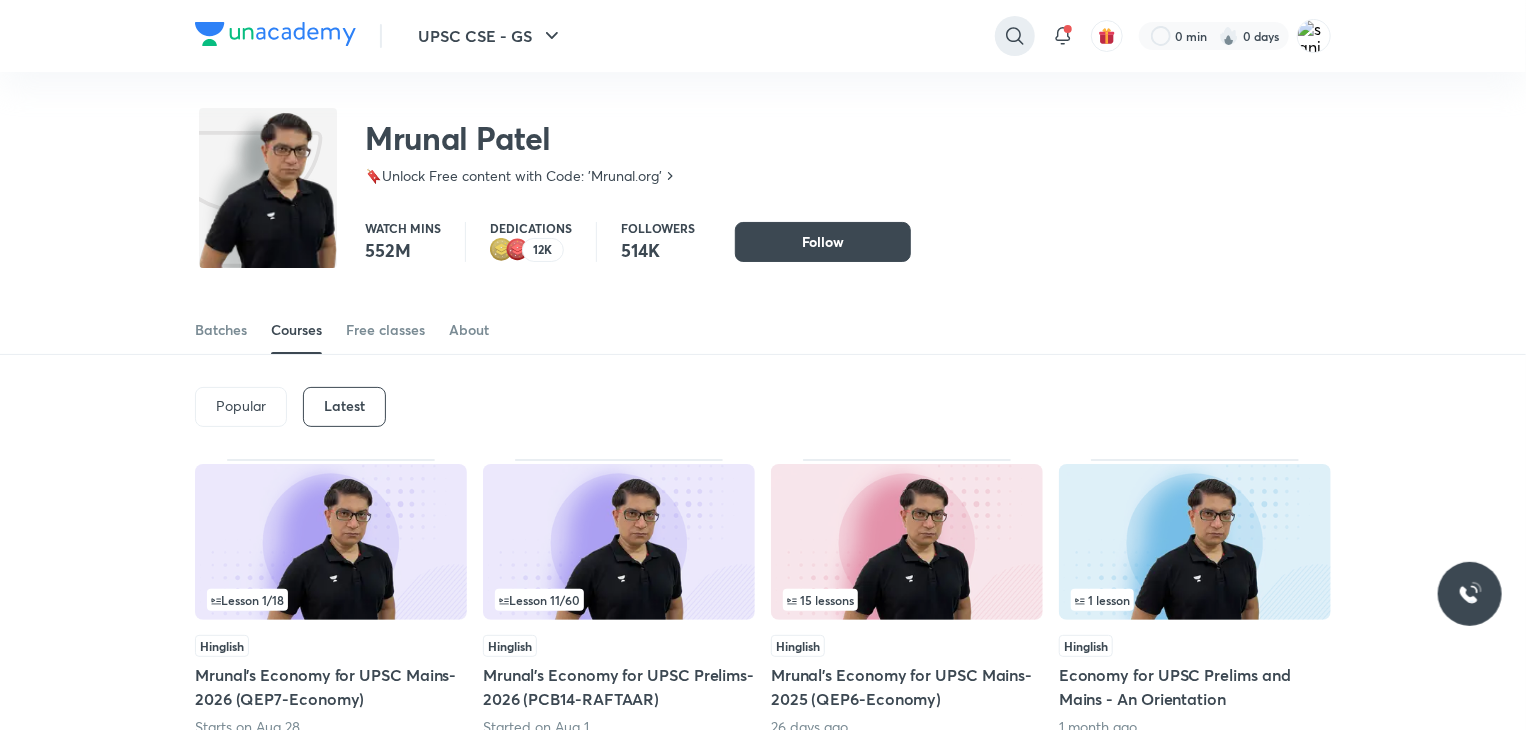 click 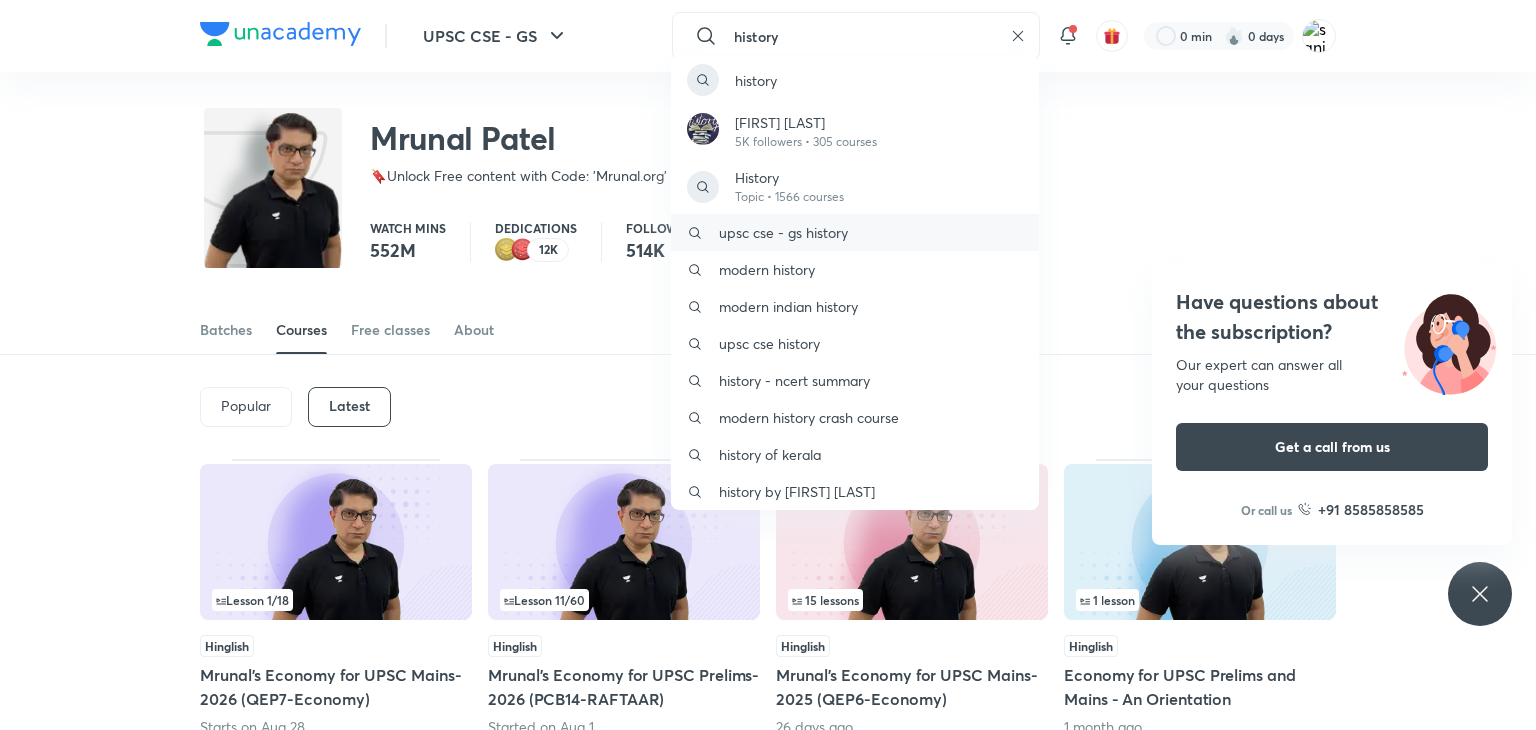 type on "history" 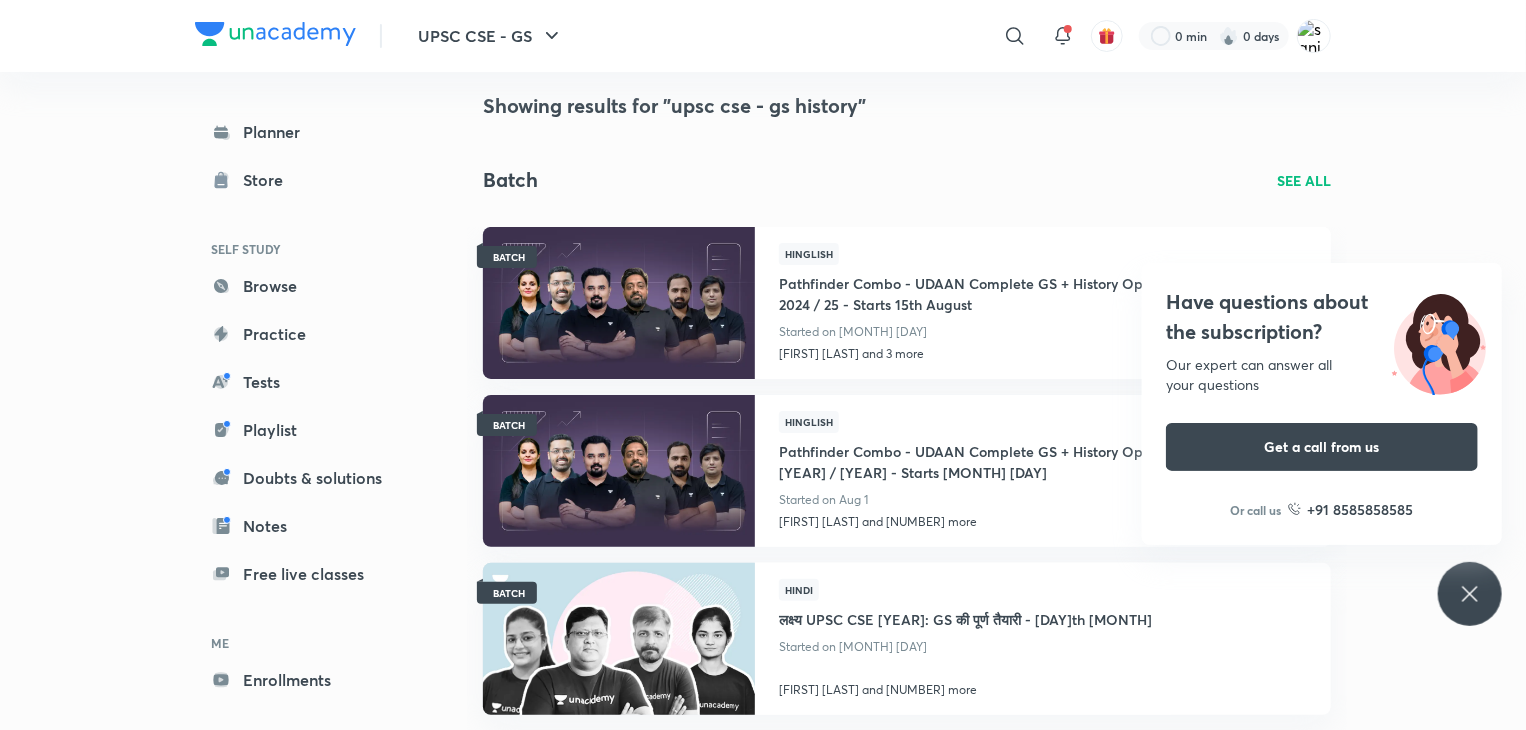 scroll, scrollTop: 0, scrollLeft: 0, axis: both 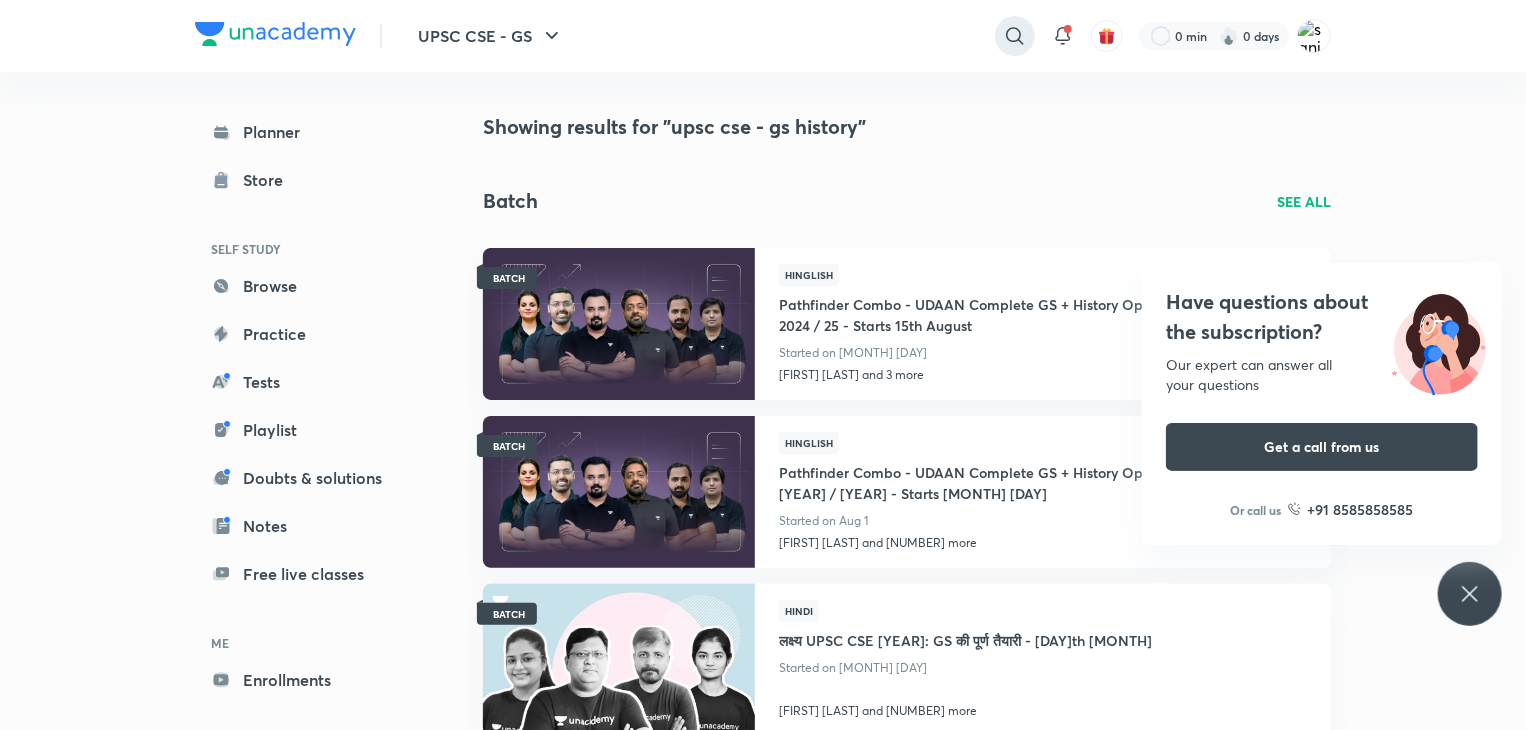click 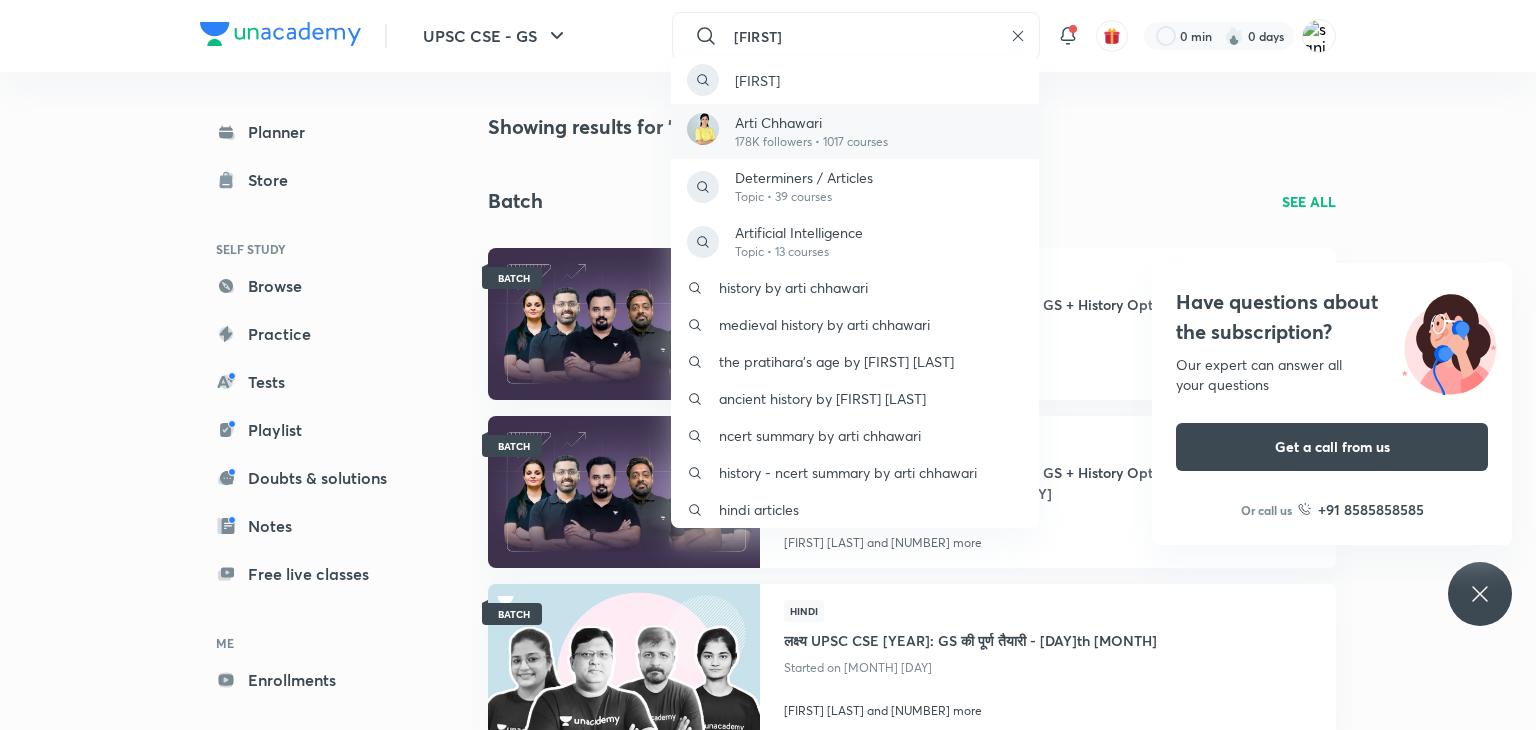 type on "arti" 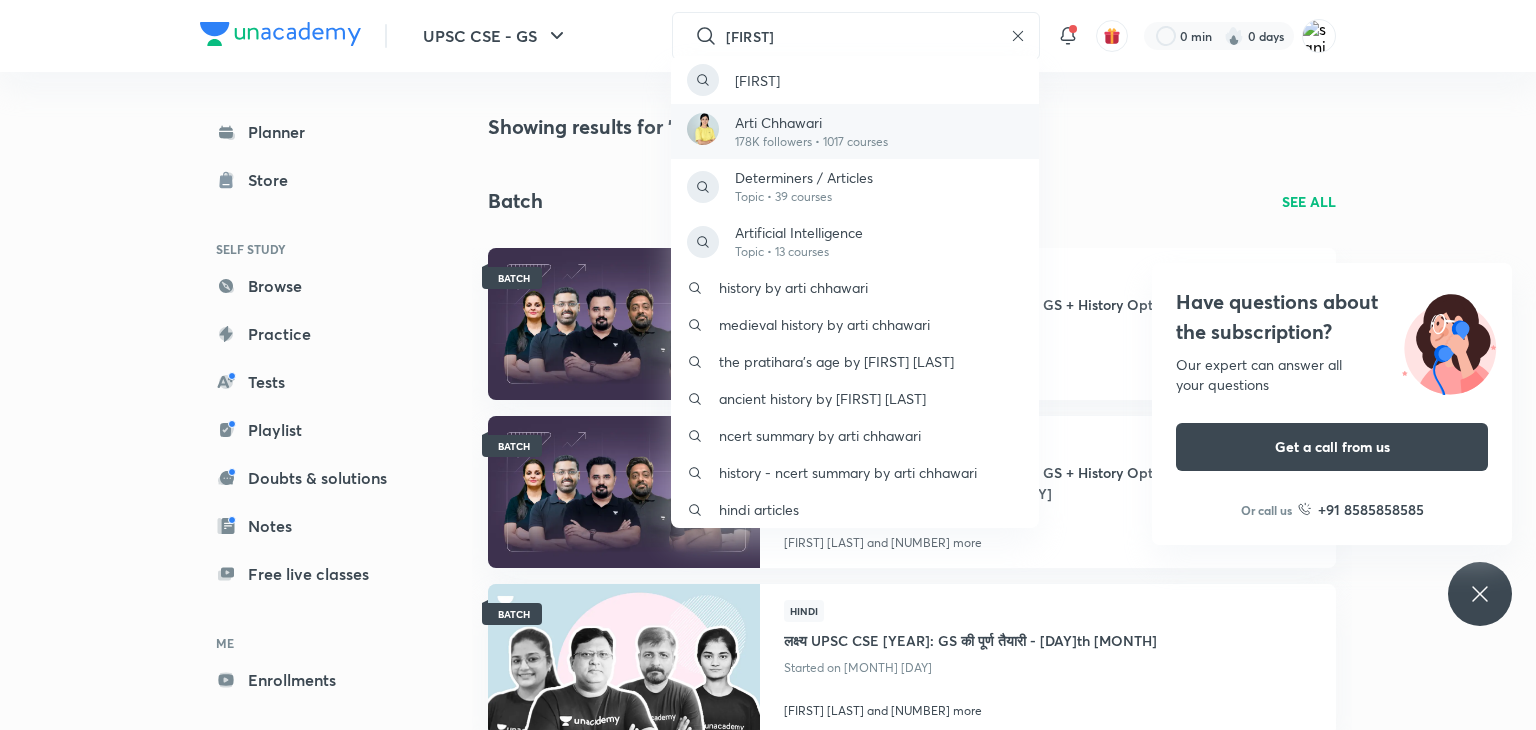 click on "Arti Chhawari" at bounding box center [811, 122] 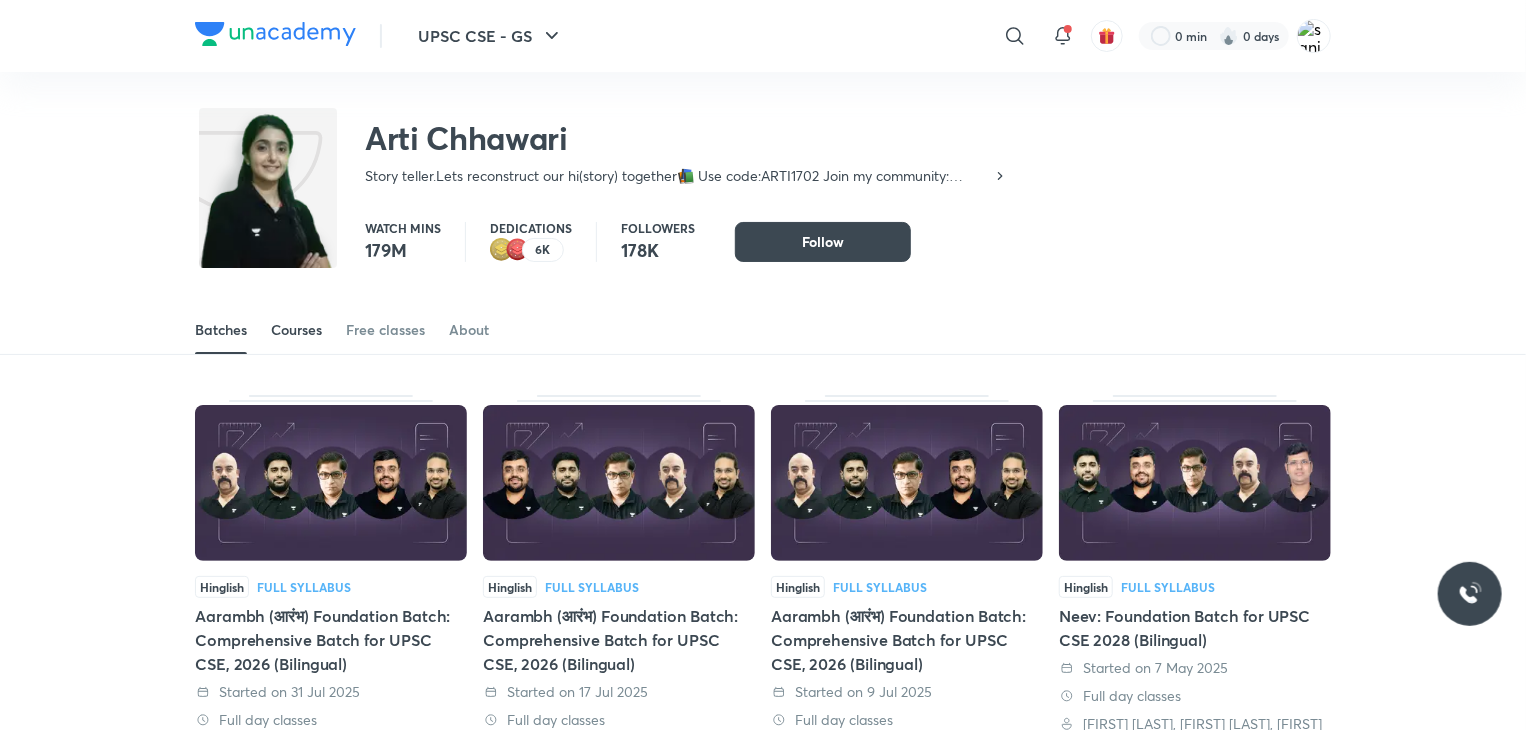 click on "Courses" at bounding box center [296, 330] 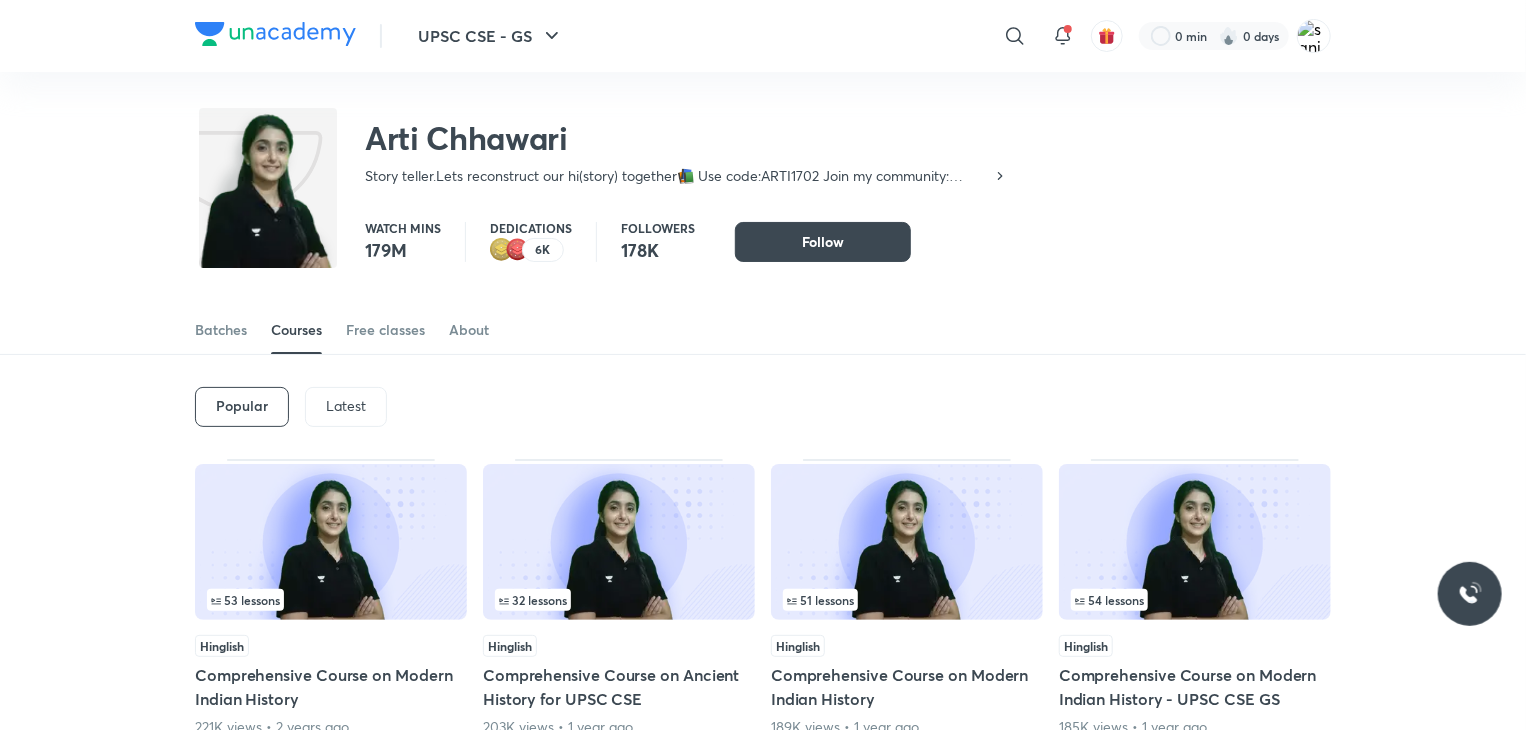 click on "Latest" at bounding box center (346, 407) 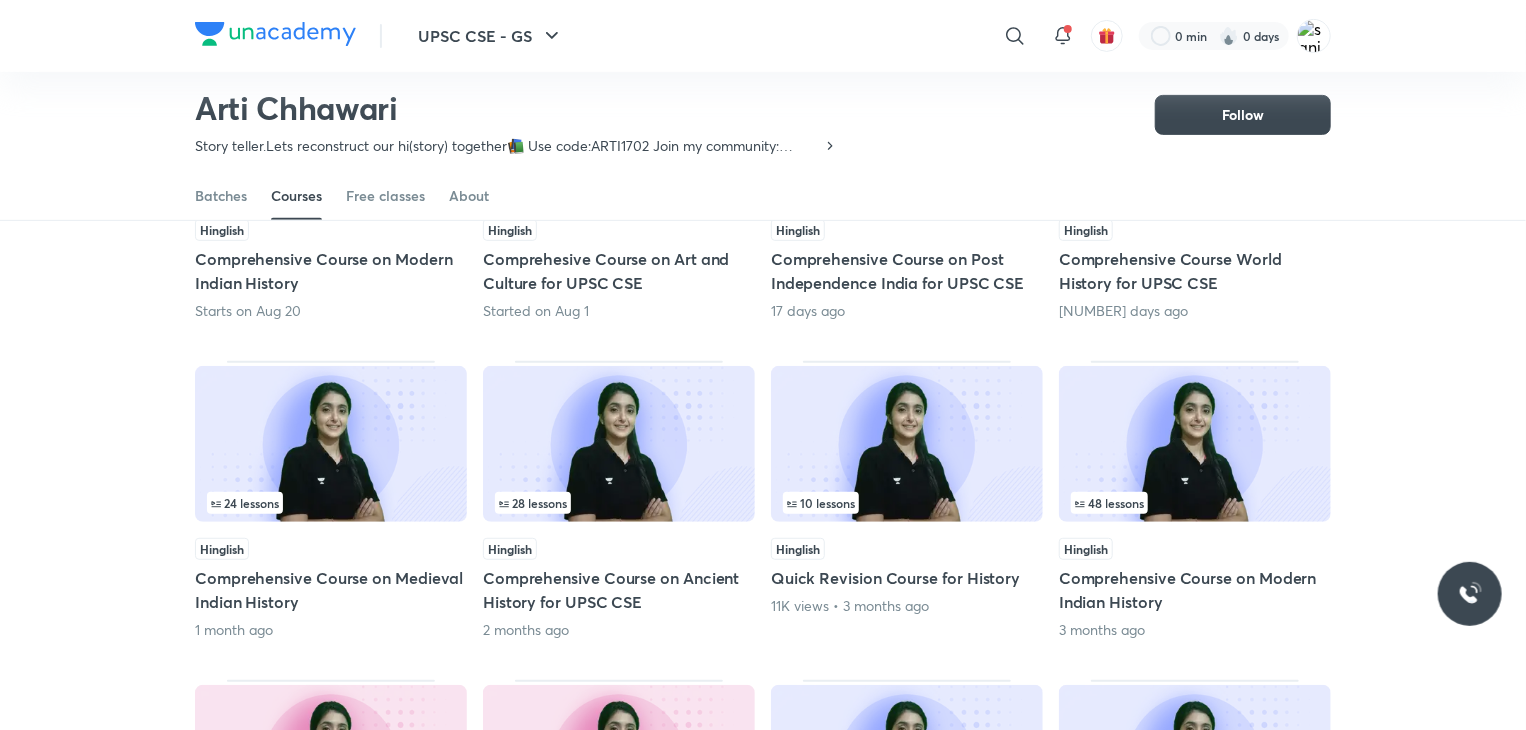 scroll, scrollTop: 364, scrollLeft: 0, axis: vertical 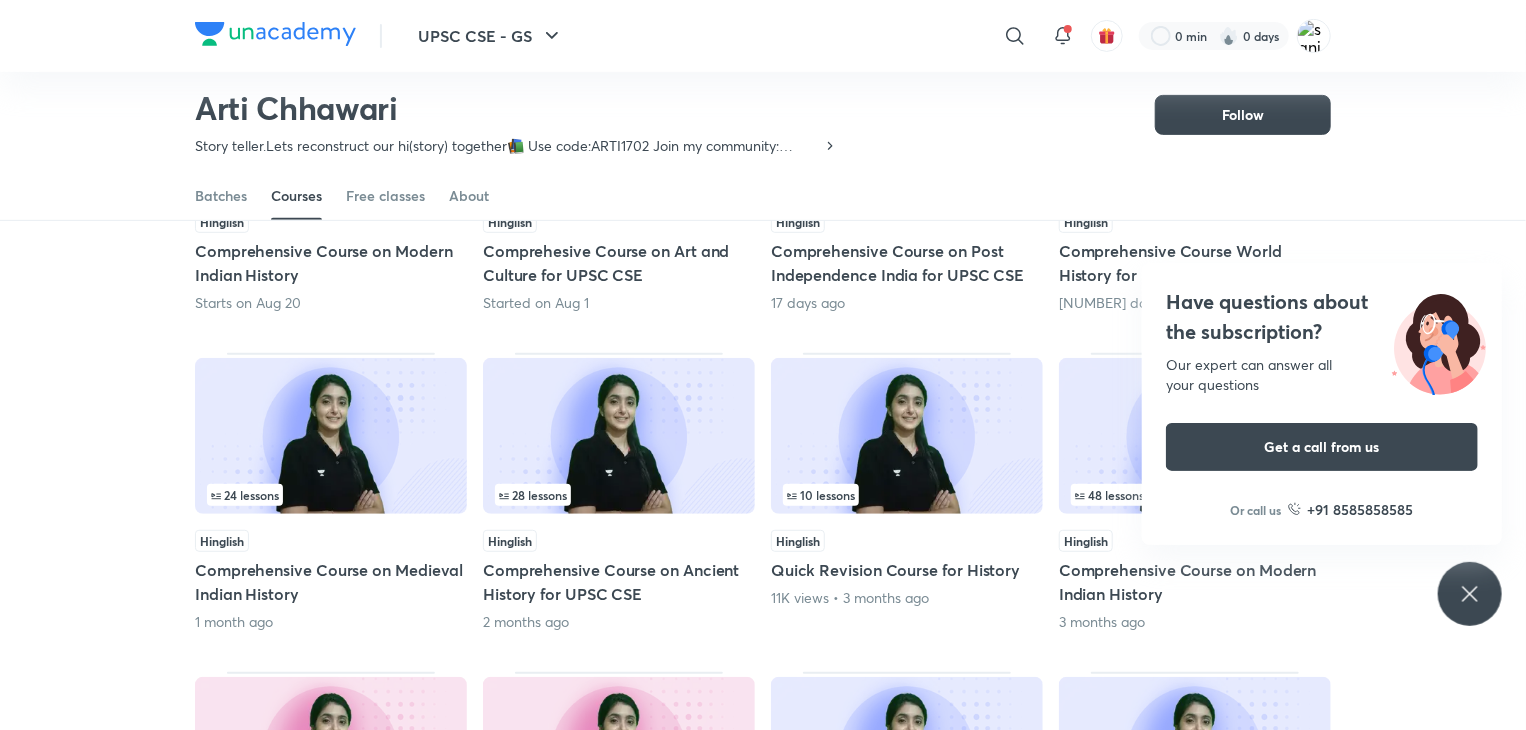 click at bounding box center [331, 436] 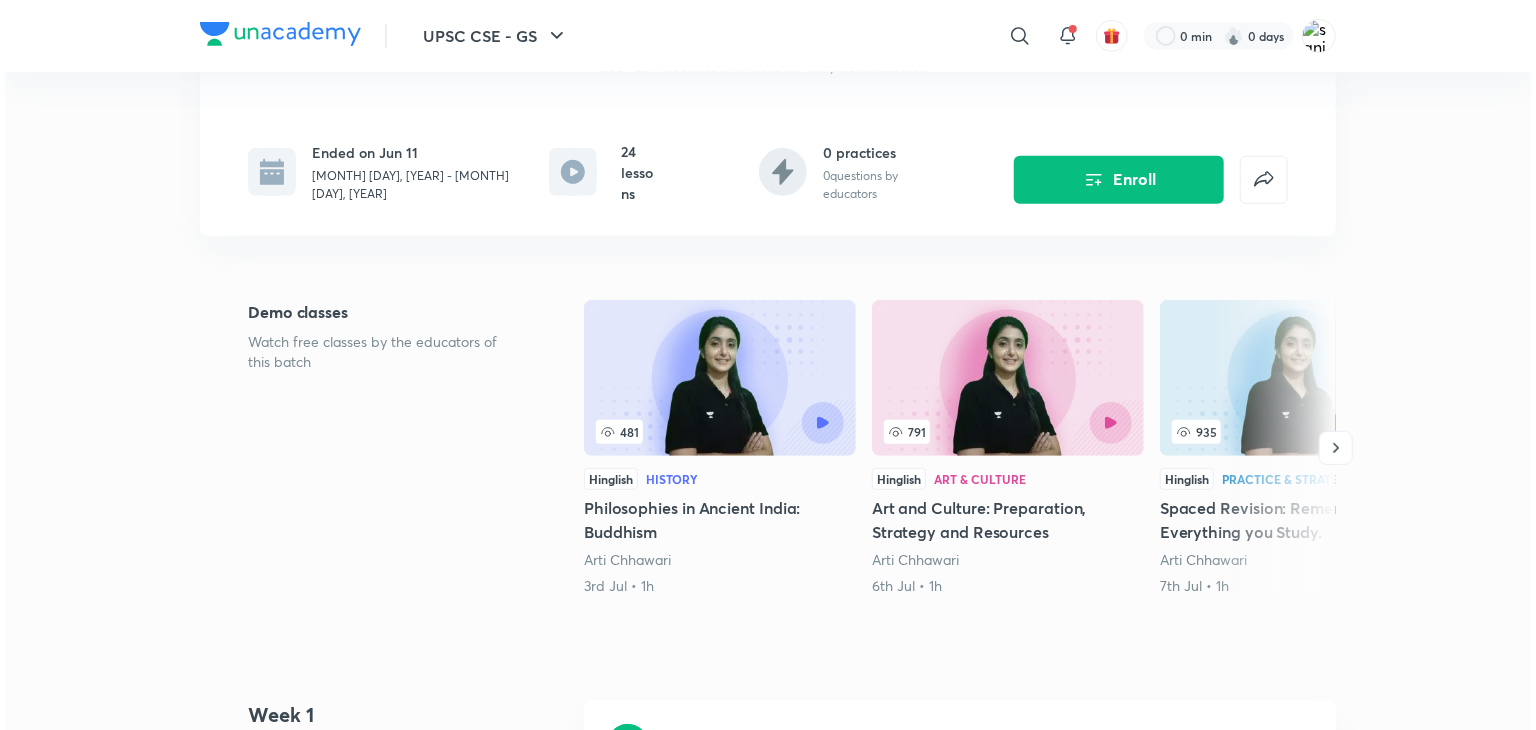 scroll, scrollTop: 0, scrollLeft: 0, axis: both 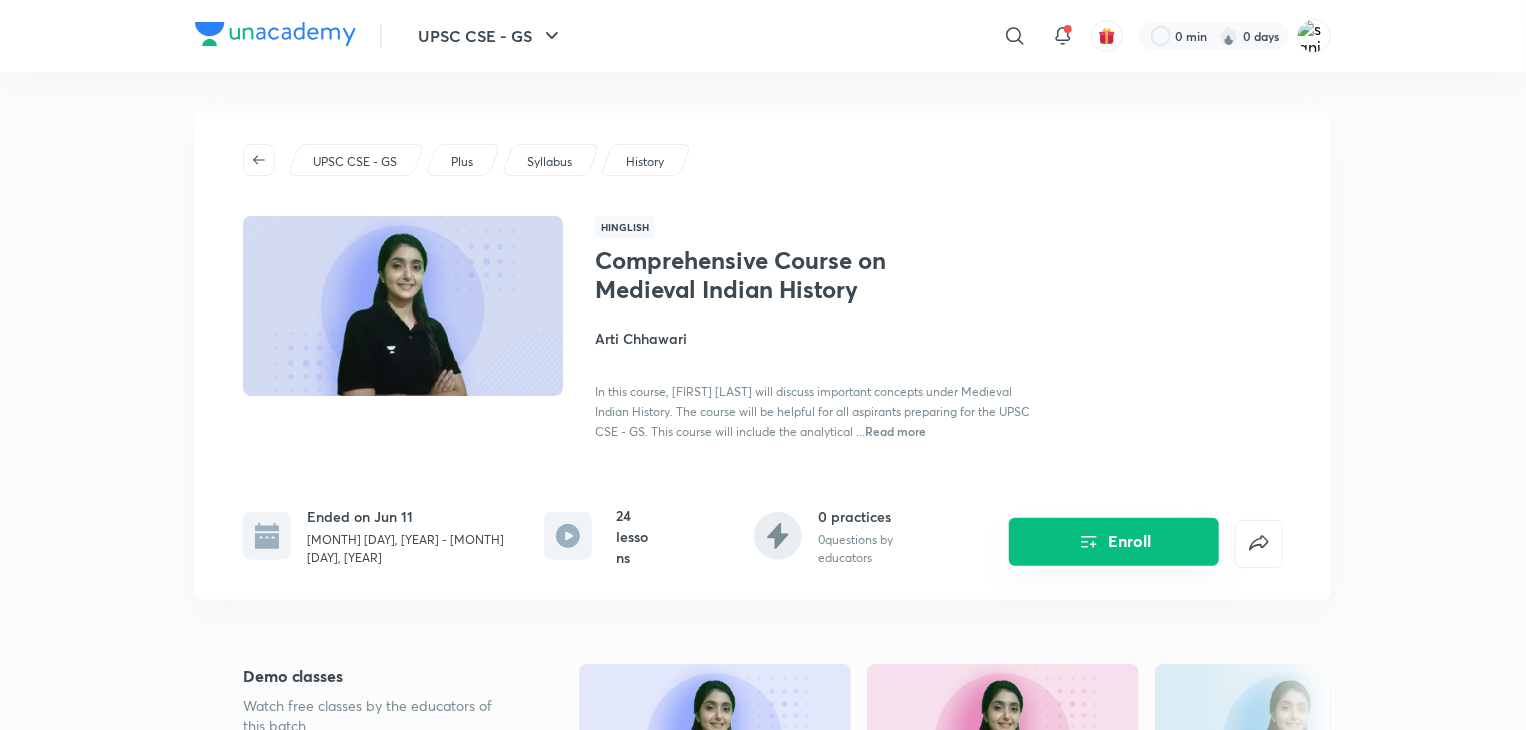 click on "Enroll" at bounding box center (1114, 542) 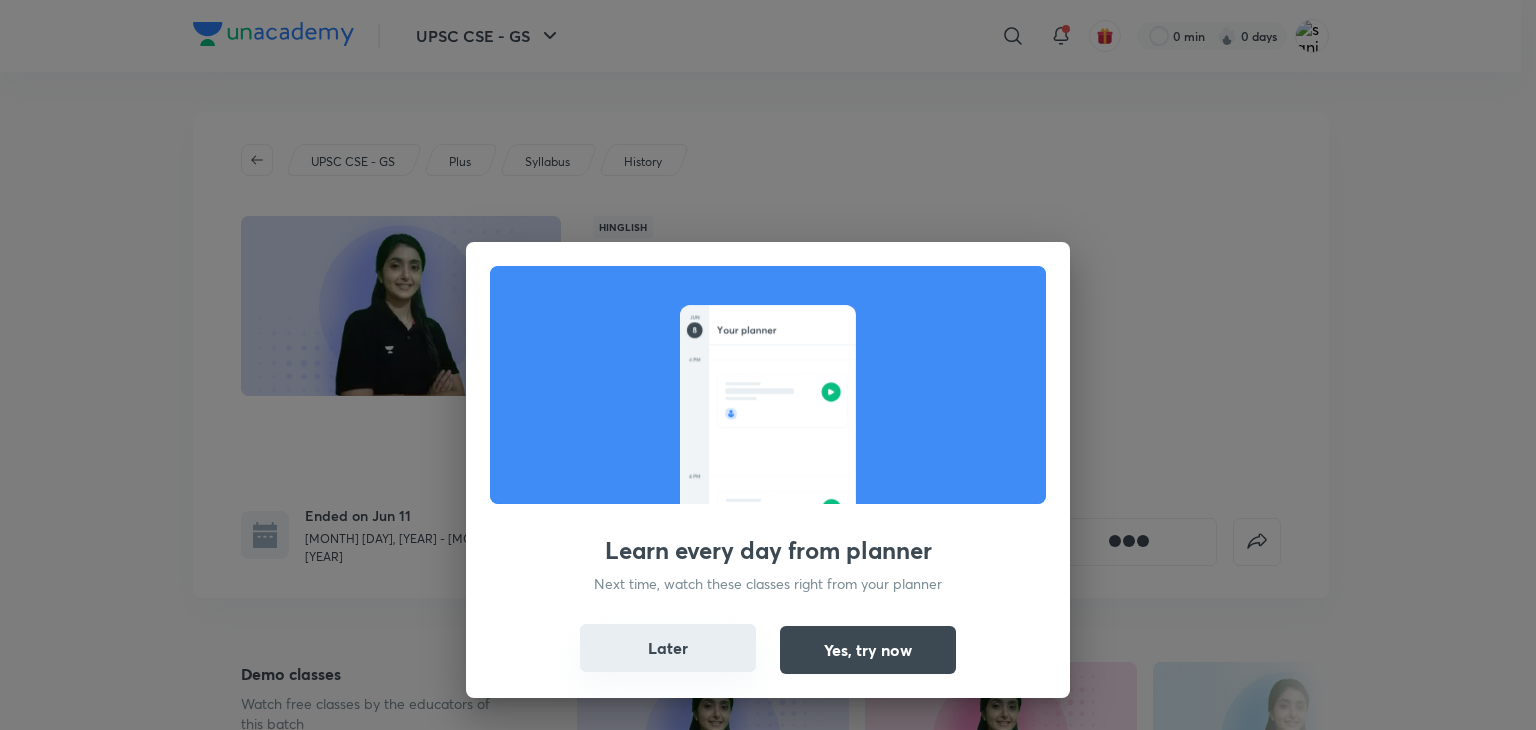 click on "Later" at bounding box center [668, 648] 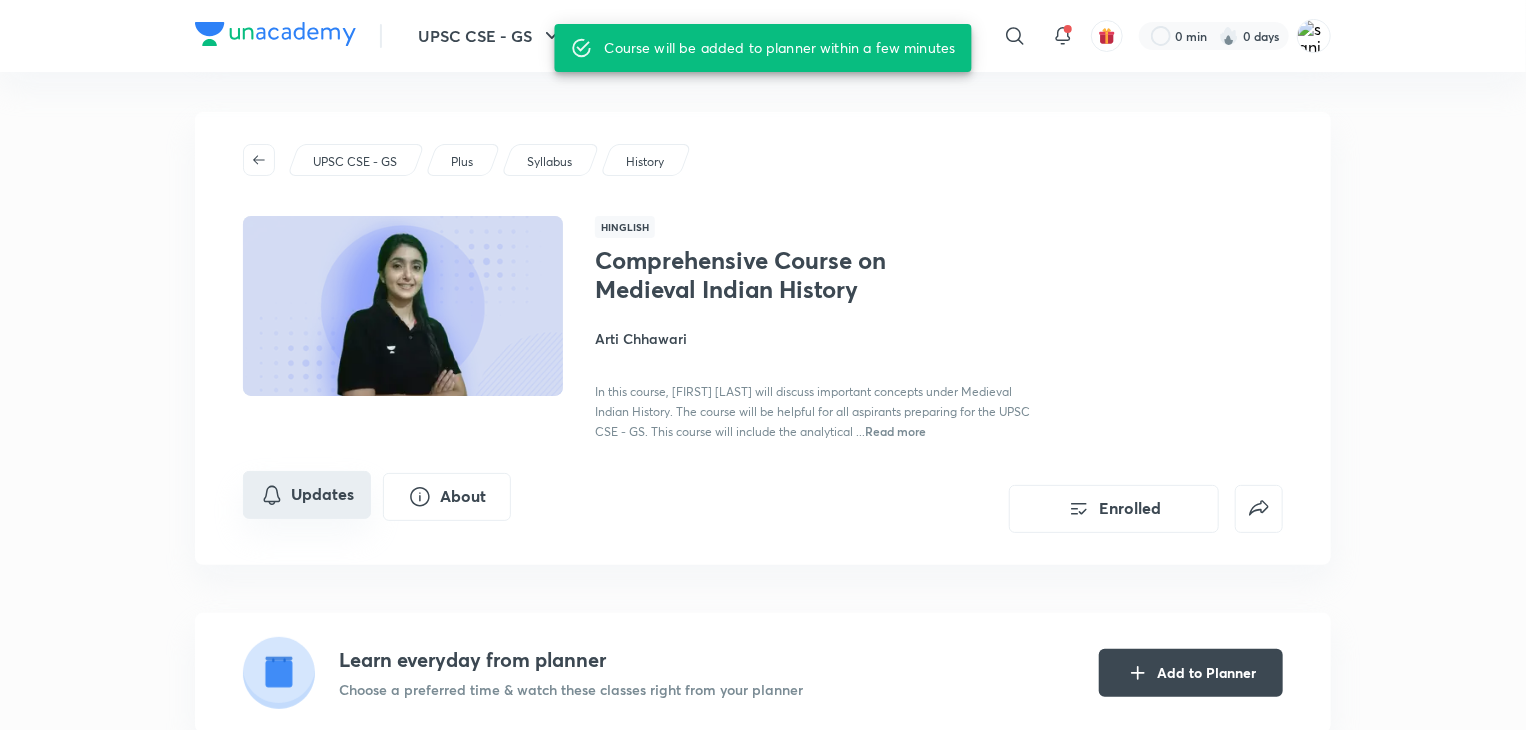 click on "Updates" at bounding box center (307, 495) 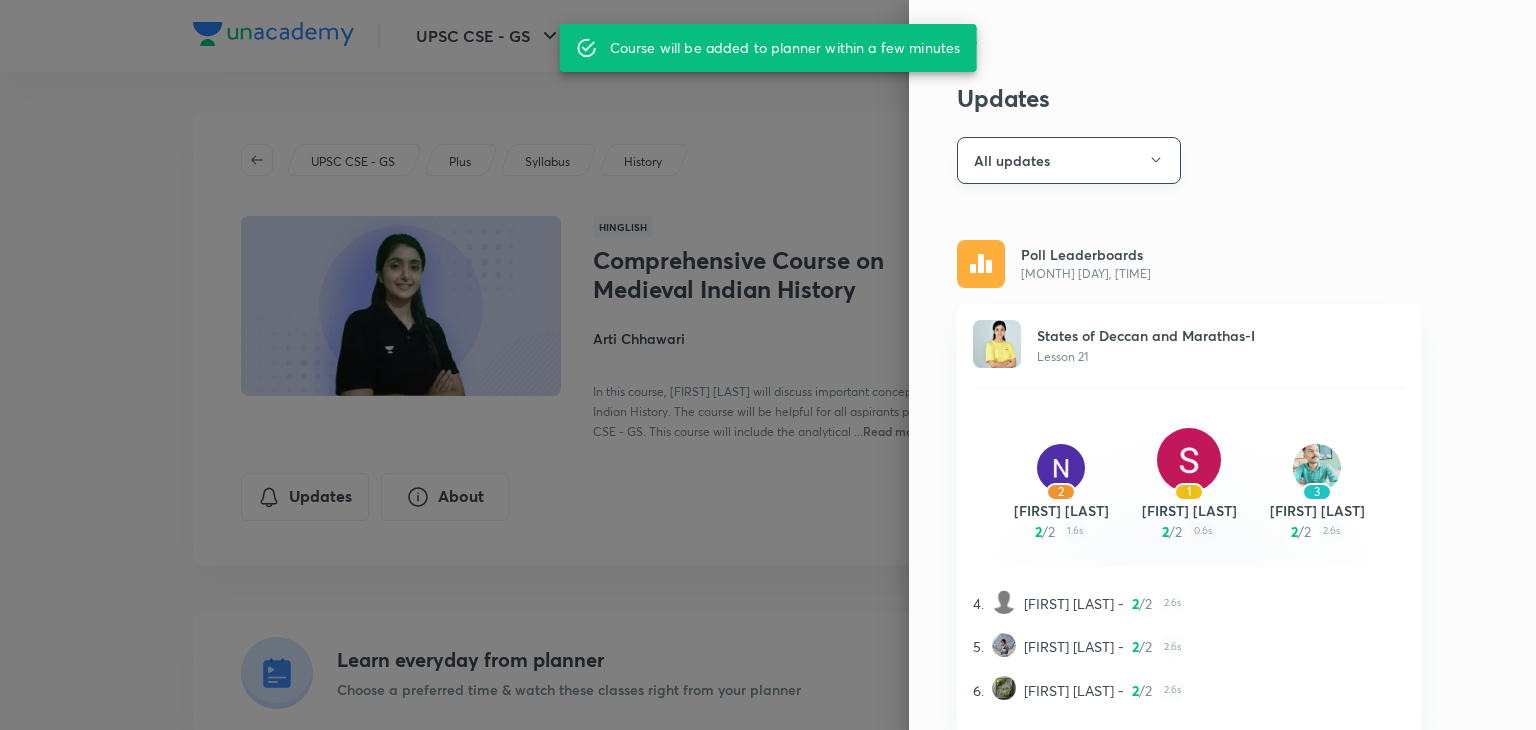 click on "All updates" at bounding box center [1069, 160] 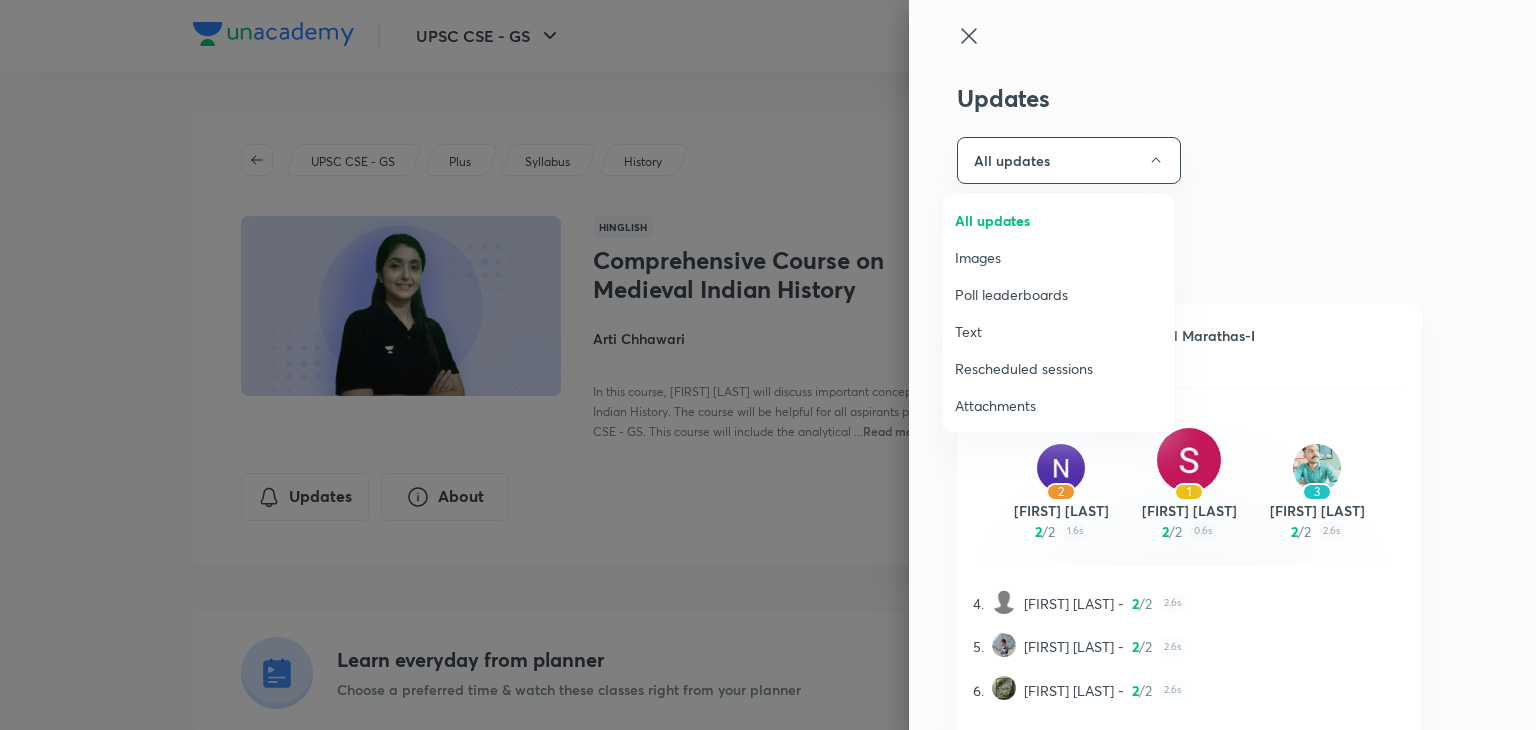 click on "Attachments" at bounding box center [1058, 405] 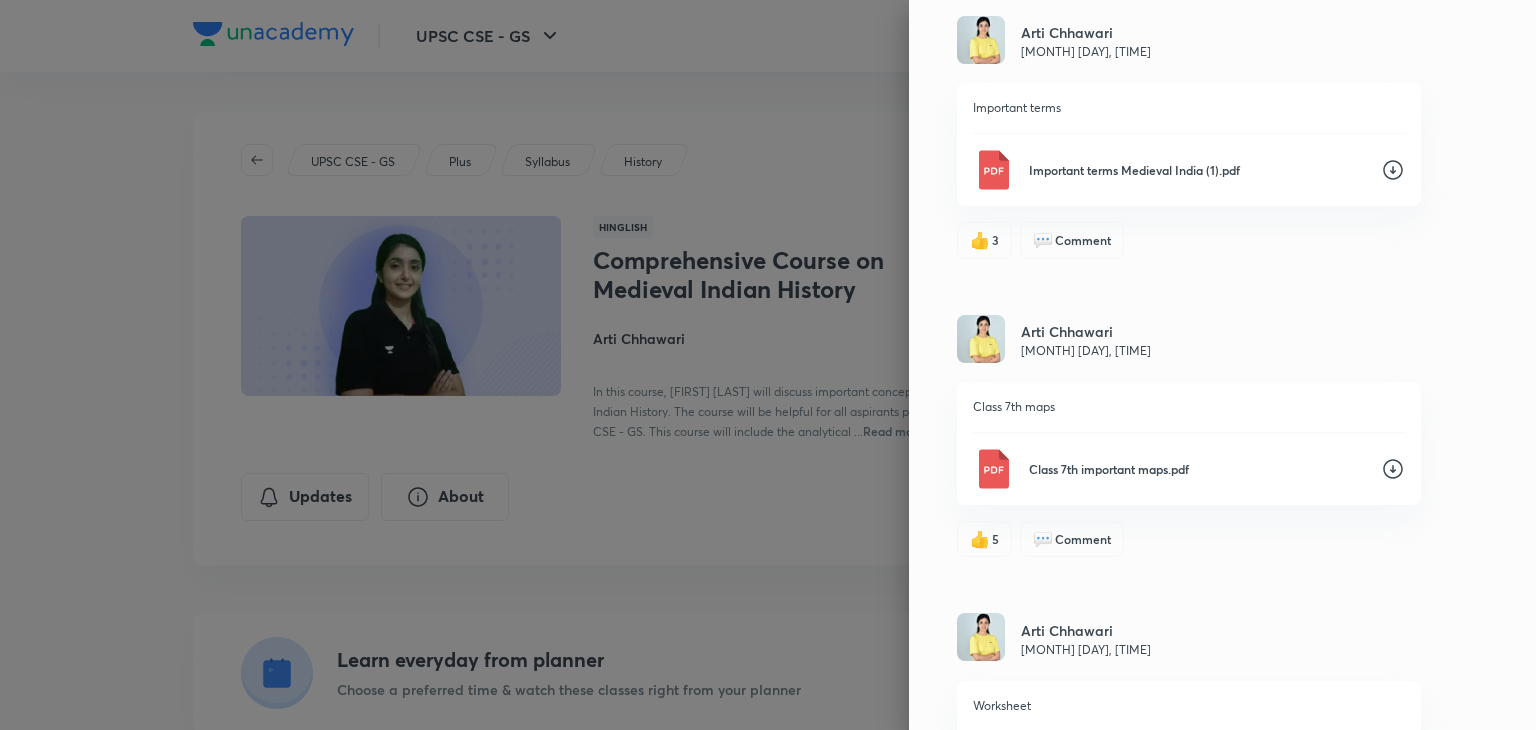 scroll, scrollTop: 372, scrollLeft: 0, axis: vertical 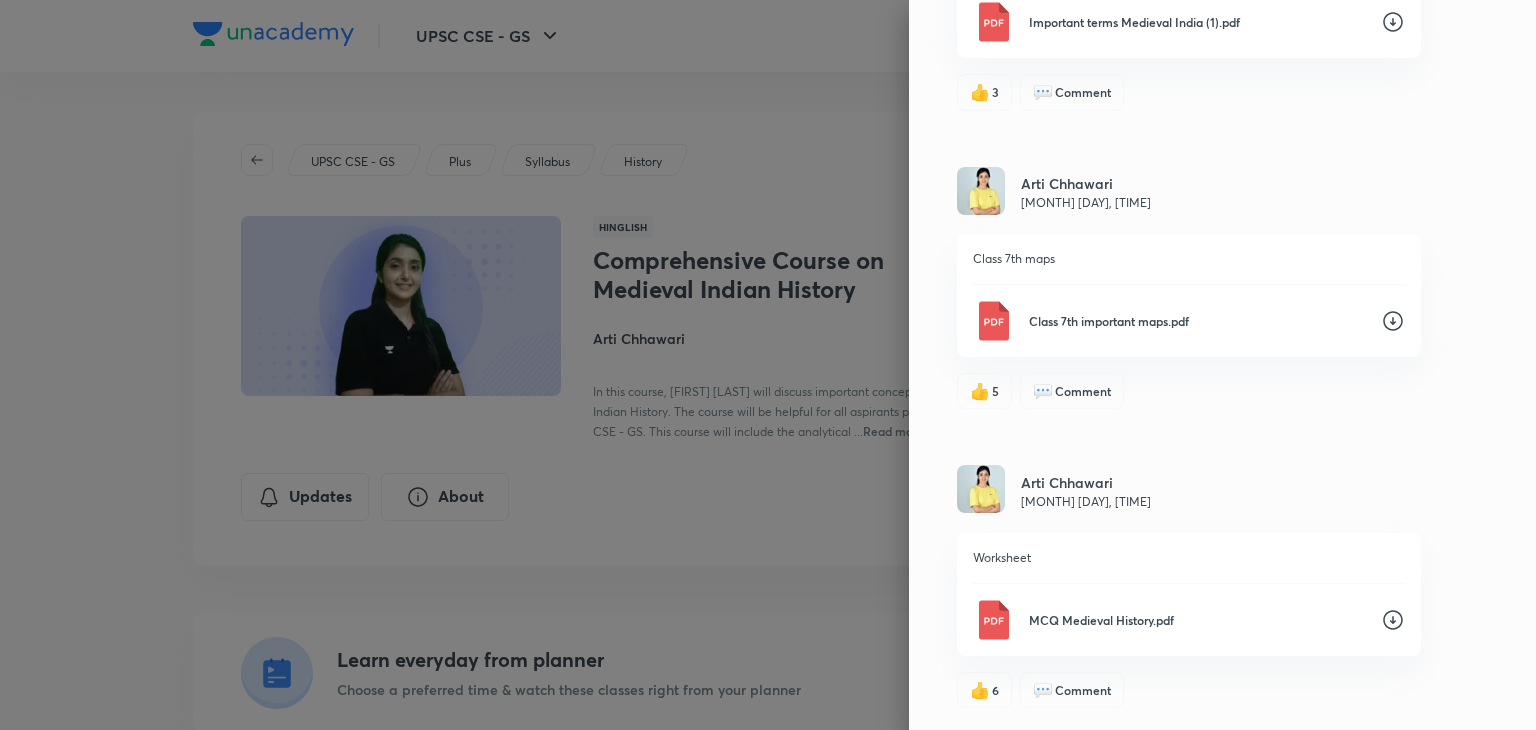 click 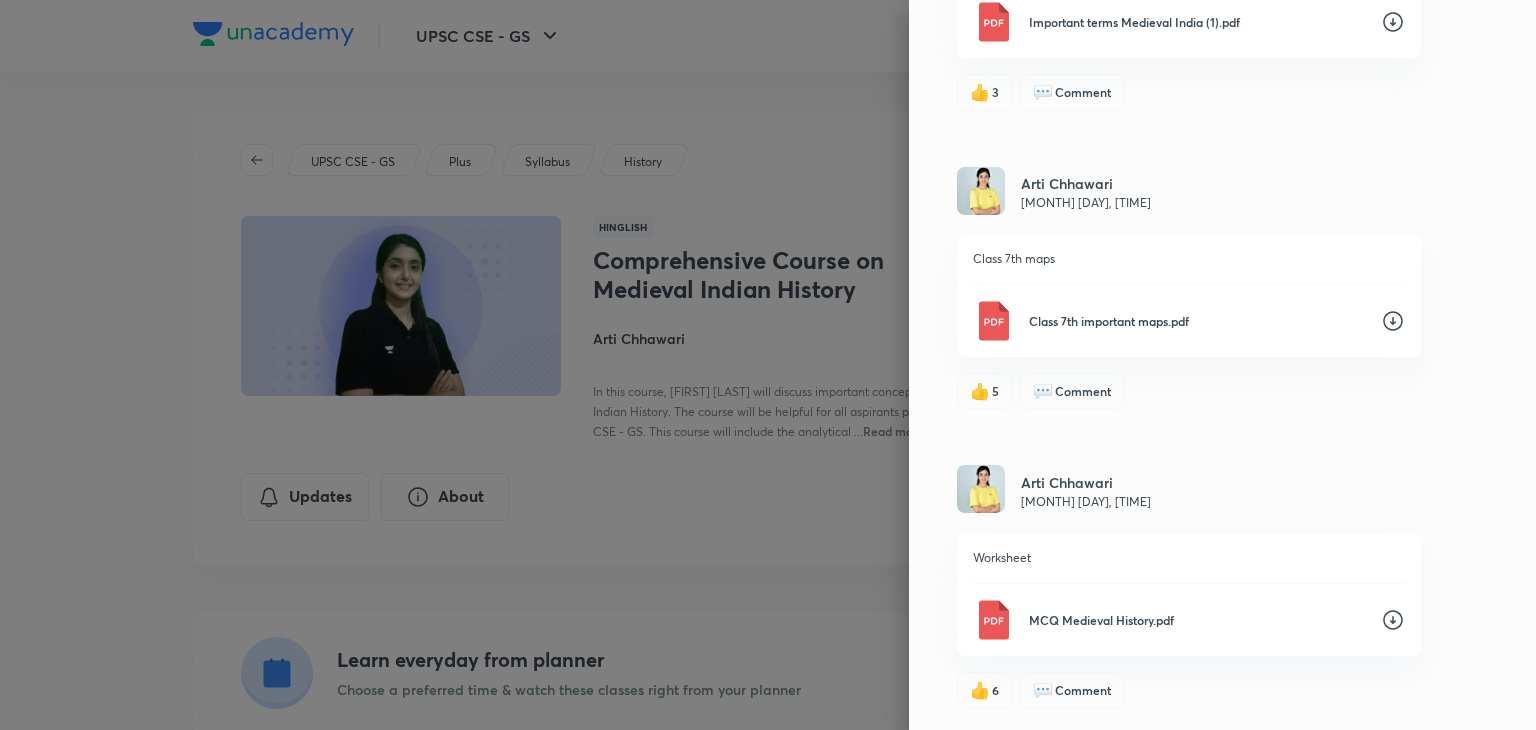click on "Updates Attachments Arti Chhawari Jun 5, 6:05 PM Important terms Important terms Medieval India (1).pdf 👍 3 💬 Comment Arti Chhawari Jun 5, 6:04 PM Class 7th maps Class 7th important maps.pdf 👍 5 💬 Comment Arti Chhawari Jun 5, 6:03 PM Worksheet MCQ Medieval History.pdf 👍 6 💬 Comment" at bounding box center [1222, 365] 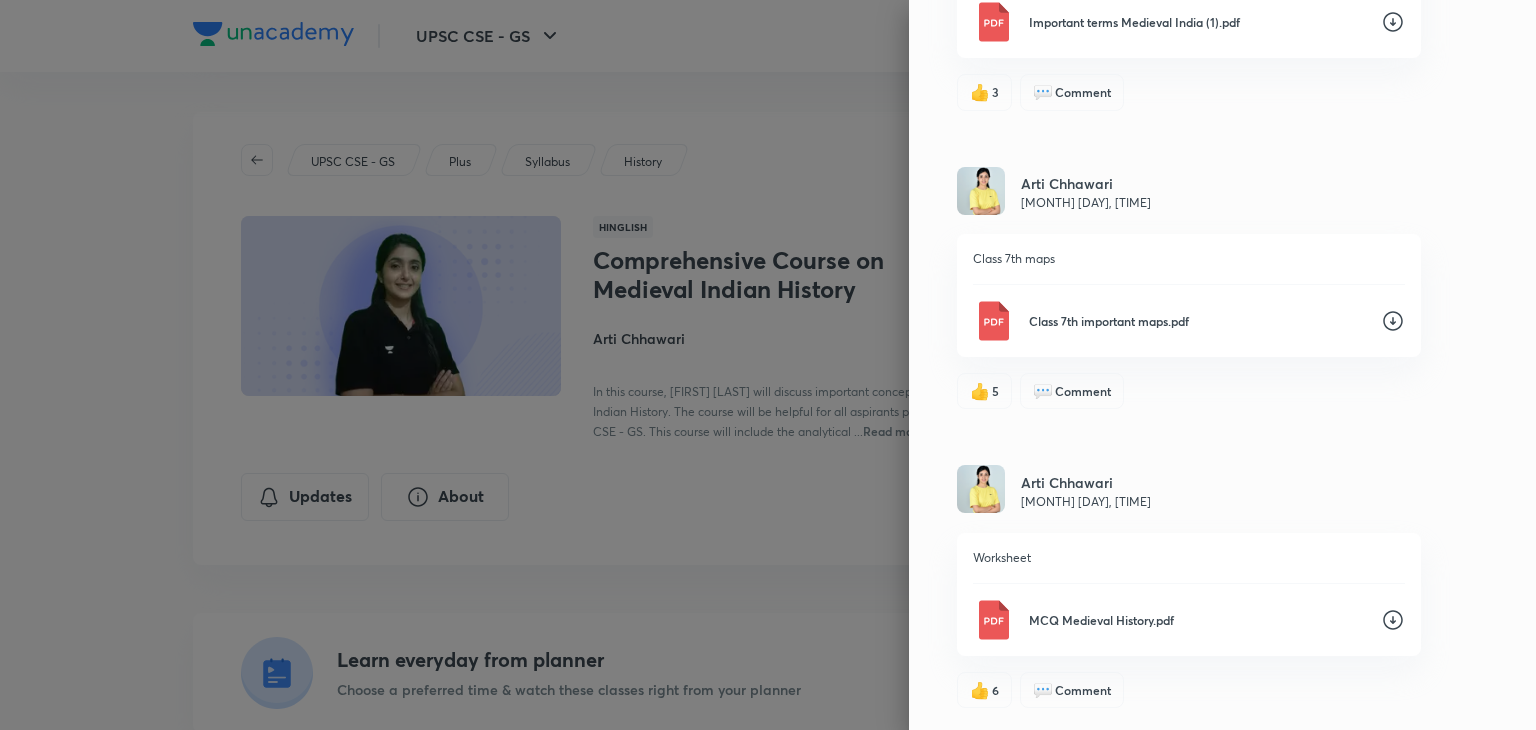 click 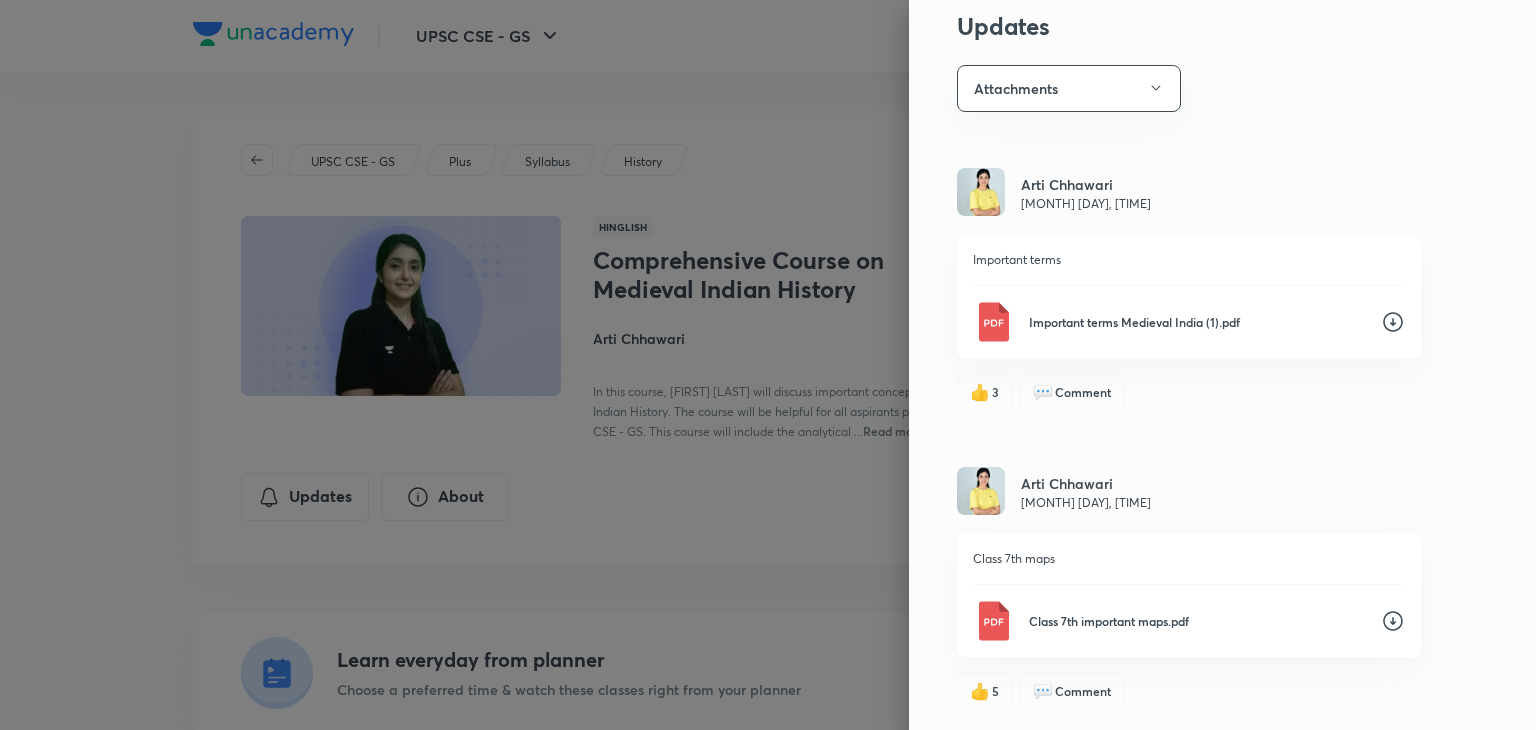 scroll, scrollTop: 71, scrollLeft: 0, axis: vertical 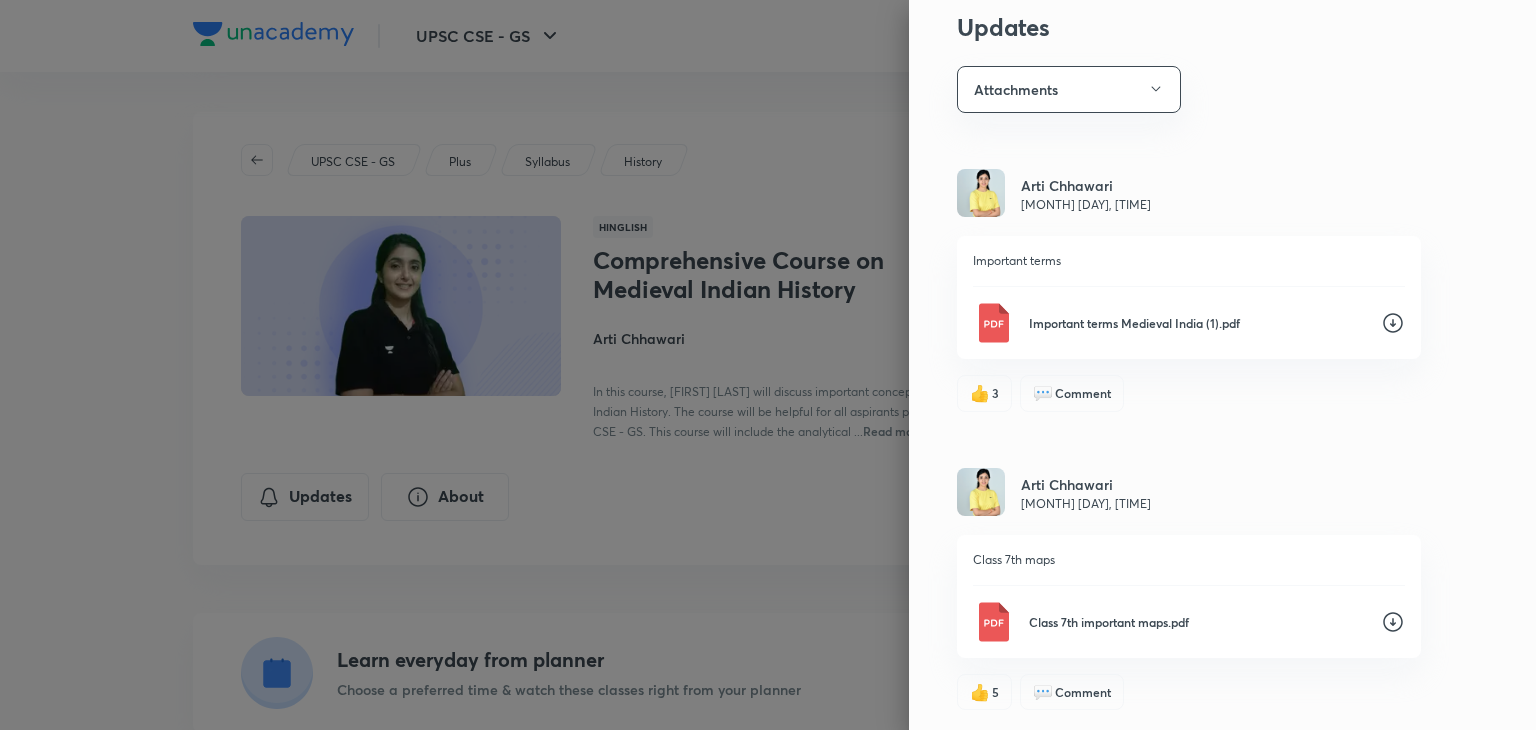 click 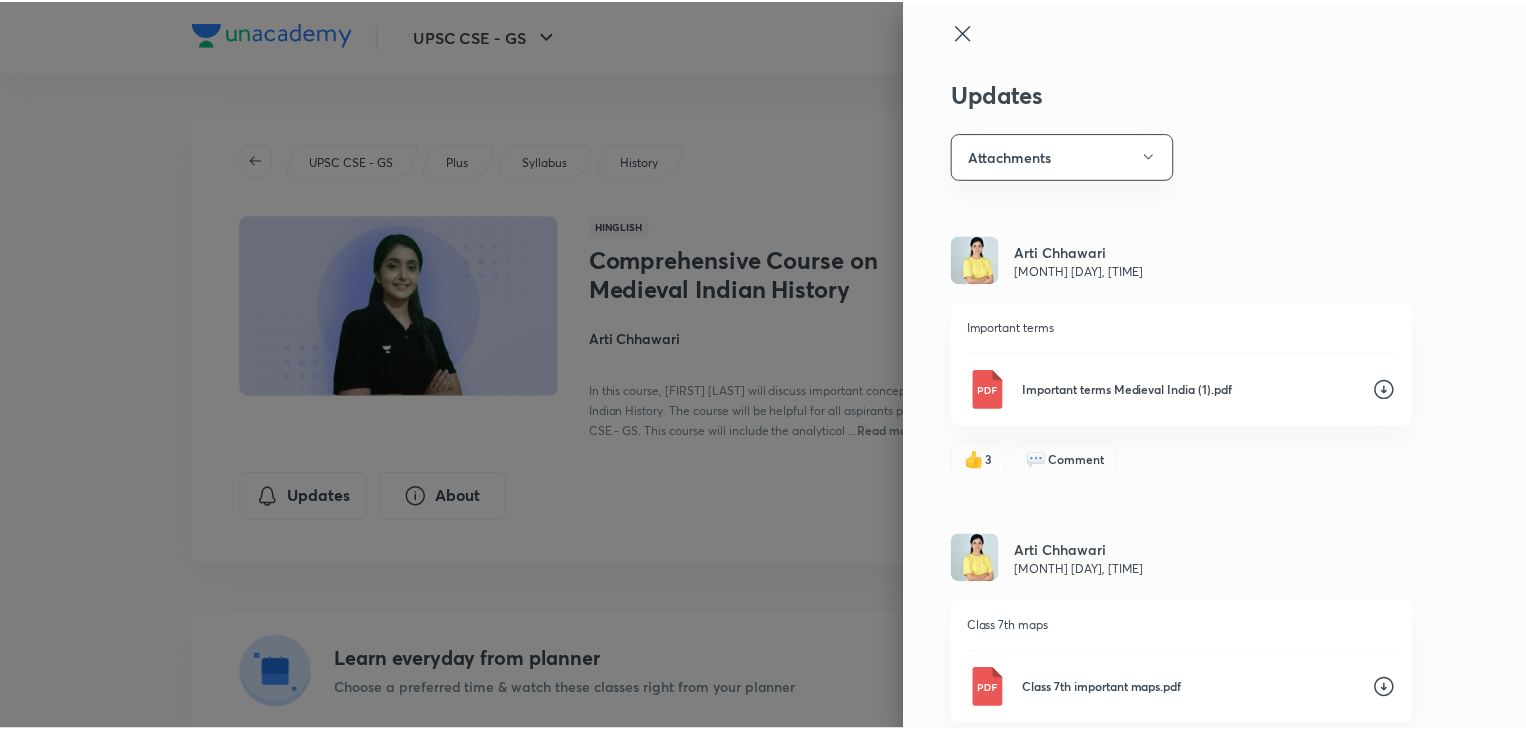 scroll, scrollTop: 1, scrollLeft: 0, axis: vertical 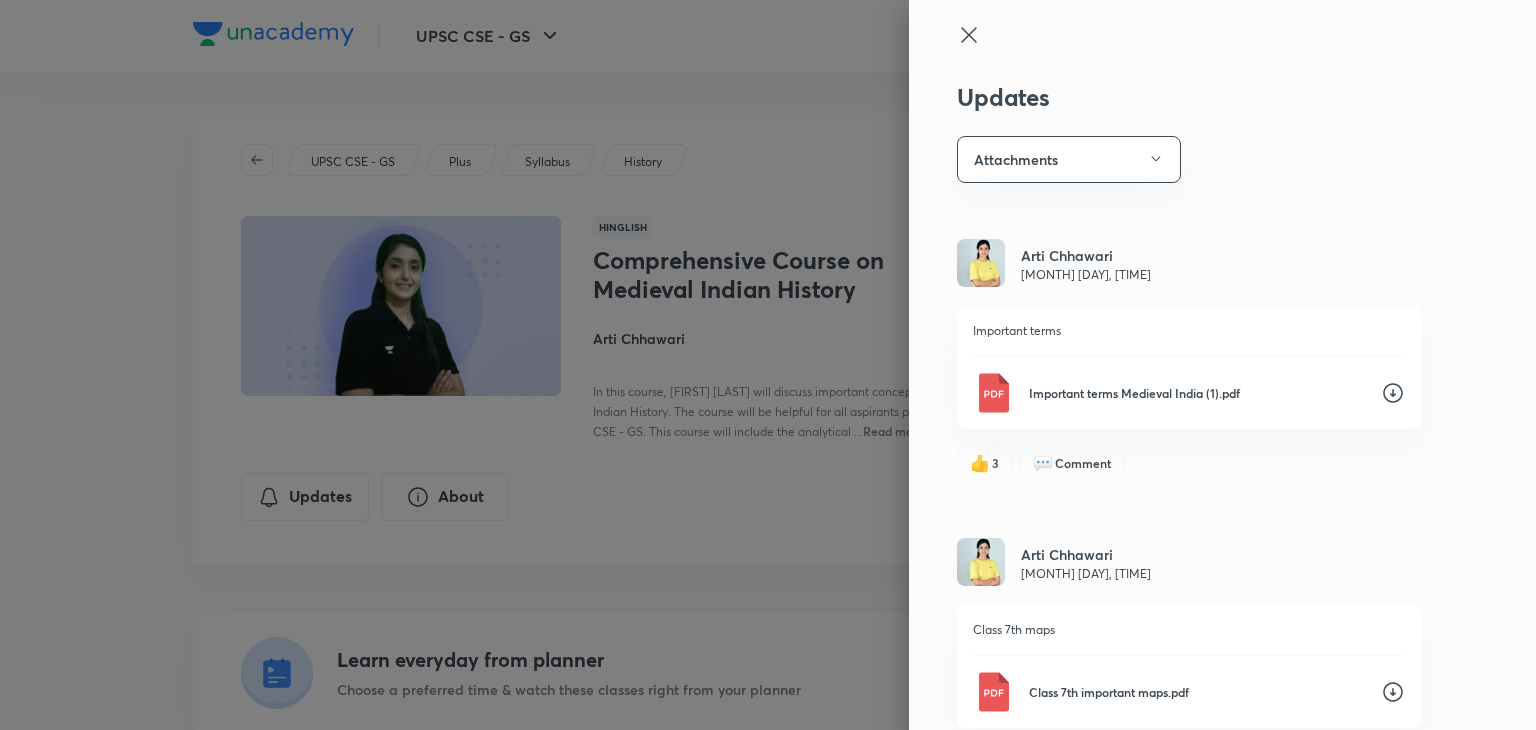 click 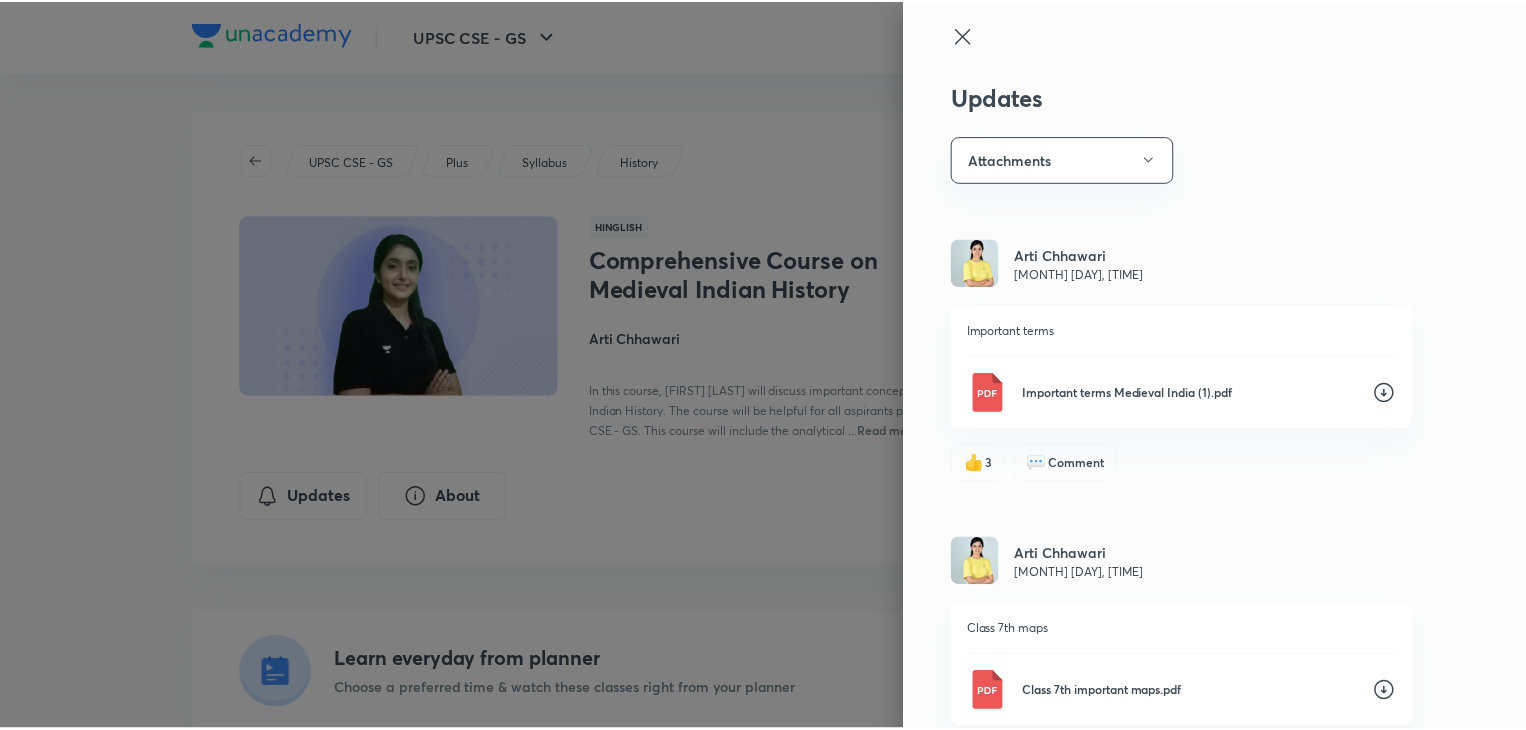 scroll, scrollTop: 0, scrollLeft: 0, axis: both 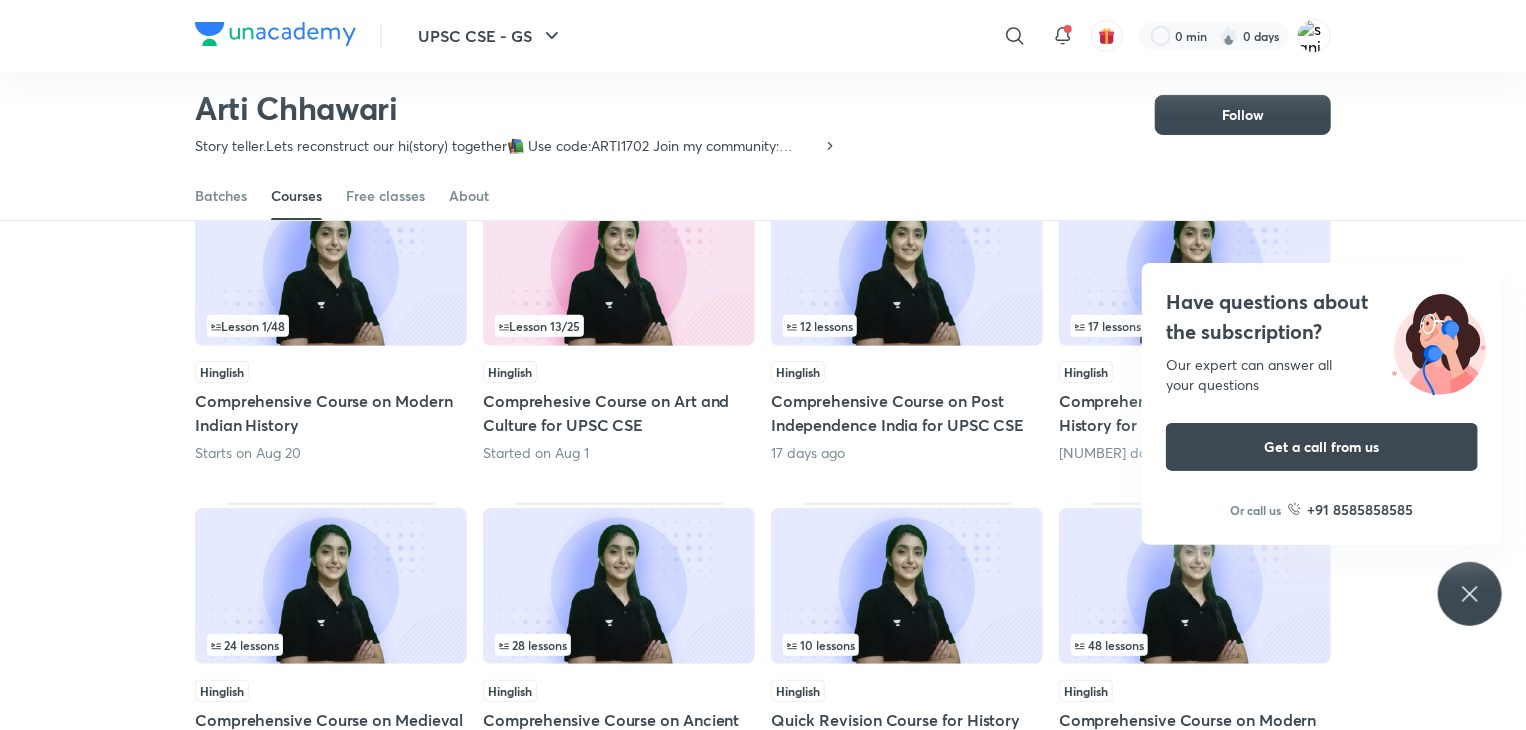 click on "Batches Courses Free classes About" at bounding box center (763, 174) 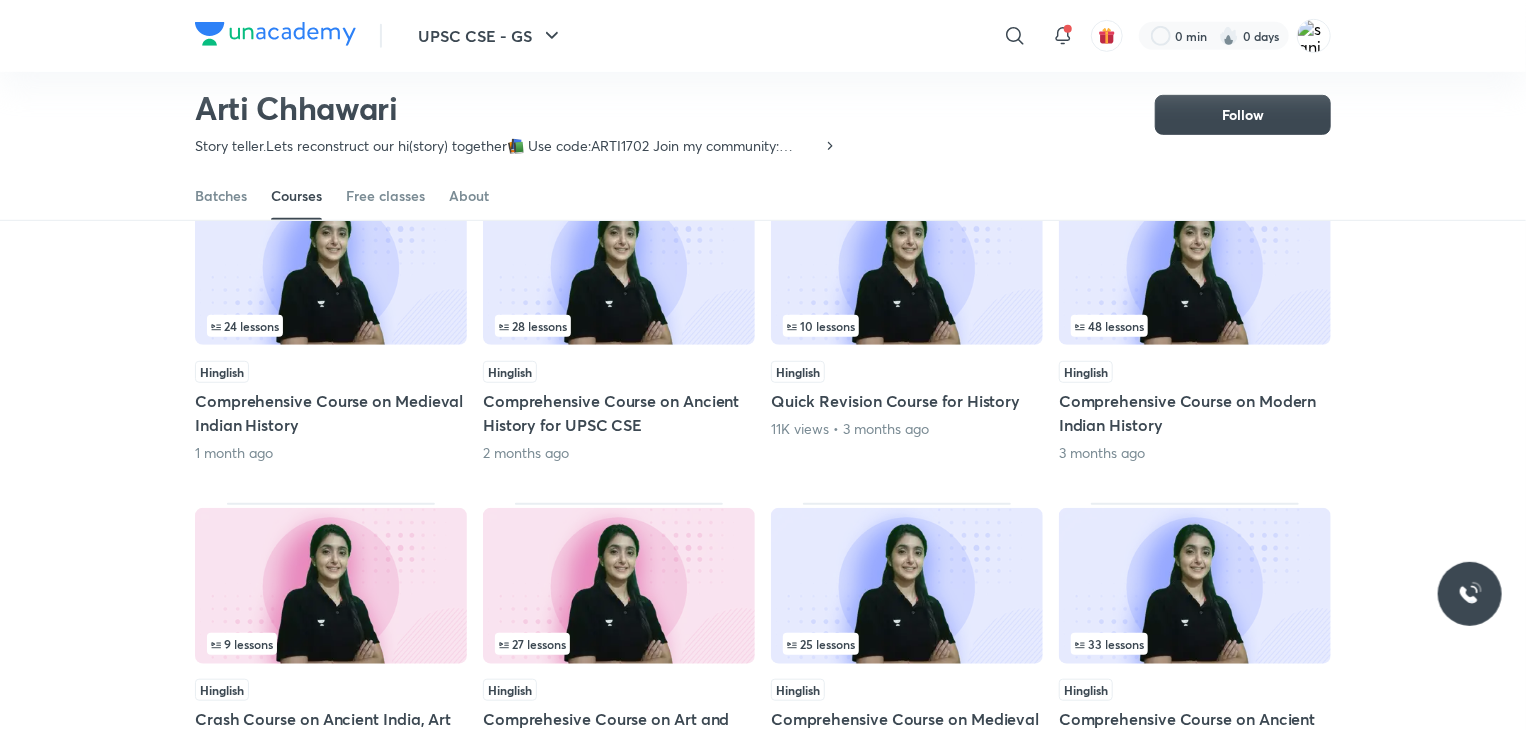 scroll, scrollTop: 534, scrollLeft: 0, axis: vertical 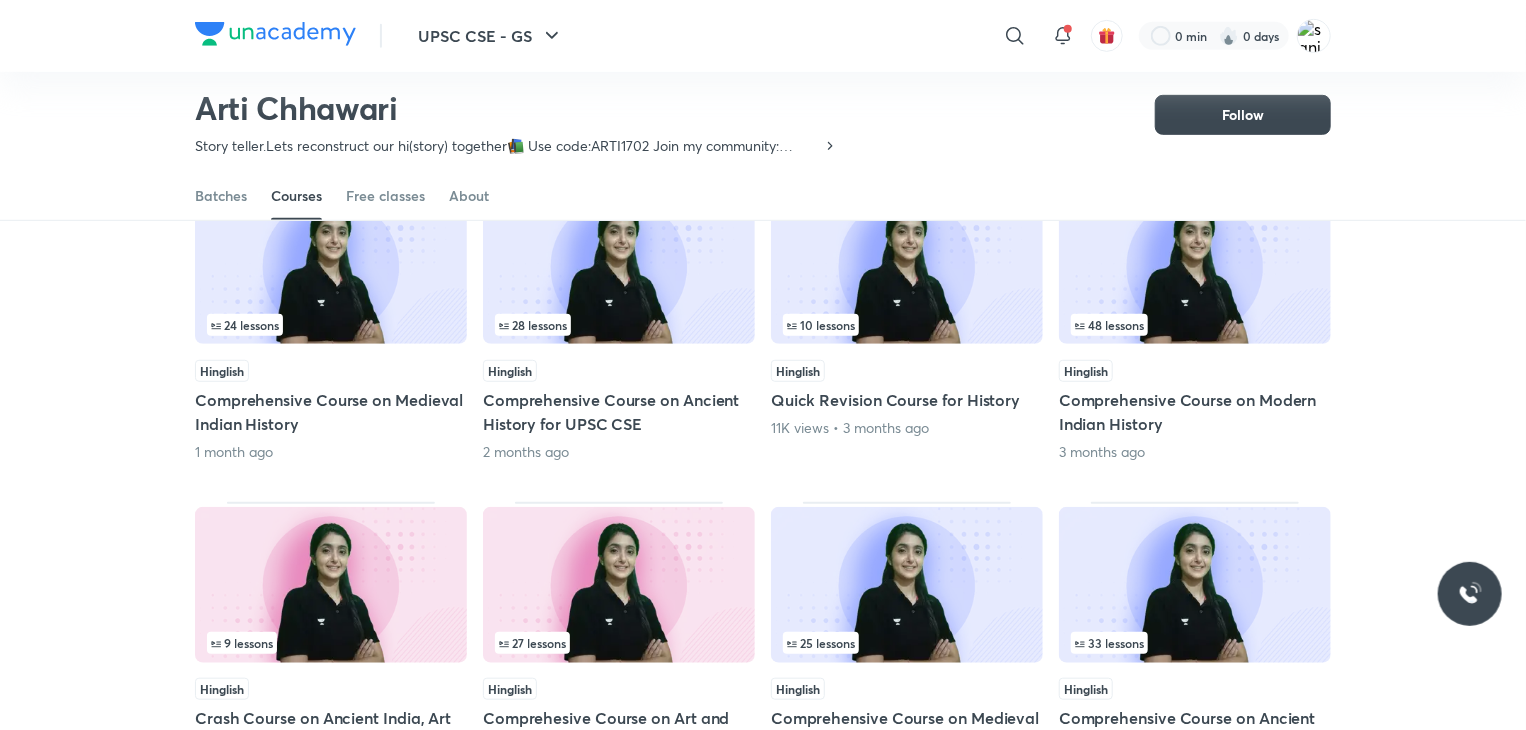 click on "28   lessons" at bounding box center (619, 325) 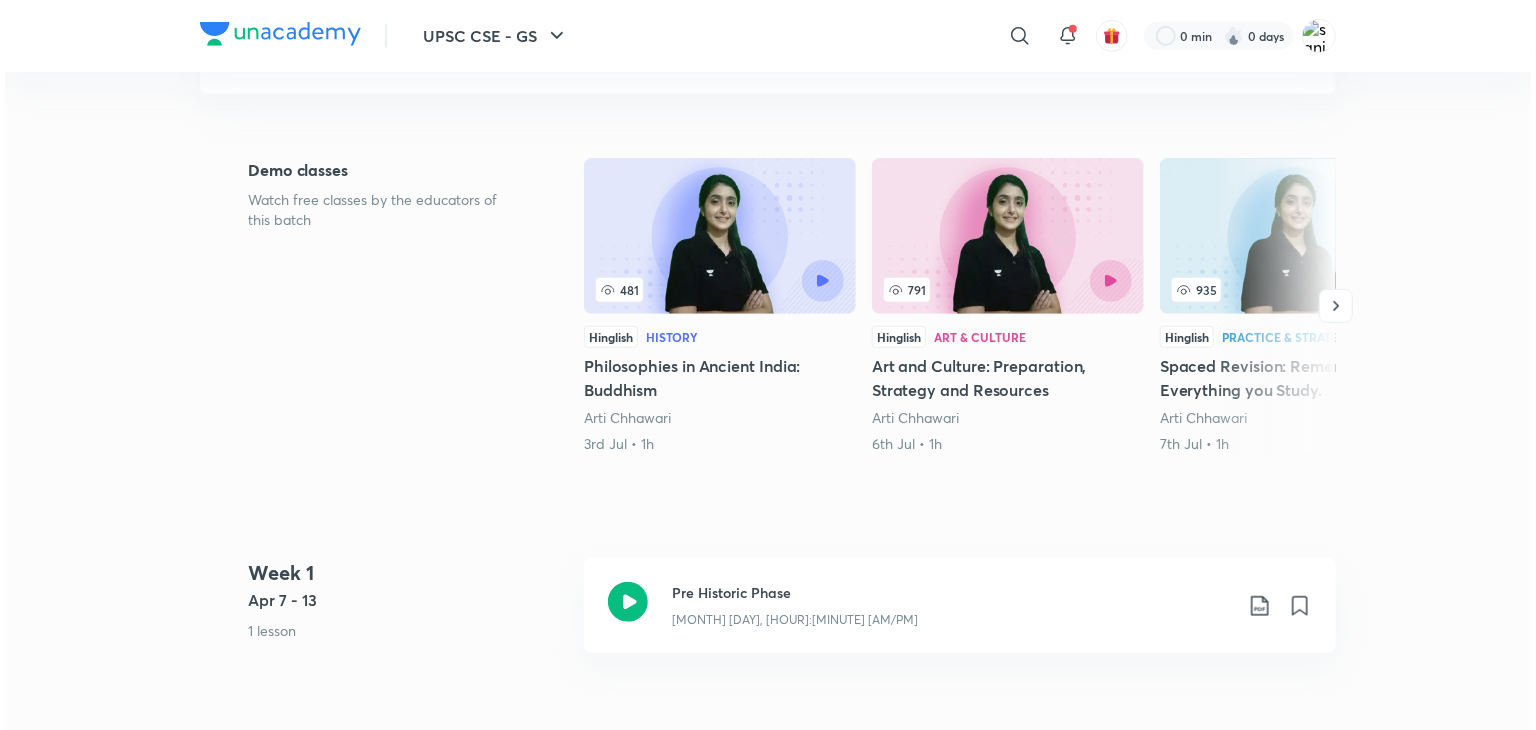 scroll, scrollTop: 0, scrollLeft: 0, axis: both 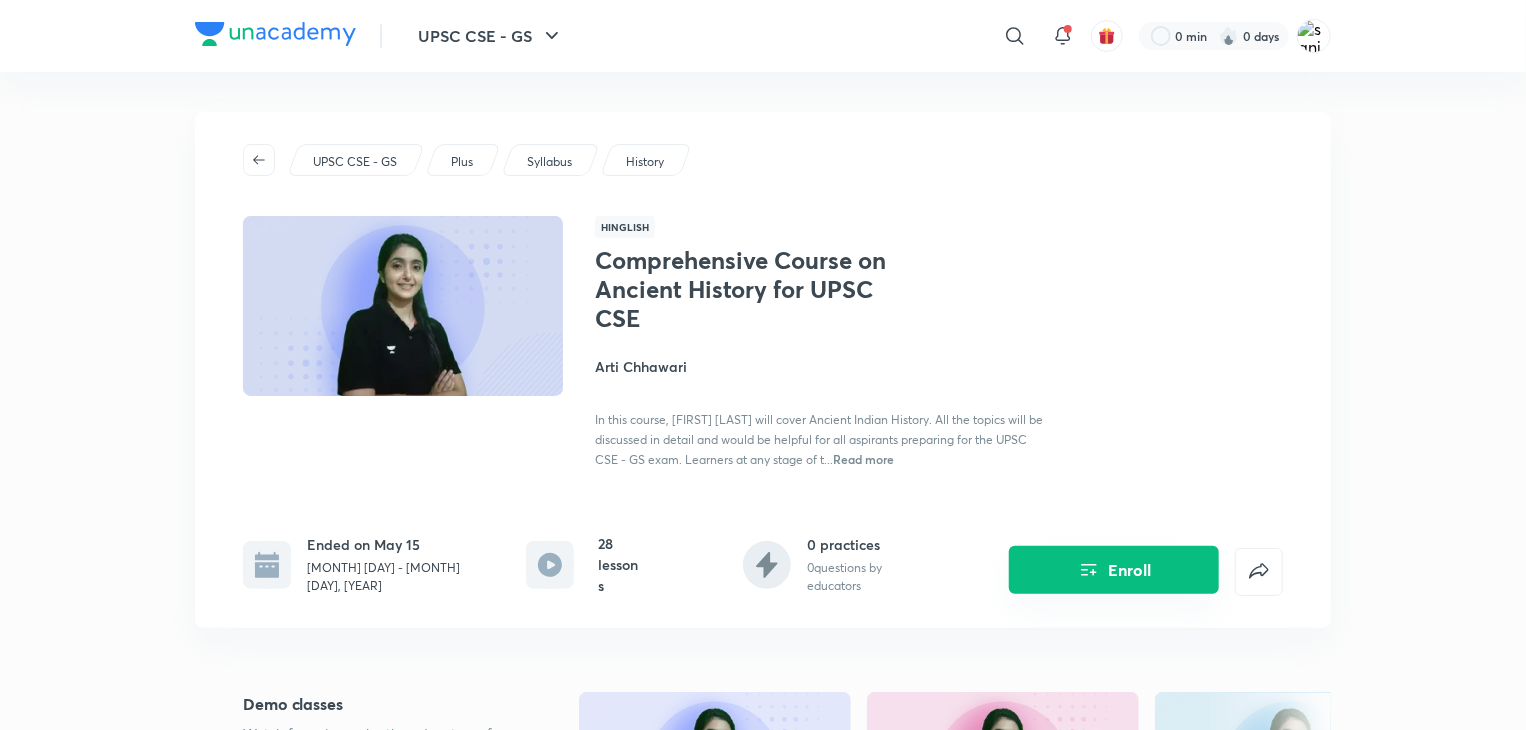 click 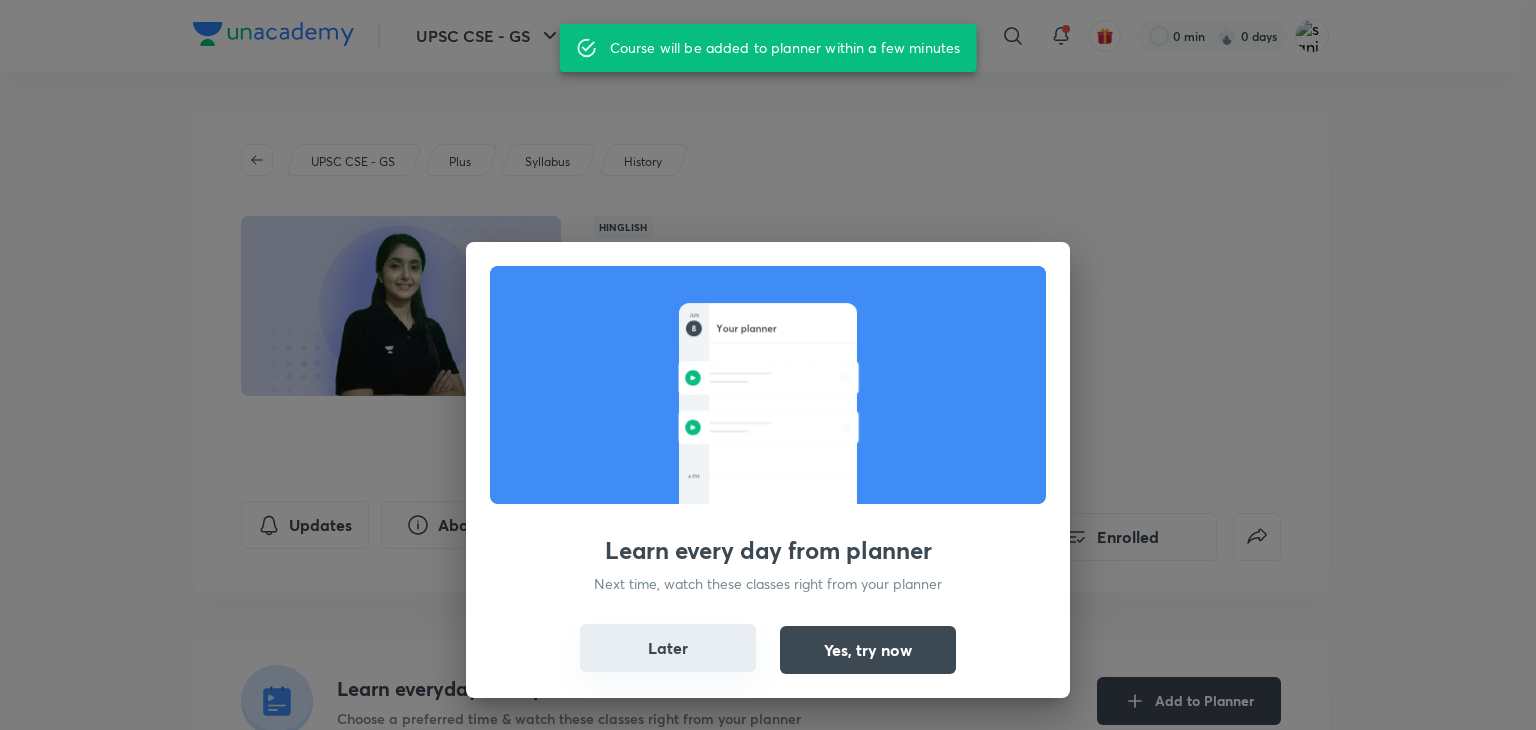 click on "Later" at bounding box center (668, 648) 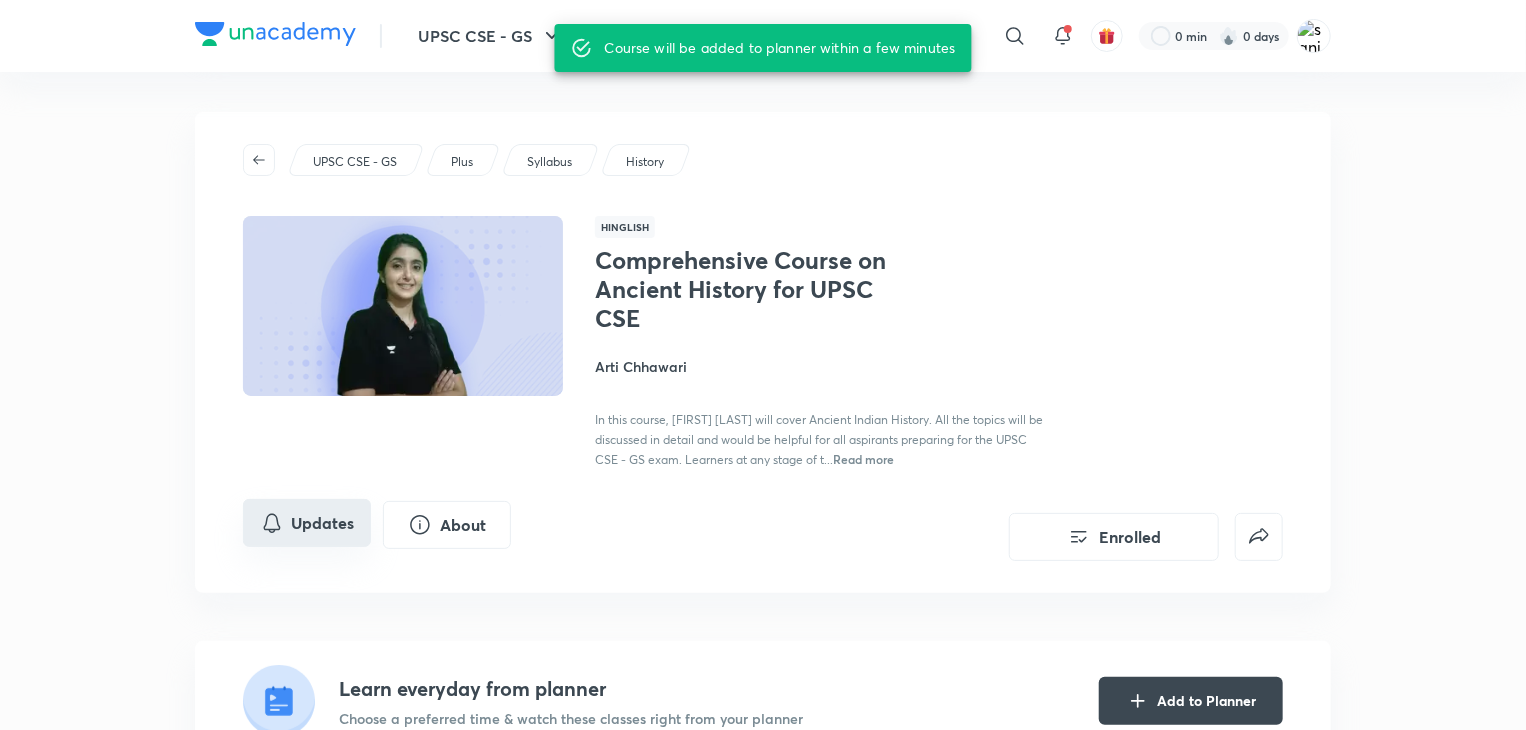 click on "Updates" at bounding box center [307, 523] 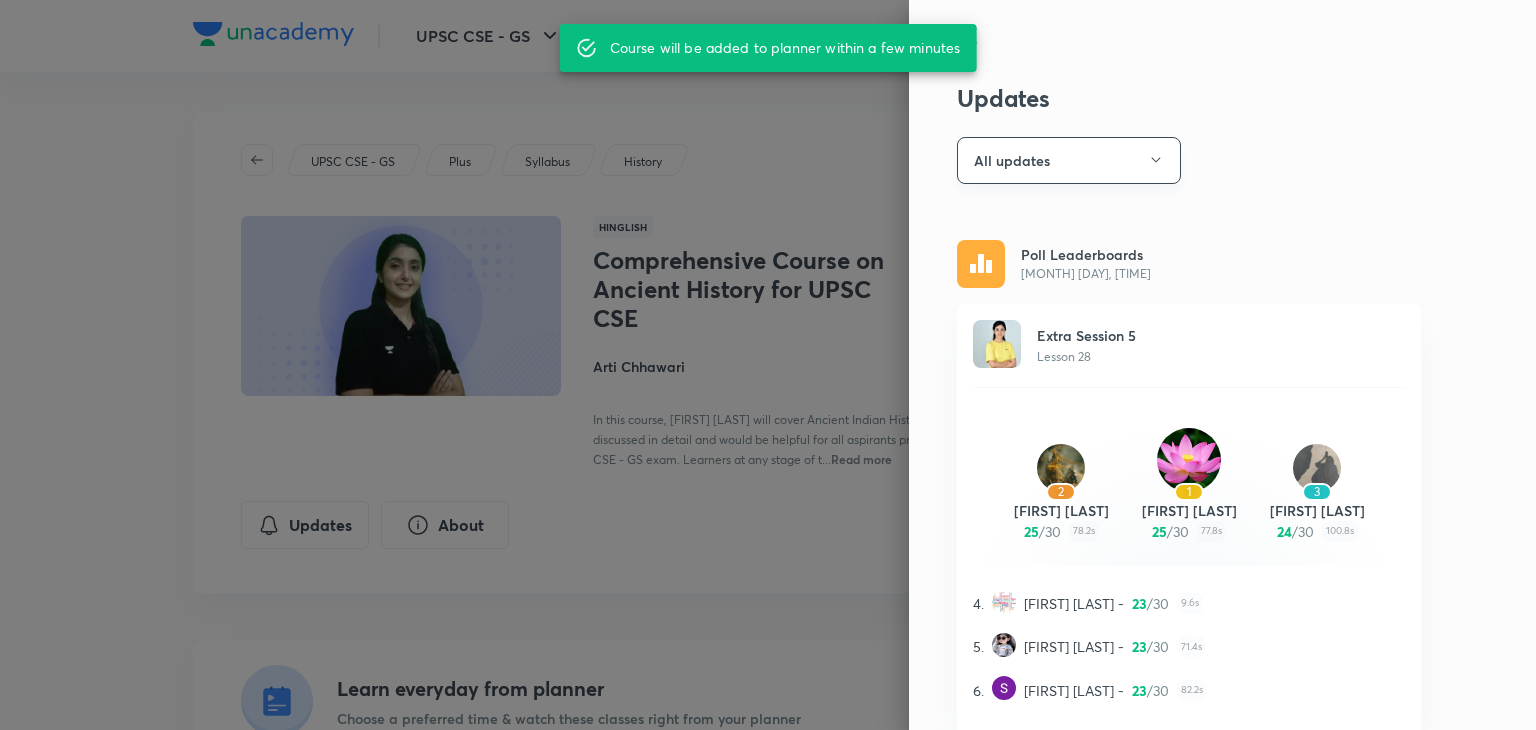 click on "All updates" at bounding box center [1069, 160] 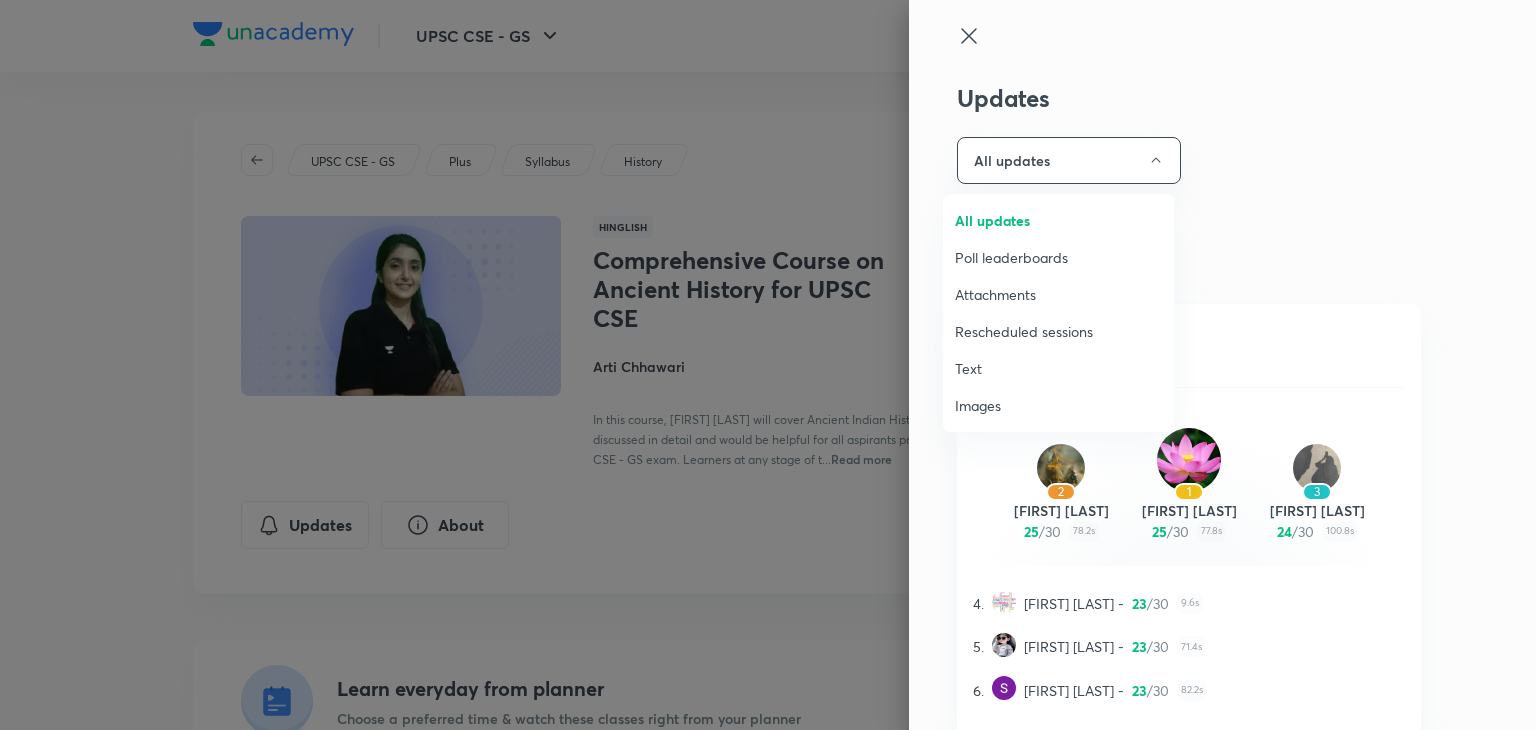 click on "Attachments" at bounding box center (1058, 294) 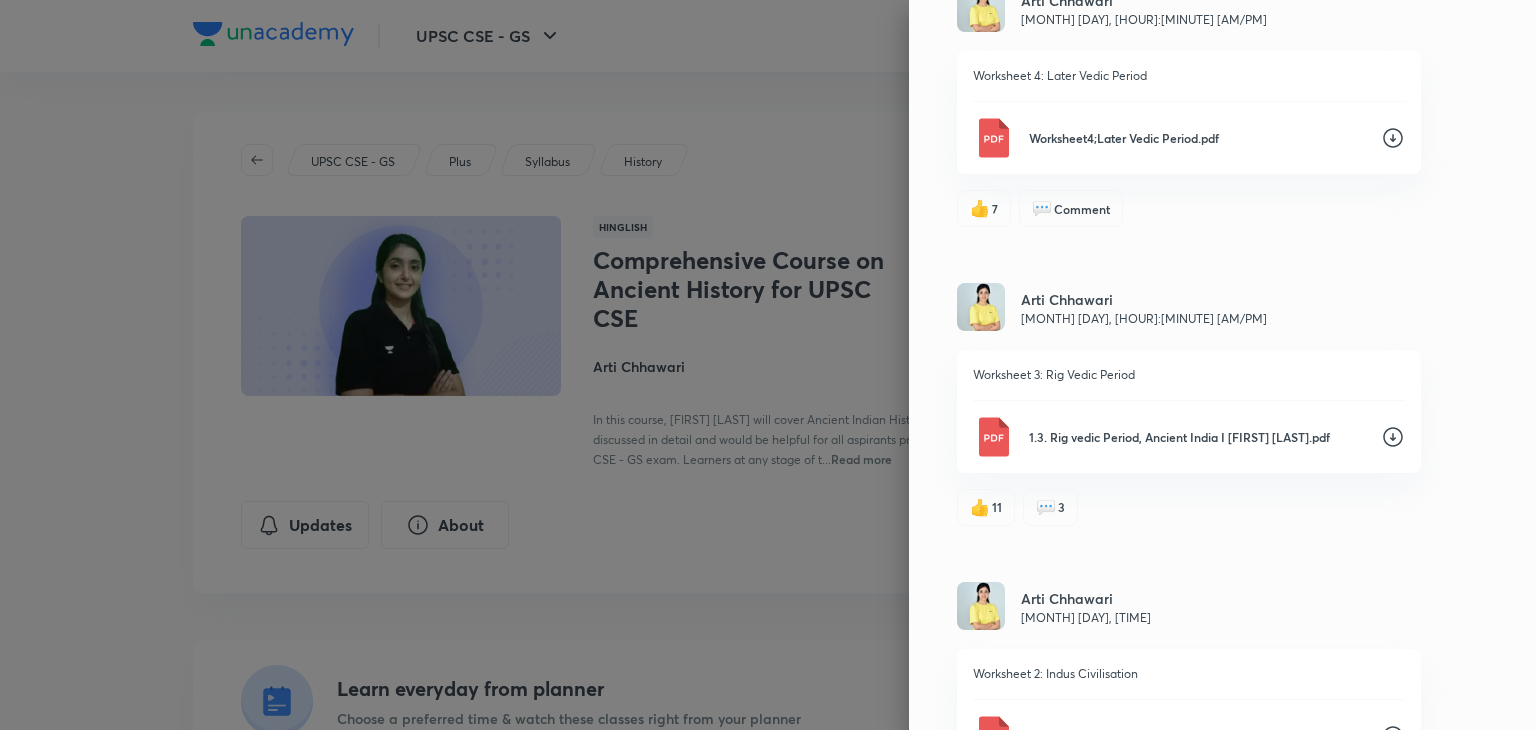 scroll, scrollTop: 3056, scrollLeft: 0, axis: vertical 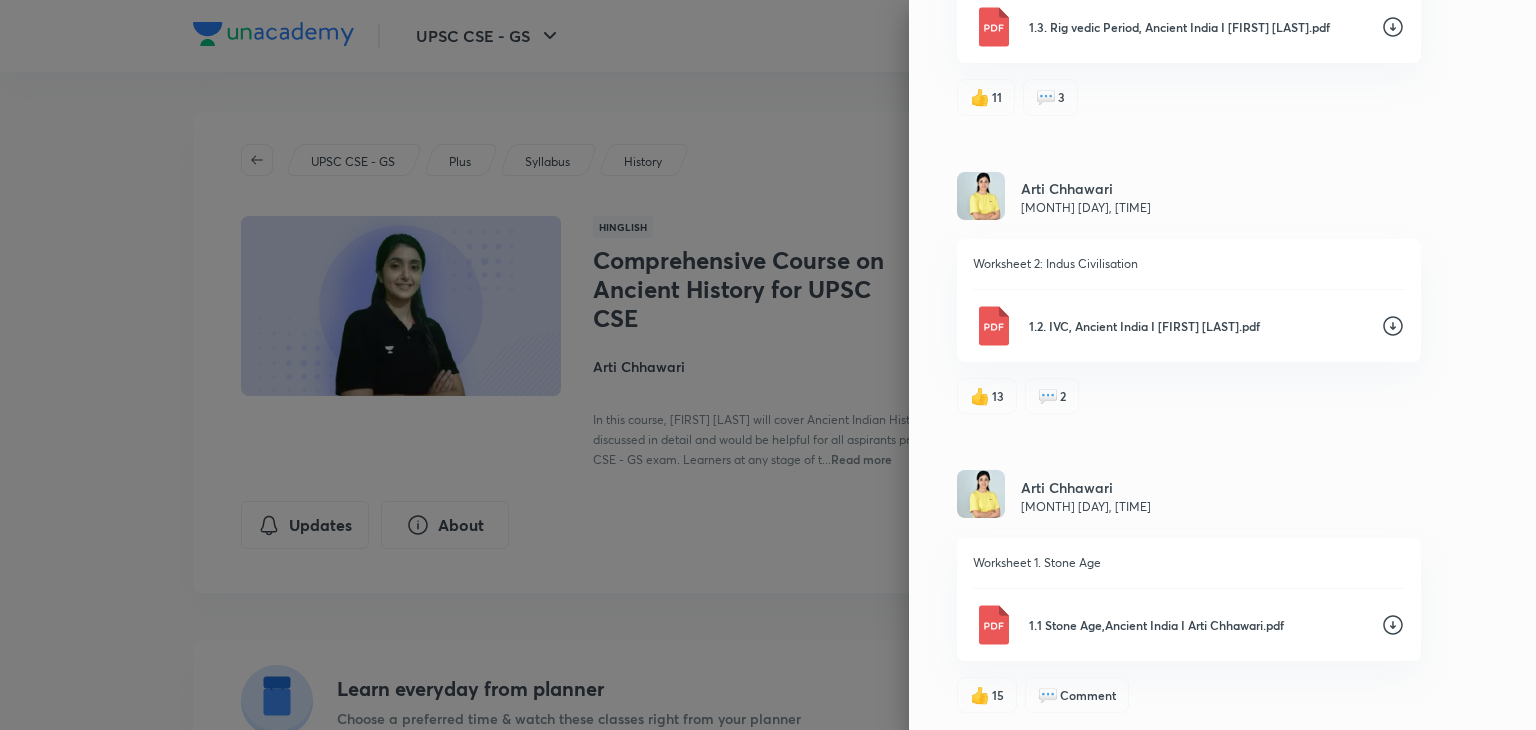 click 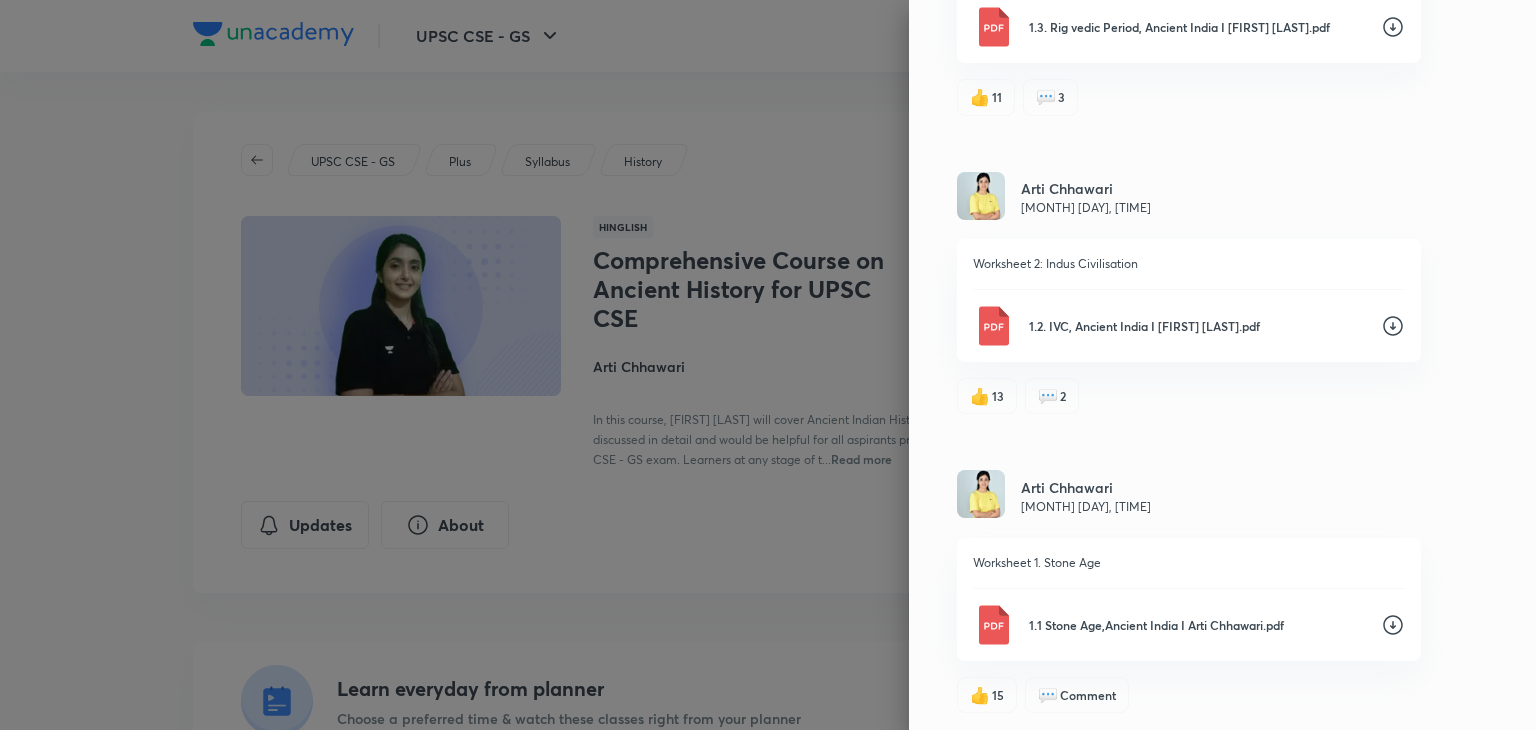 click on "Updates Attachments Arti Chhawari May 8, 5:31 AM Worksheet 10: Guptas, Vardhans, Sangam Worksheet10;Guptas Harsha Sangam Chalukyas and Pallavas.pdf 👍 6 💬 1 Arti Chhawari May 8, 5:30 AM Worksheet 9: Post Mauryan Worksheet9; Post mauryans and Satavahanas.pdf 👍 6 💬 1 Arti Chhawari May 8, 5:30 AM Worksheet 8: Mauryan Dynasty Worksheet8; Mauryans.pdf 👍 6 💬 1 Arti Chhawari May 8, 5:29 AM Worksheet 7.2: Jainism Worksheet6.2;Jainism.pdf 👍 4 💬 1 Arti Chhawari May 8, 5:29 AM Worksheet 7.1: Jainism Worksheet6.1;Jainism.pdf 👍 5 💬 1 Arti Chhawari May 8, 5:29 AM Worksheet 6.2: Buddhism Worksheet5.2; Buddhism.pdf 👍 5 💬 1 Arti Chhawari Apr 24, 7:17 AM Worksheet 6.1: Buddhism Worksheet5.1;Buddhism.pdf 👍 6 💬 Comment Arti Chhawari Apr 24, 7:16 AM Worksheet 5: Mahajanapadas Worksheet7; Mahajanapadas.pdf 👍 7 💬 Comment Arti Chhawari Apr 24, 7:15 AM Worksheet 4: Later Vedic Period Worksheet4;Later Vedic Period.pdf 👍 7 💬 Comment Arti Chhawari Apr 22, 5:42 AM 👍 11 💬 3 👍 2" at bounding box center (1222, 365) 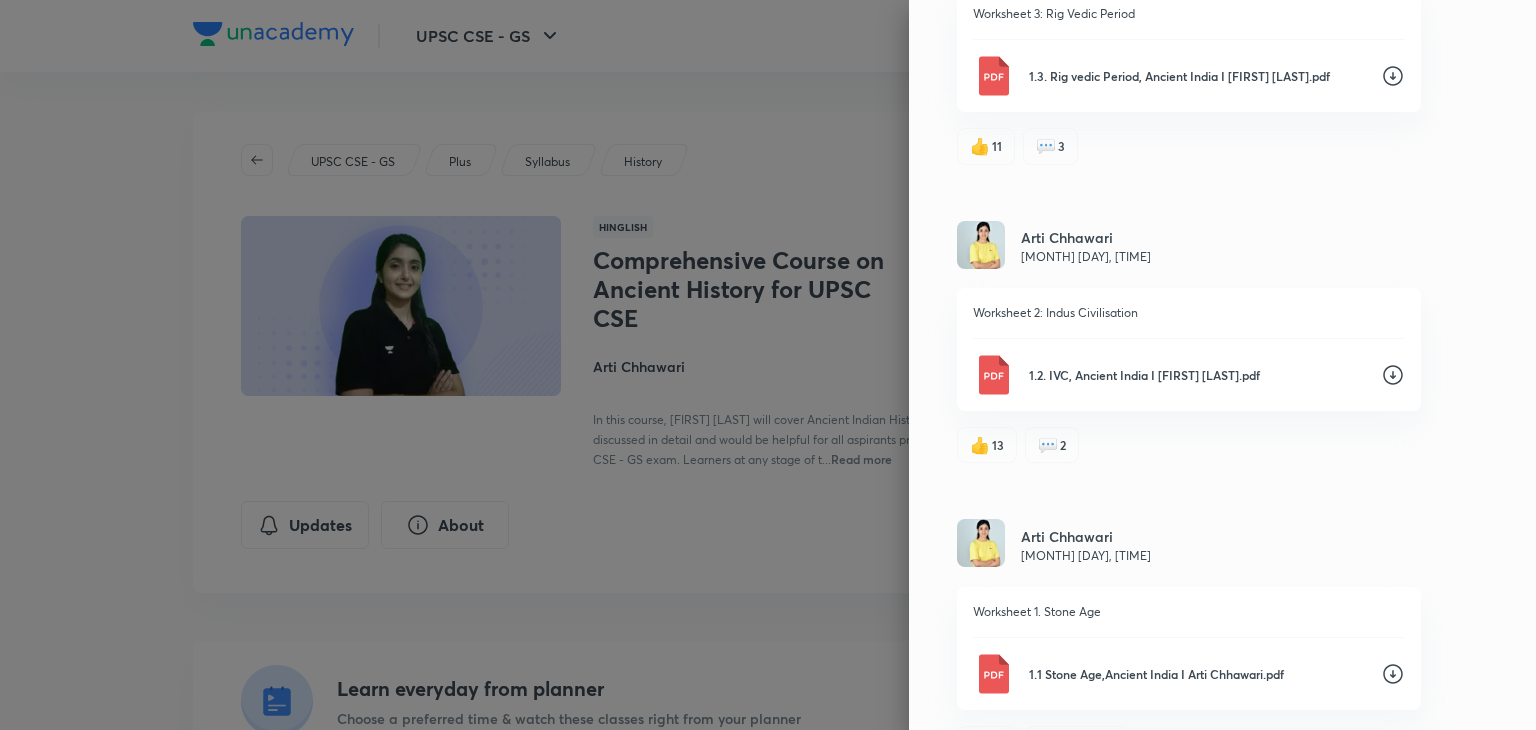 scroll, scrollTop: 3056, scrollLeft: 0, axis: vertical 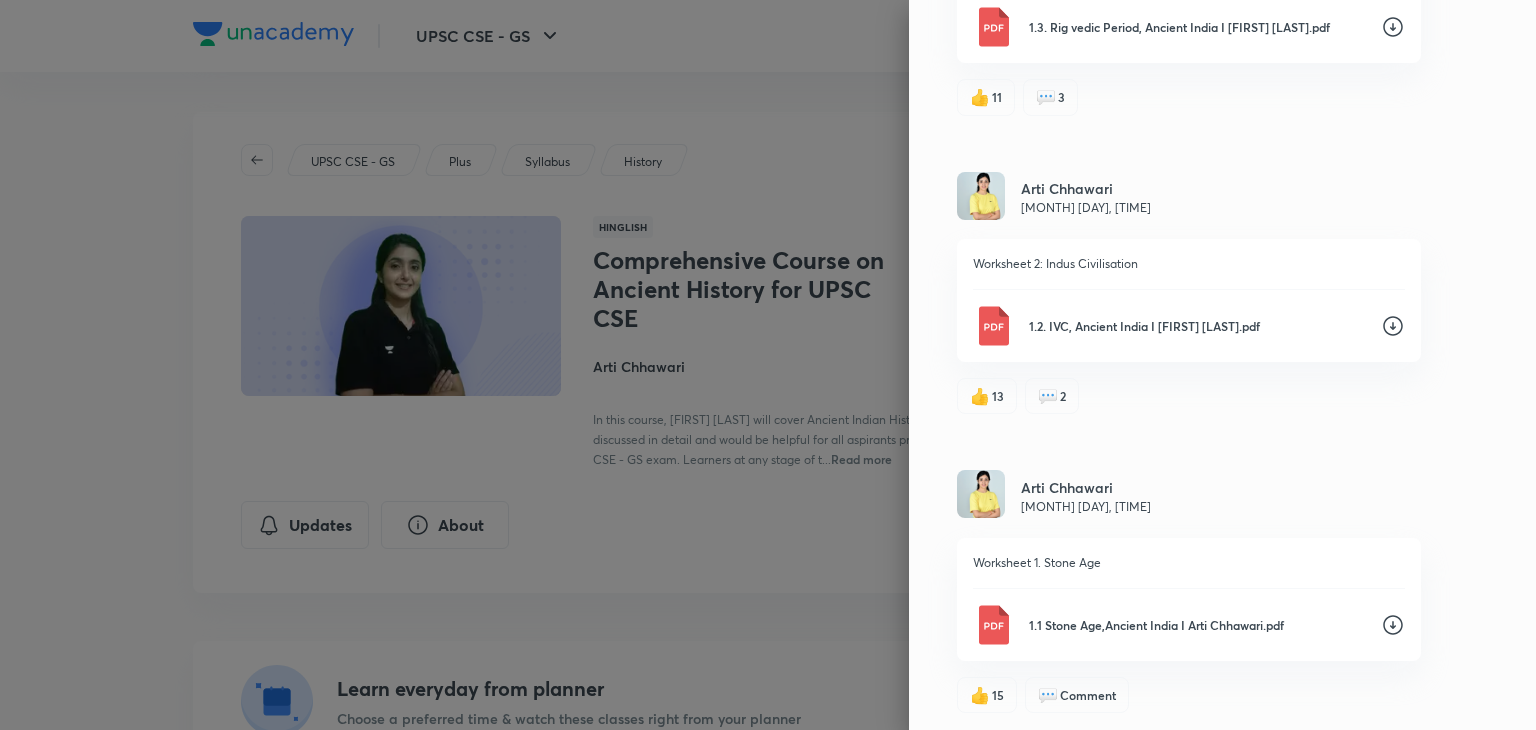 click 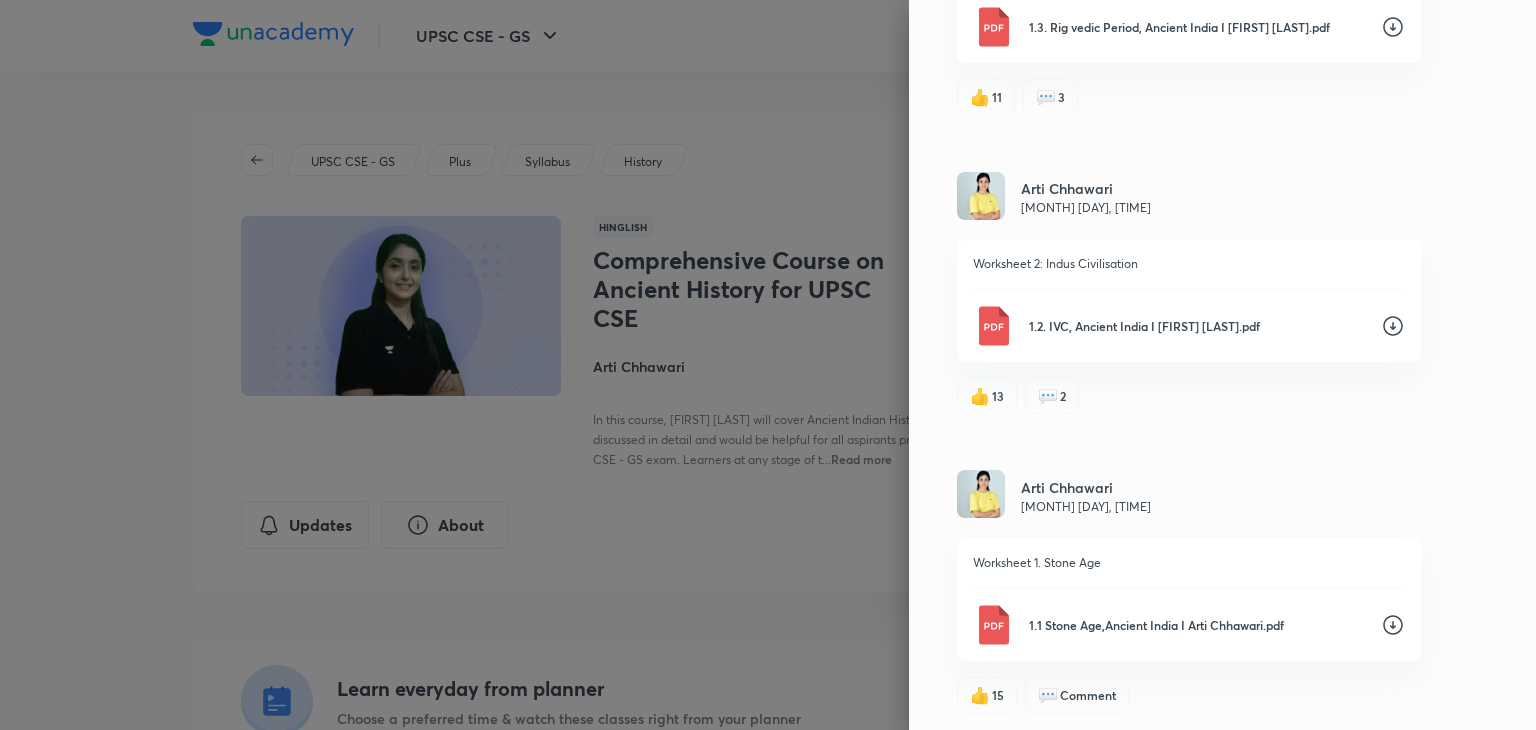 click on "Updates Attachments Arti Chhawari May 8, 5:31 AM Worksheet 10: Guptas, Vardhans, Sangam Worksheet10;Guptas Harsha Sangam Chalukyas and Pallavas.pdf 👍 6 💬 1 Arti Chhawari May 8, 5:30 AM Worksheet 9: Post Mauryan Worksheet9; Post mauryans and Satavahanas.pdf 👍 6 💬 1 Arti Chhawari May 8, 5:30 AM Worksheet 8: Mauryan Dynasty Worksheet8; Mauryans.pdf 👍 6 💬 1 Arti Chhawari May 8, 5:29 AM Worksheet 7.2: Jainism Worksheet6.2;Jainism.pdf 👍 4 💬 1 Arti Chhawari May 8, 5:29 AM Worksheet 7.1: Jainism Worksheet6.1;Jainism.pdf 👍 5 💬 1 Arti Chhawari May 8, 5:29 AM Worksheet 6.2: Buddhism Worksheet5.2; Buddhism.pdf 👍 5 💬 1 Arti Chhawari Apr 24, 7:17 AM Worksheet 6.1: Buddhism Worksheet5.1;Buddhism.pdf 👍 6 💬 Comment Arti Chhawari Apr 24, 7:16 AM Worksheet 5: Mahajanapadas Worksheet7; Mahajanapadas.pdf 👍 7 💬 Comment Arti Chhawari Apr 24, 7:15 AM Worksheet 4: Later Vedic Period Worksheet4;Later Vedic Period.pdf 👍 7 💬 Comment Arti Chhawari Apr 22, 5:42 AM 👍 11 💬 3 👍 2" at bounding box center [1222, 365] 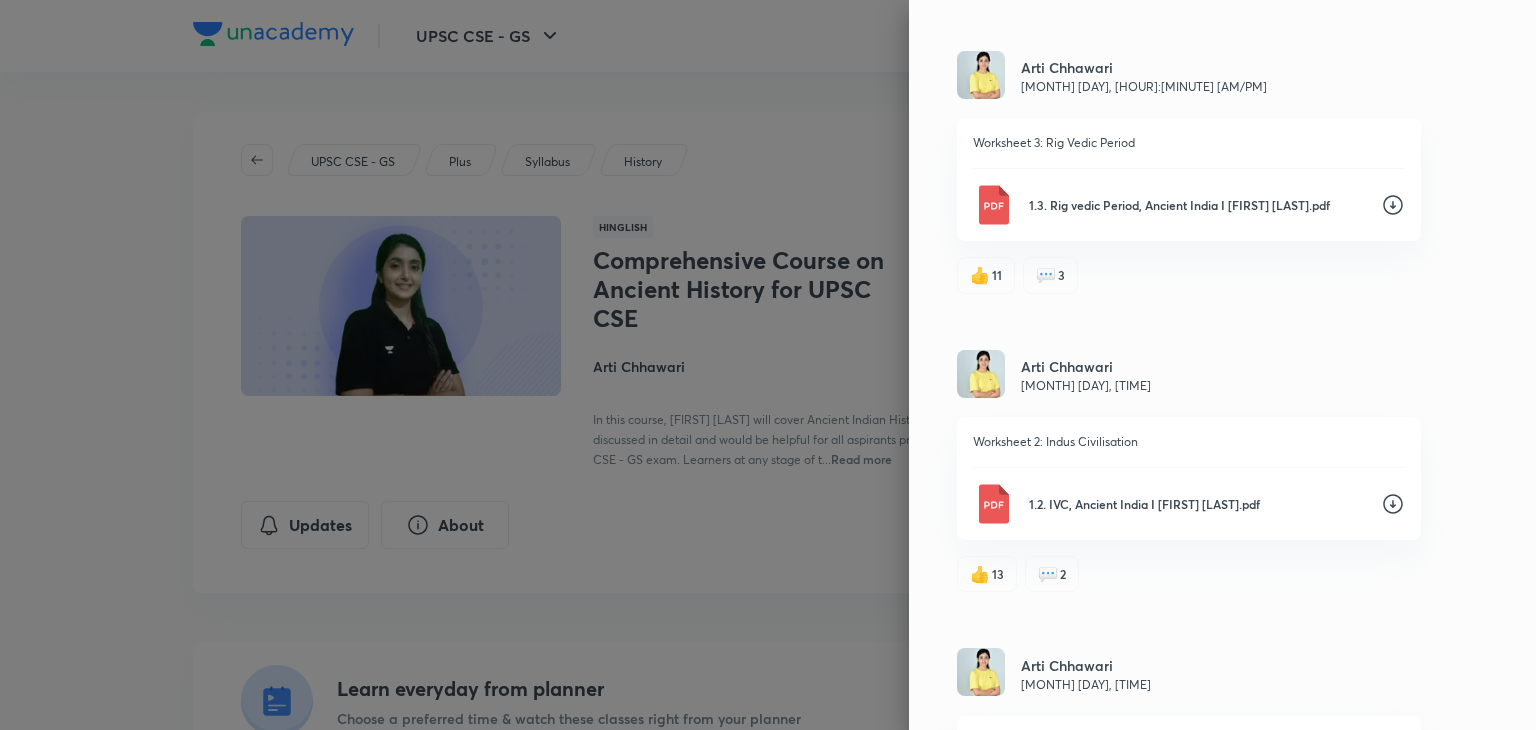 scroll, scrollTop: 2874, scrollLeft: 0, axis: vertical 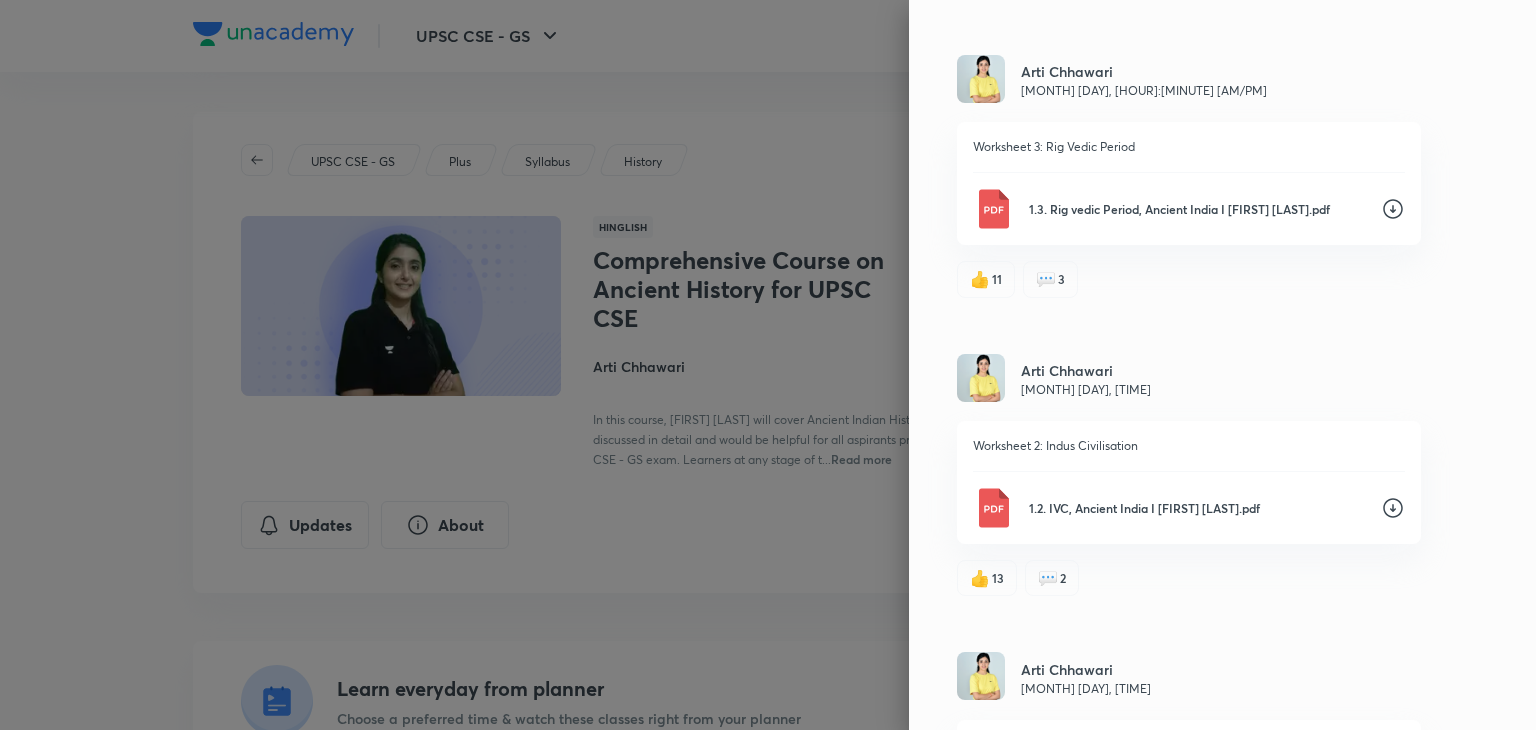 click 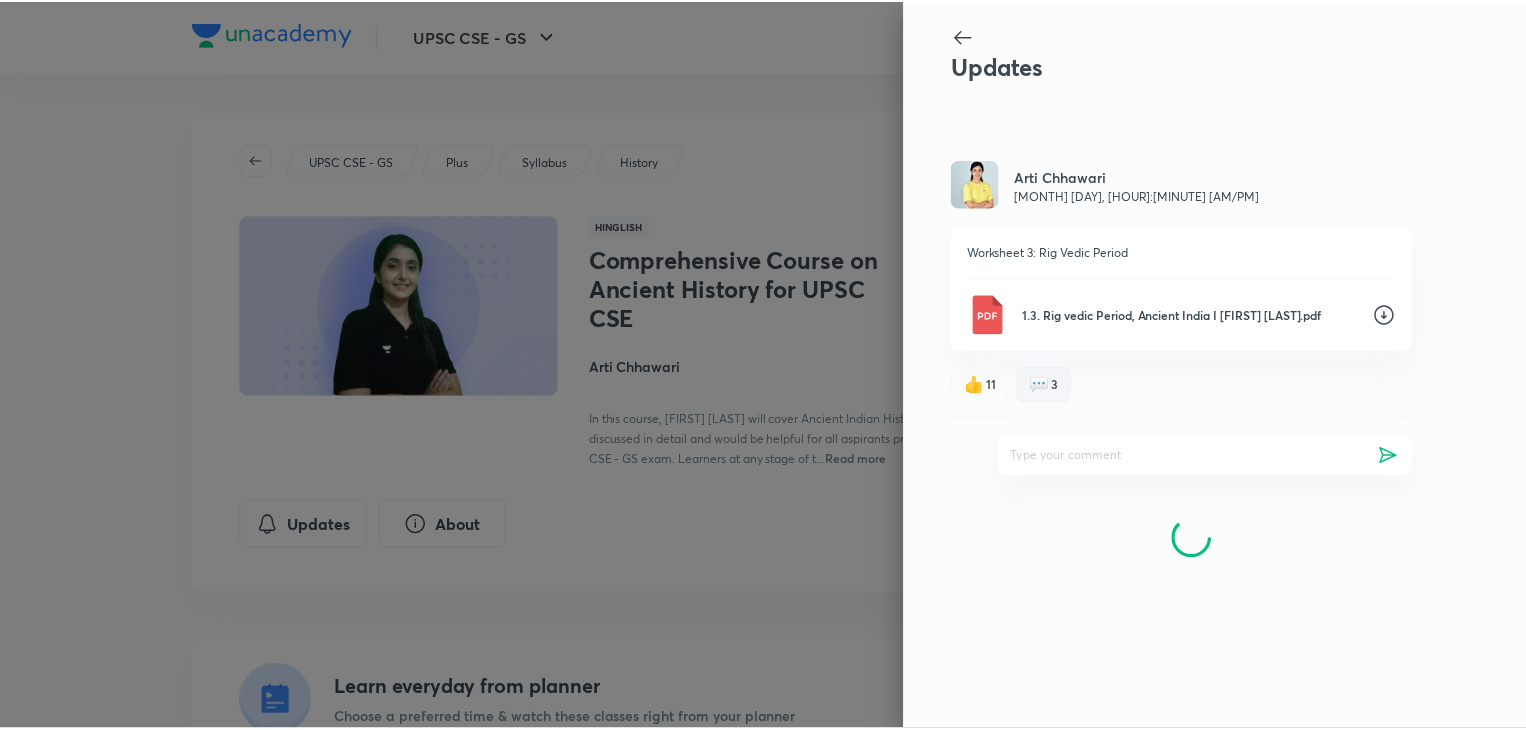 scroll, scrollTop: 0, scrollLeft: 0, axis: both 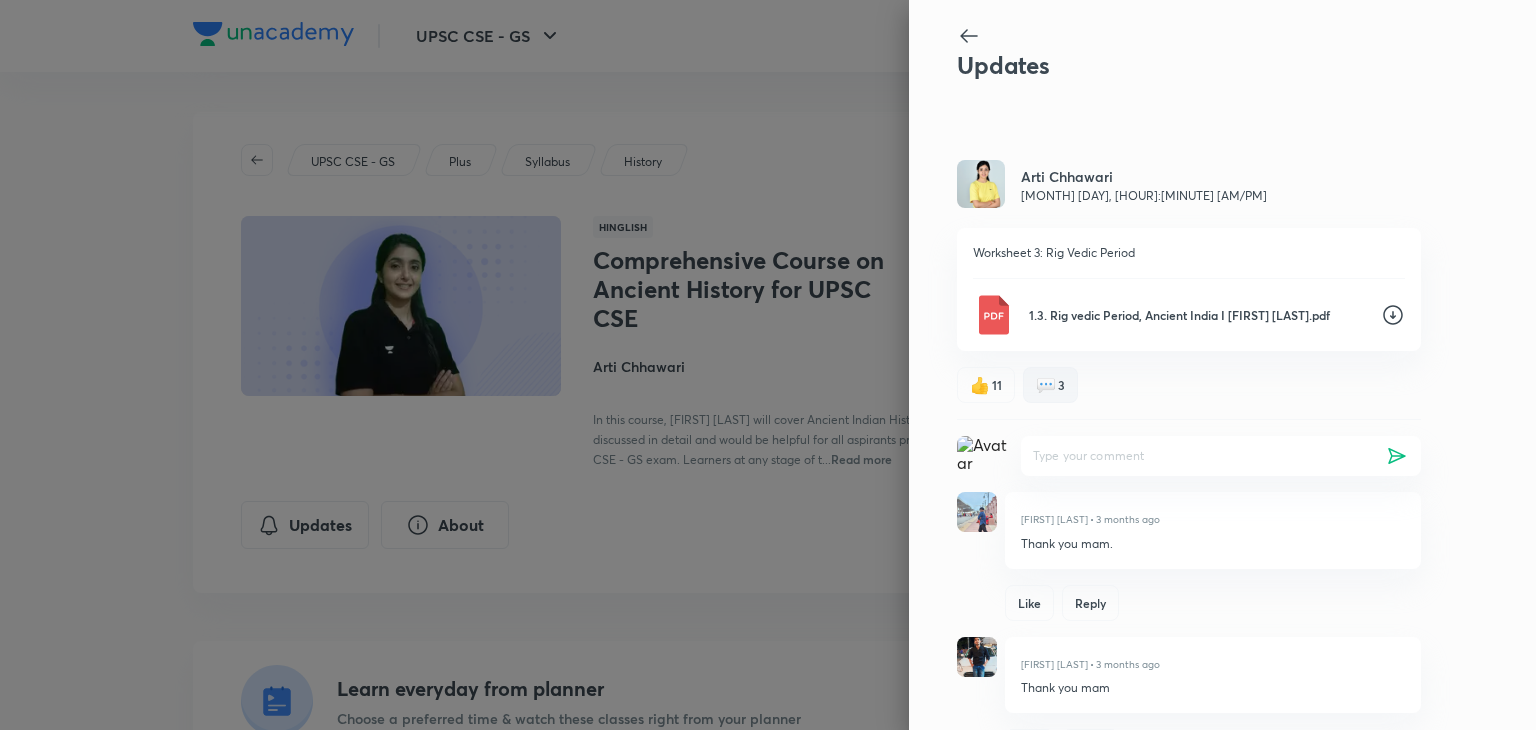 click 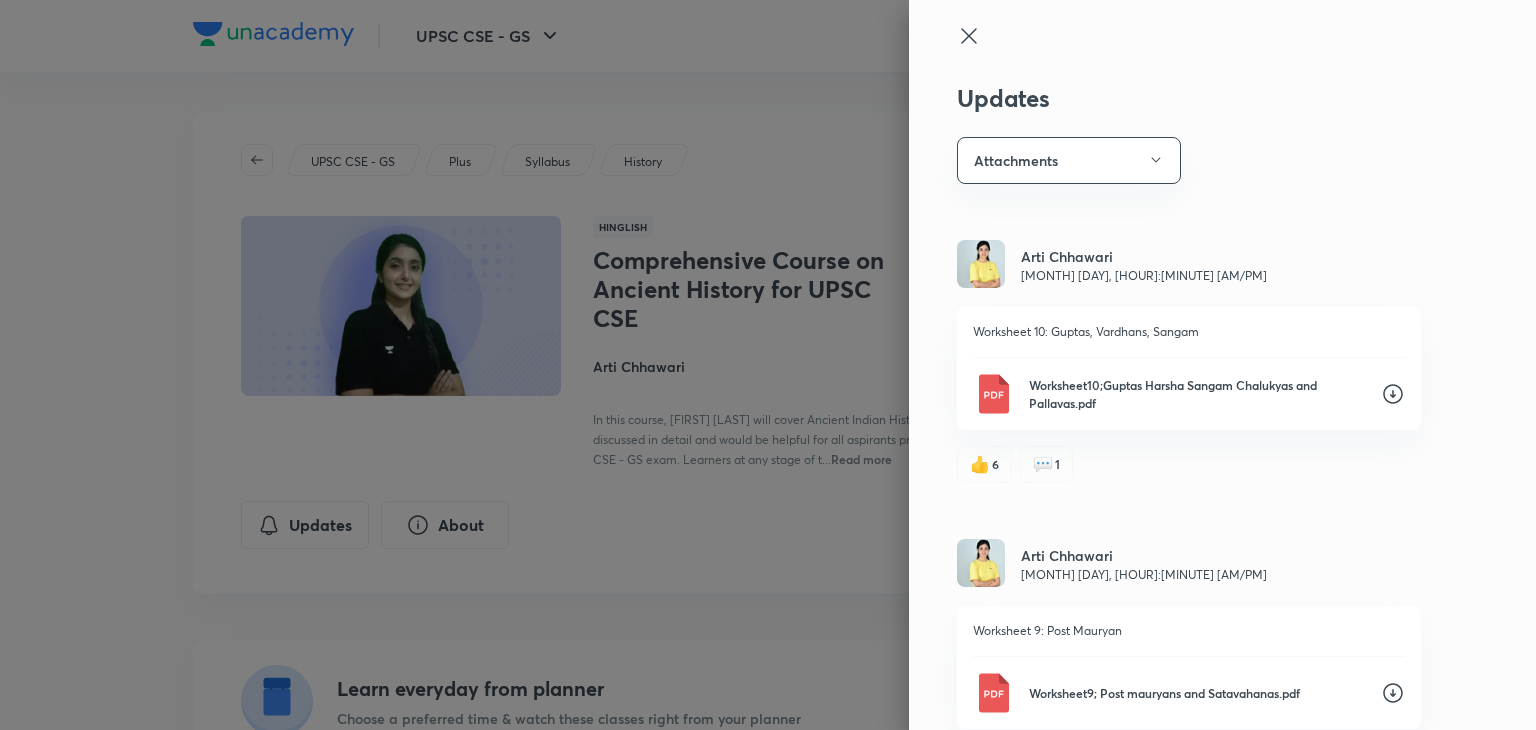 click at bounding box center [768, 365] 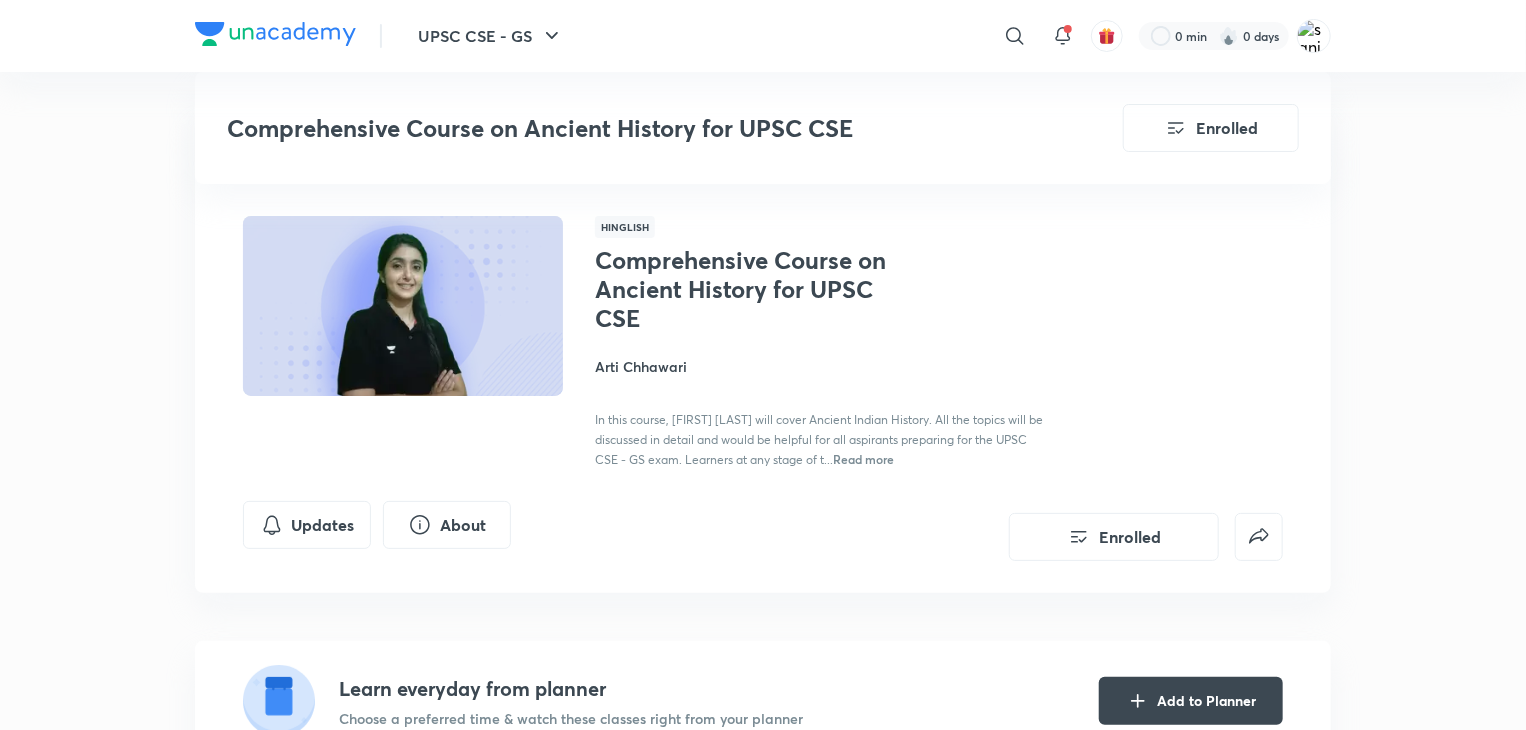 scroll, scrollTop: 534, scrollLeft: 0, axis: vertical 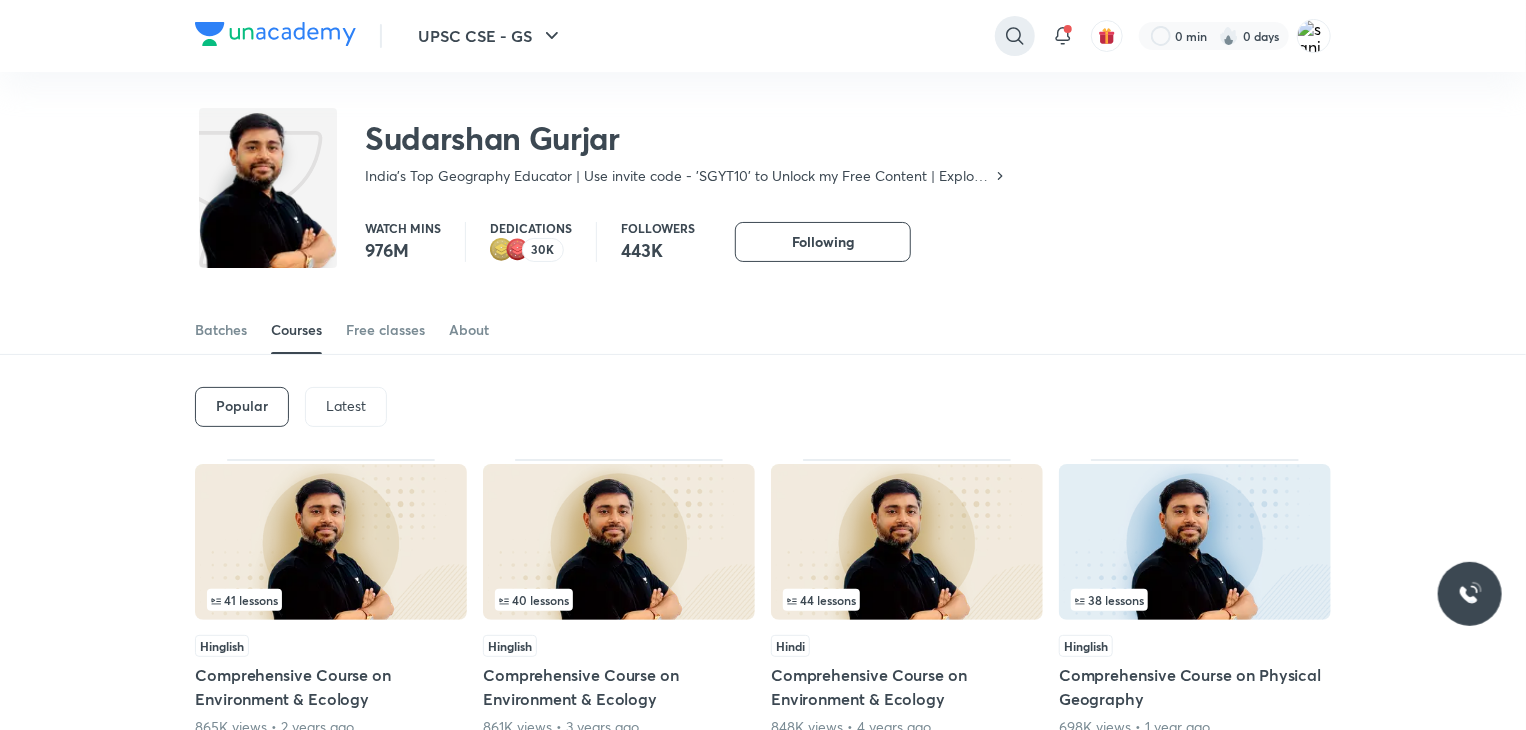 click 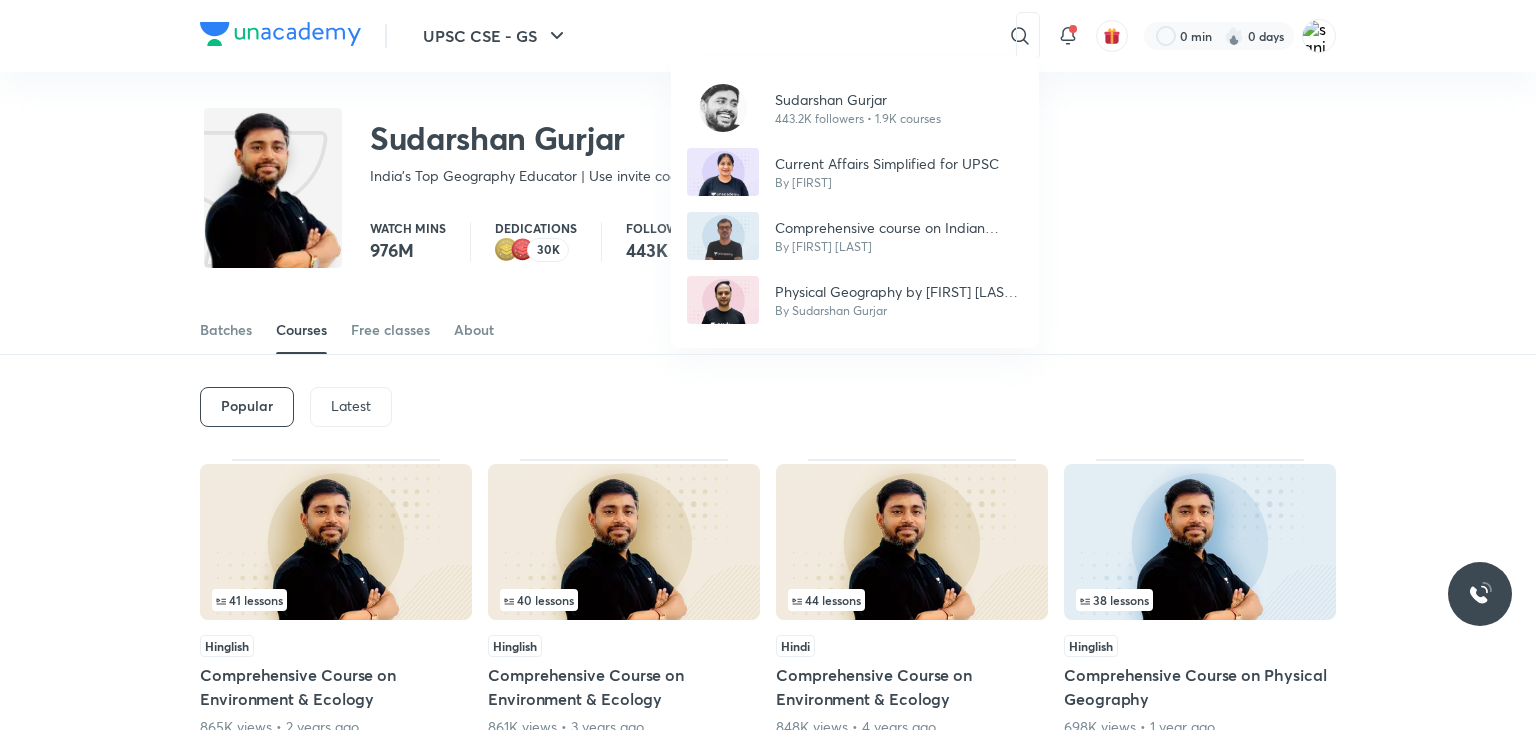 click on "Sudarshan Gurjar 443.2K followers • 1.9K courses Current Affairs Simplified for UPSC By Himabindu  Comprehensive course on Indian Geography By Sachin Arora Physical Geography by Sudarshan Gurjar Part - I By Sudarshan Gurjar" at bounding box center [768, 365] 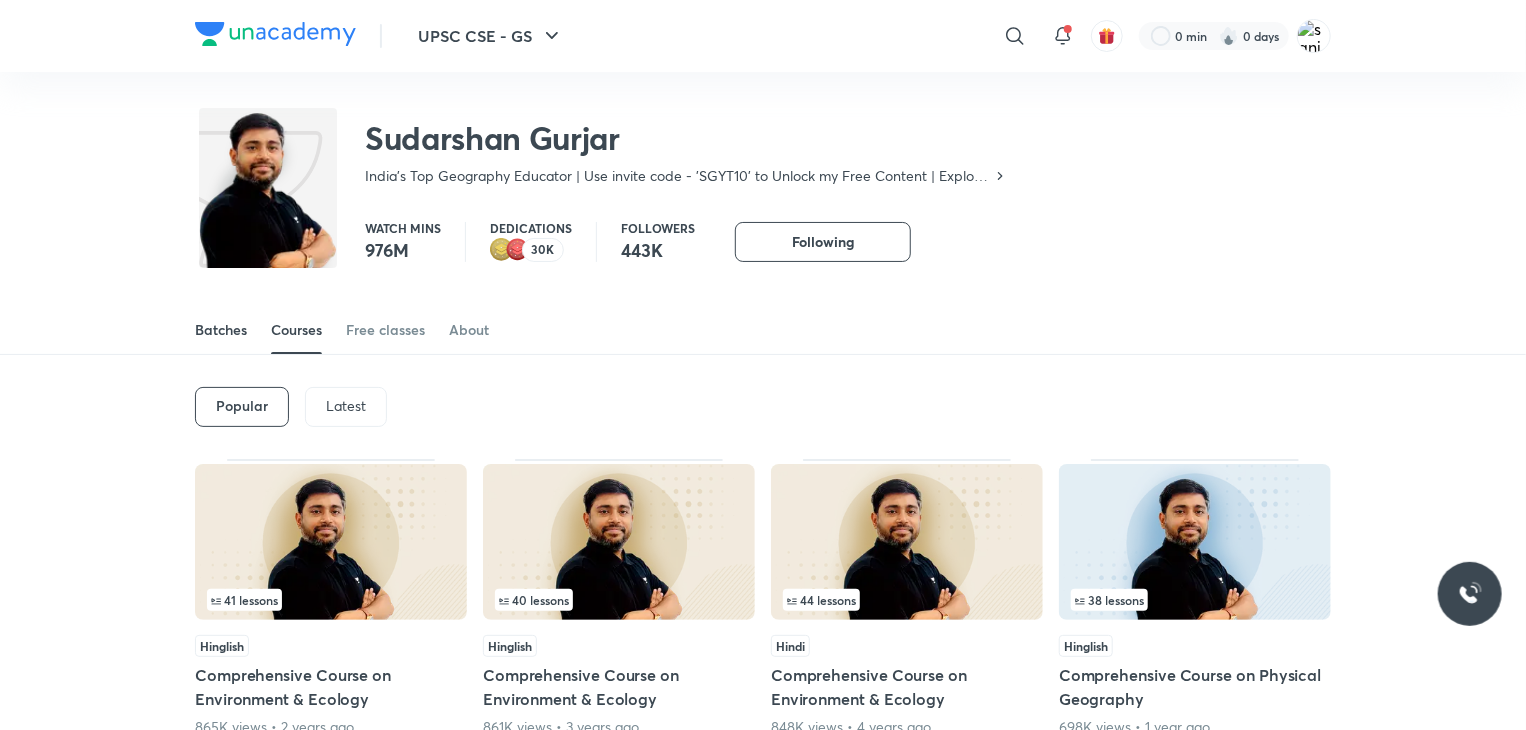 click on "Batches" at bounding box center (221, 330) 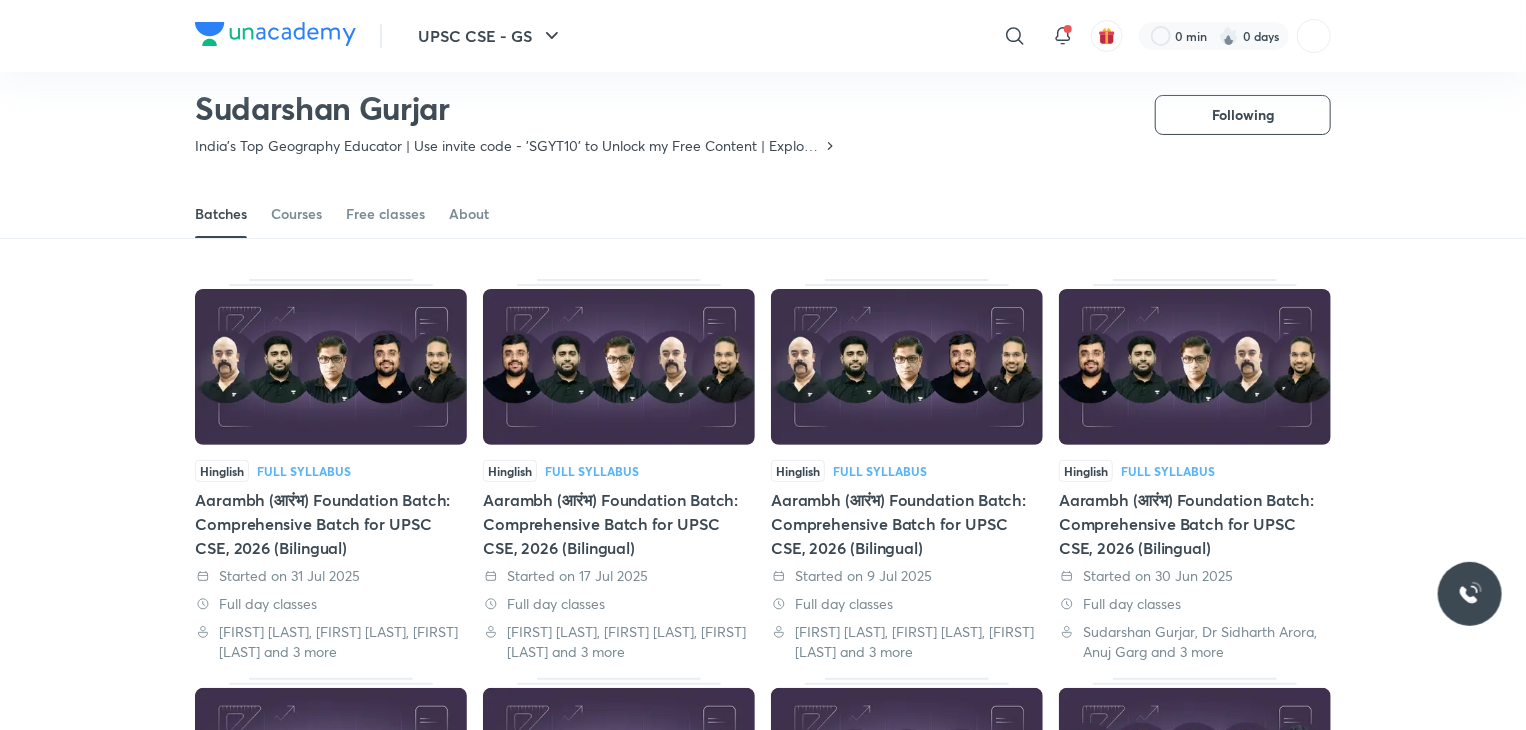 scroll, scrollTop: 52, scrollLeft: 0, axis: vertical 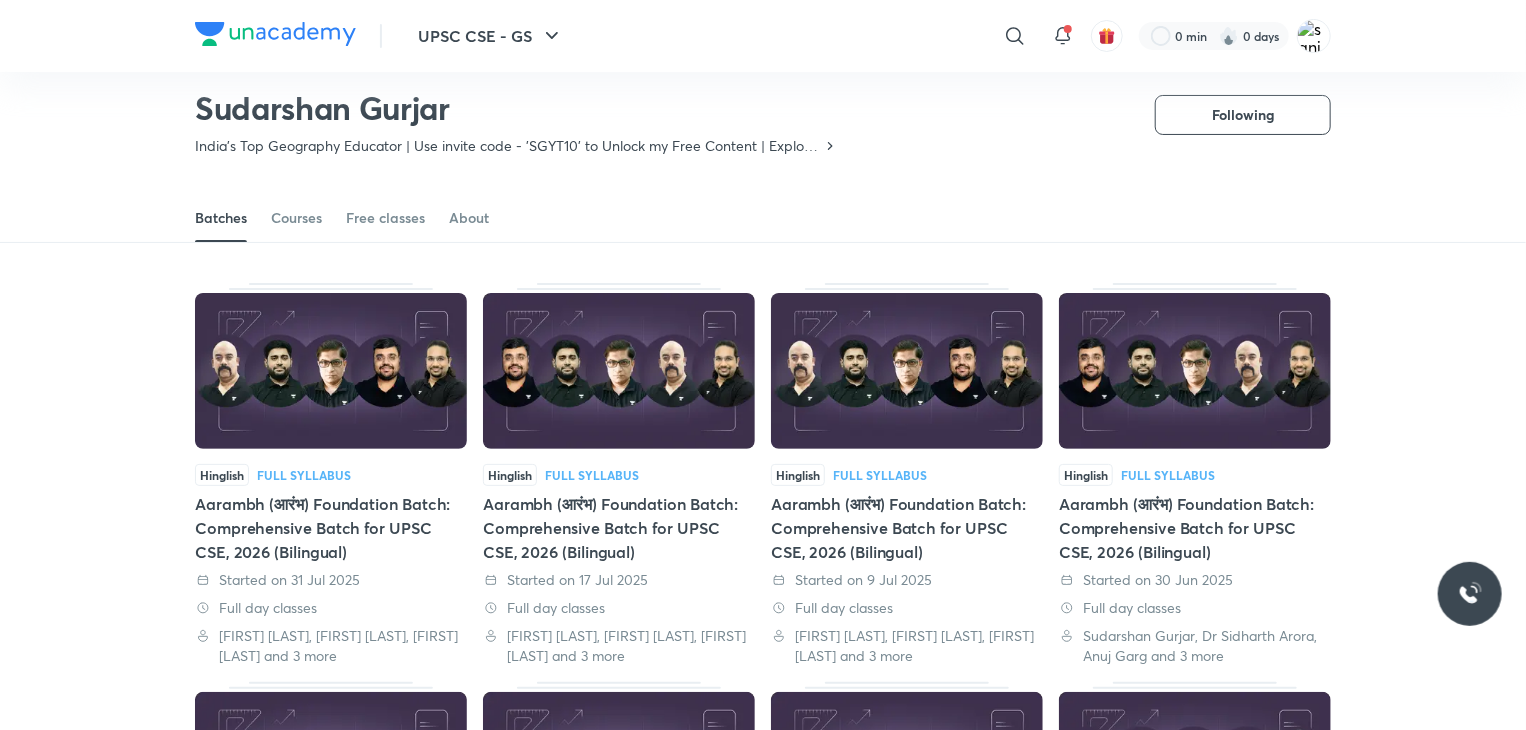 click on "[FIRST] [LAST], [FIRST] [LAST], [FIRST] [LAST] and [NUMBER] more" at bounding box center [331, 646] 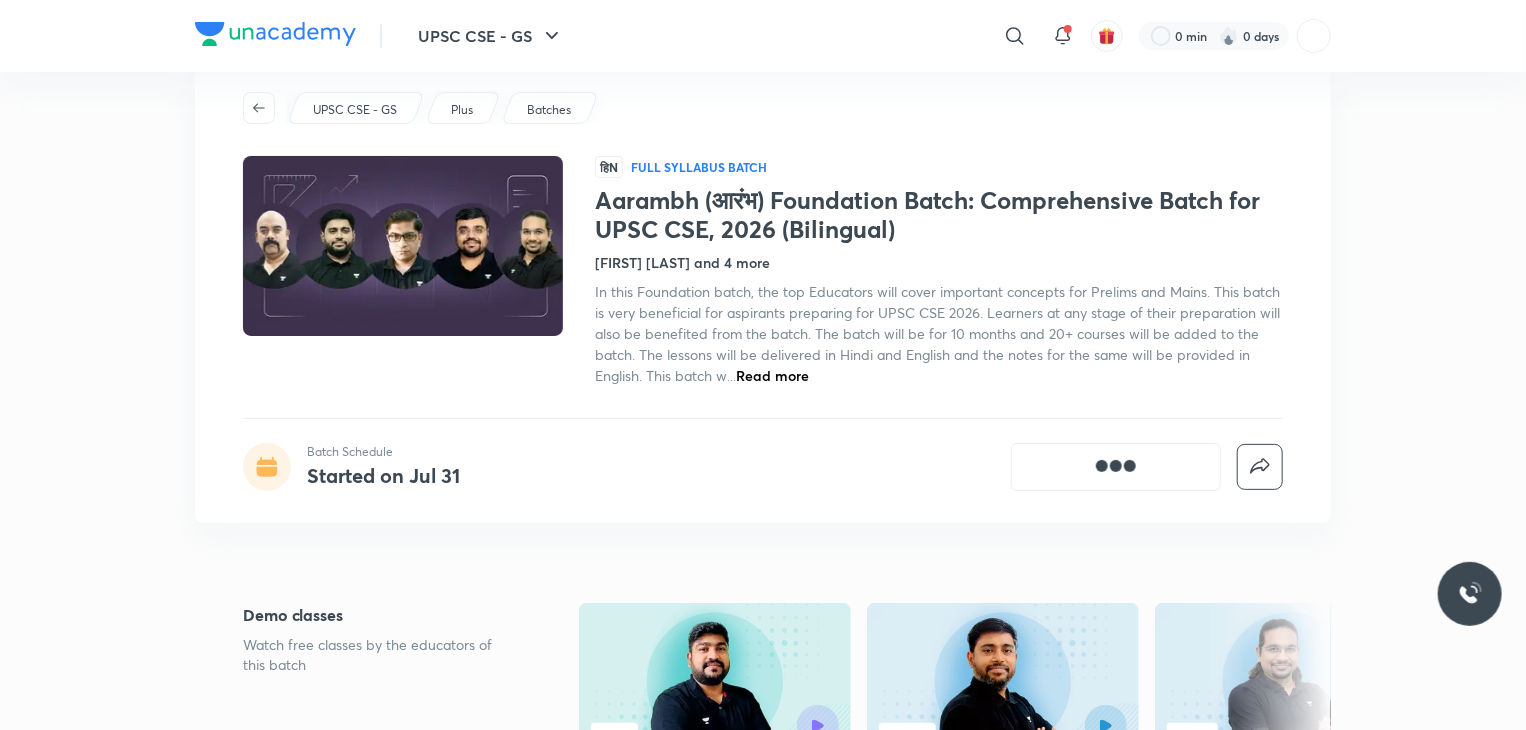 scroll, scrollTop: 0, scrollLeft: 0, axis: both 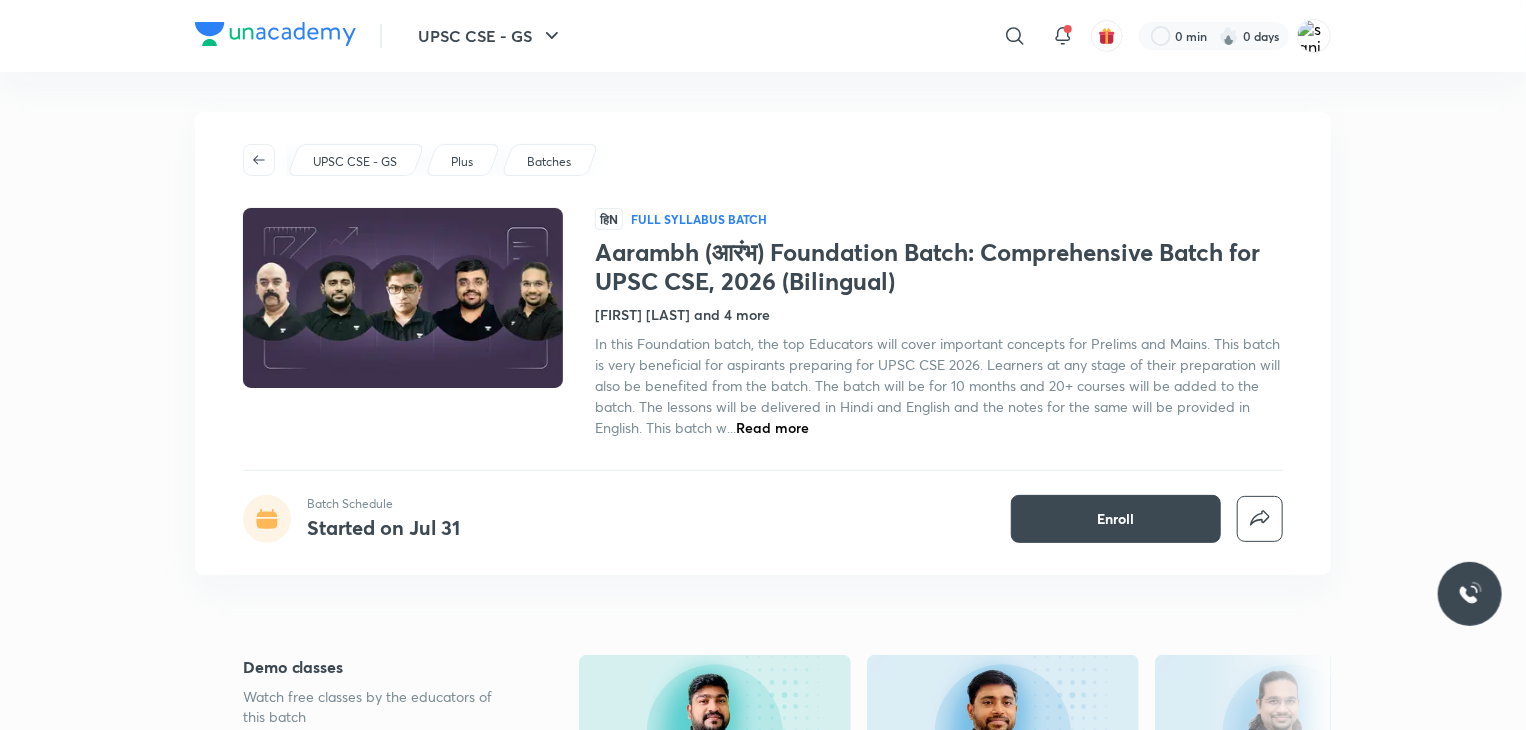 click on "Sudarshan Gurjar, Mrunal Patel and 4 more" at bounding box center (682, 314) 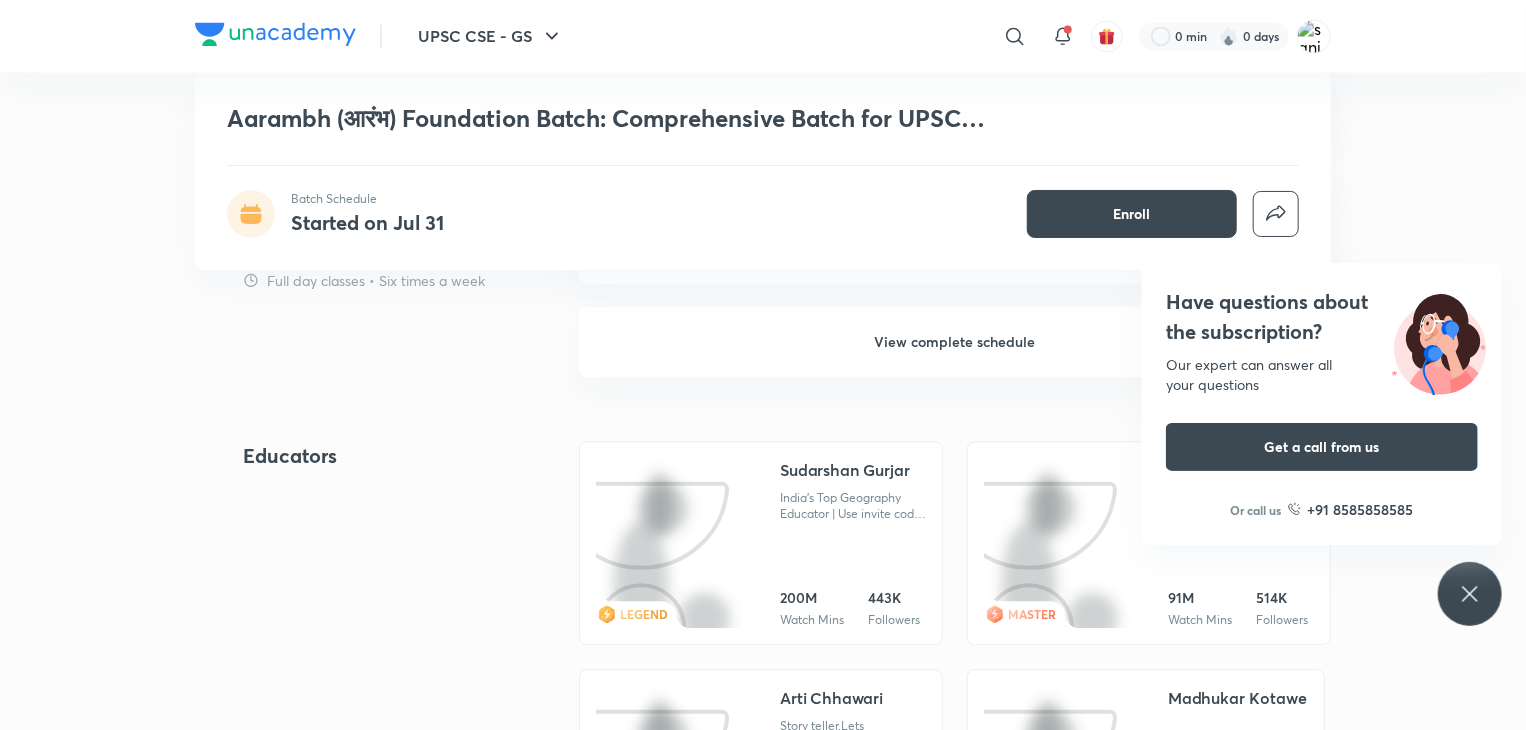 scroll, scrollTop: 2080, scrollLeft: 0, axis: vertical 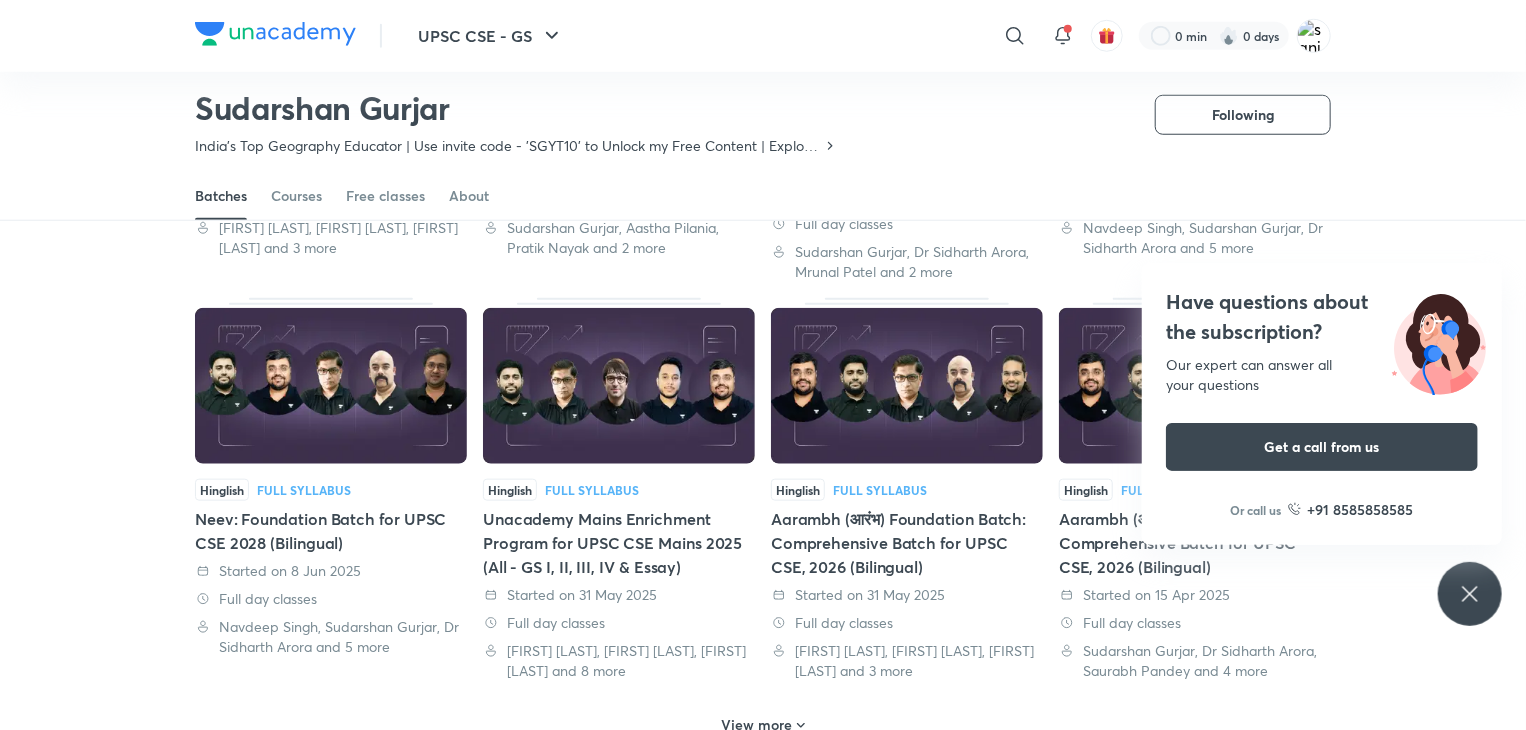 click on "Navdeep Singh, Sudarshan Gurjar, Dr Sidharth Arora and 5 more" at bounding box center (331, 637) 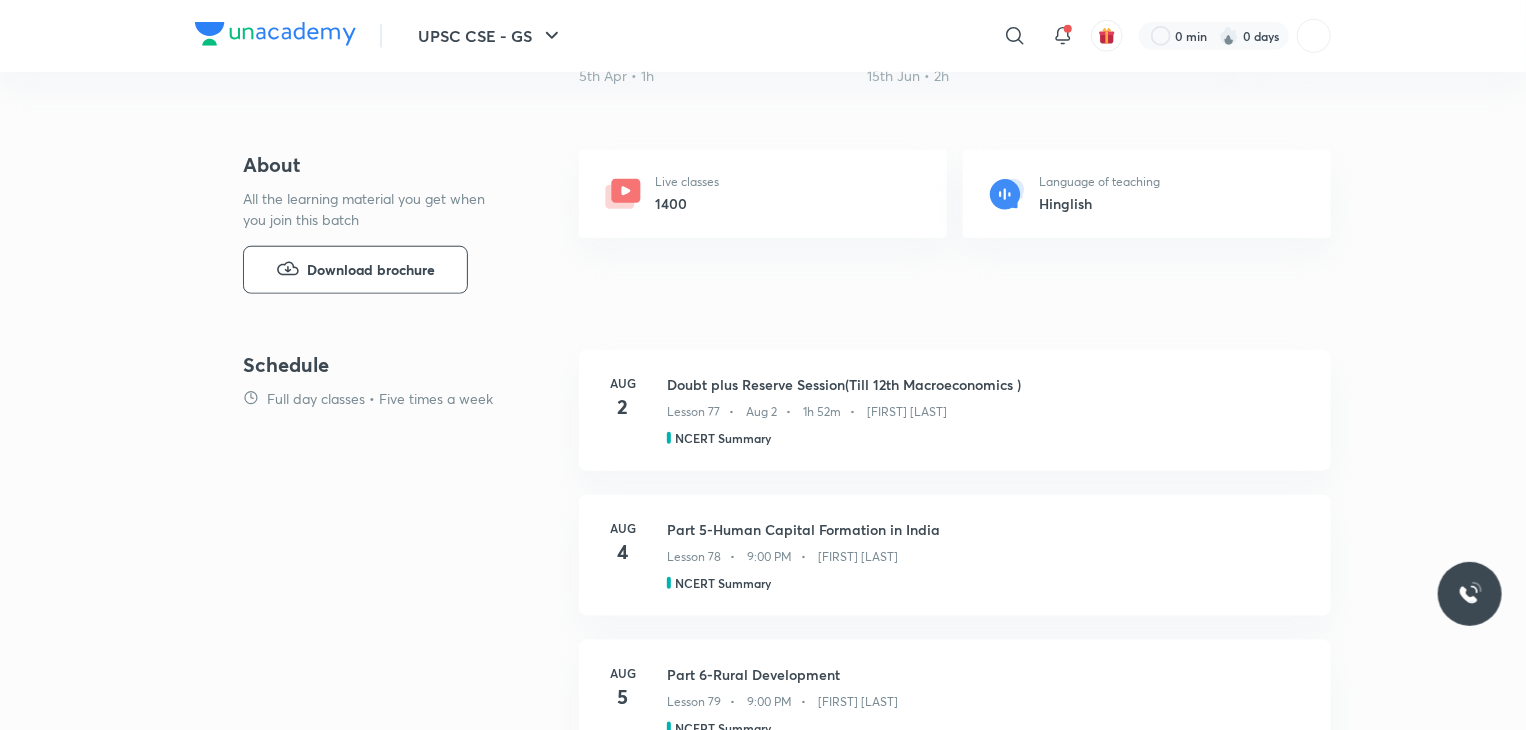 scroll, scrollTop: 0, scrollLeft: 0, axis: both 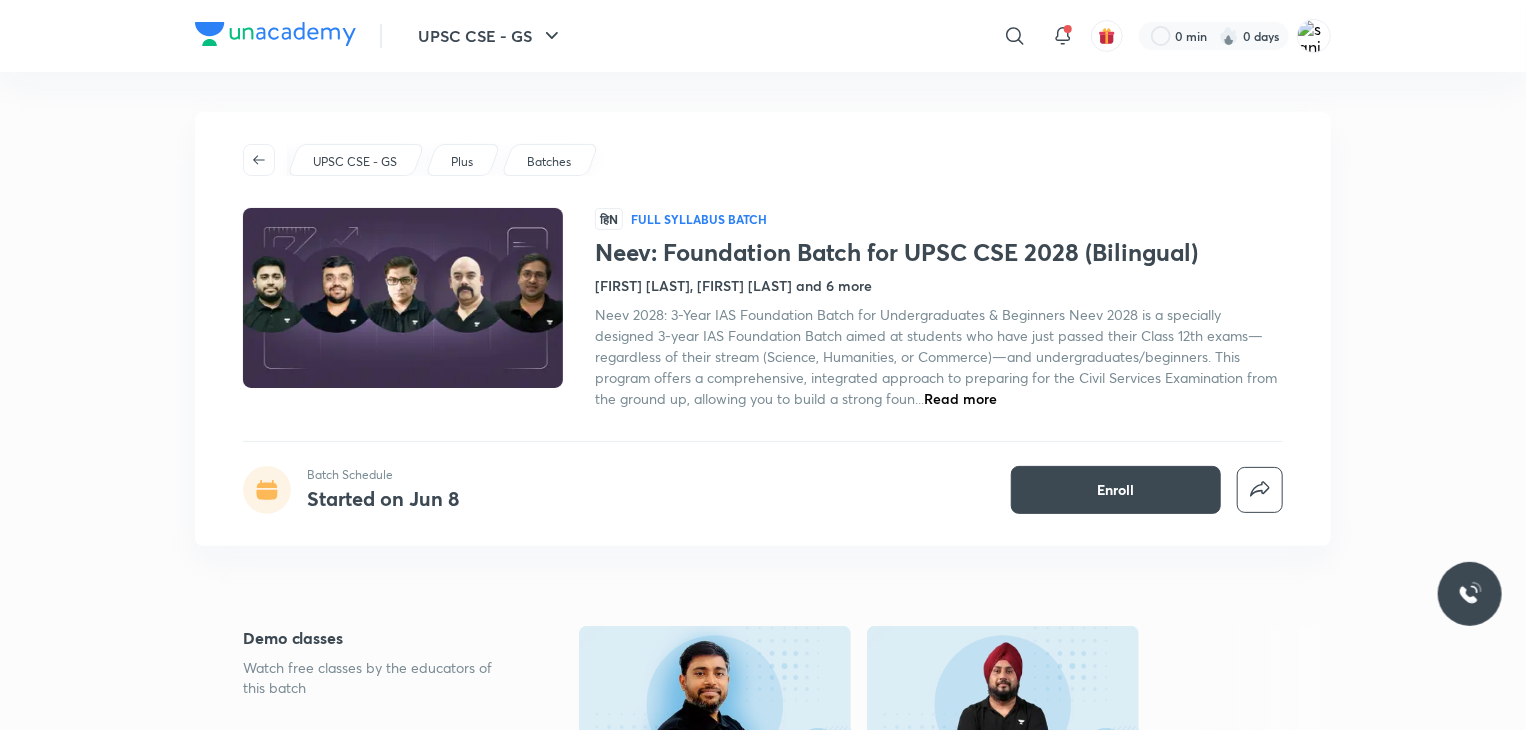 click on "Sudarshan Gurjar, Mrunal Patel and 6 more" at bounding box center (733, 285) 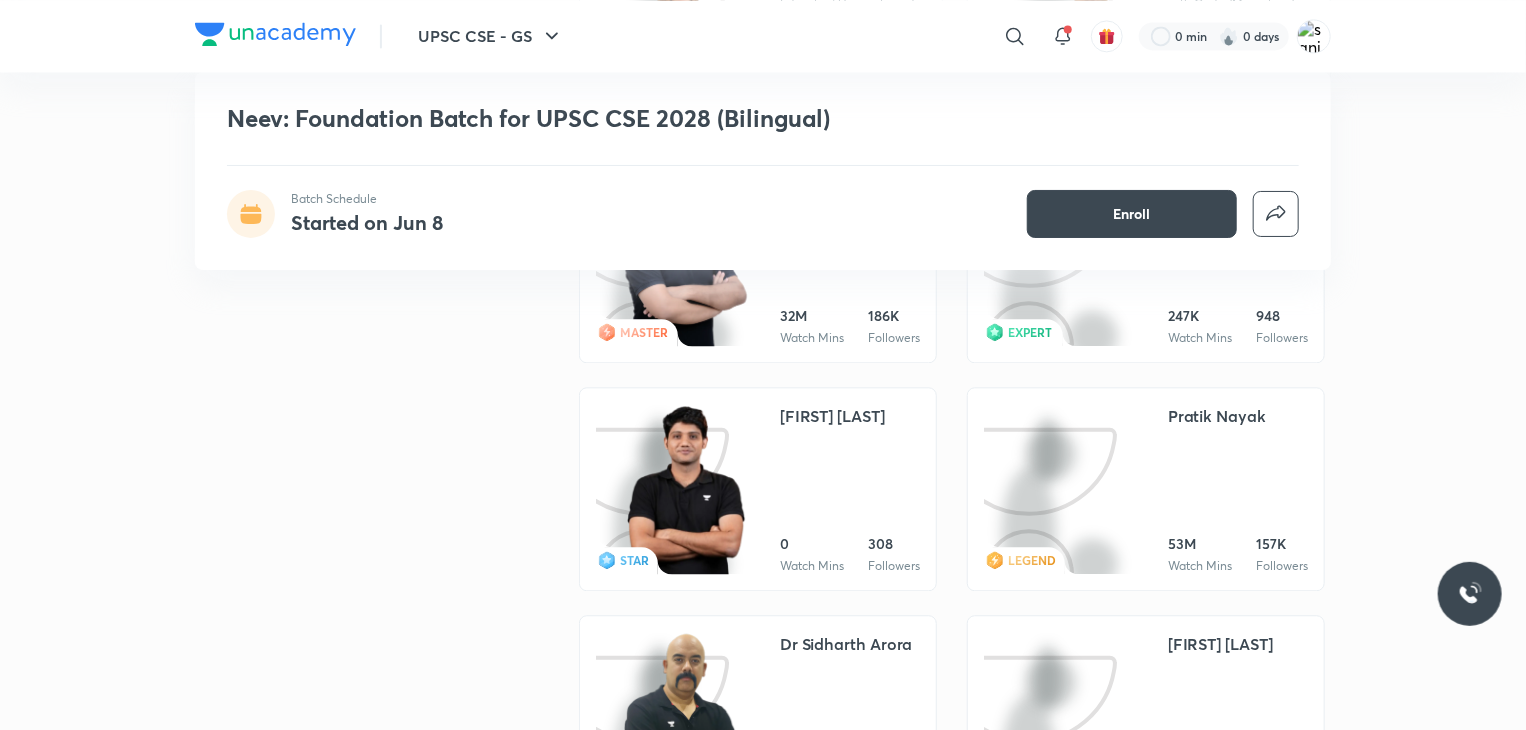scroll, scrollTop: 2267, scrollLeft: 0, axis: vertical 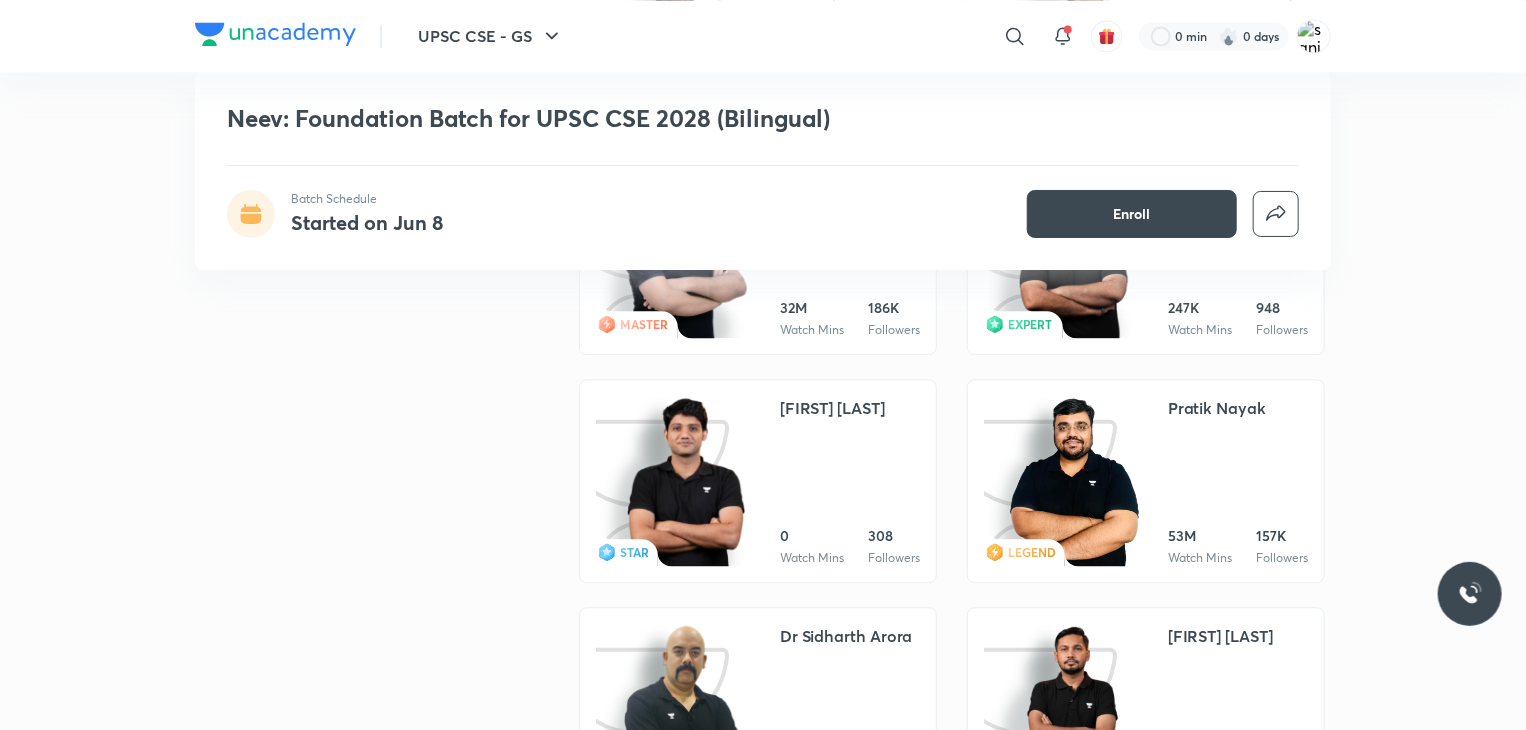 click on "Pratik Nayak" at bounding box center (1217, 408) 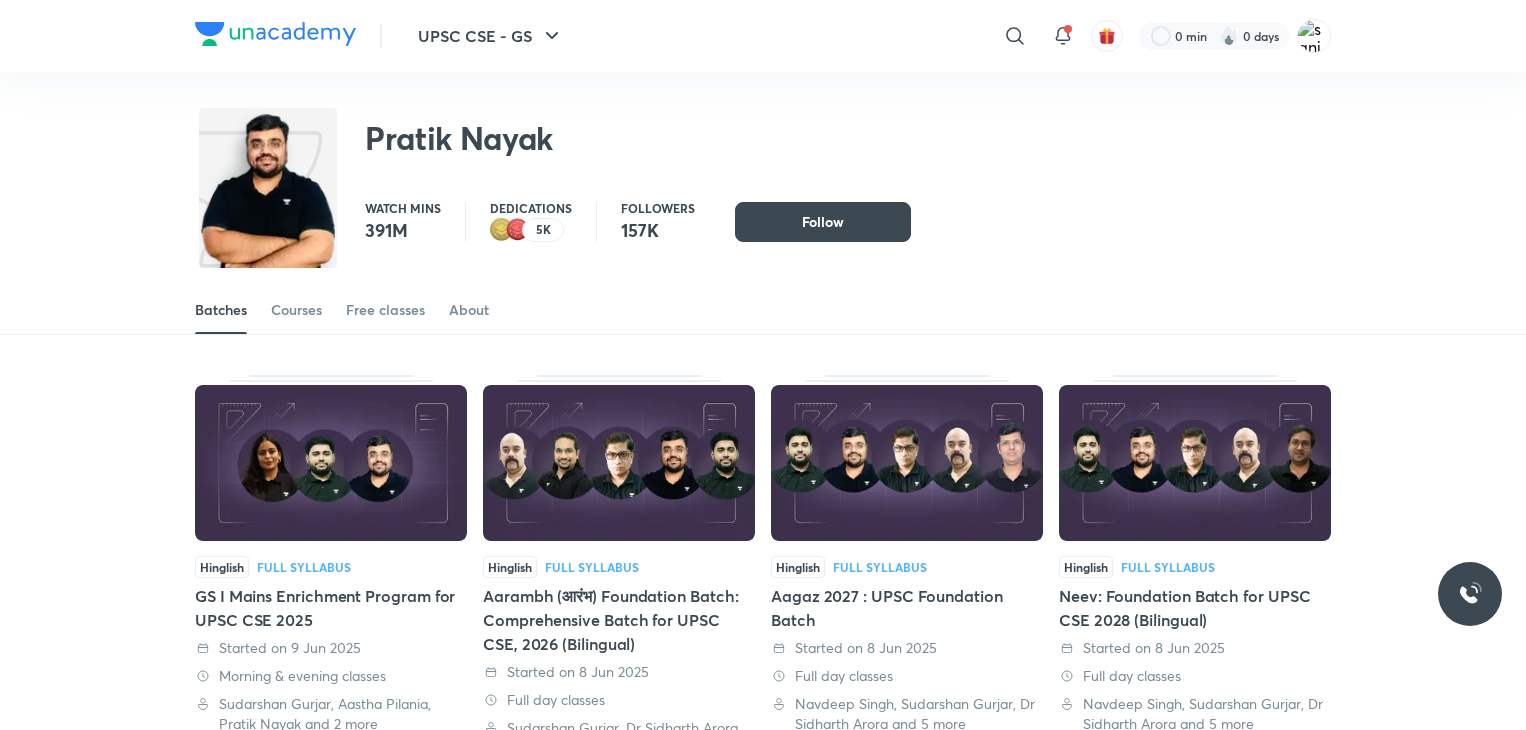 scroll, scrollTop: 0, scrollLeft: 0, axis: both 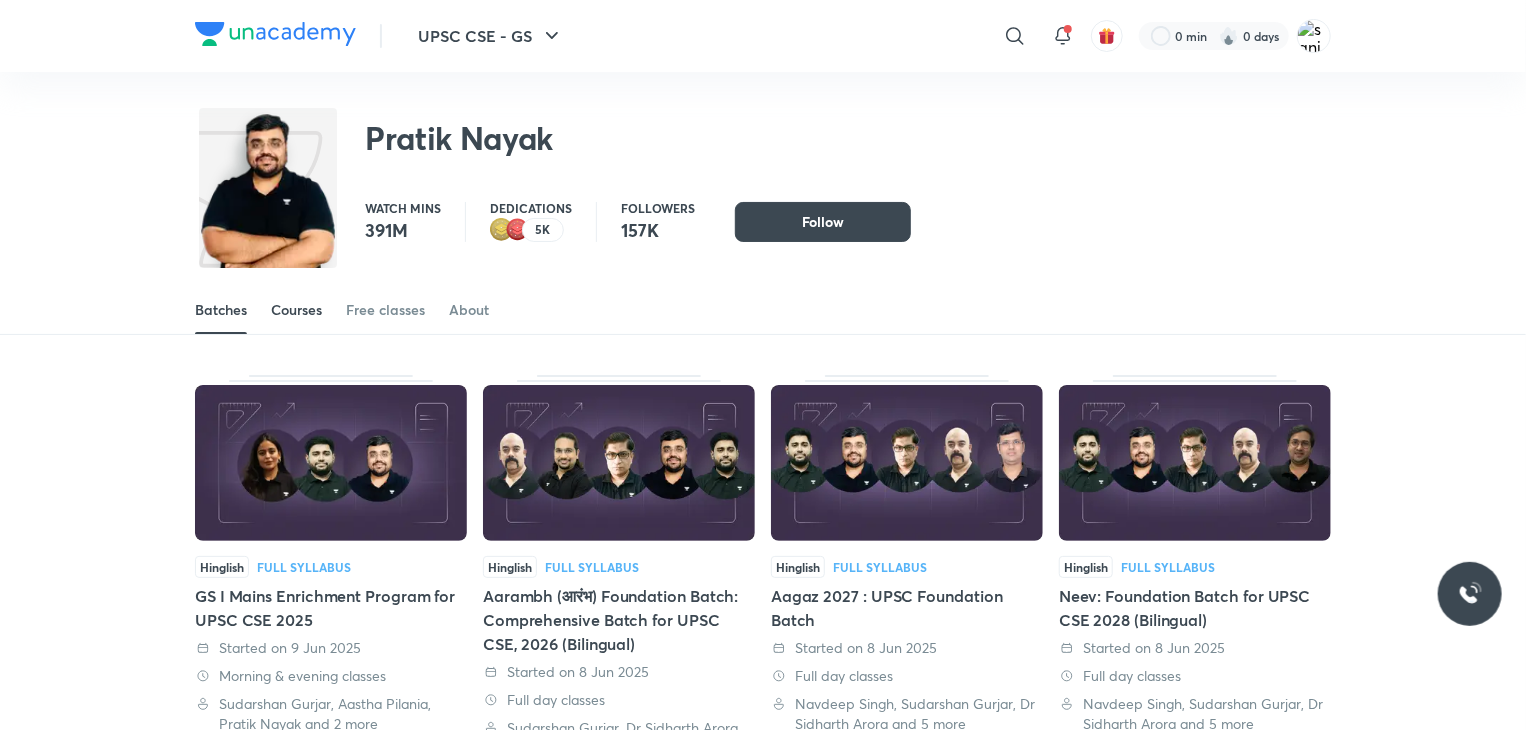 click on "Courses" at bounding box center (296, 310) 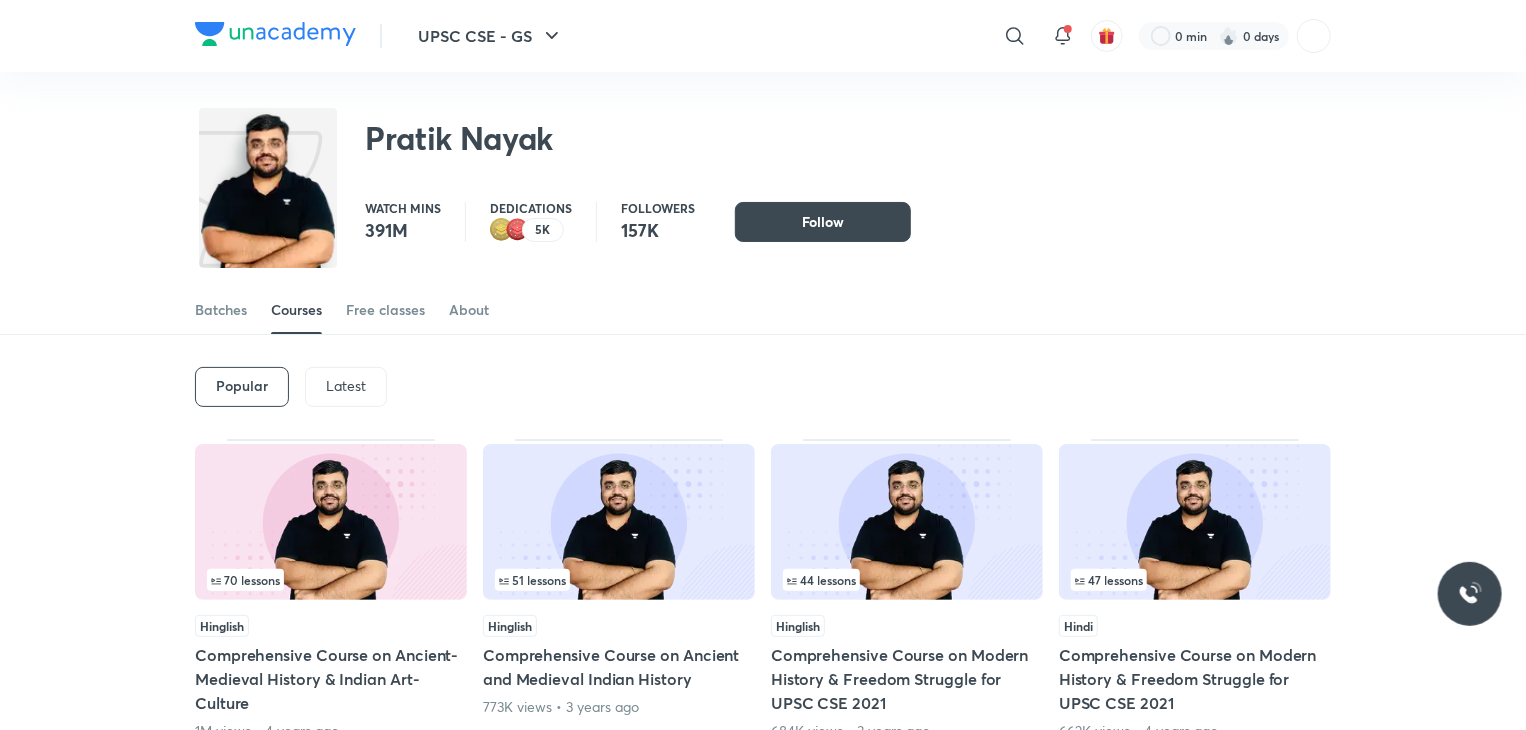 scroll, scrollTop: 0, scrollLeft: 0, axis: both 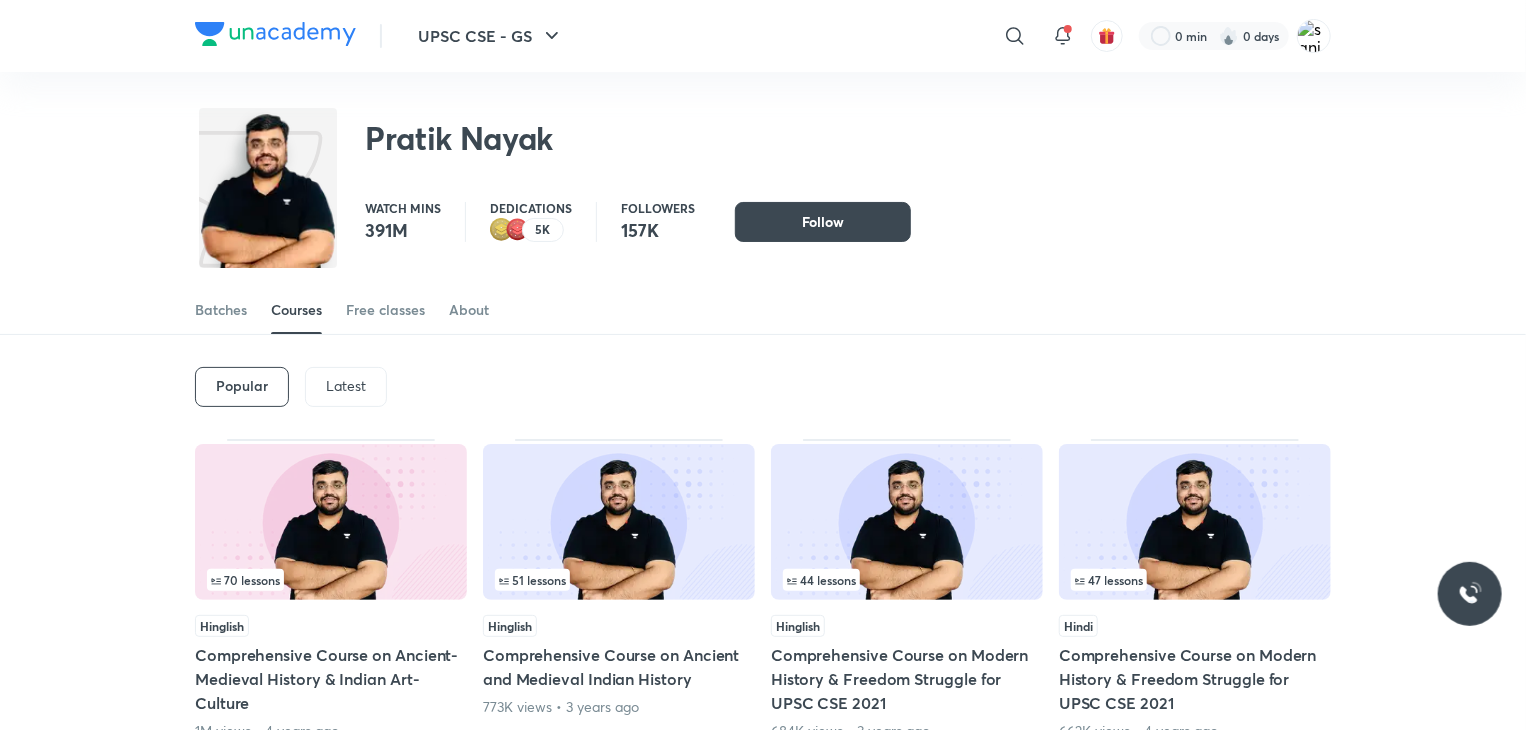 click on "Latest" at bounding box center (346, 386) 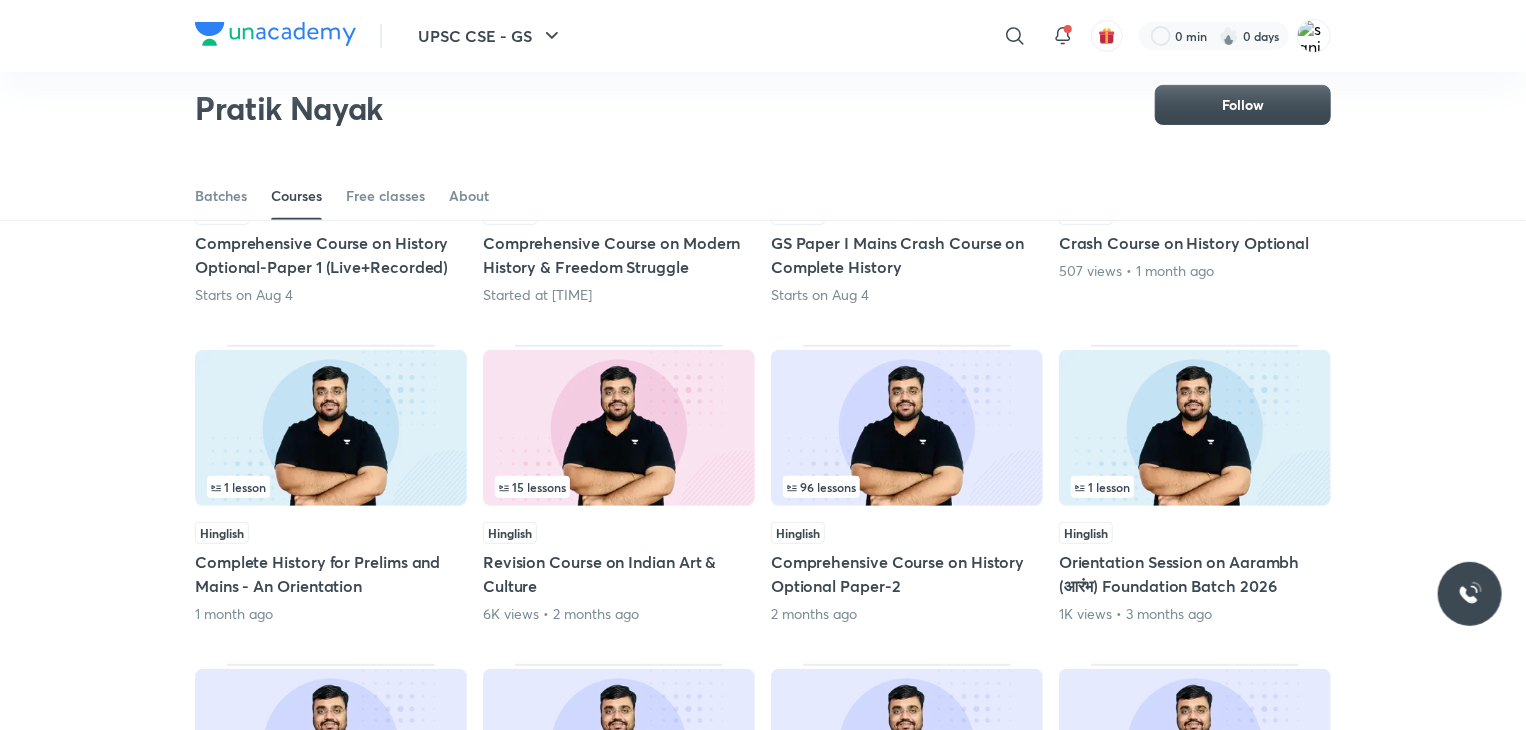 scroll, scrollTop: 354, scrollLeft: 0, axis: vertical 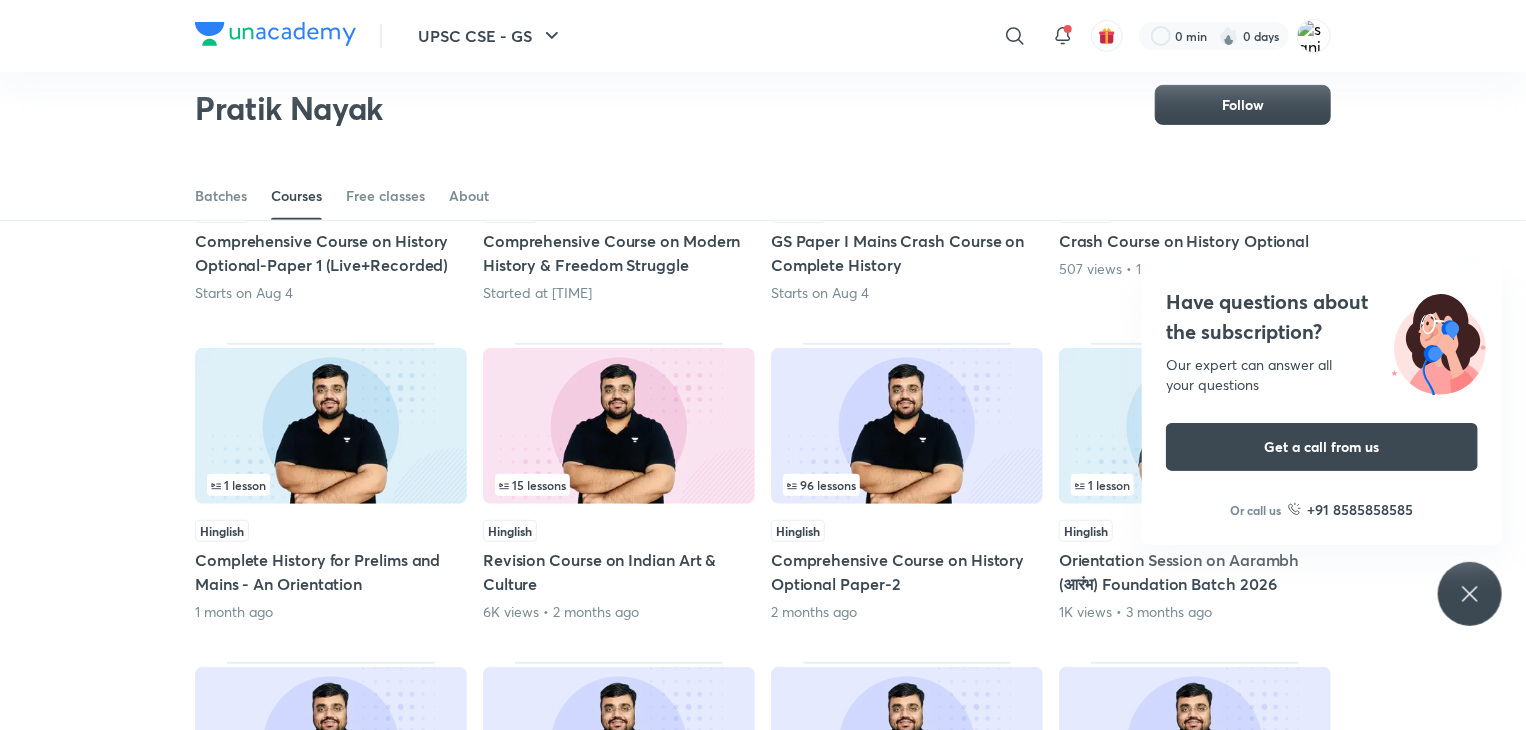 click at bounding box center (619, 426) 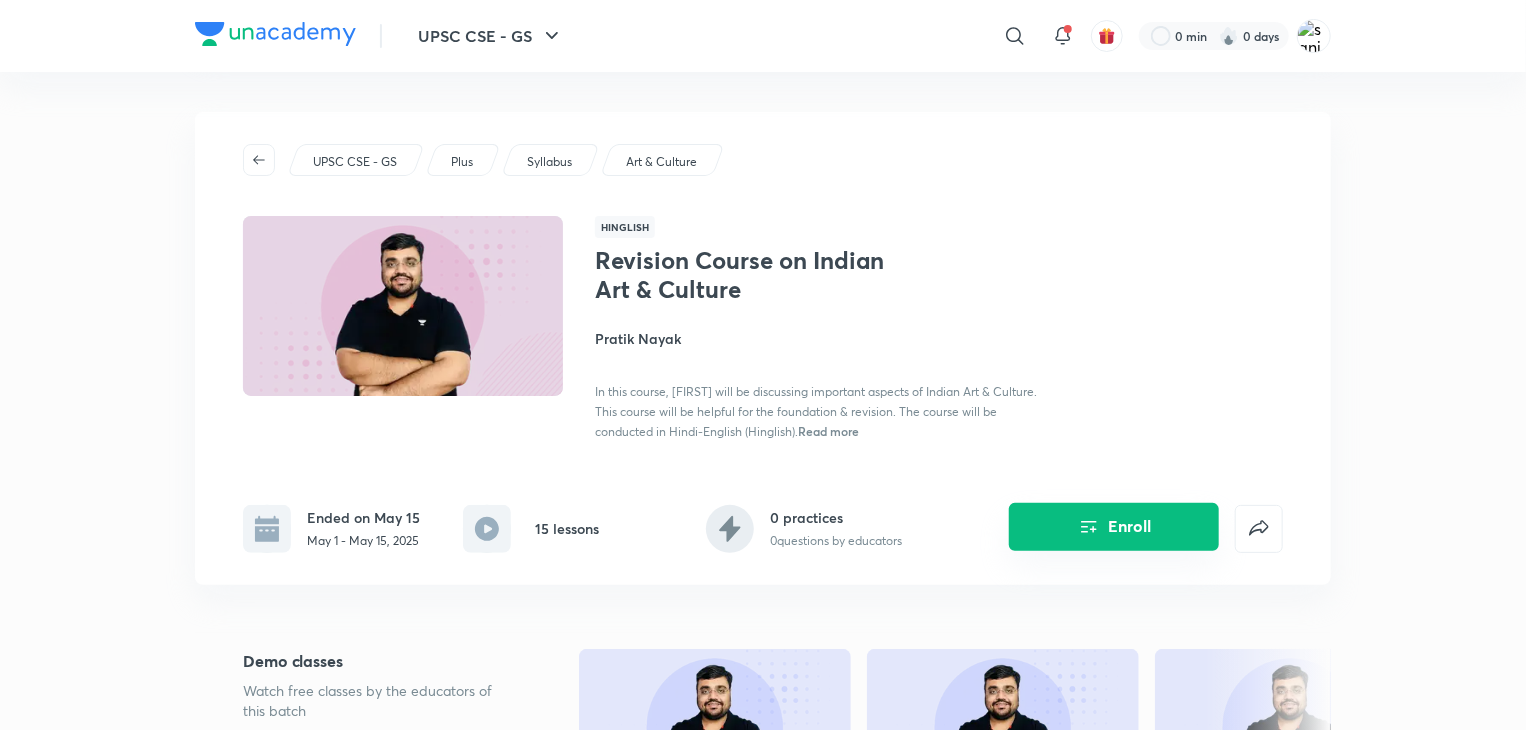 click on "Enroll" at bounding box center [1114, 527] 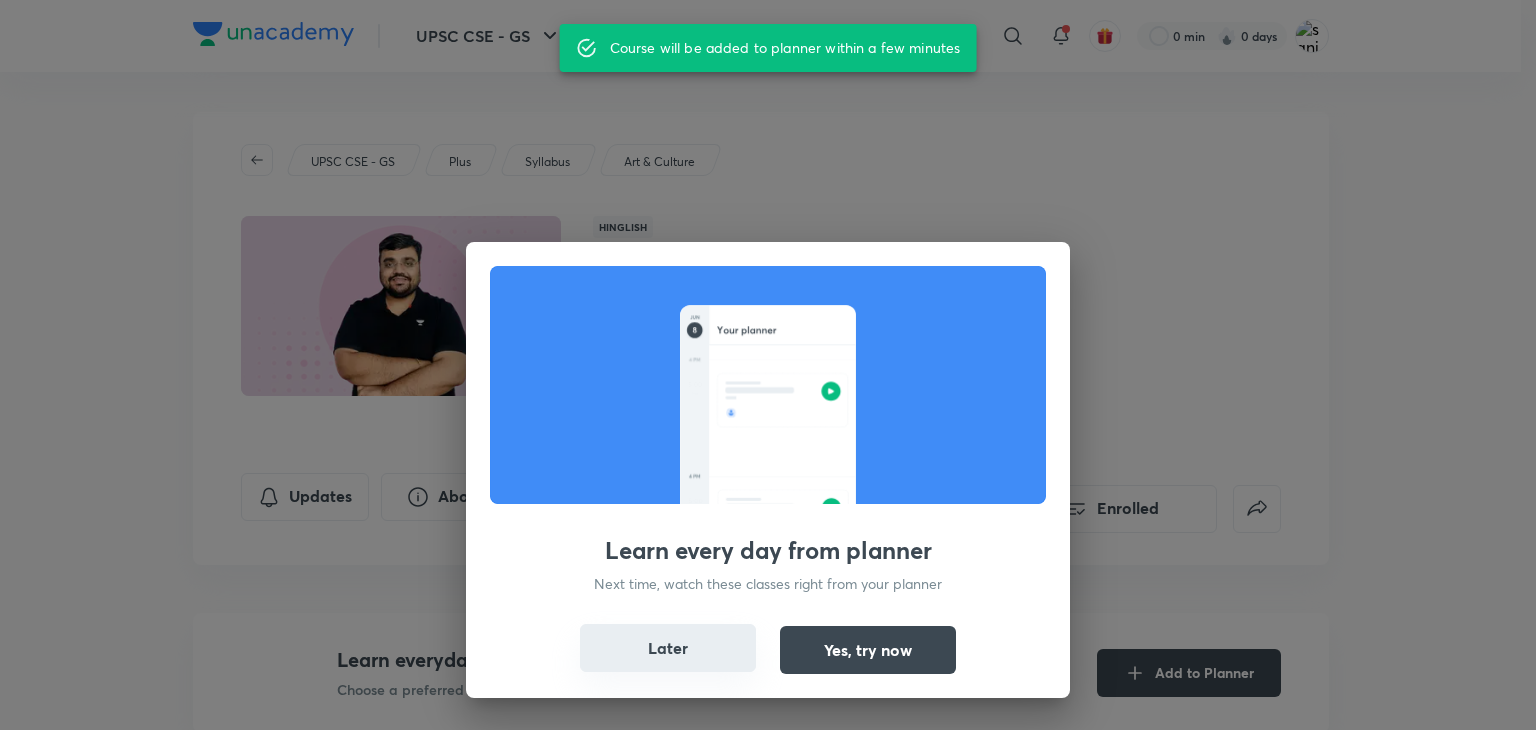 click on "Later" at bounding box center [668, 648] 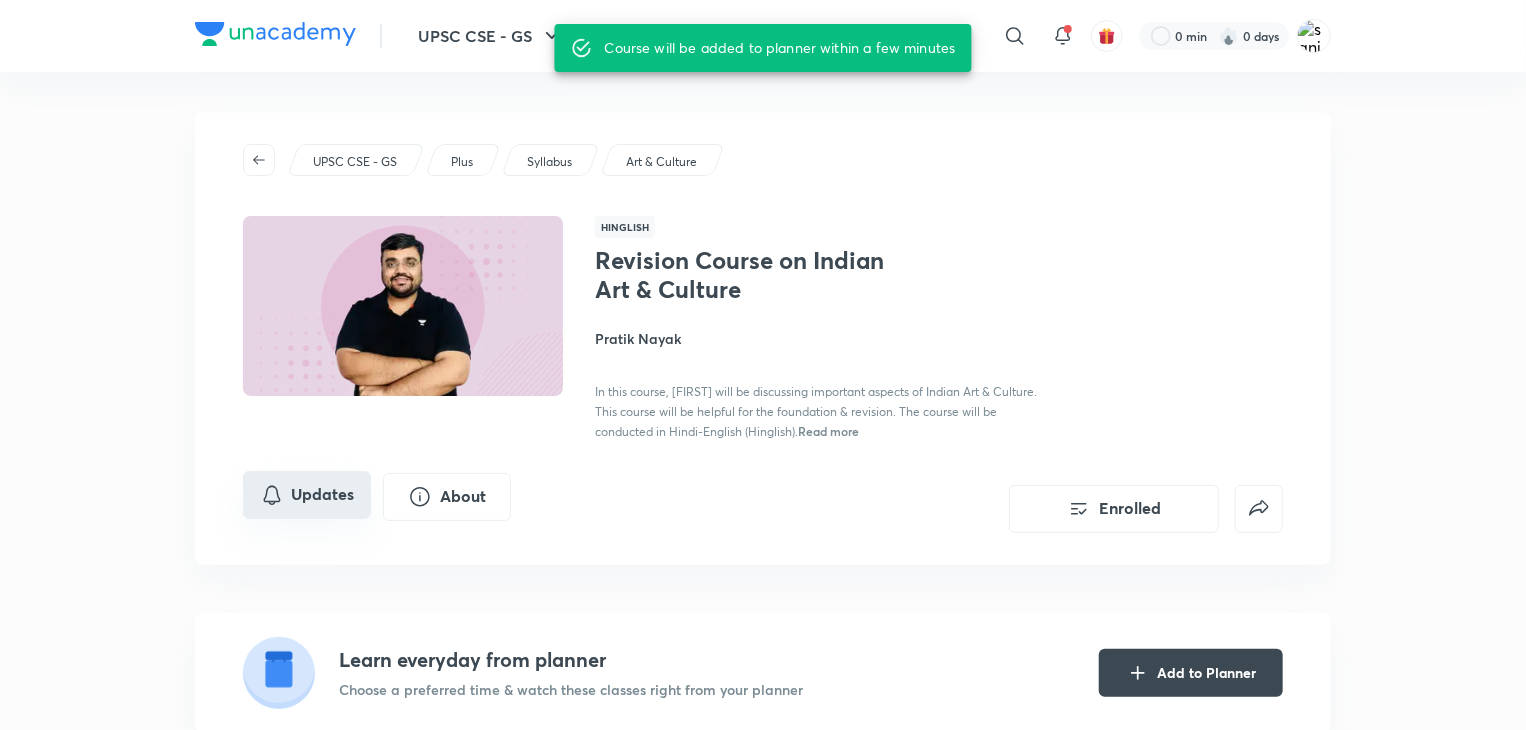 click on "Updates" at bounding box center (307, 495) 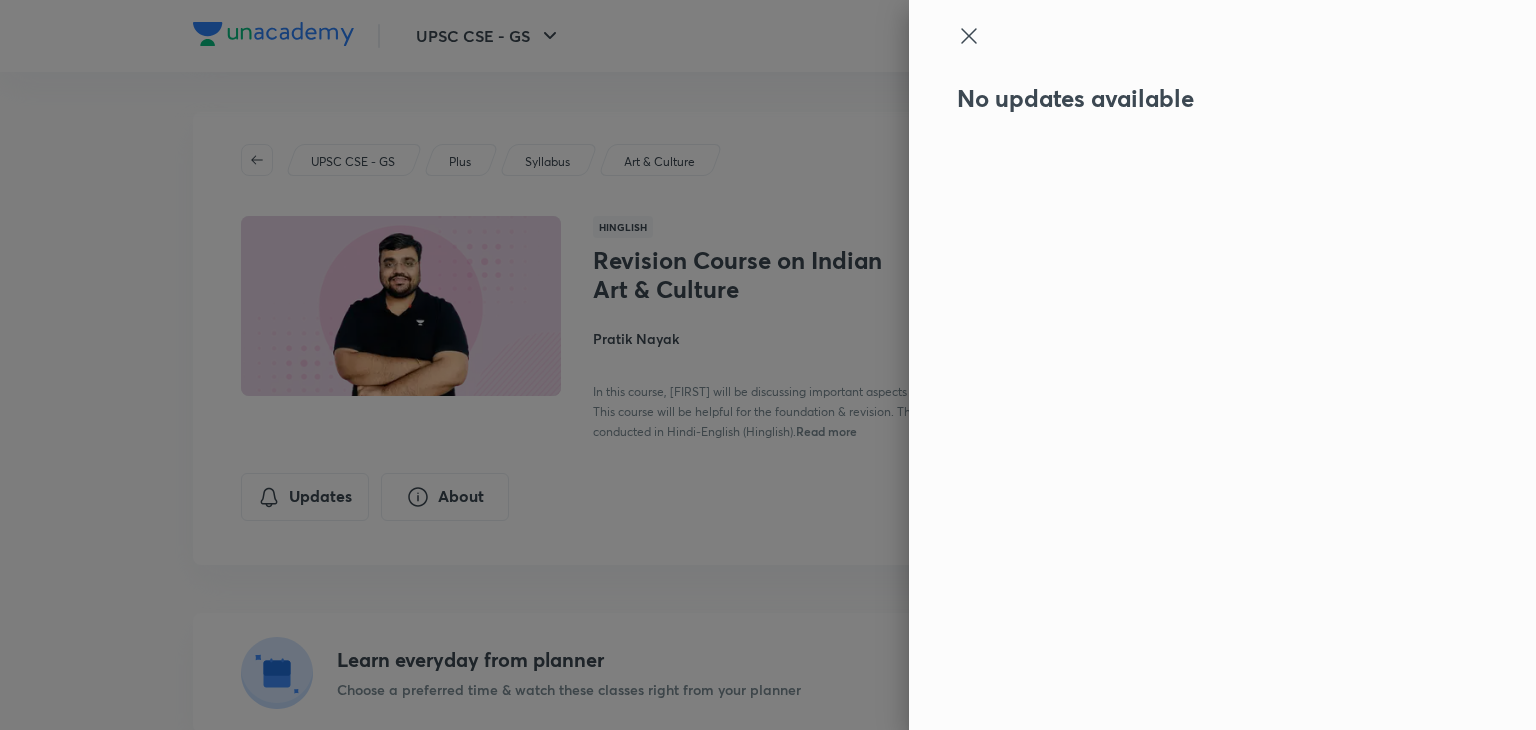 click at bounding box center [768, 365] 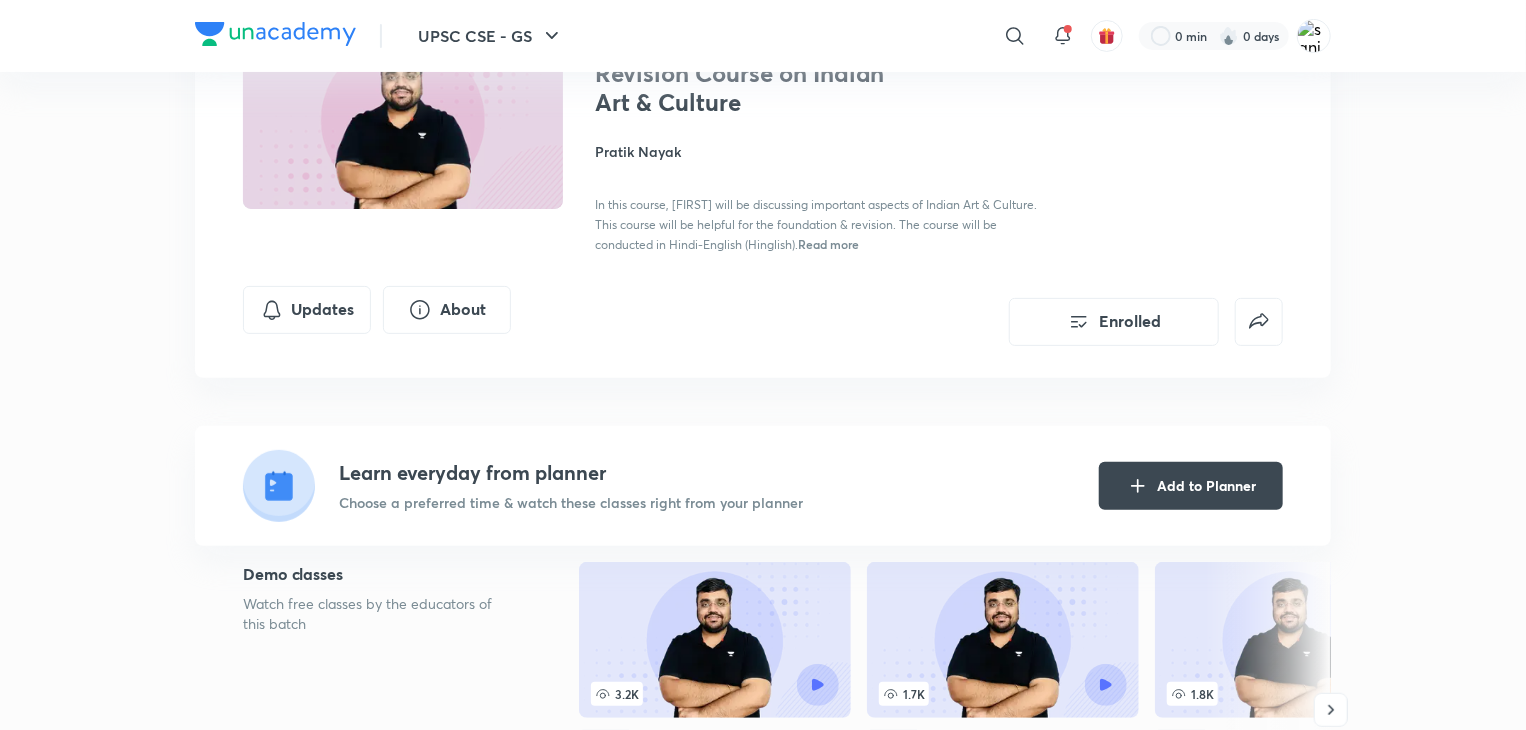 scroll, scrollTop: 186, scrollLeft: 0, axis: vertical 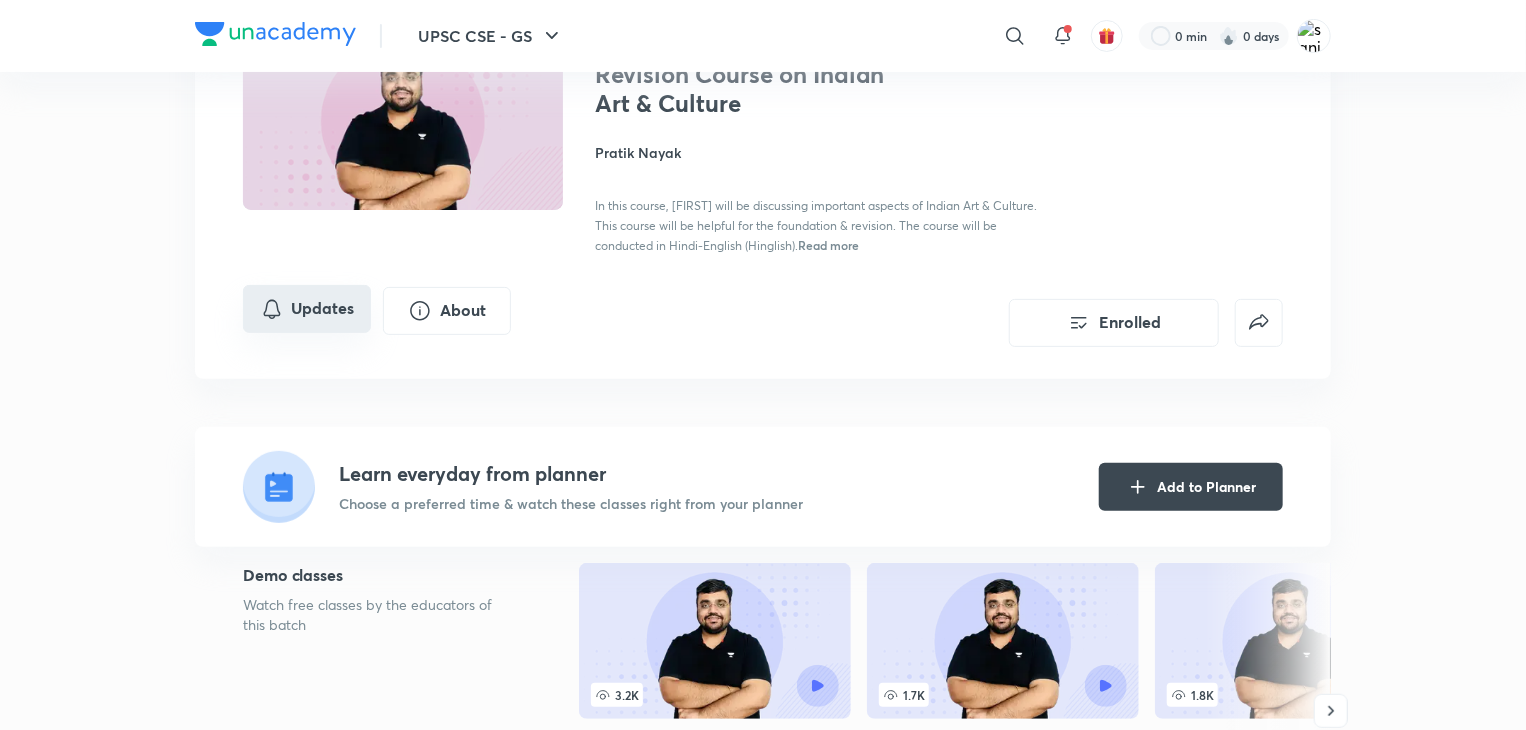 click on "Updates" at bounding box center [307, 309] 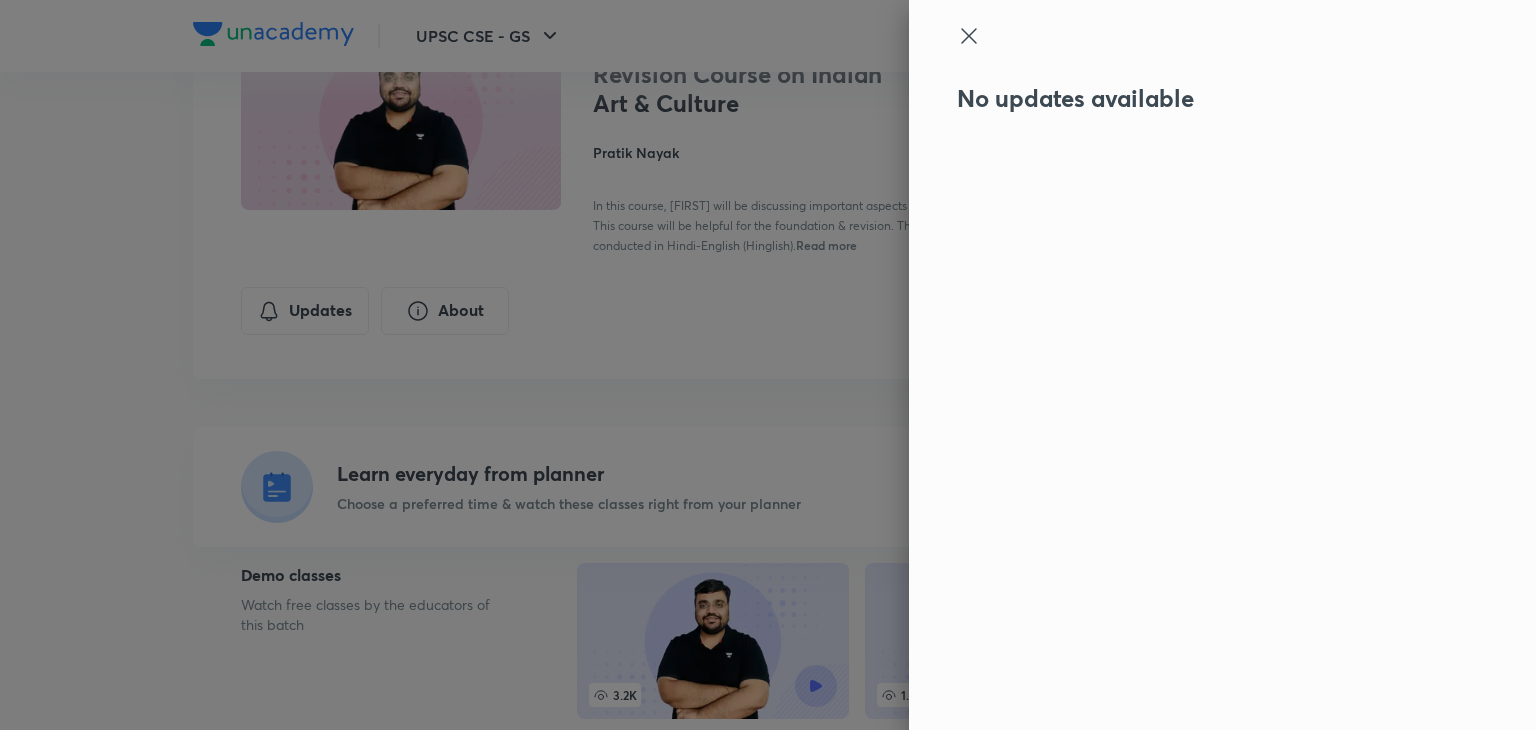 click at bounding box center [768, 365] 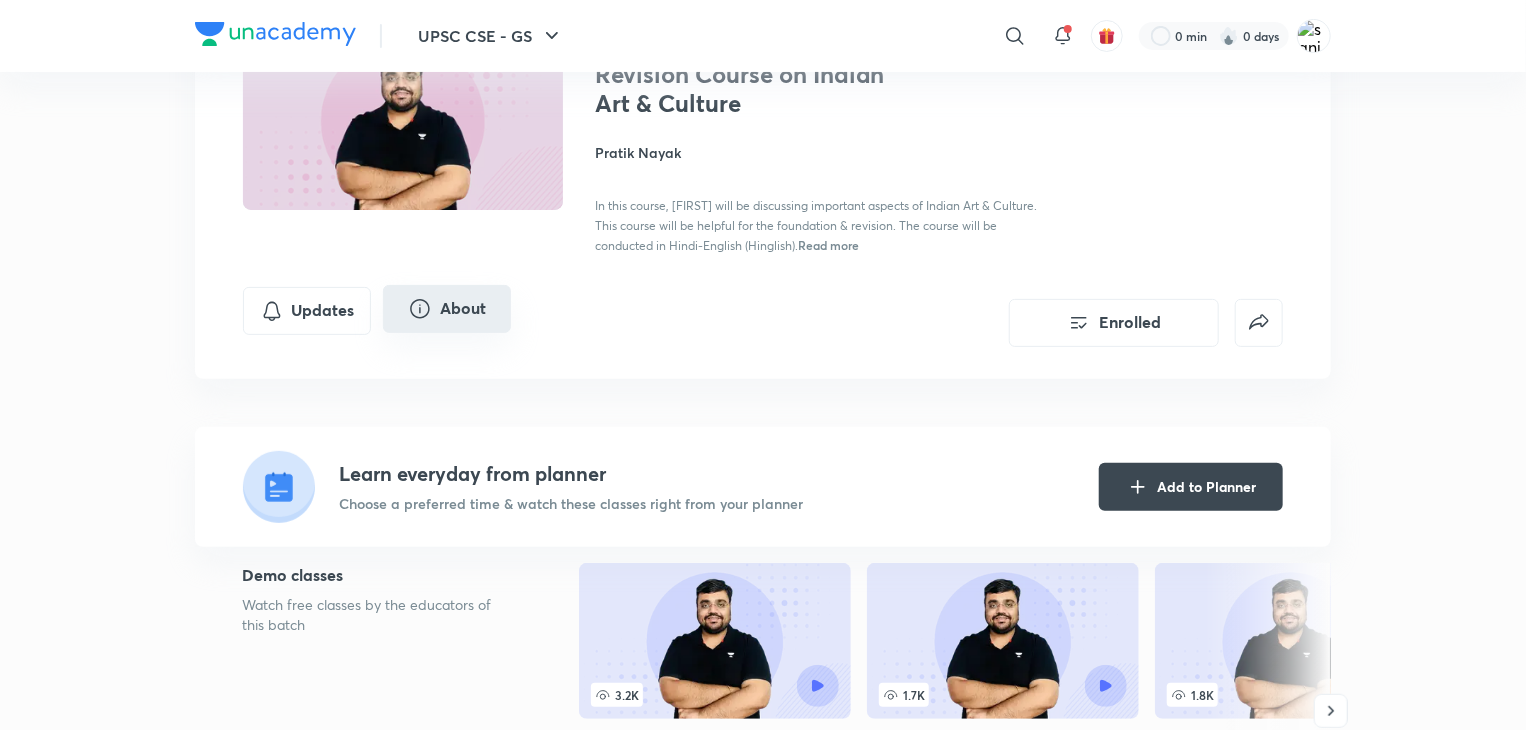 click on "About" at bounding box center (447, 309) 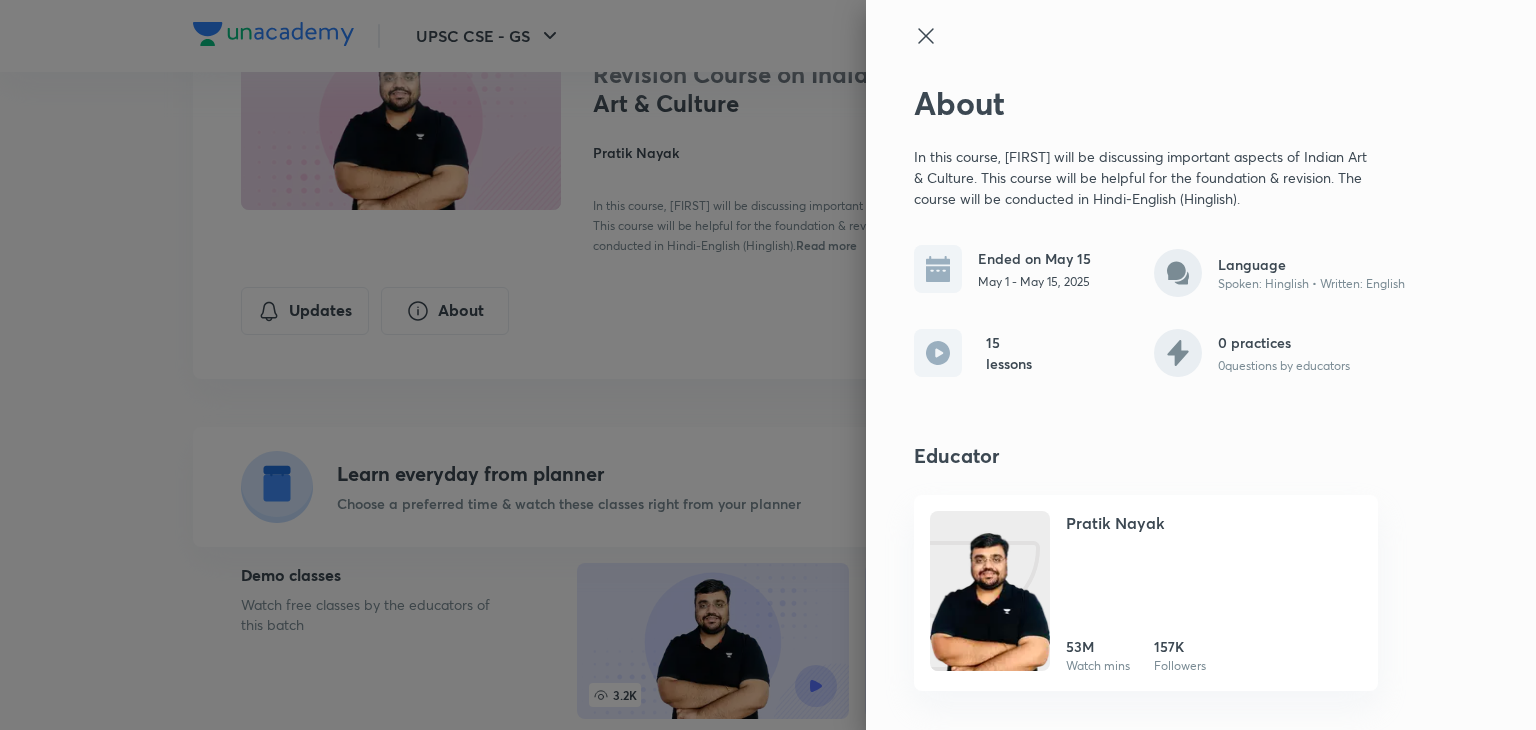 click at bounding box center [768, 365] 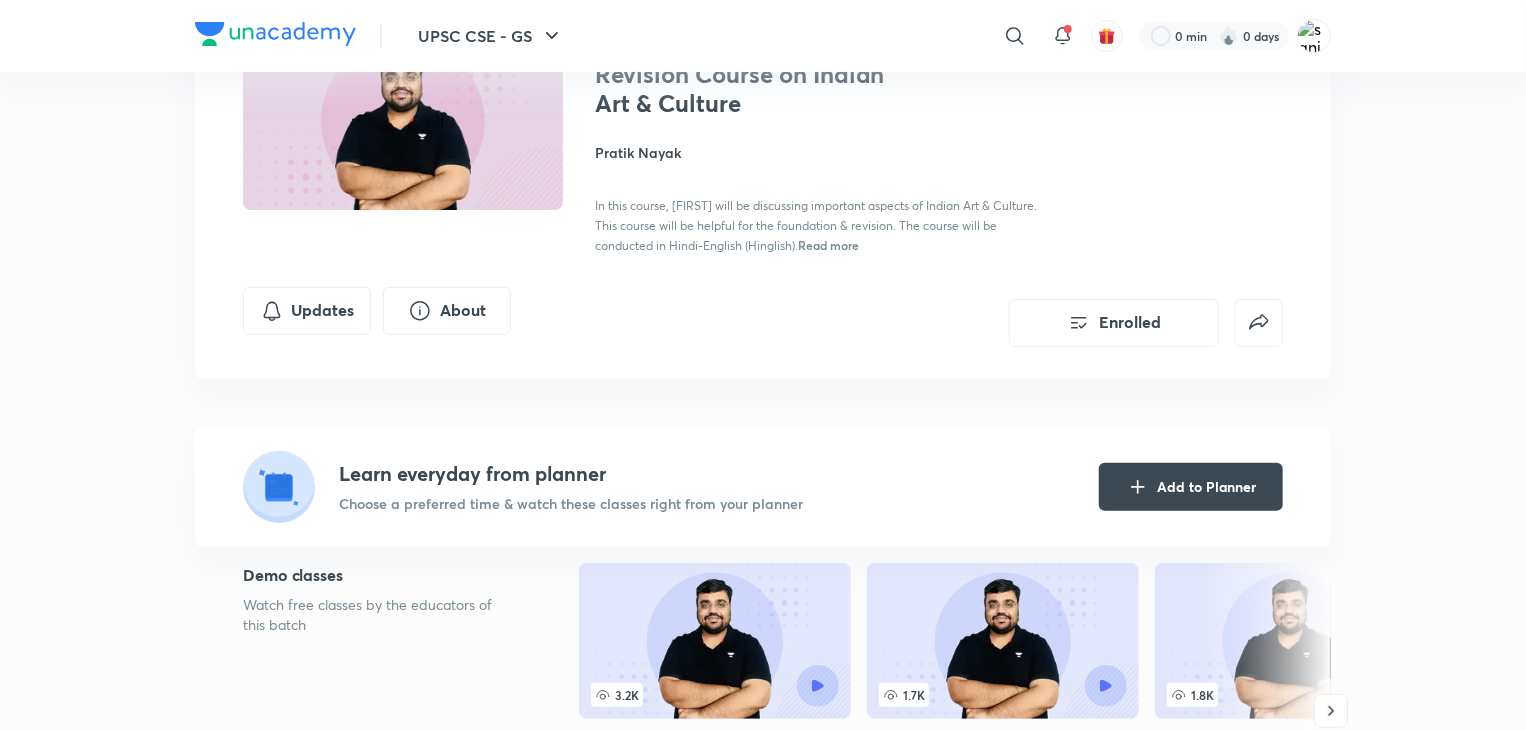 scroll, scrollTop: 354, scrollLeft: 0, axis: vertical 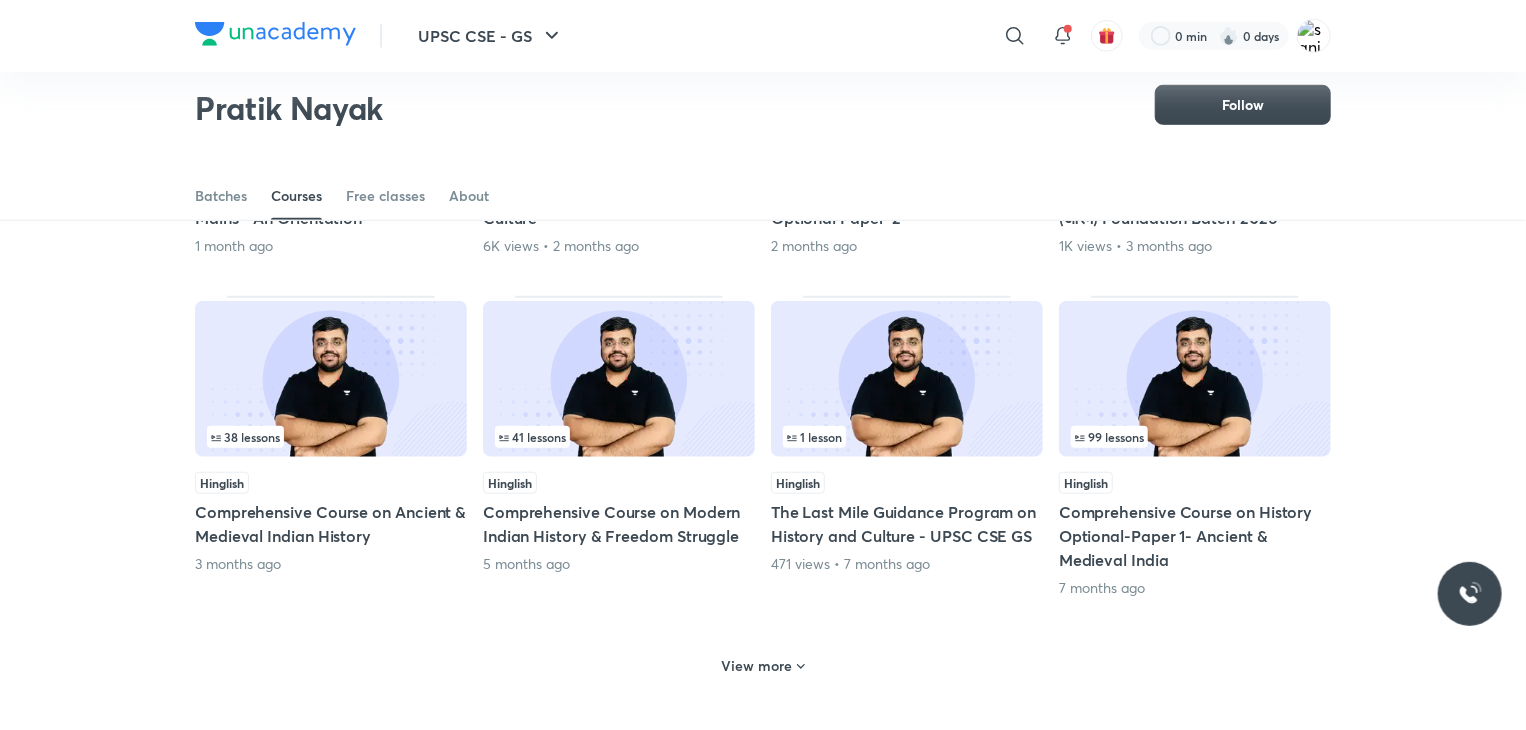 click at bounding box center [331, 379] 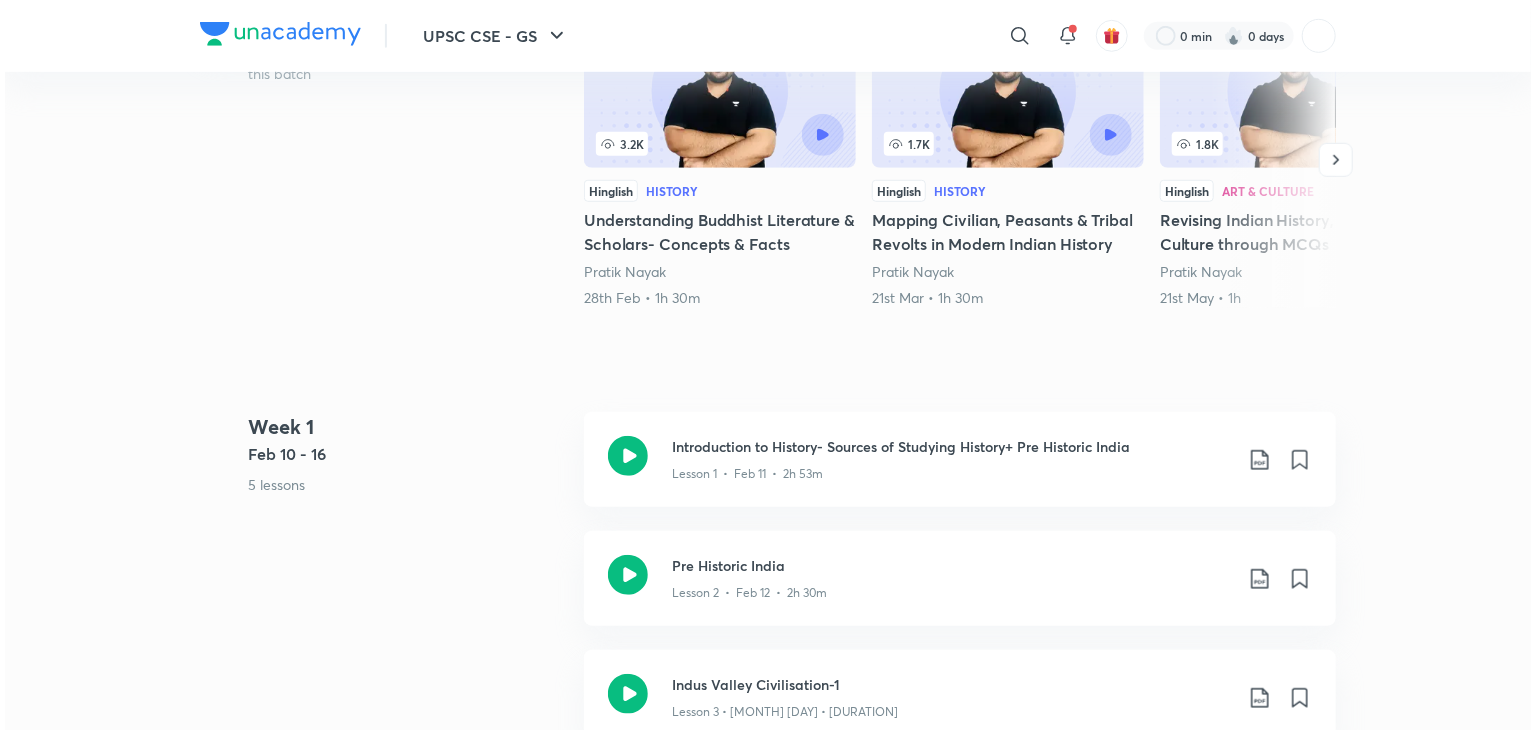 scroll, scrollTop: 0, scrollLeft: 0, axis: both 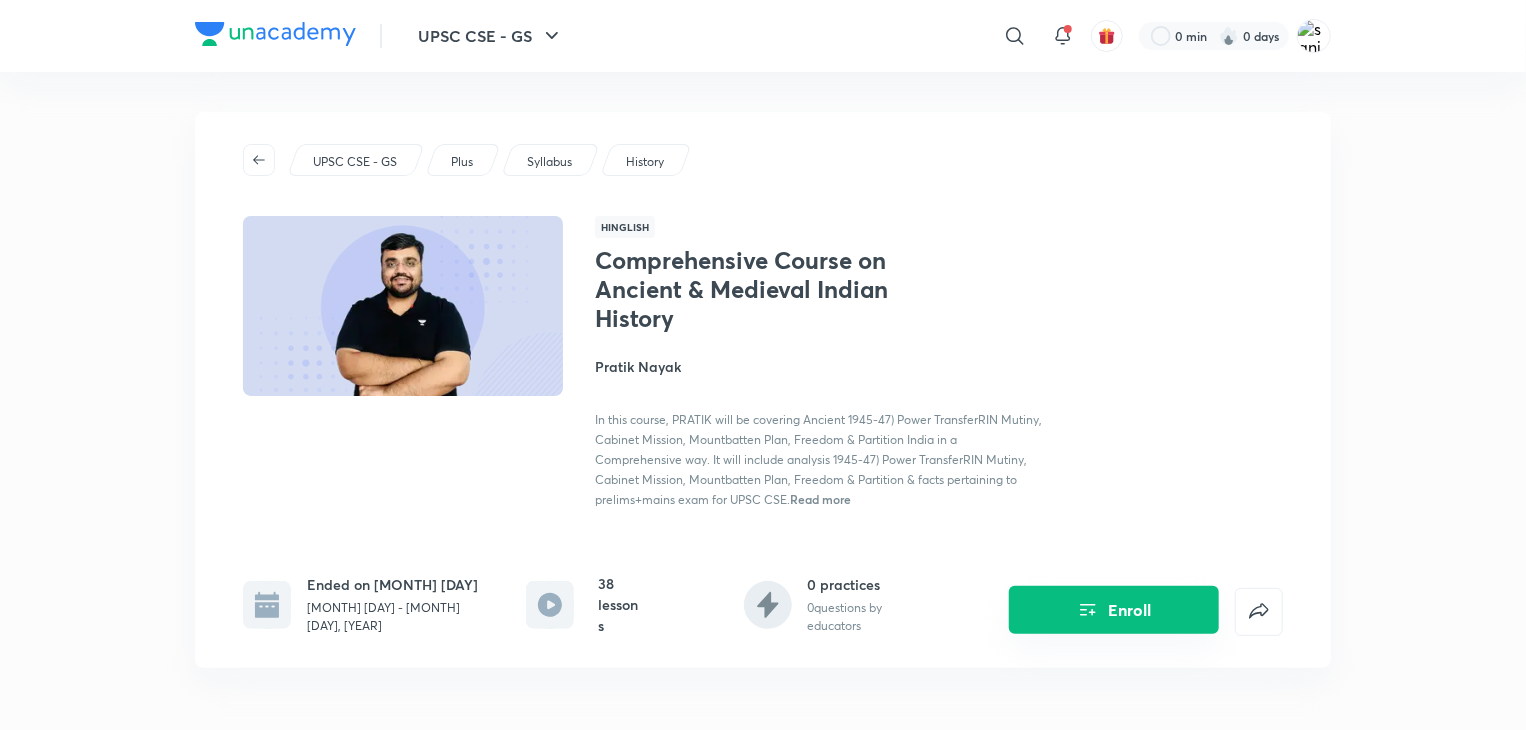 click 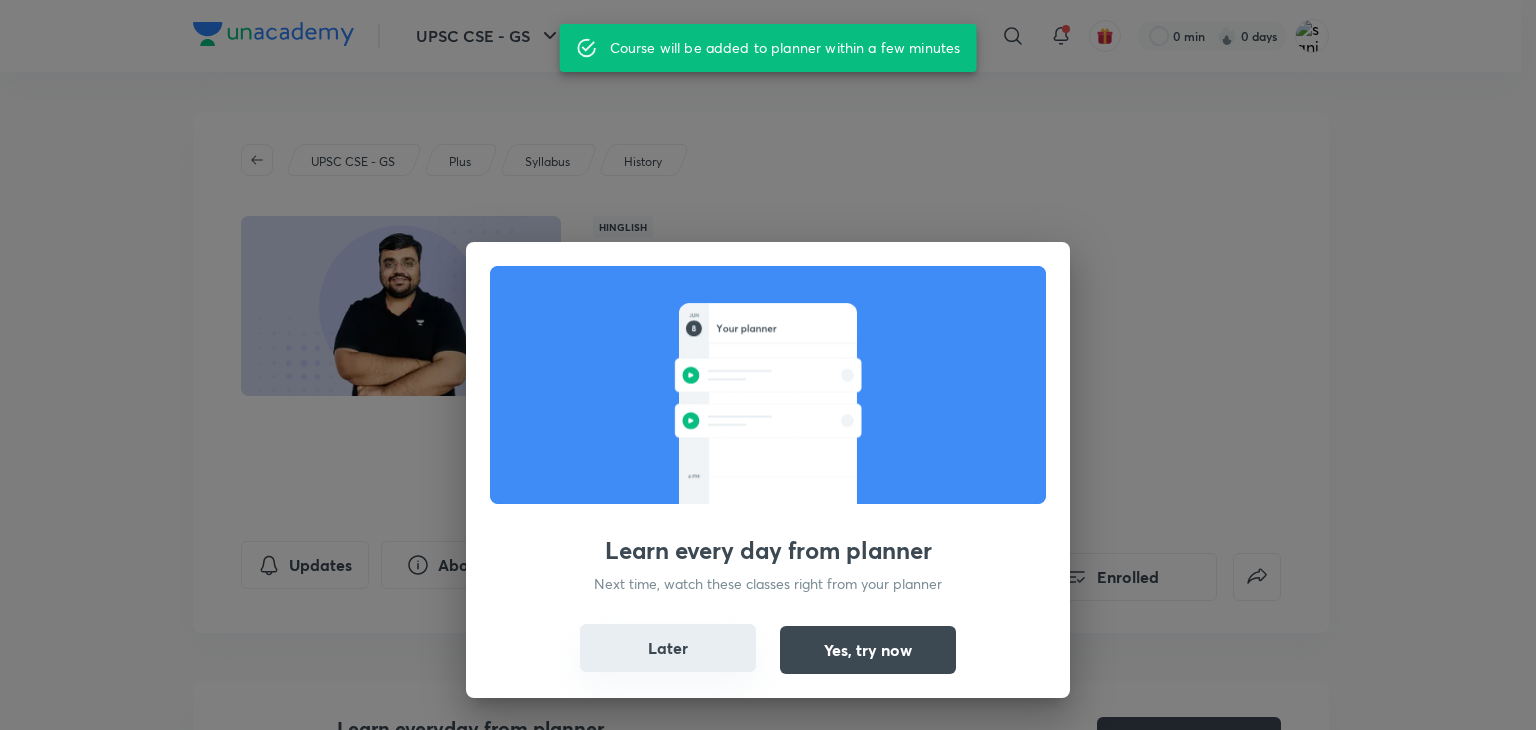 click on "Later" at bounding box center (668, 648) 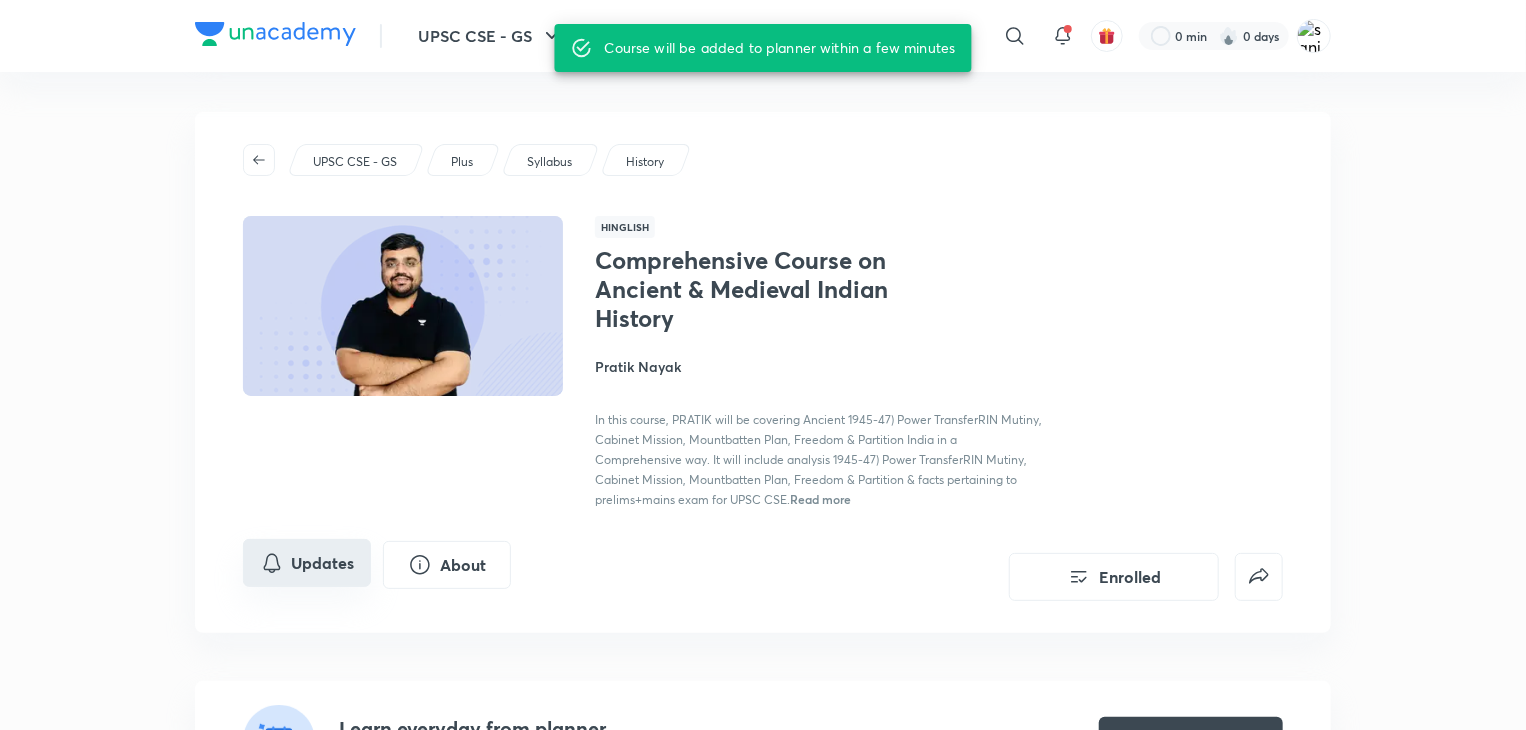 click on "Updates" at bounding box center (307, 563) 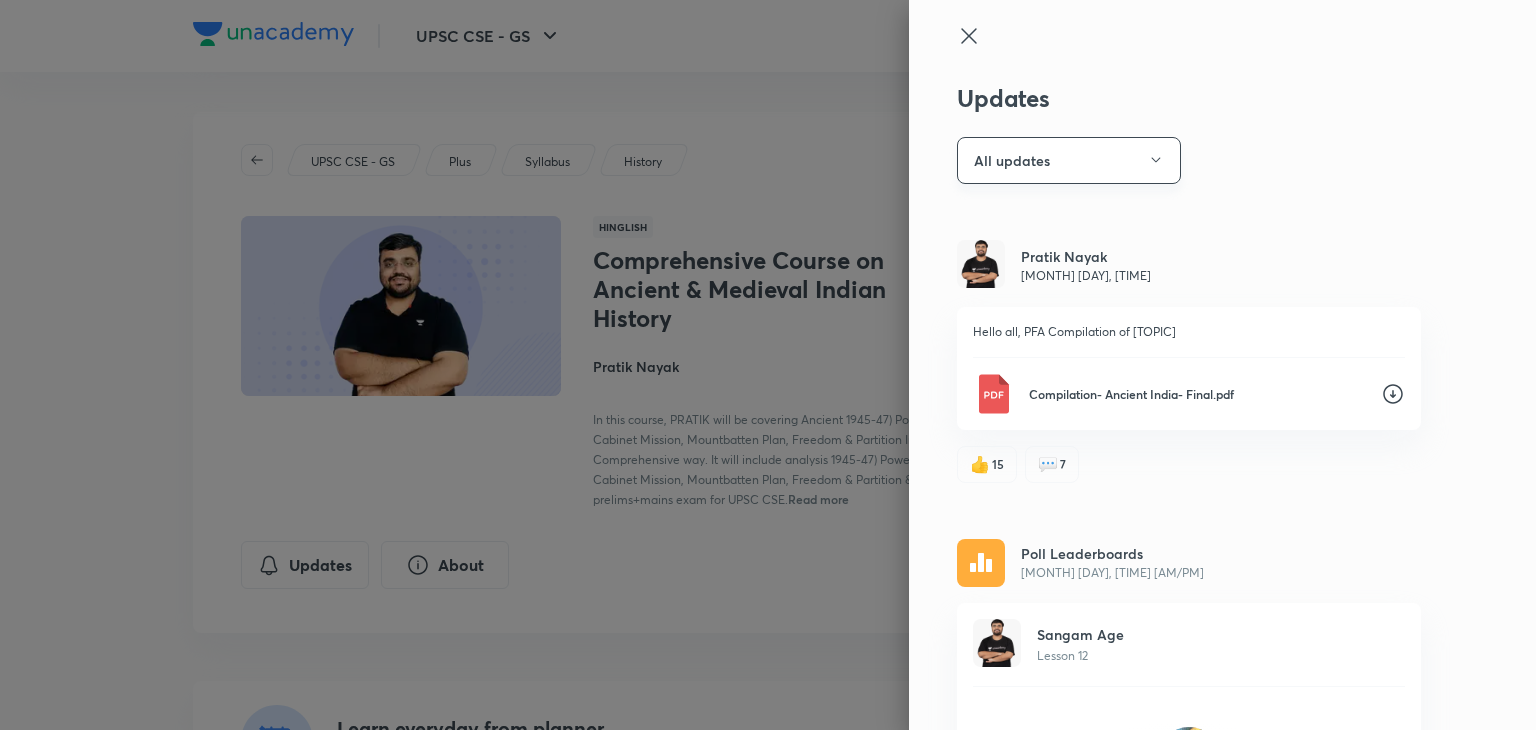 click on "All updates" at bounding box center (1069, 160) 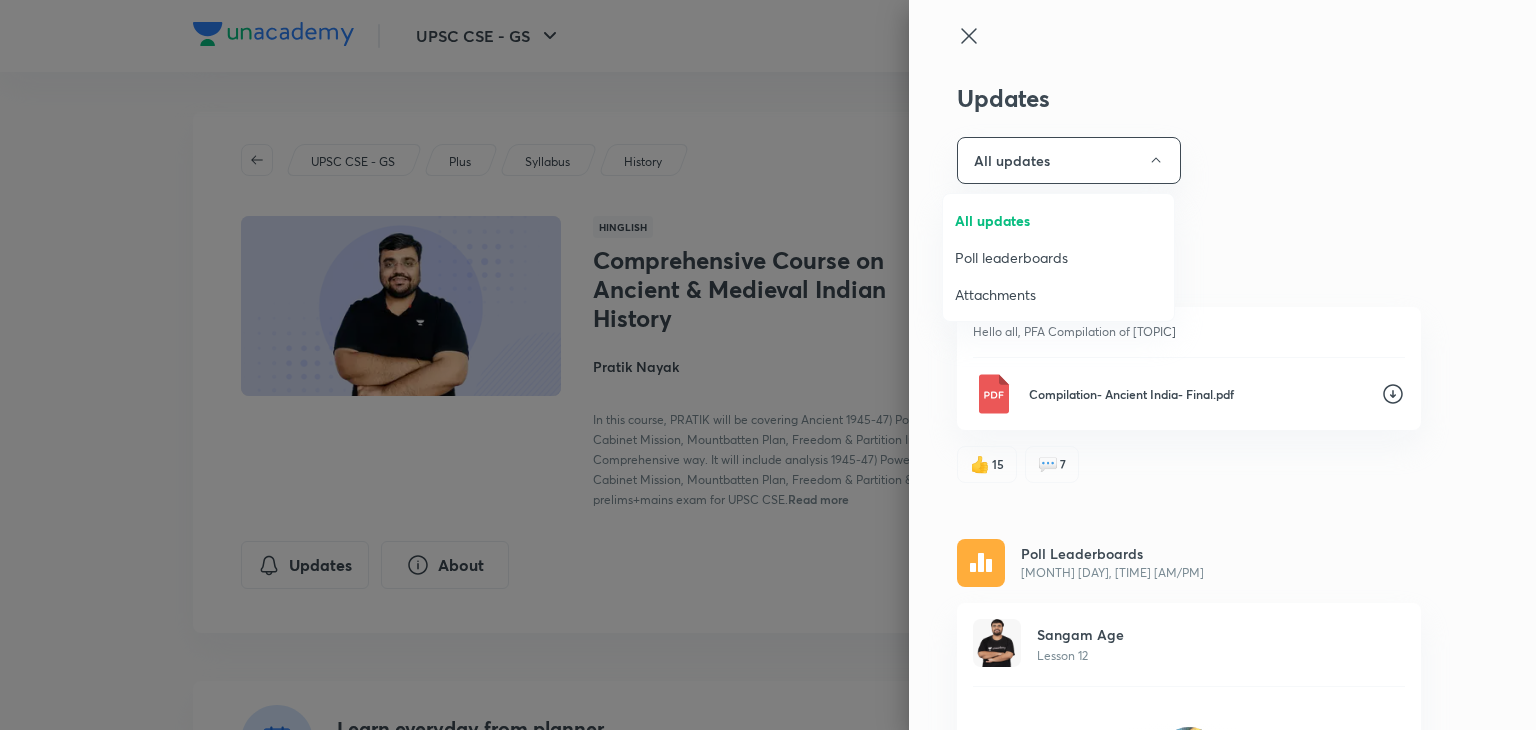 click on "Attachments" at bounding box center [1058, 294] 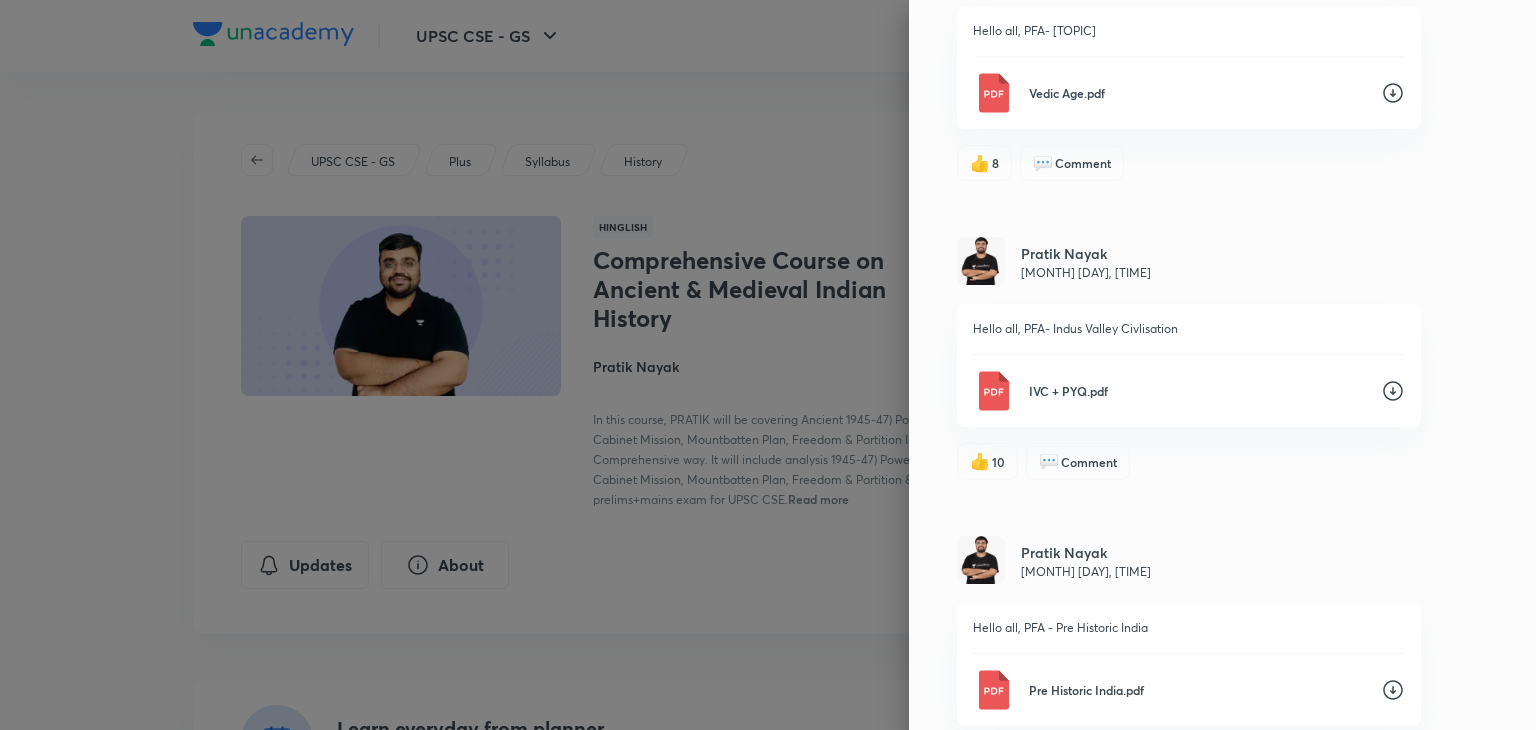 scroll, scrollTop: 1267, scrollLeft: 0, axis: vertical 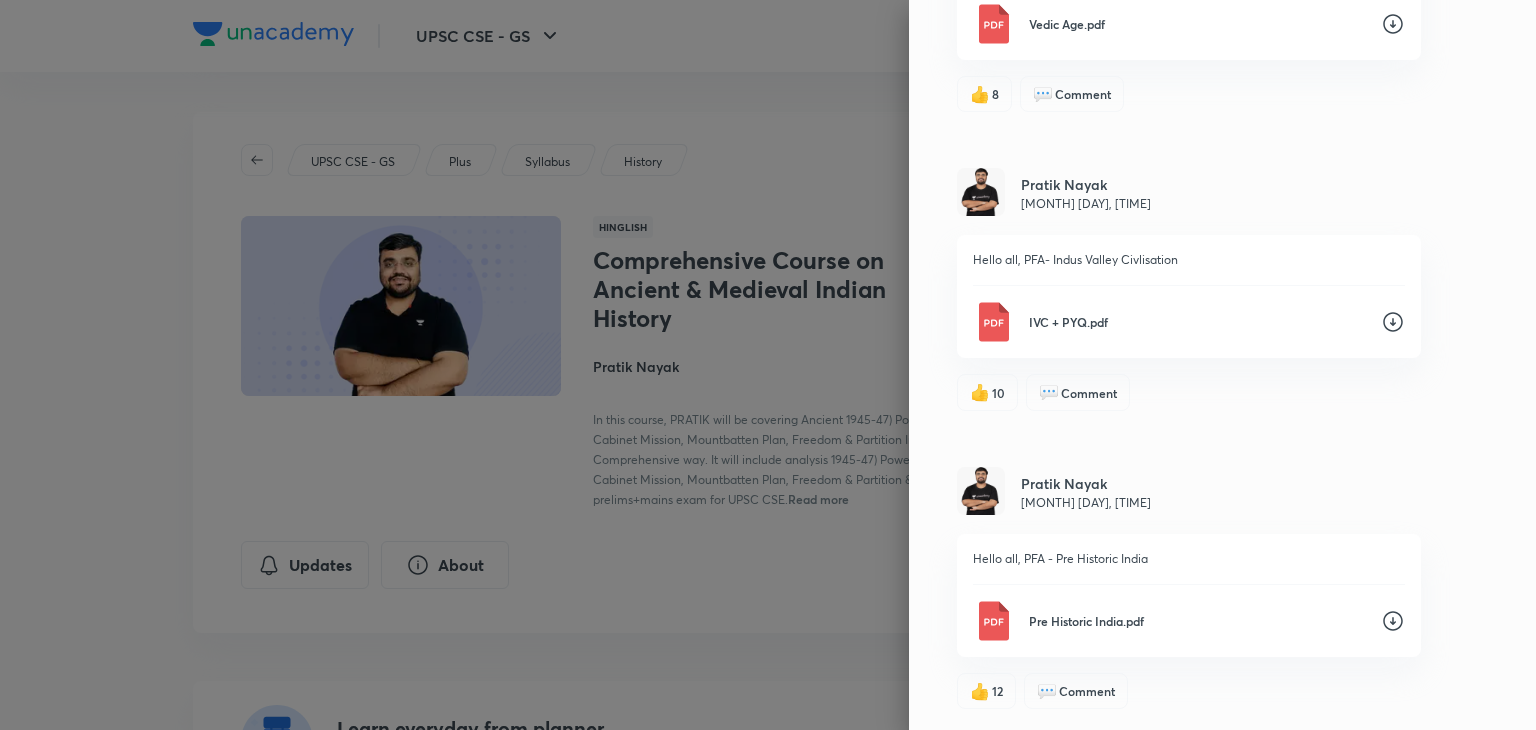 click 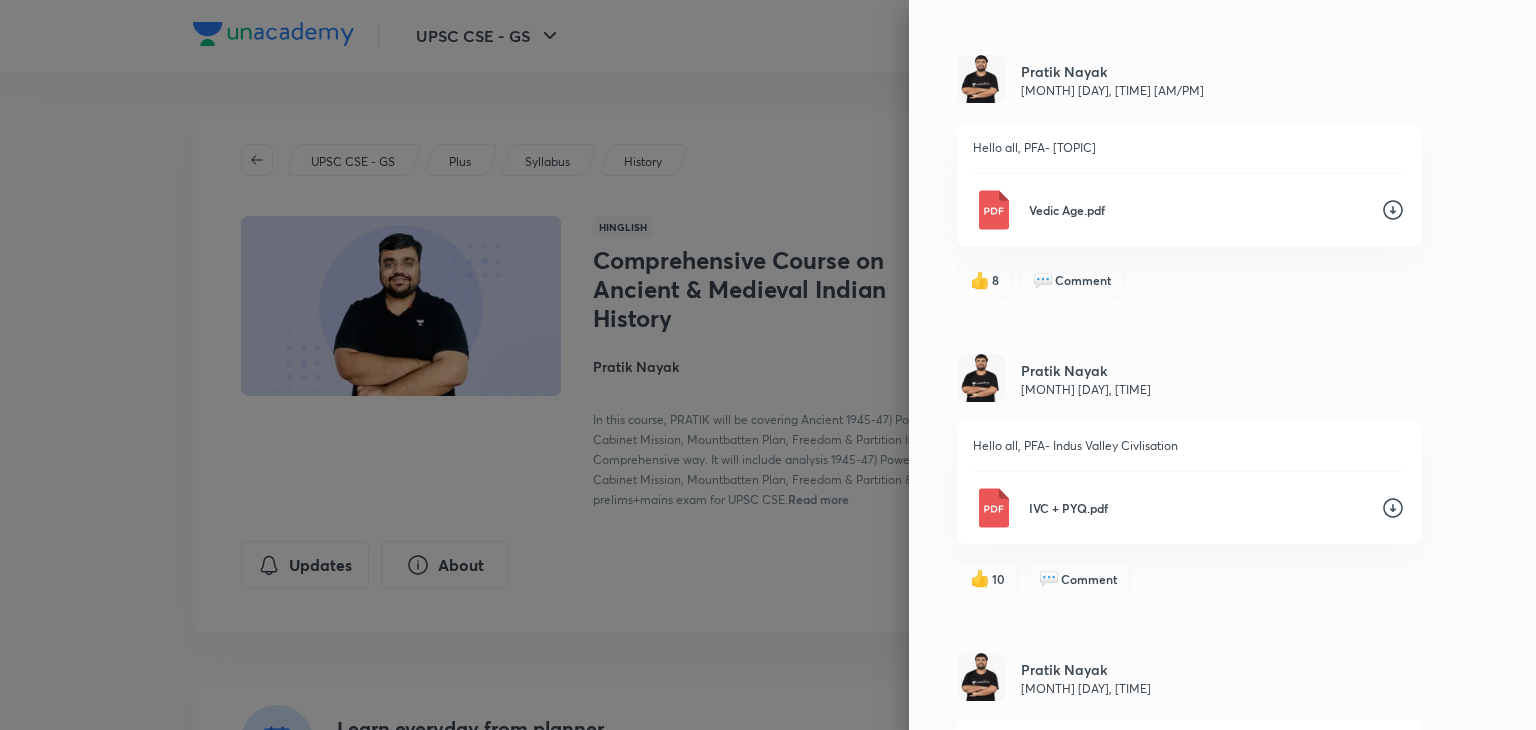 scroll, scrollTop: 1074, scrollLeft: 0, axis: vertical 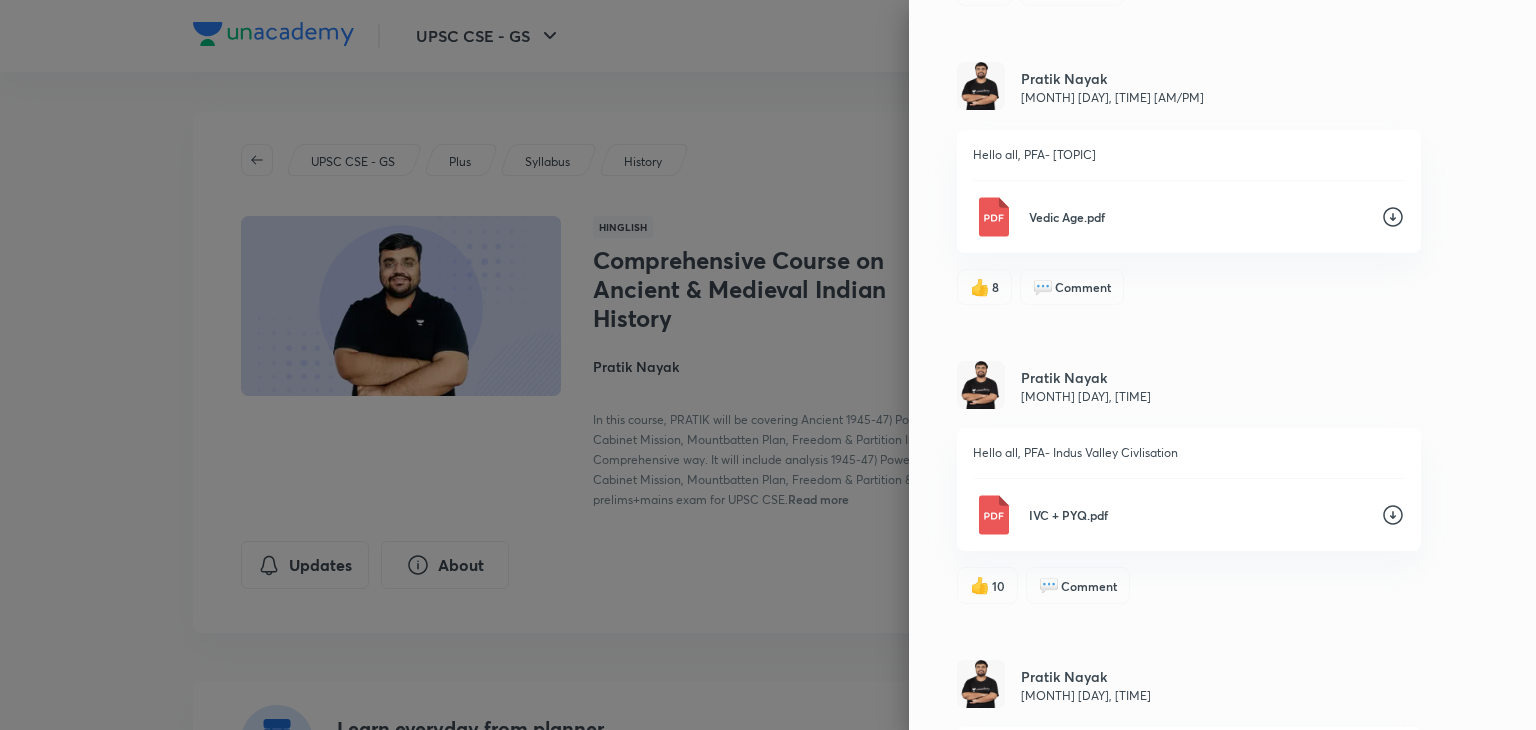 click 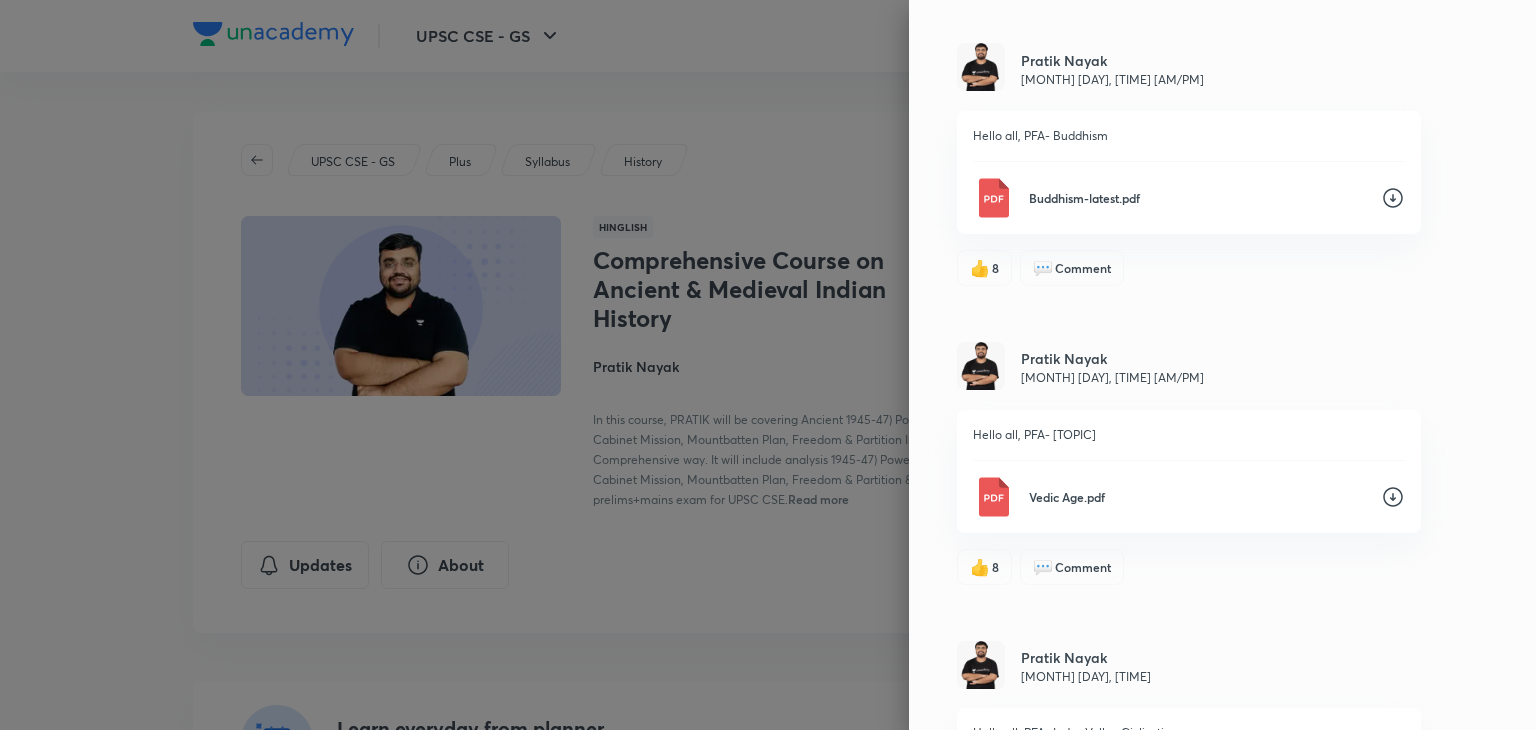 scroll, scrollTop: 791, scrollLeft: 0, axis: vertical 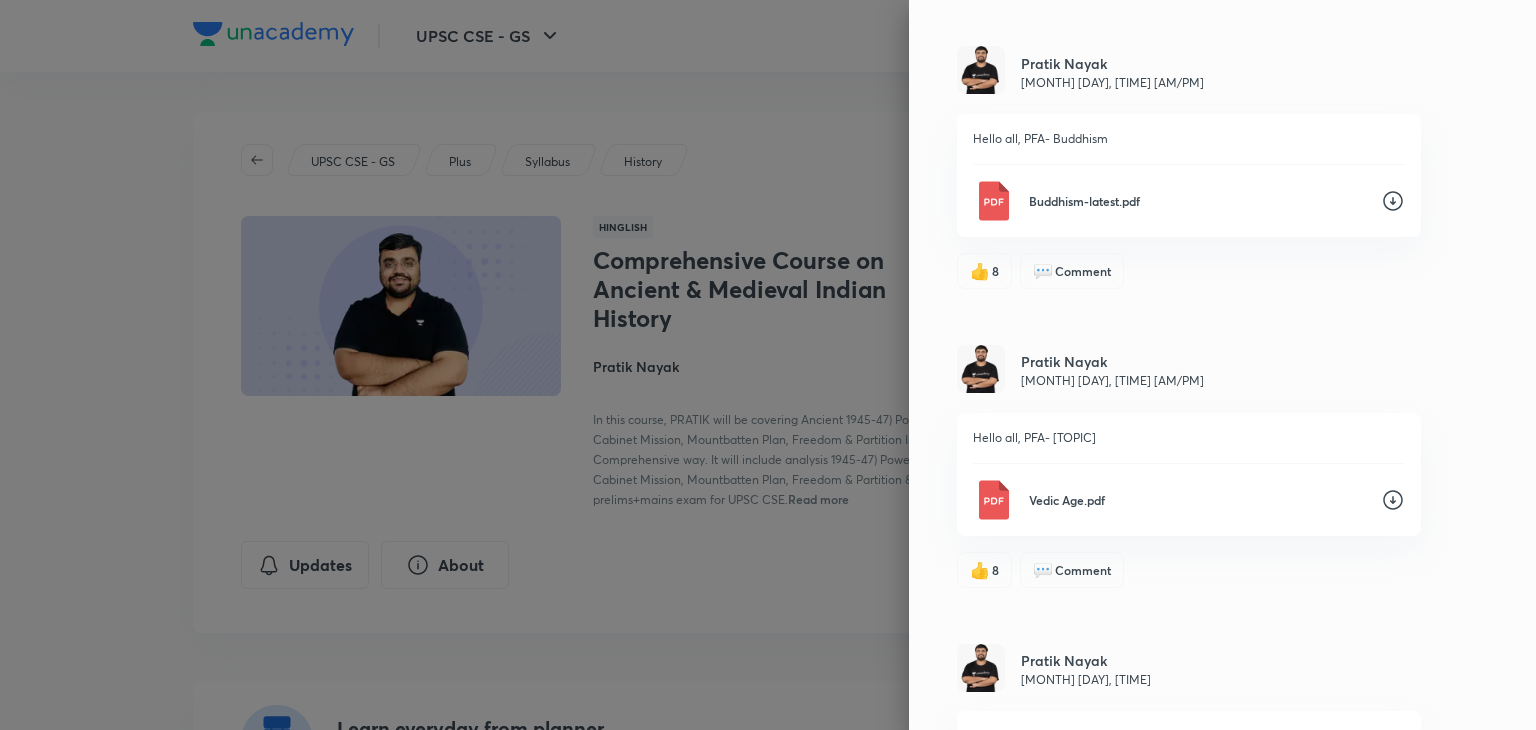 click 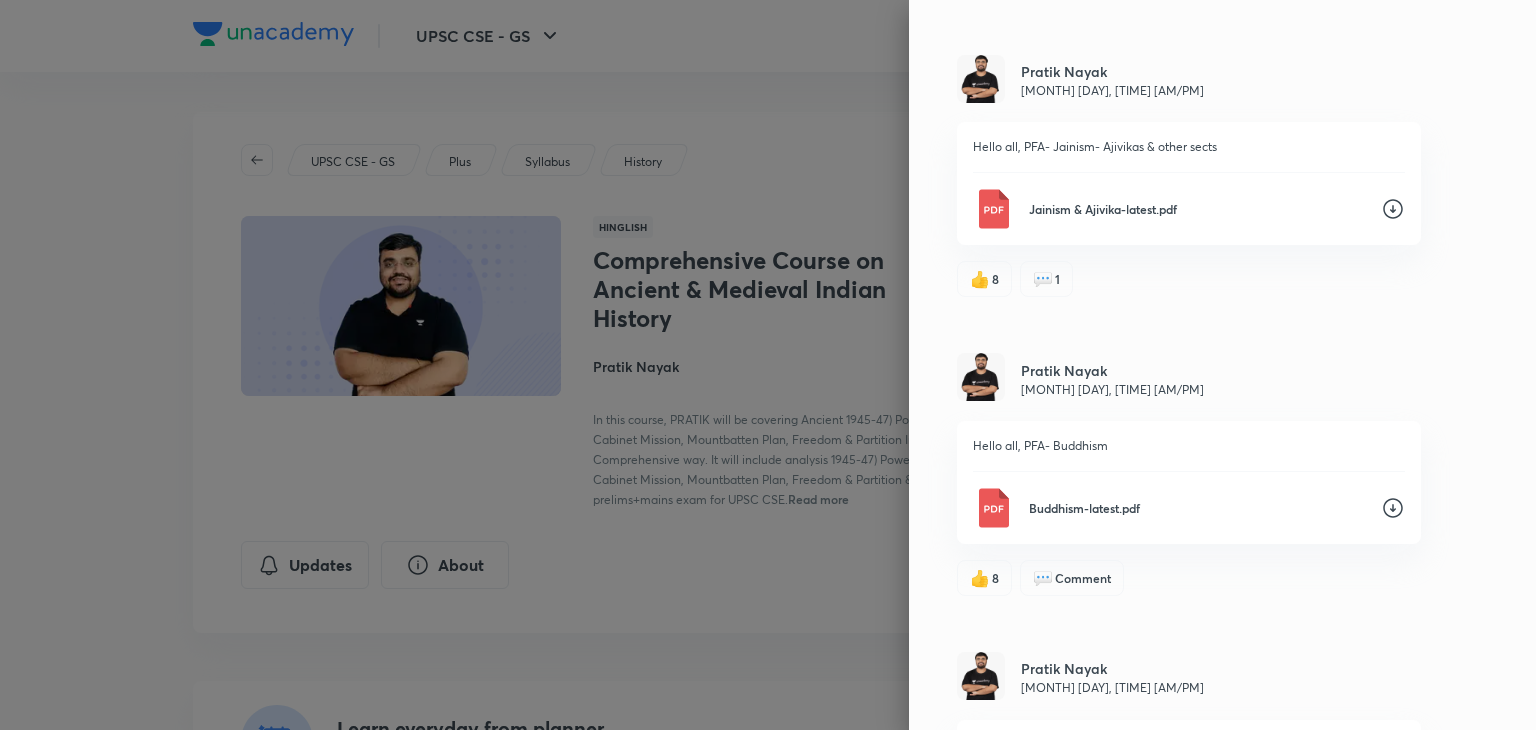 scroll, scrollTop: 482, scrollLeft: 0, axis: vertical 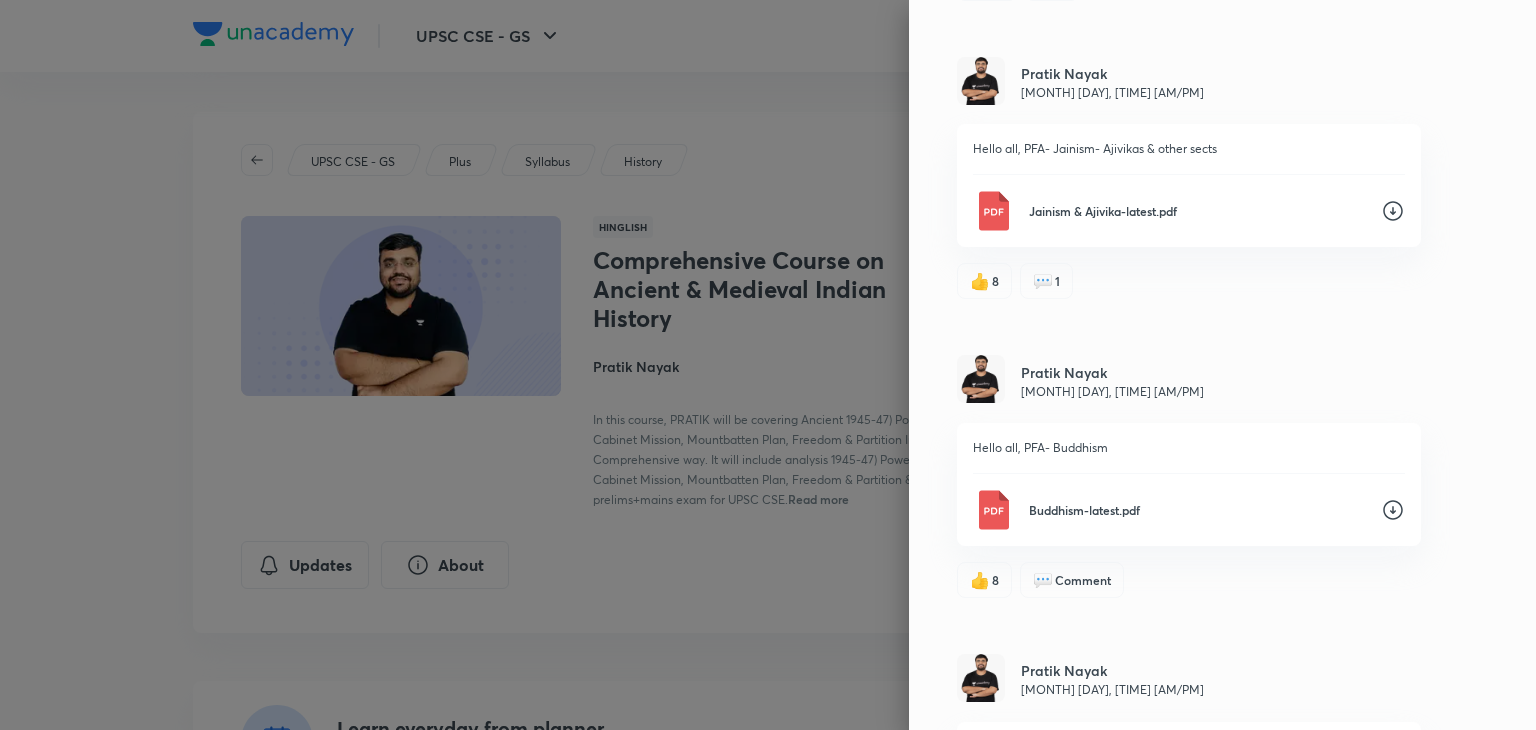 click on "Jainism & Ajivika-latest.pdf" at bounding box center [1189, 211] 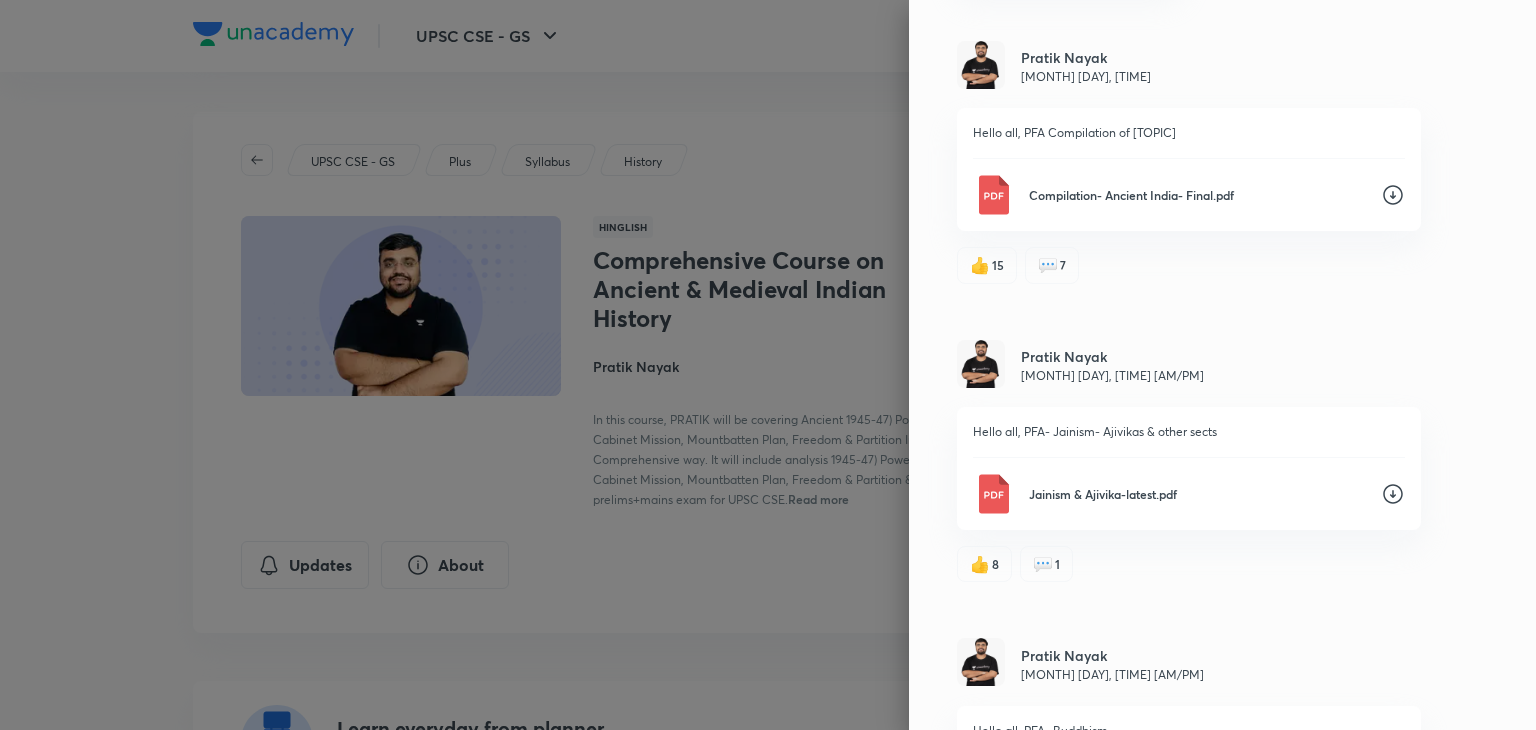 scroll, scrollTop: 198, scrollLeft: 0, axis: vertical 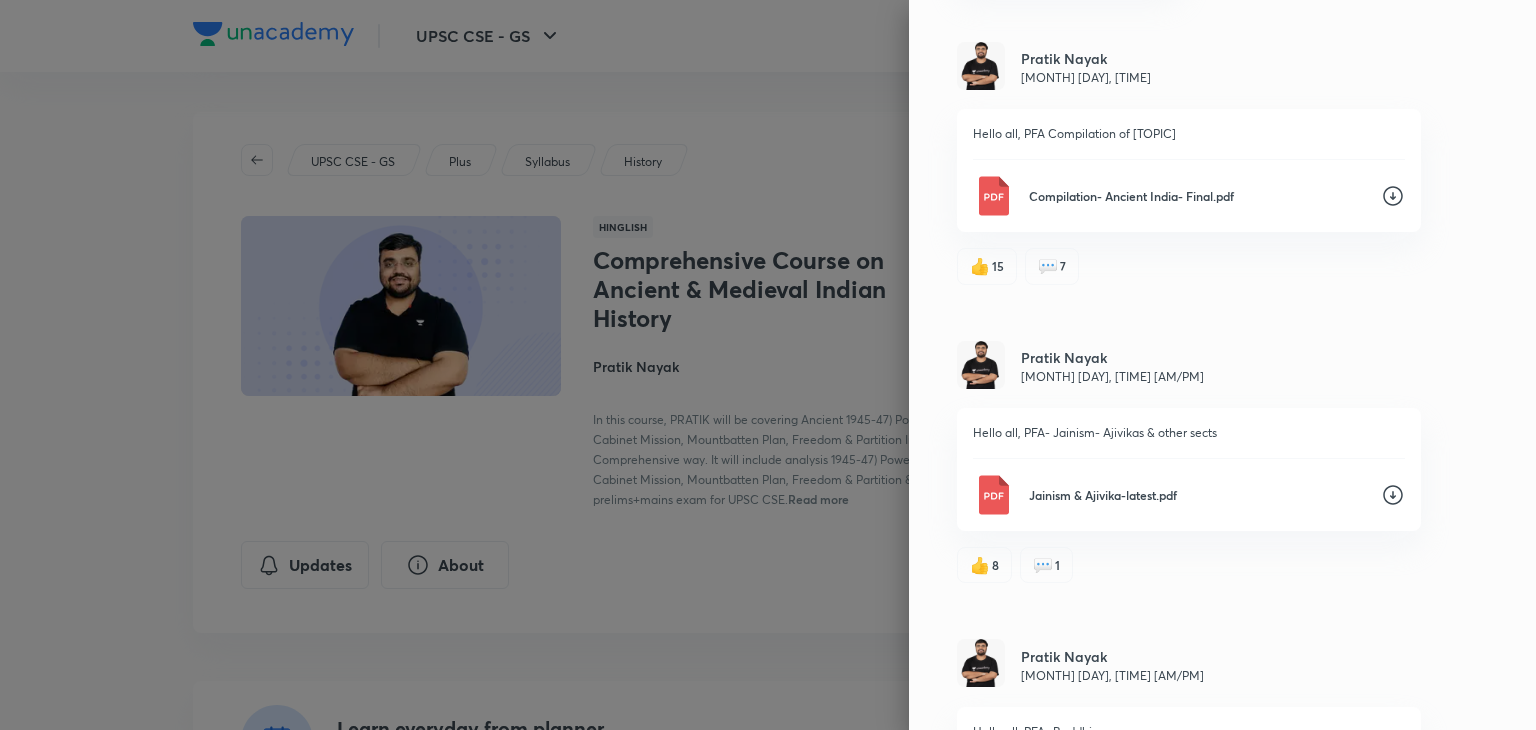 click 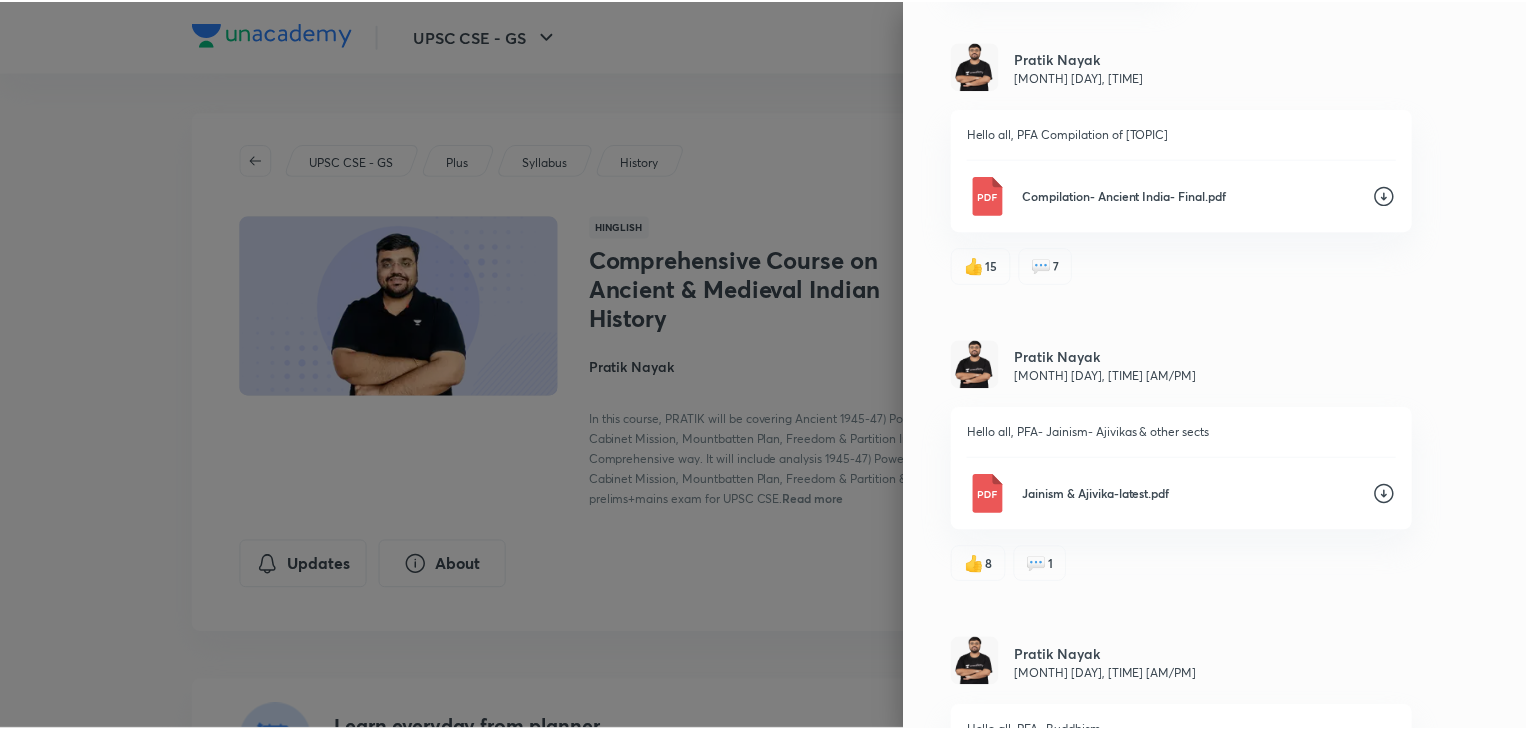 scroll, scrollTop: 0, scrollLeft: 0, axis: both 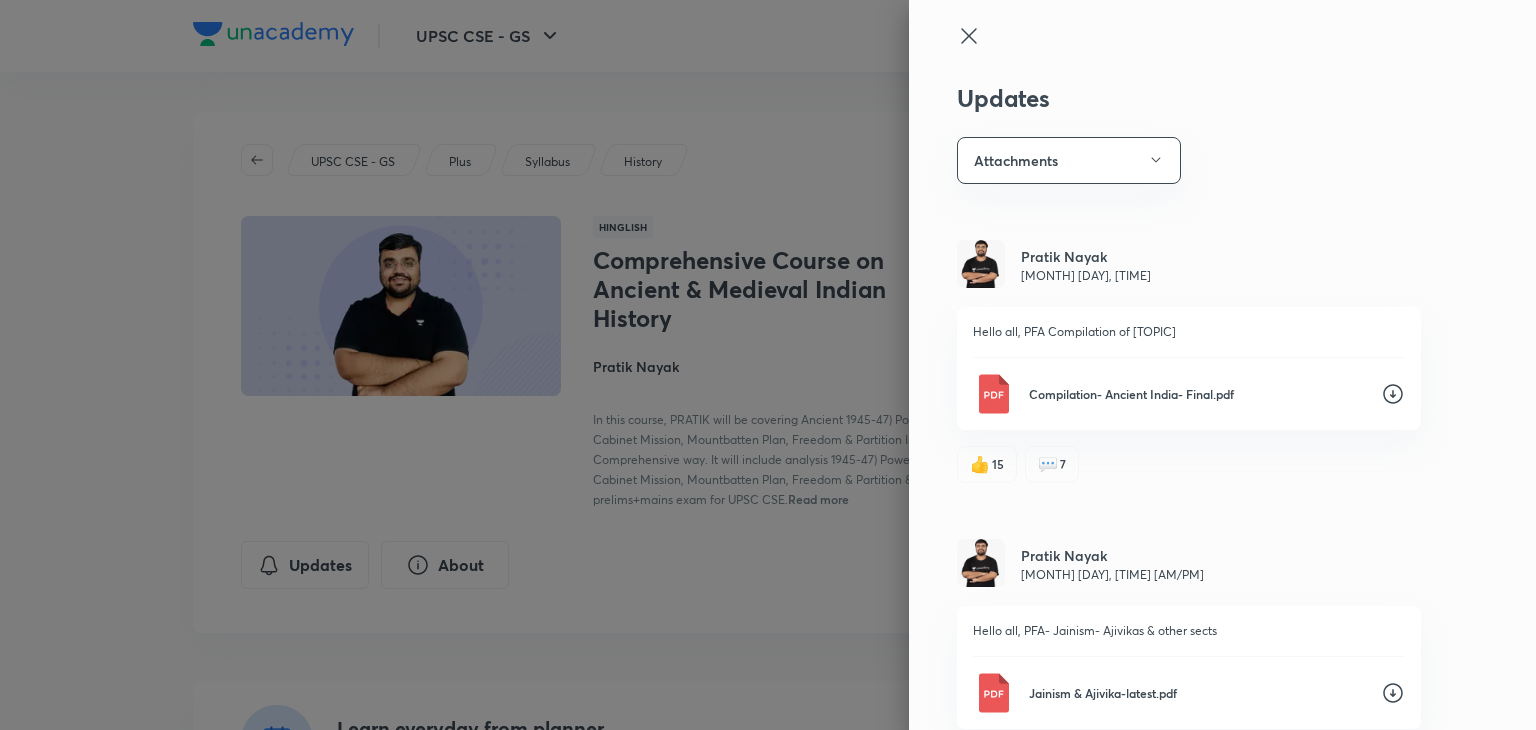 click at bounding box center (768, 365) 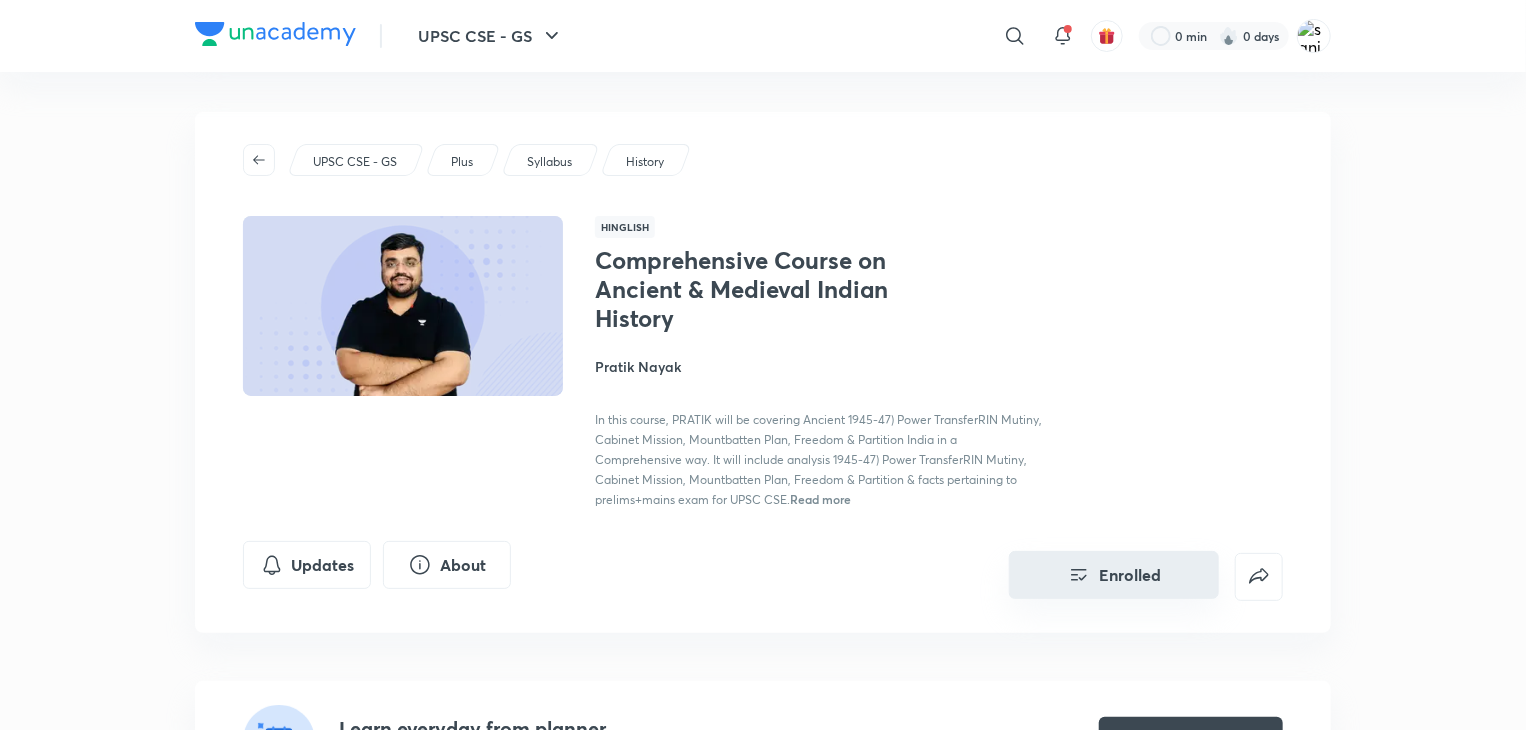 click 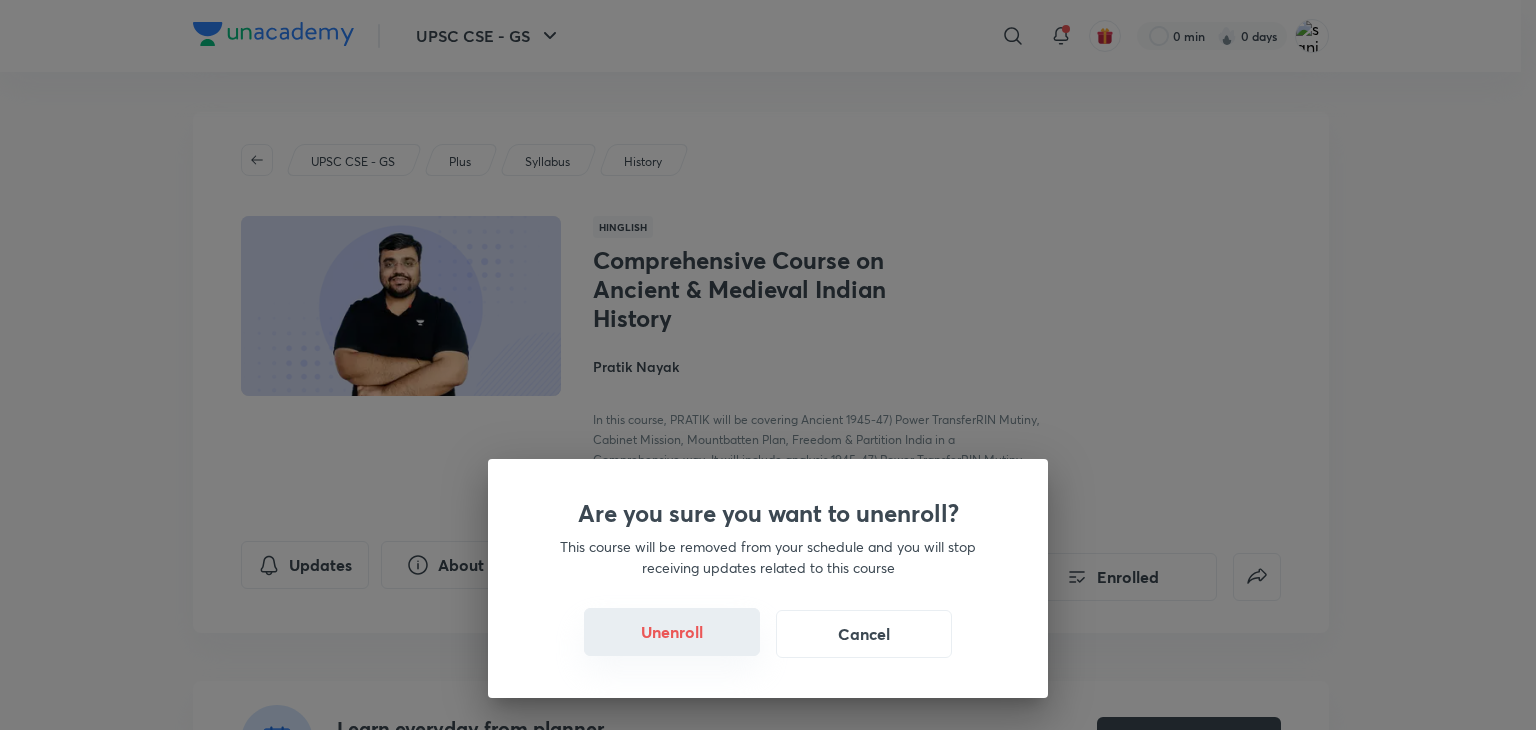 click on "Unenroll" at bounding box center [672, 632] 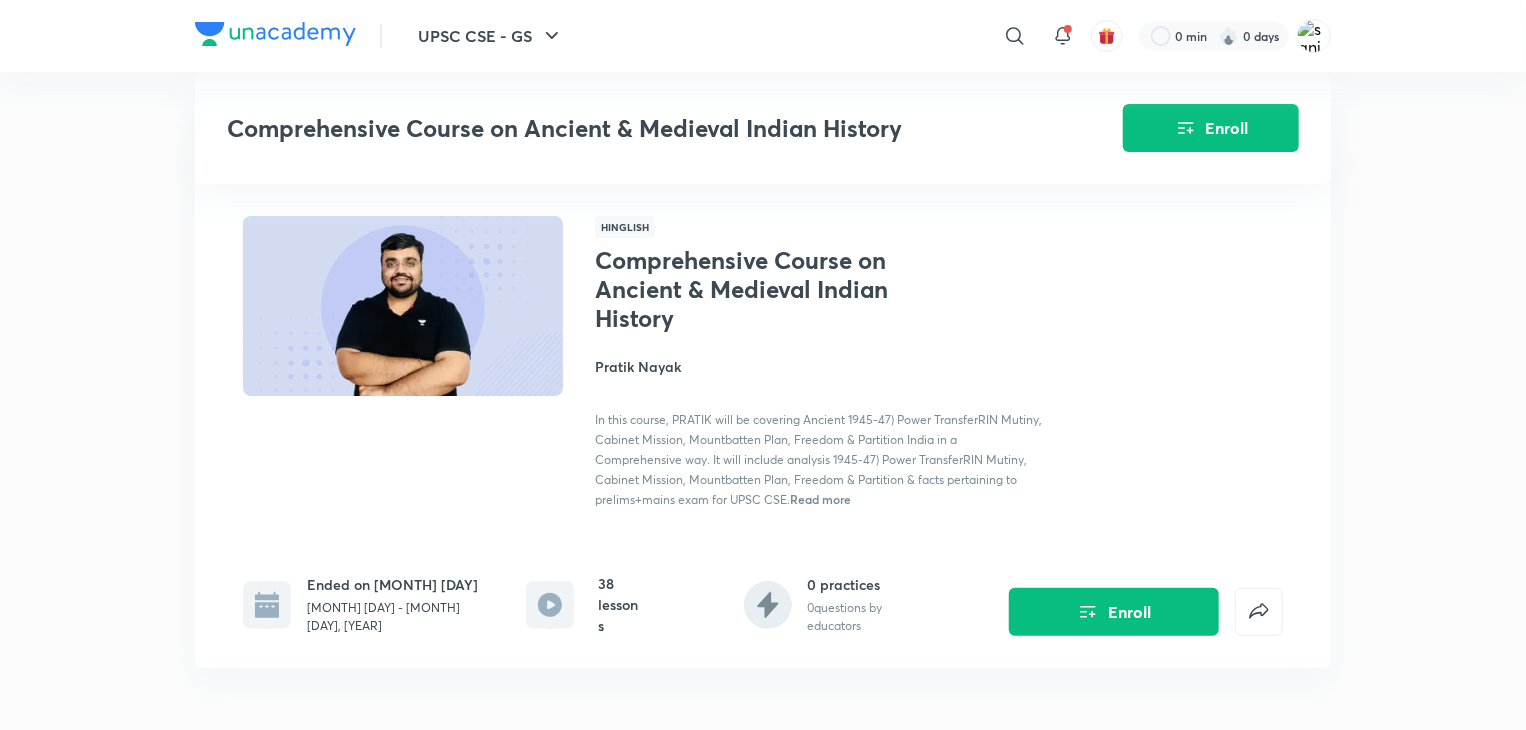 scroll, scrollTop: 720, scrollLeft: 0, axis: vertical 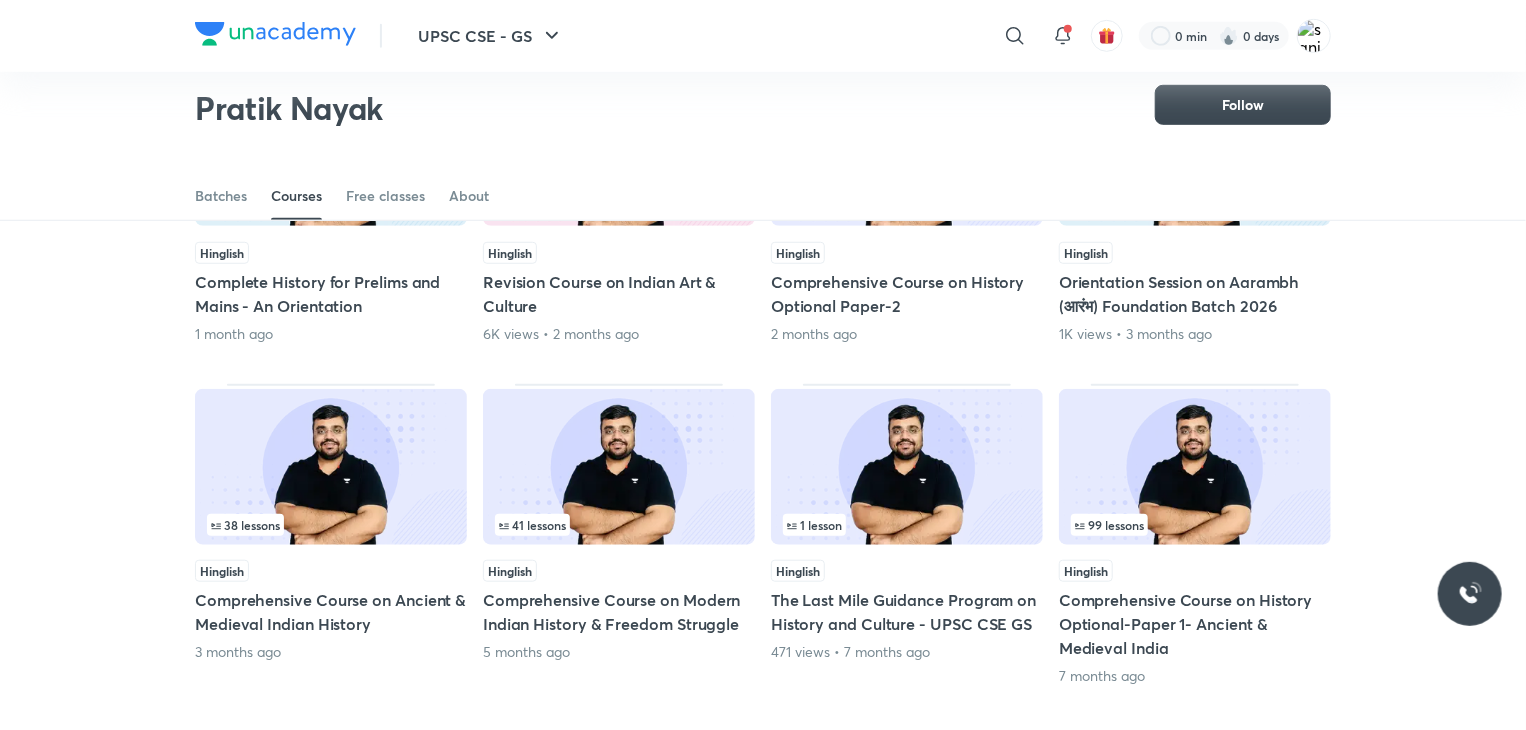 click at bounding box center (619, 467) 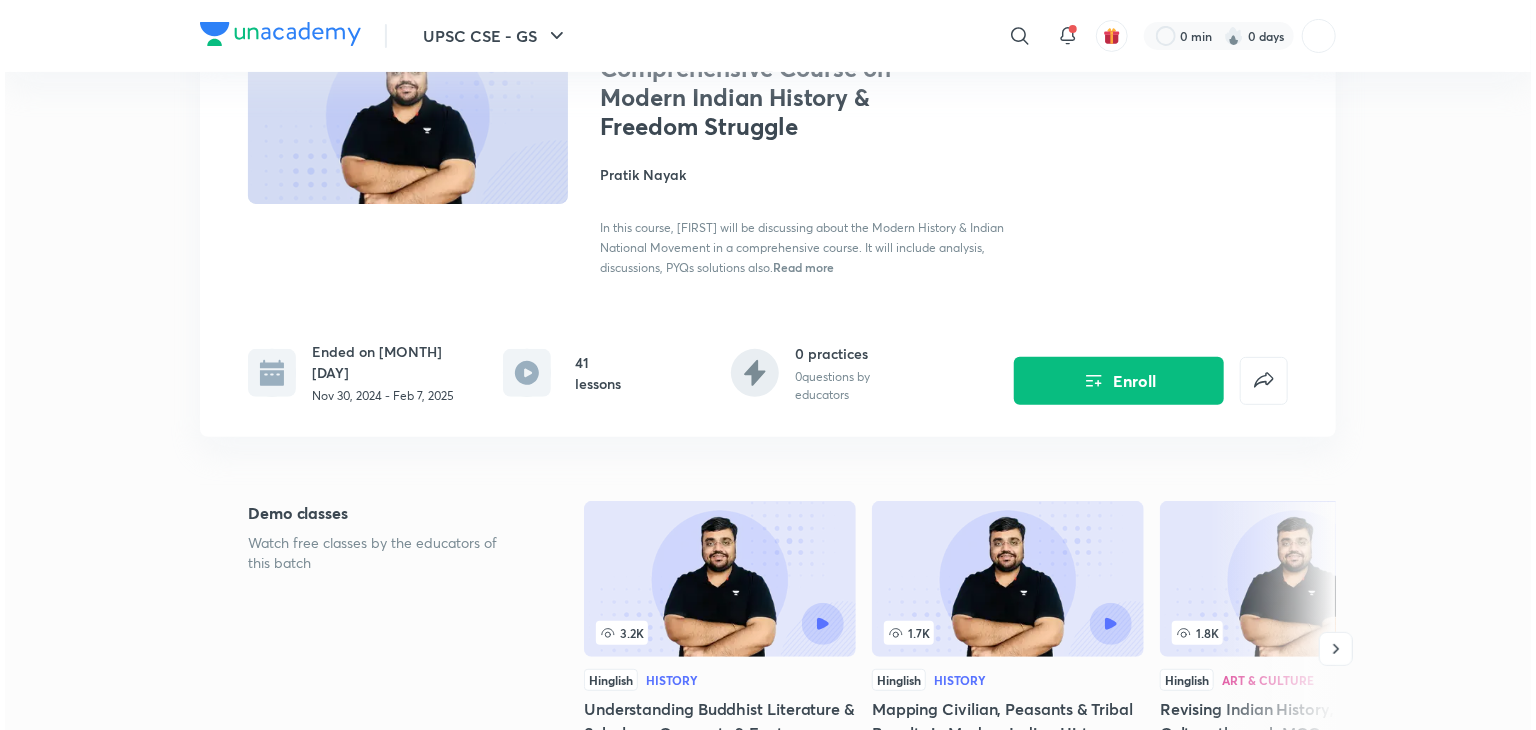 scroll, scrollTop: 202, scrollLeft: 0, axis: vertical 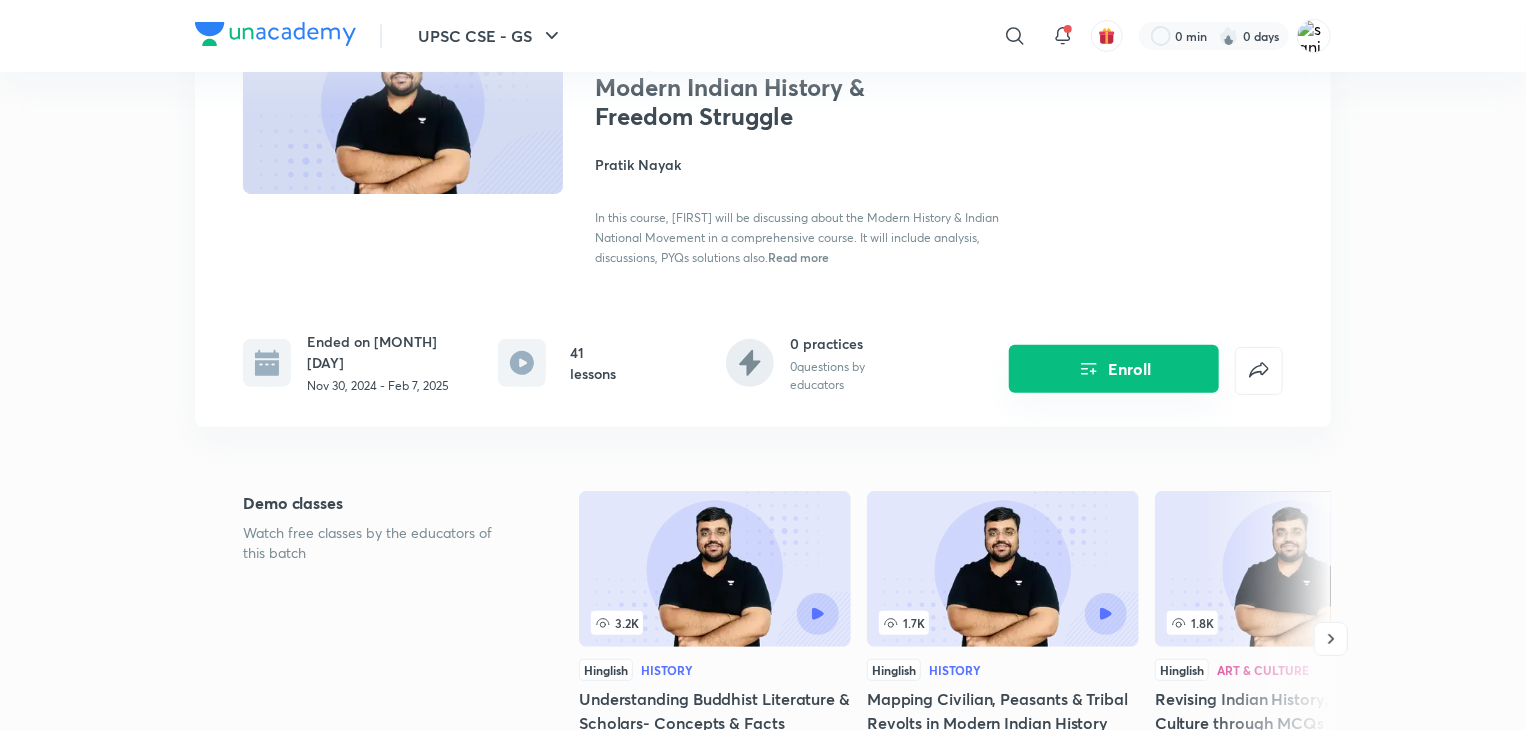 click on "Enroll" at bounding box center (1114, 369) 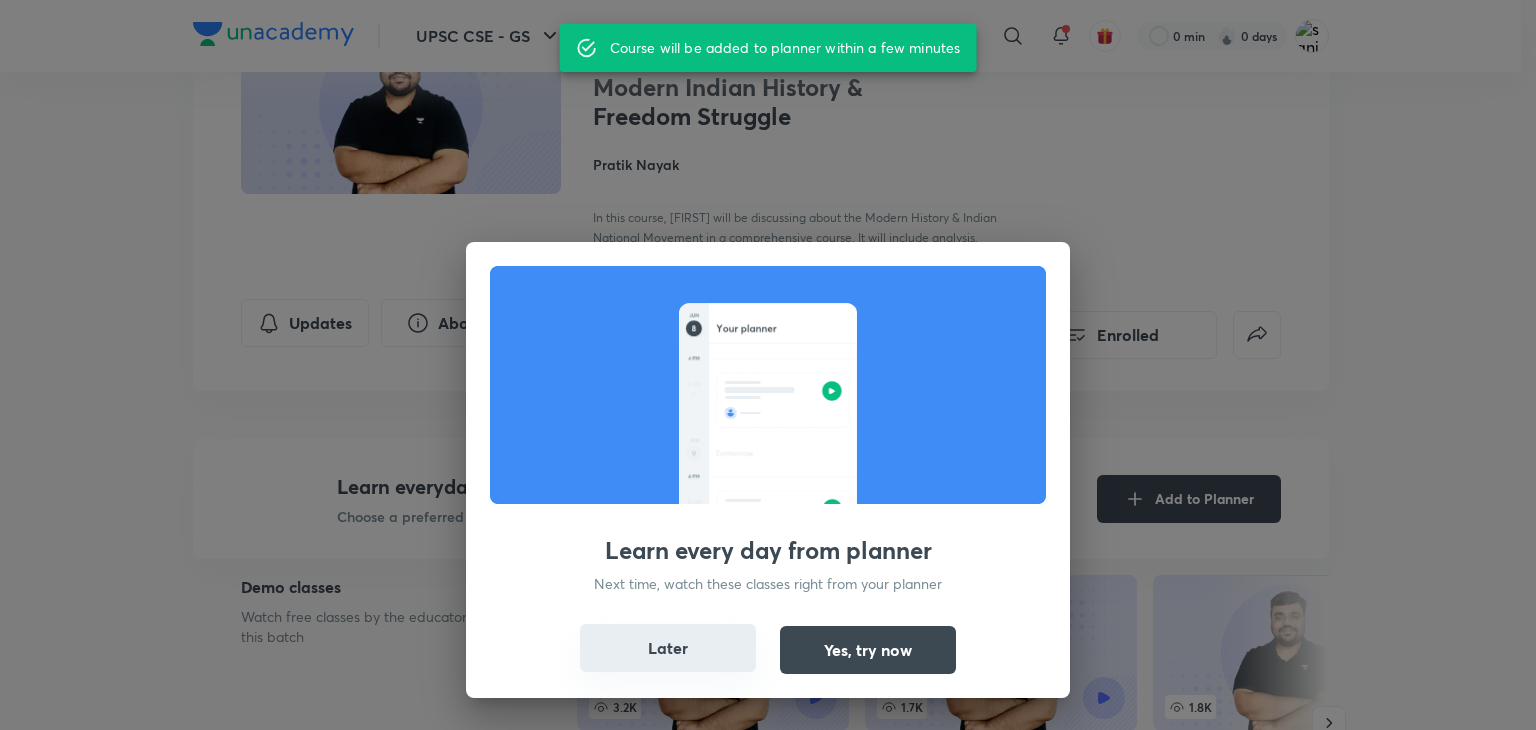 click on "Later" at bounding box center (668, 648) 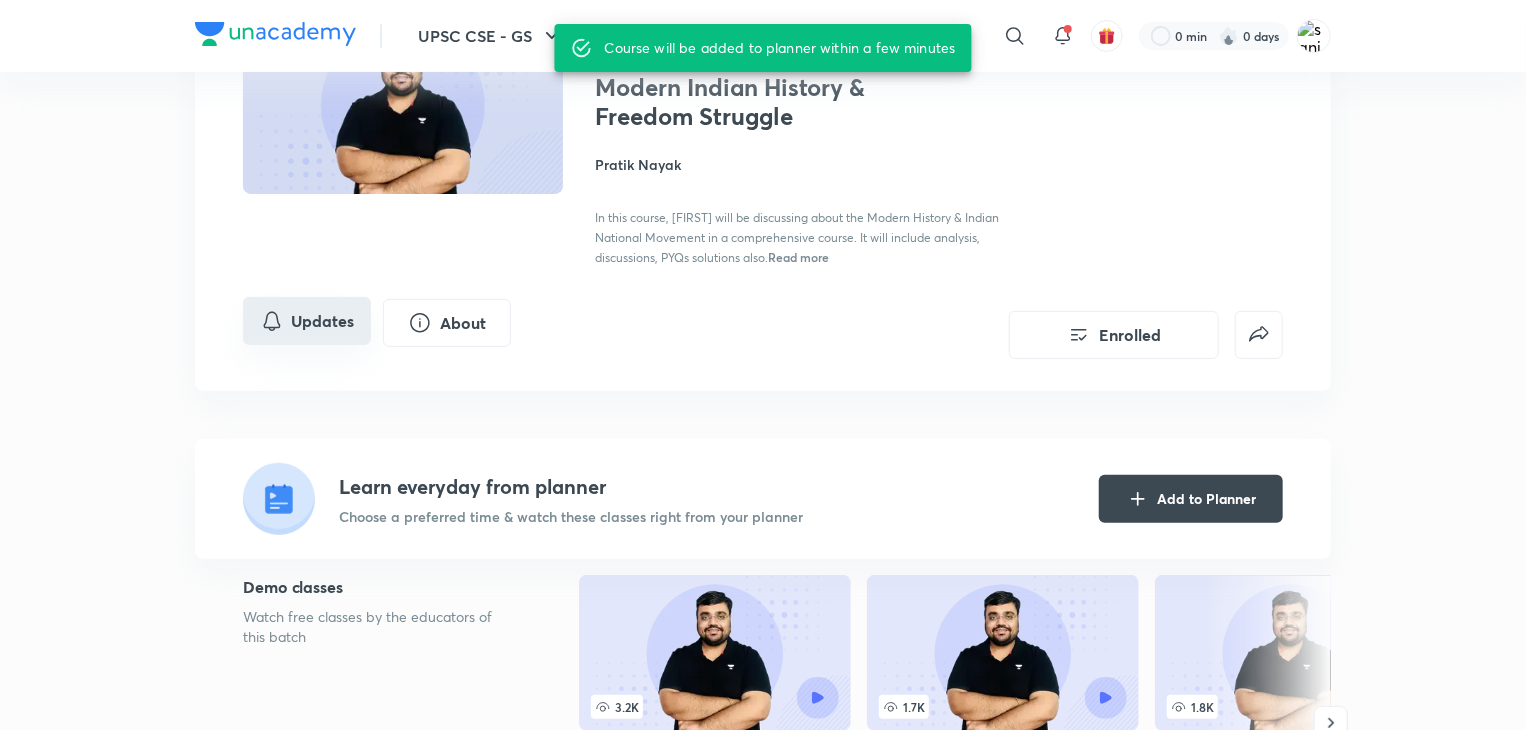 click on "Updates" at bounding box center (307, 321) 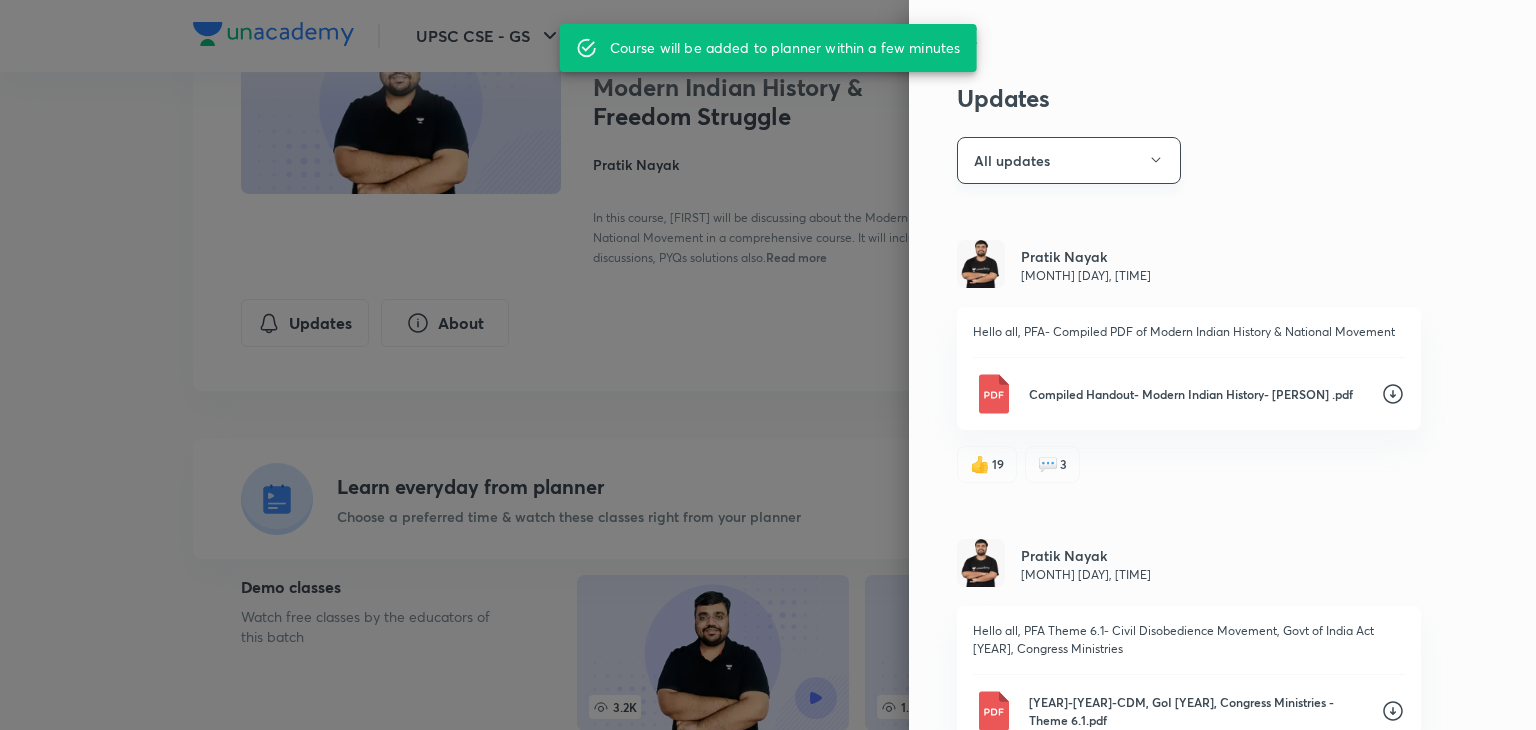click on "All updates" at bounding box center (1069, 160) 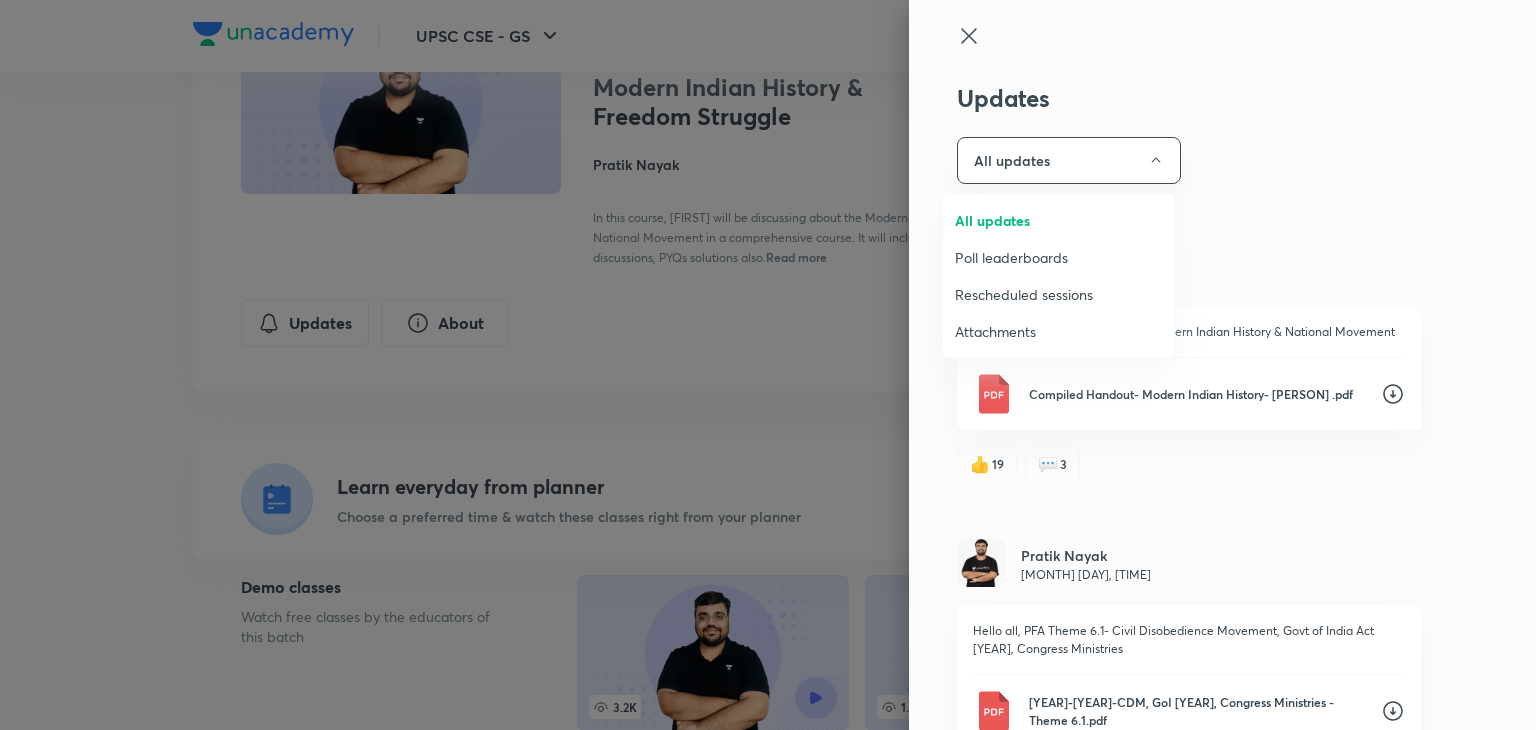 click on "Attachments" at bounding box center [1058, 331] 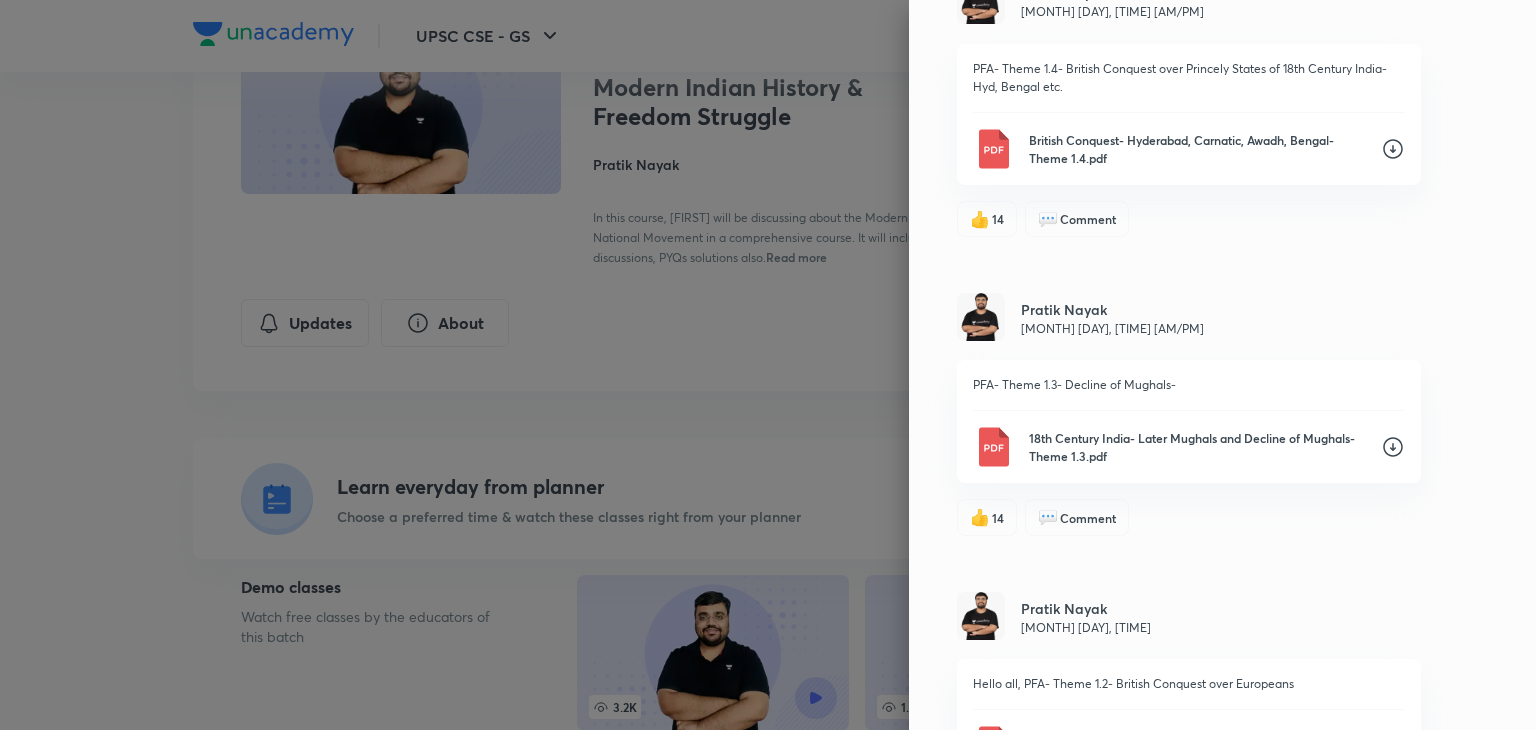 scroll, scrollTop: 5549, scrollLeft: 0, axis: vertical 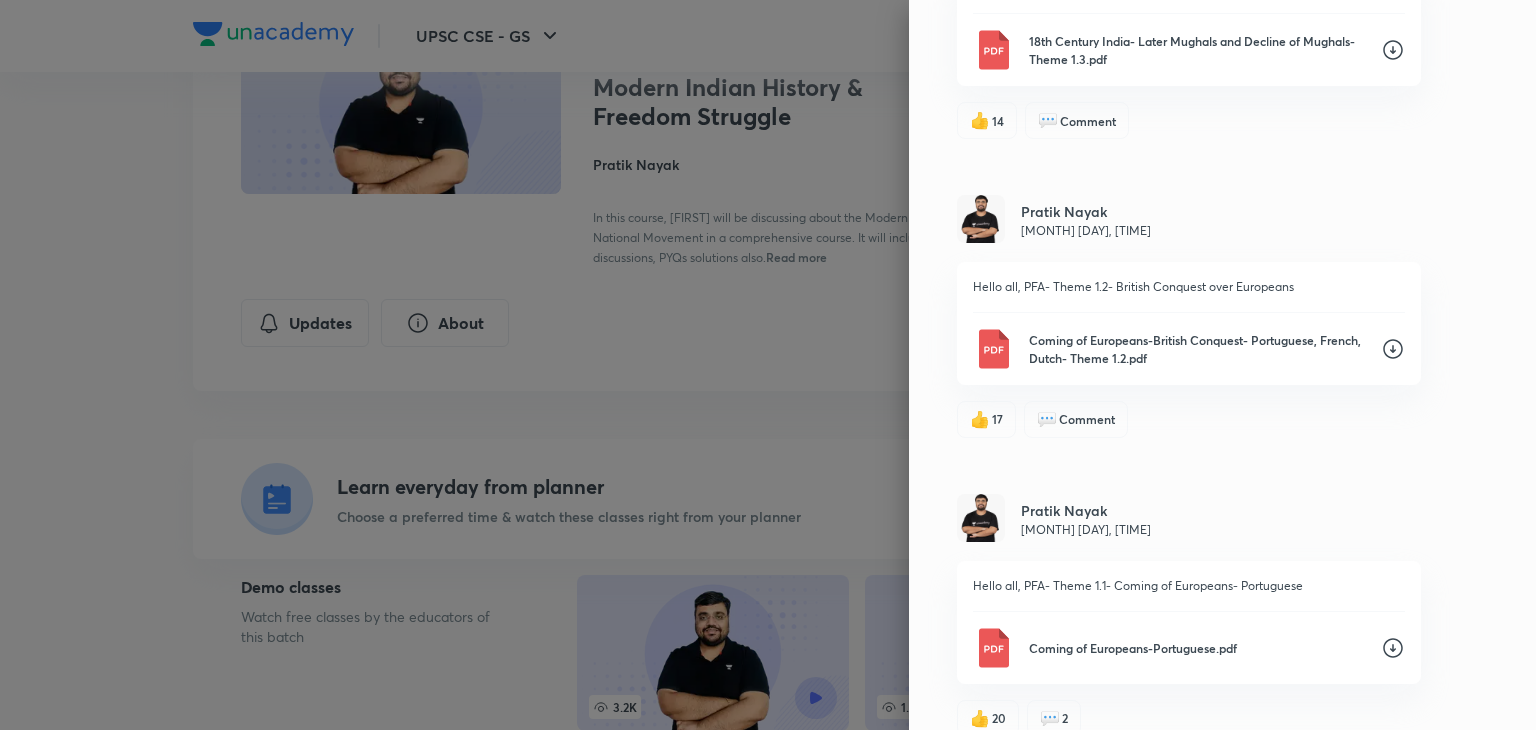 click 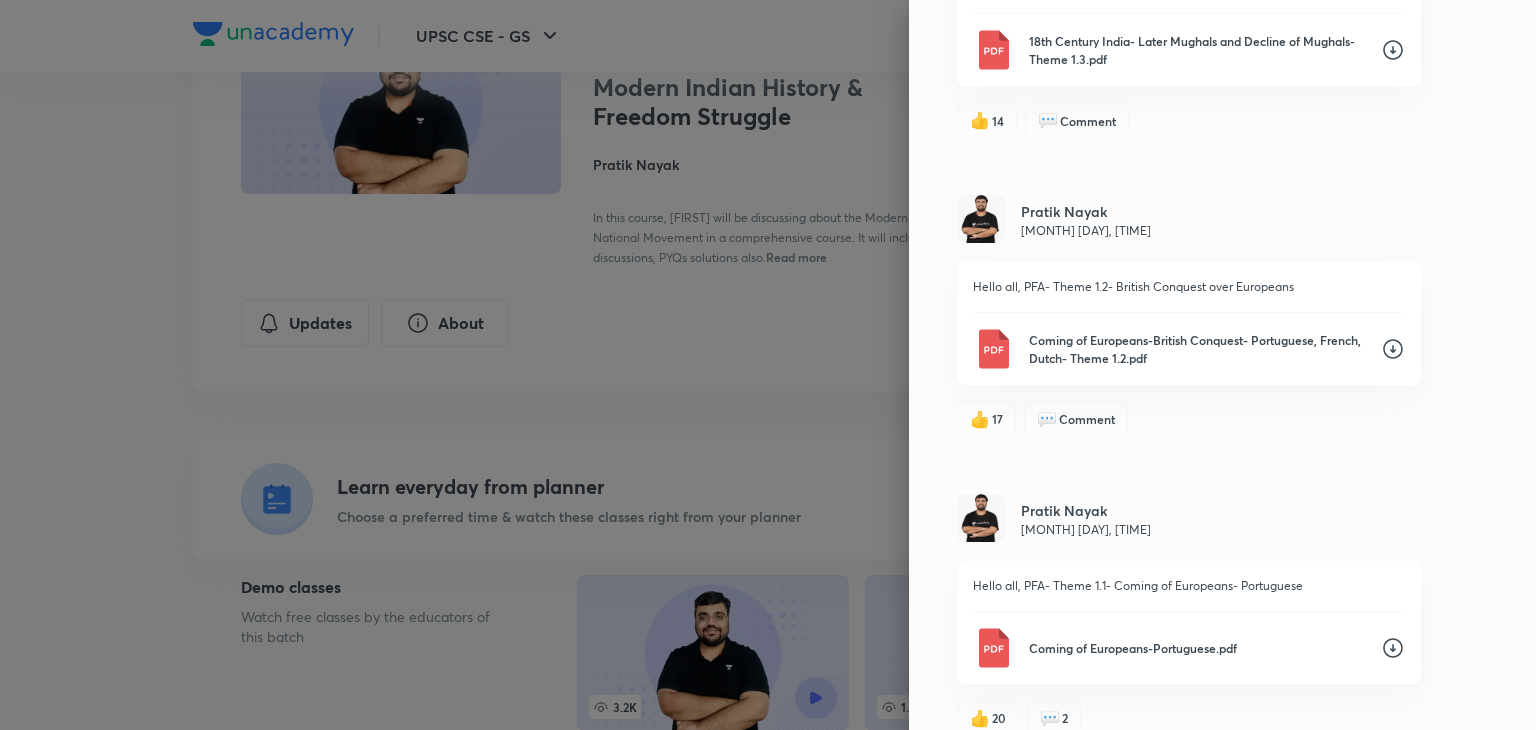 click 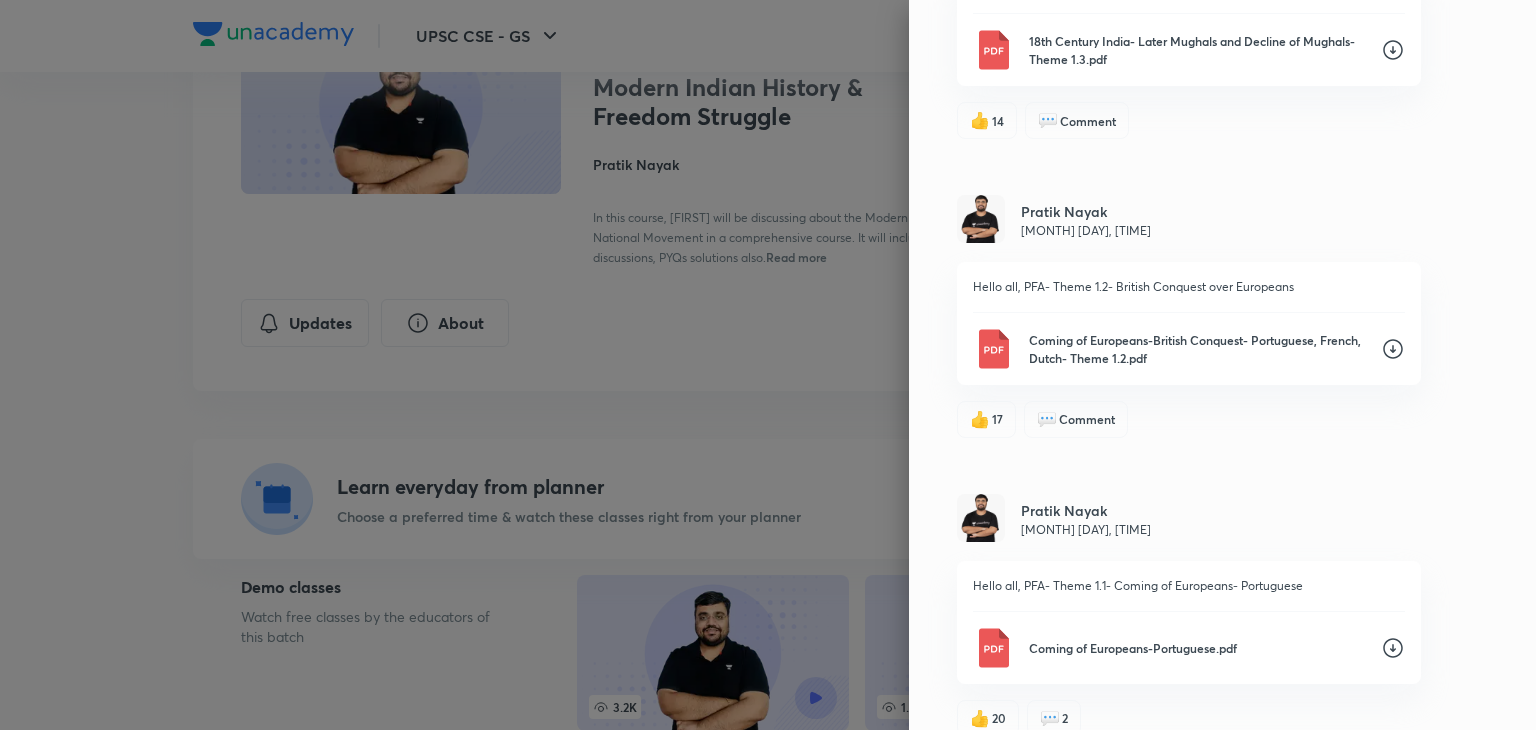 click 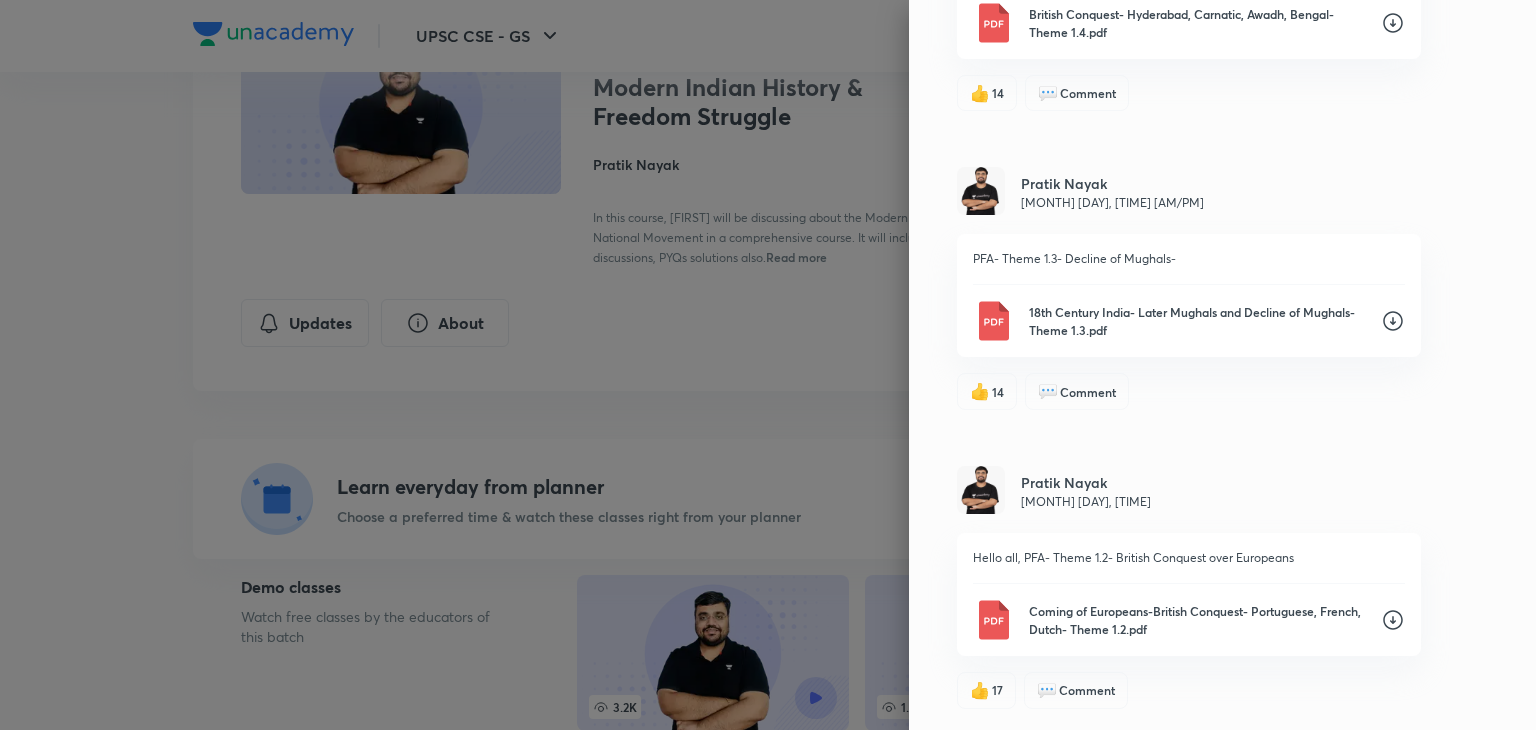 scroll, scrollTop: 5269, scrollLeft: 0, axis: vertical 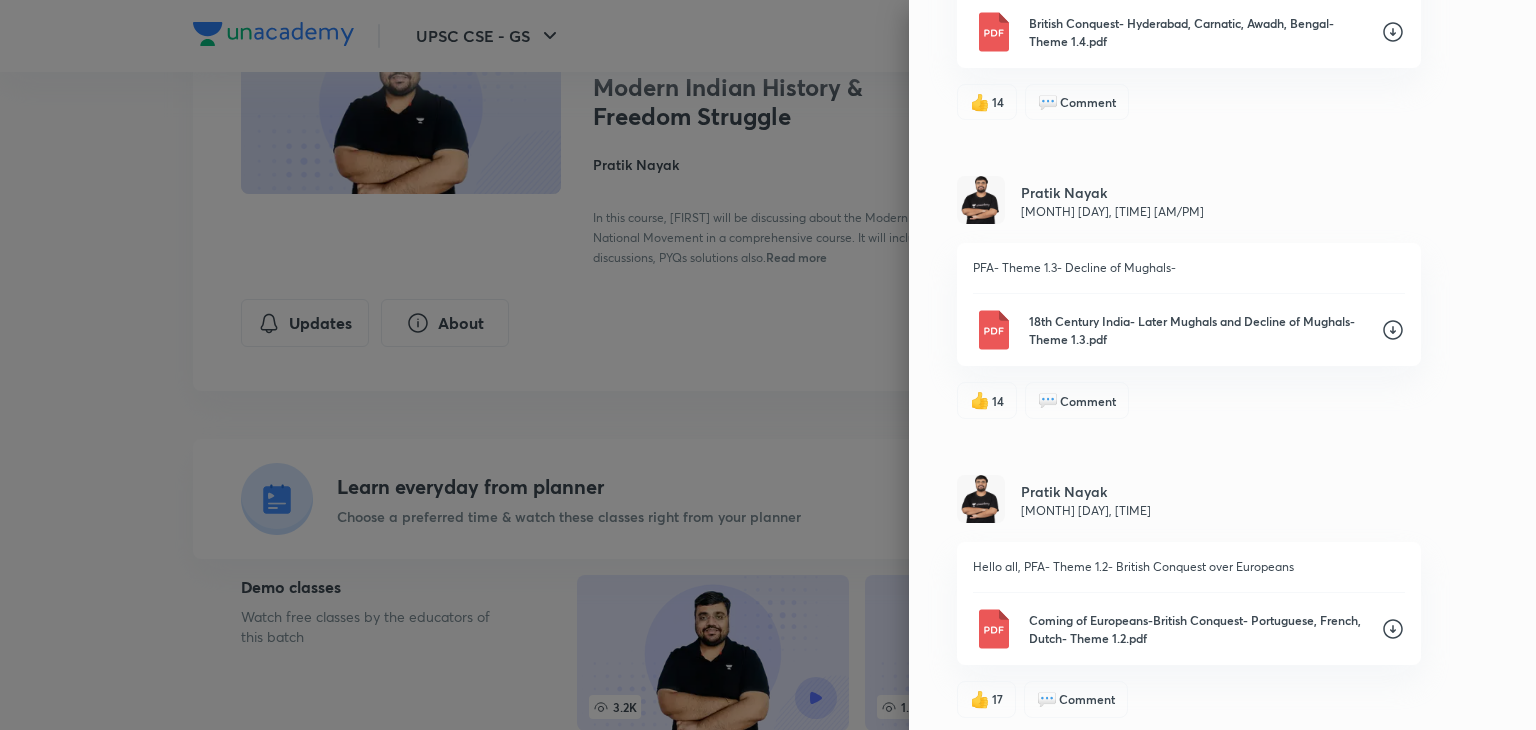 click 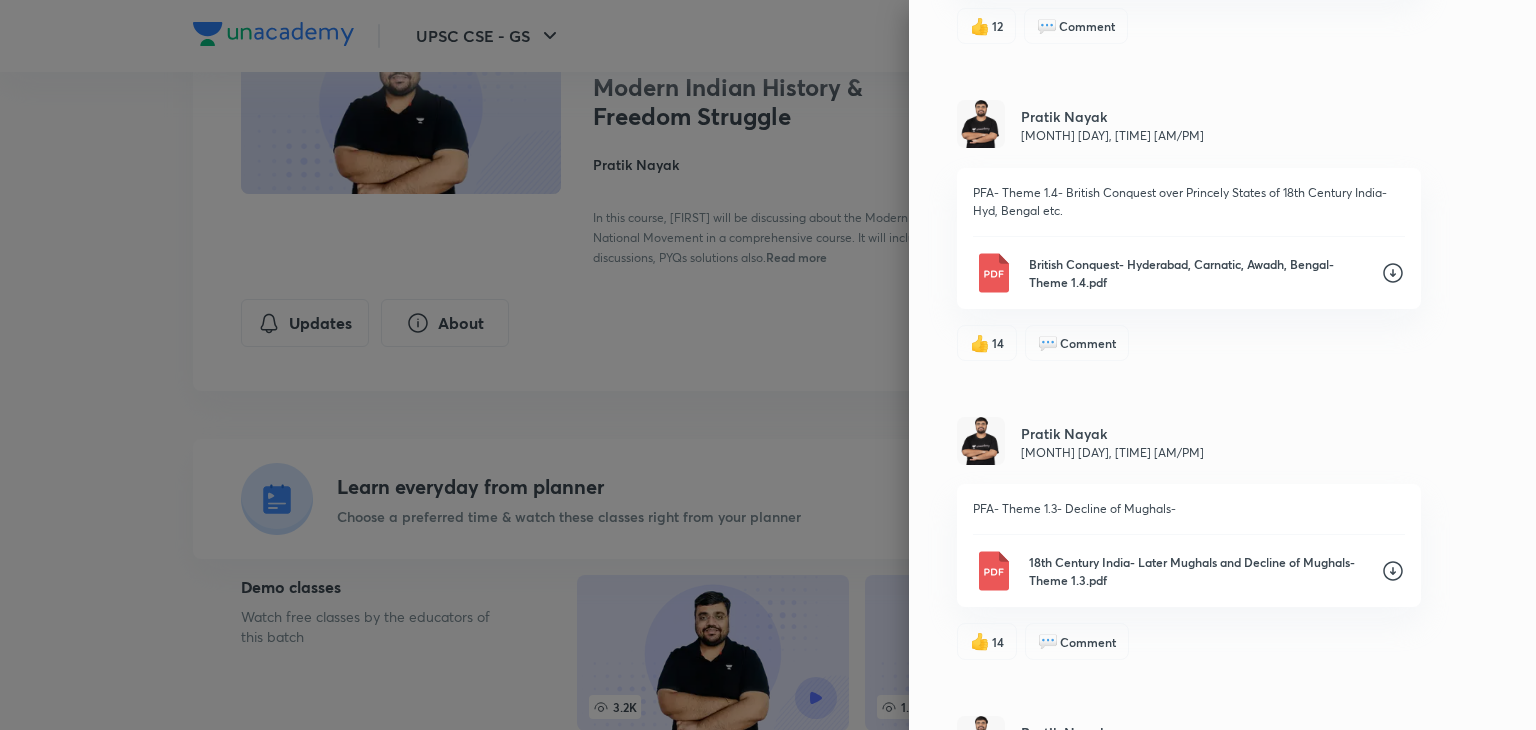 scroll, scrollTop: 5004, scrollLeft: 0, axis: vertical 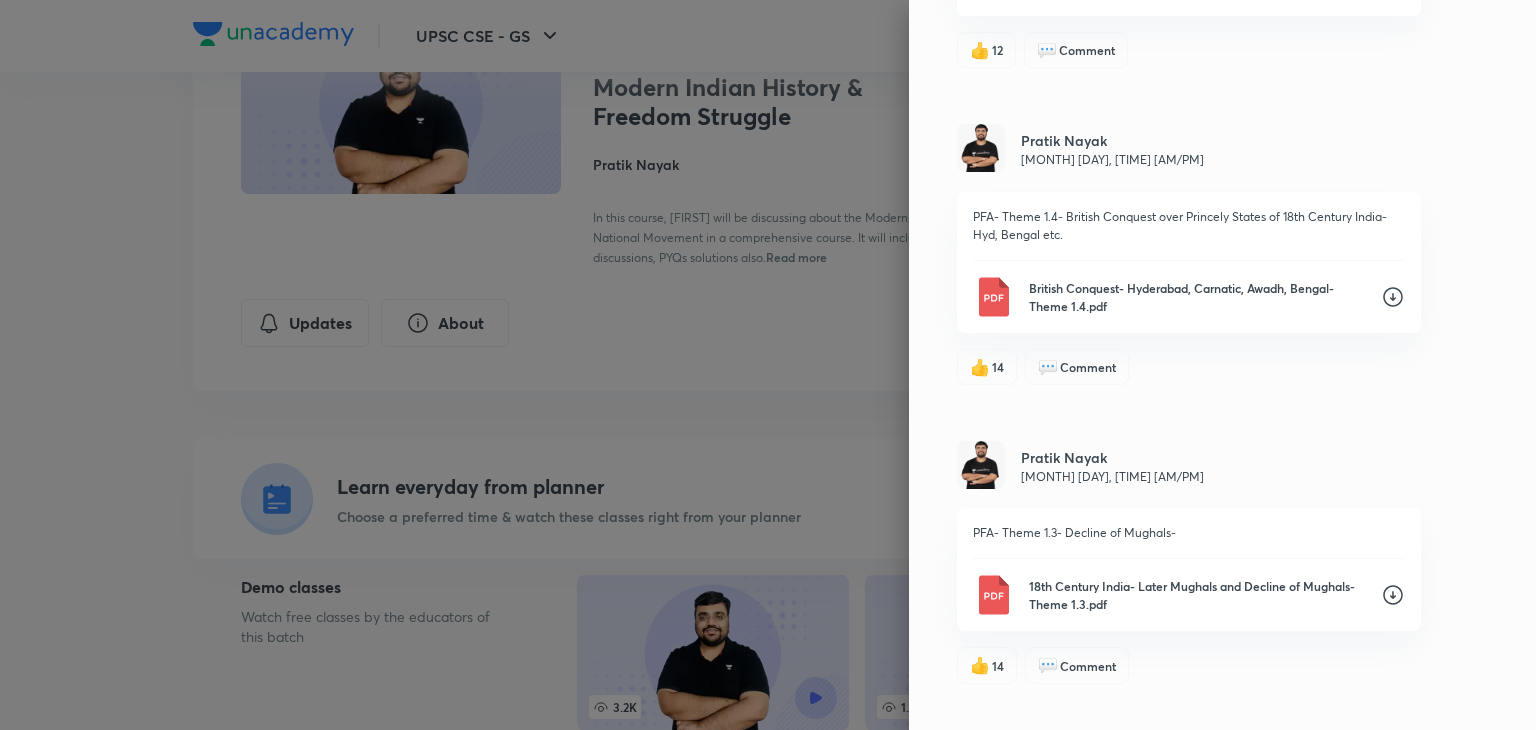 click on "Updates Attachments PRATIK NAYAK Mar 11, 4:06 PM Hello all, PFA- Compiled PDF of Modern Indian History 1945-47) Power TransferRIN Mutiny, Cabinet Mission, Mountbatten Plan, Freedom 1945-47) Power TransferRIN Mutiny, Cabinet Mission, Mountbatten Plan, Freedom & Partition & National Movement Compiled Handout- Modern Indian History- PRATIK NAYAK .pdf 👍 19 💬 3 PRATIK NAYAK Feb 2, 4:44 PM Hello all, PFA Theme 6.1- Civil Disobedience Movement, Govt of India Act 1935, Congress Ministries 1930- 1939- CDM, GoI 1935, Congress Ministries - Theme 6.1.pdf 👍 7 💬 10 PRATIK NAYAK Feb 2, 4:43 PM Hello all, PFA= Theme 5.2- Swaraj Party, Revolutionary Phase 2, Nehru Report etc.  1922 - 1930- Swarajist, Revolutionary, Sardar Patel, Poorna Swaraj- Theme 5.2.pdf 👍 6 💬 Comment PRATIK NAYAK Feb 2, 4:42 PM Hello all, PFA= Theme 5.1- Gandhian Movement- Entry to 1922 Entry of Gandhi to 1922- Theme 5.1.pdf 👍 6 💬 Comment PRATIK NAYAK Feb 2, 4:41 PM Hello all, PFA= Theme 4.4.- Home Rule, Mont-Ford Reforms- GoI Act 1919 Indian Reaction- Home Rule Movement 1919- Theme 4.4.pdf 👍 6 💬 Comment PRATIK NAYAK Jan 16, 4:28 PM Hello all- PFA- Revolutionary Nationalism- Theme 4.3" at bounding box center [1222, 365] 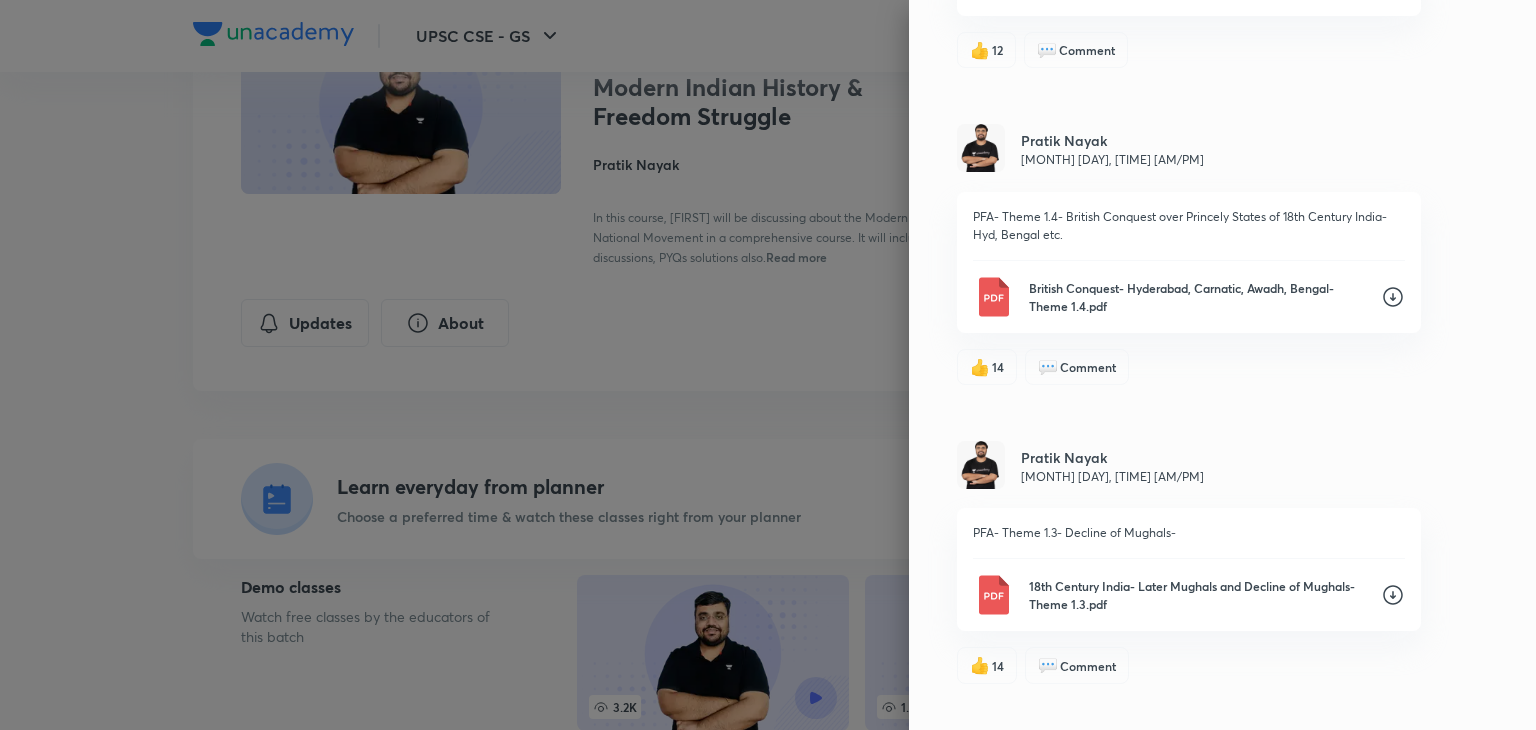 click 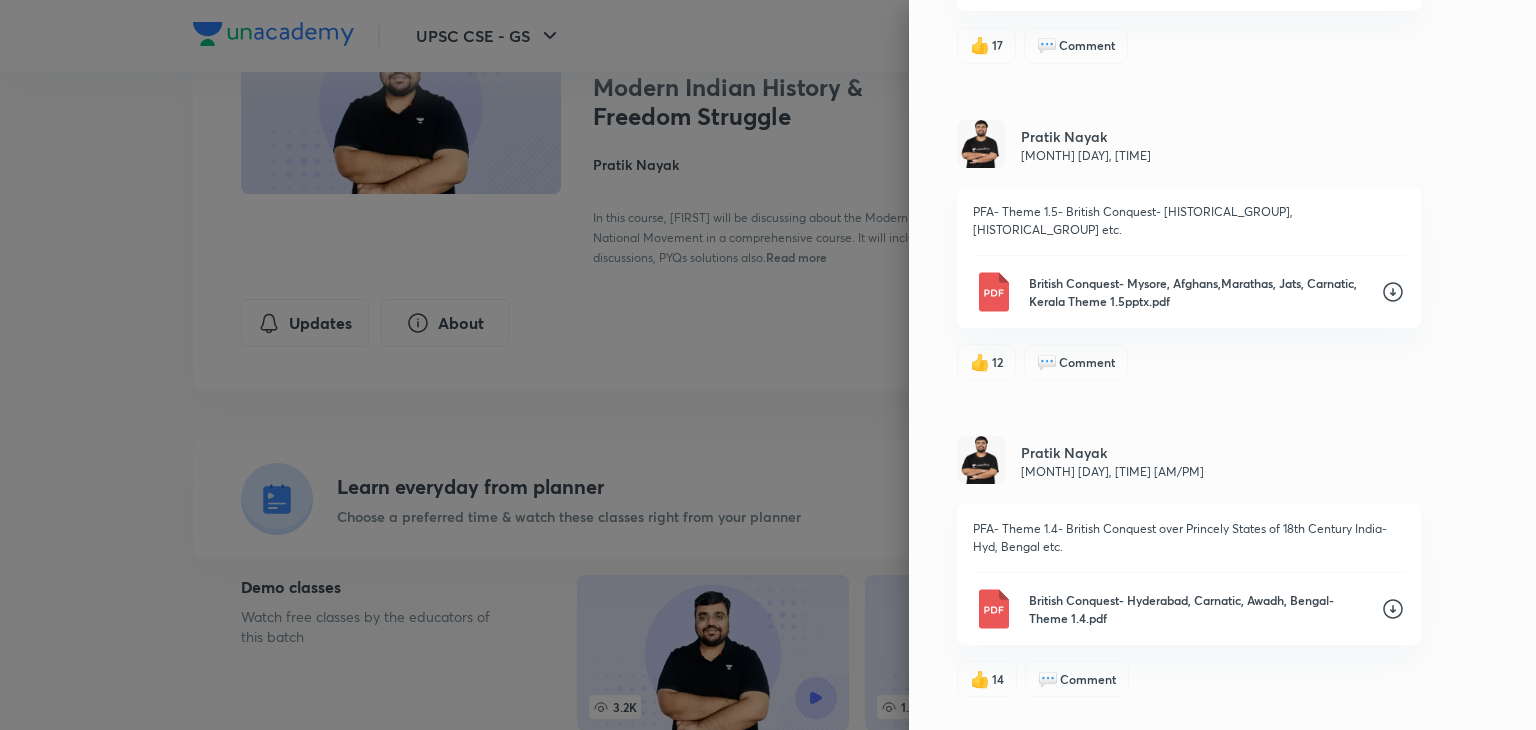 scroll, scrollTop: 4689, scrollLeft: 0, axis: vertical 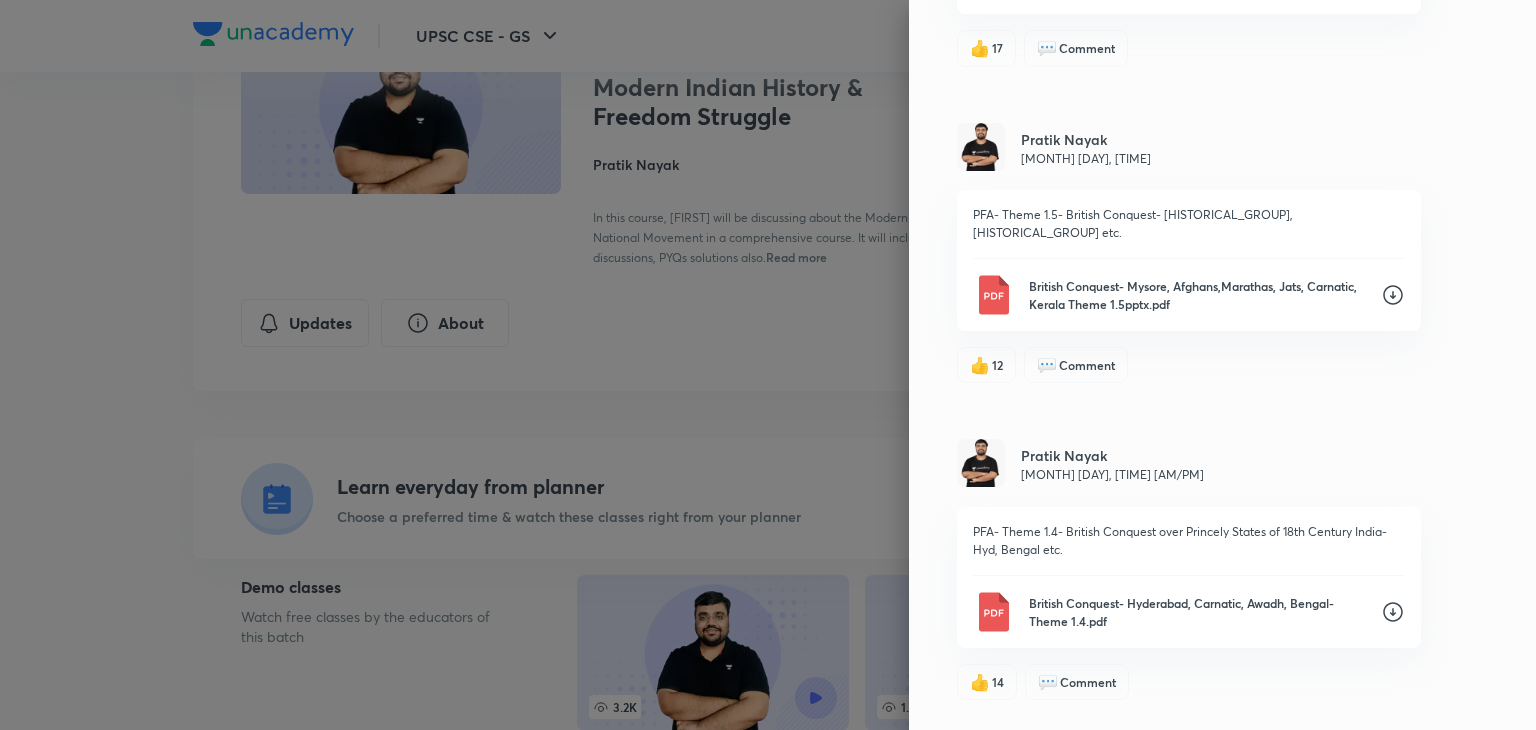 click 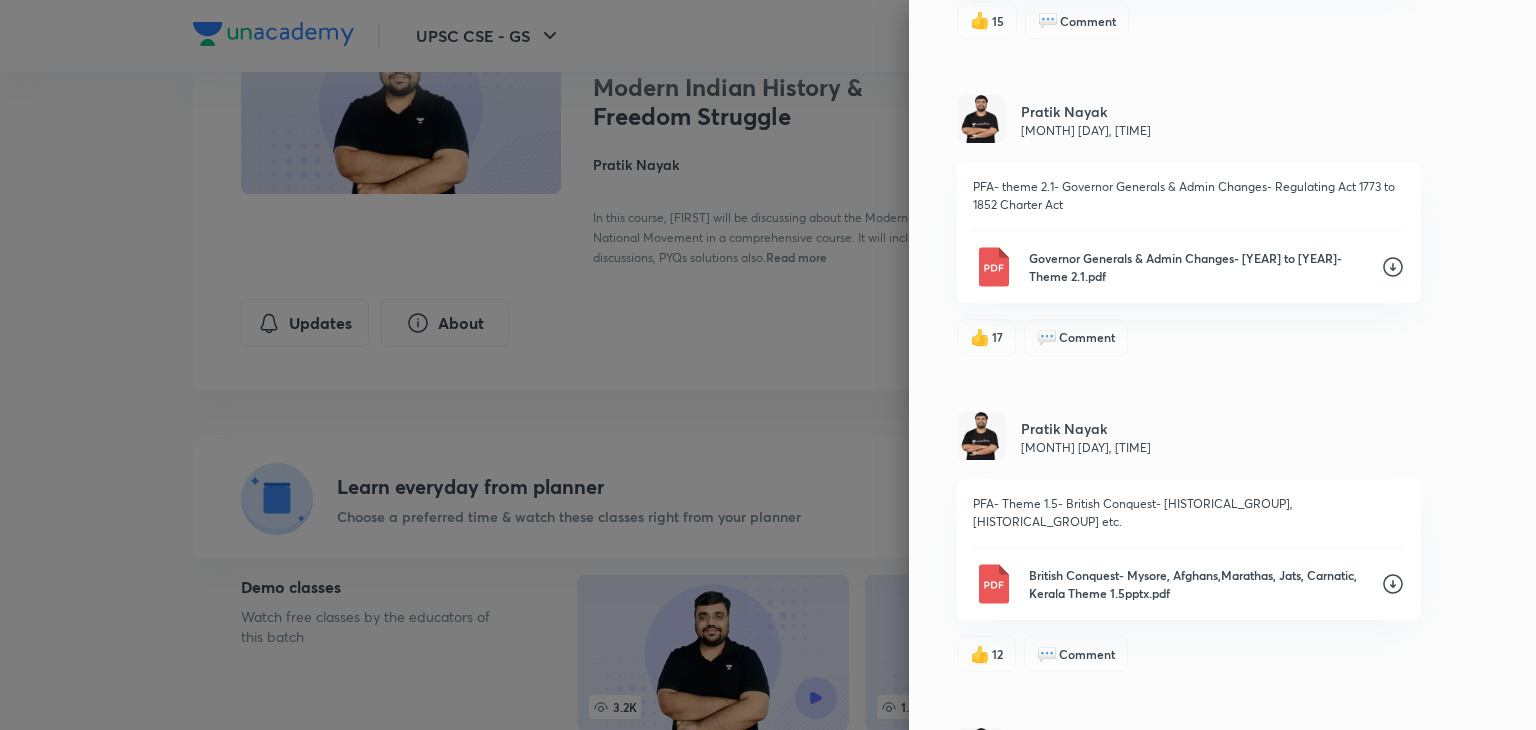 scroll, scrollTop: 4392, scrollLeft: 0, axis: vertical 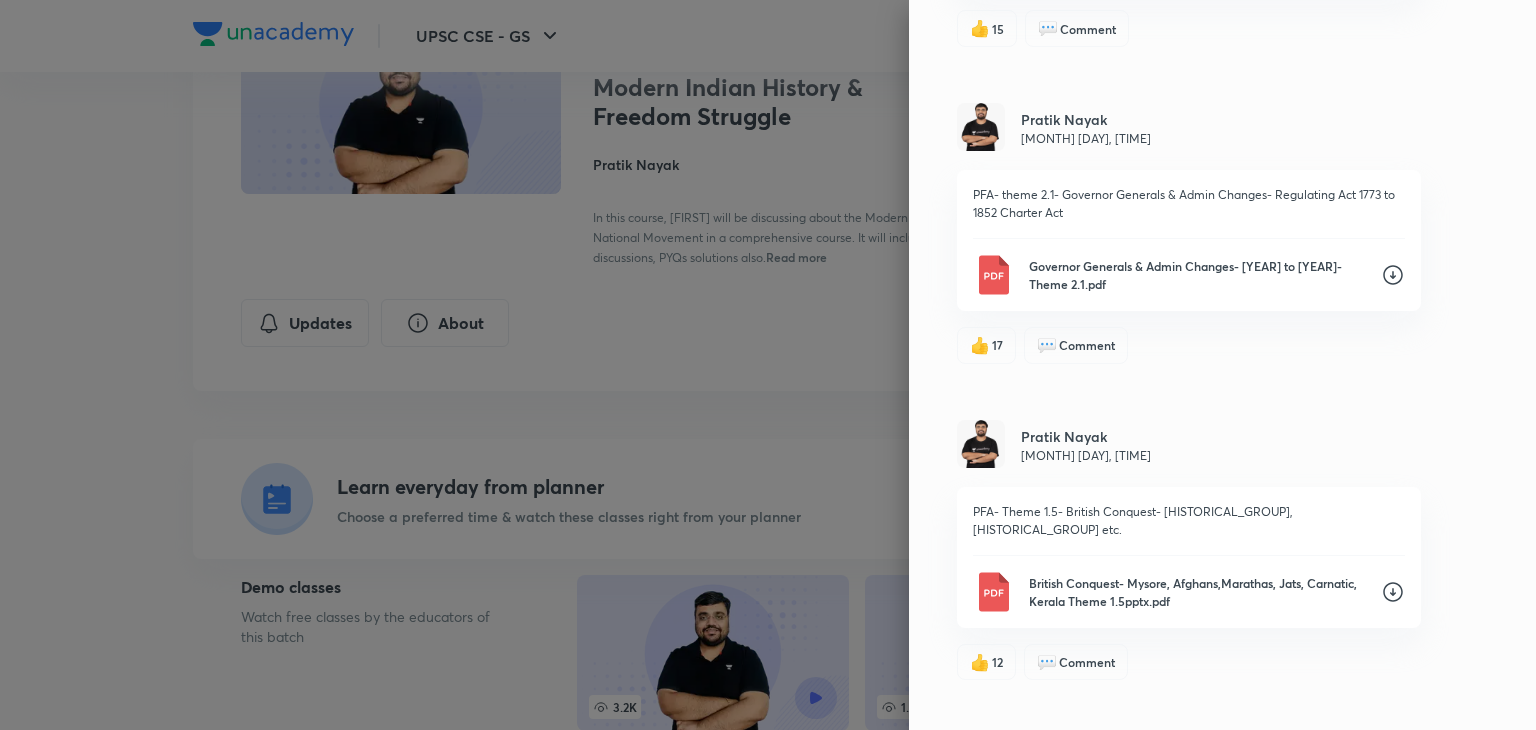 click 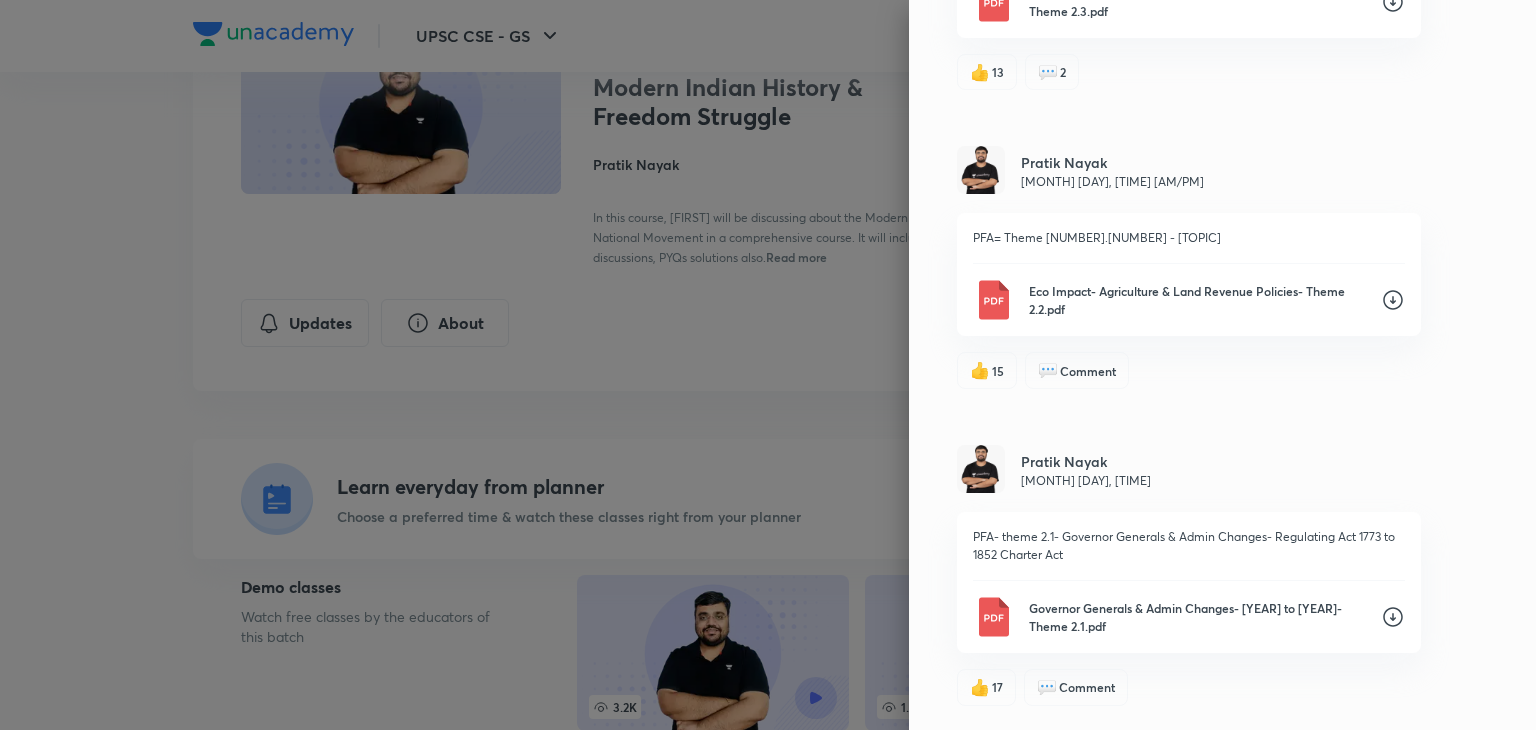 scroll, scrollTop: 4048, scrollLeft: 0, axis: vertical 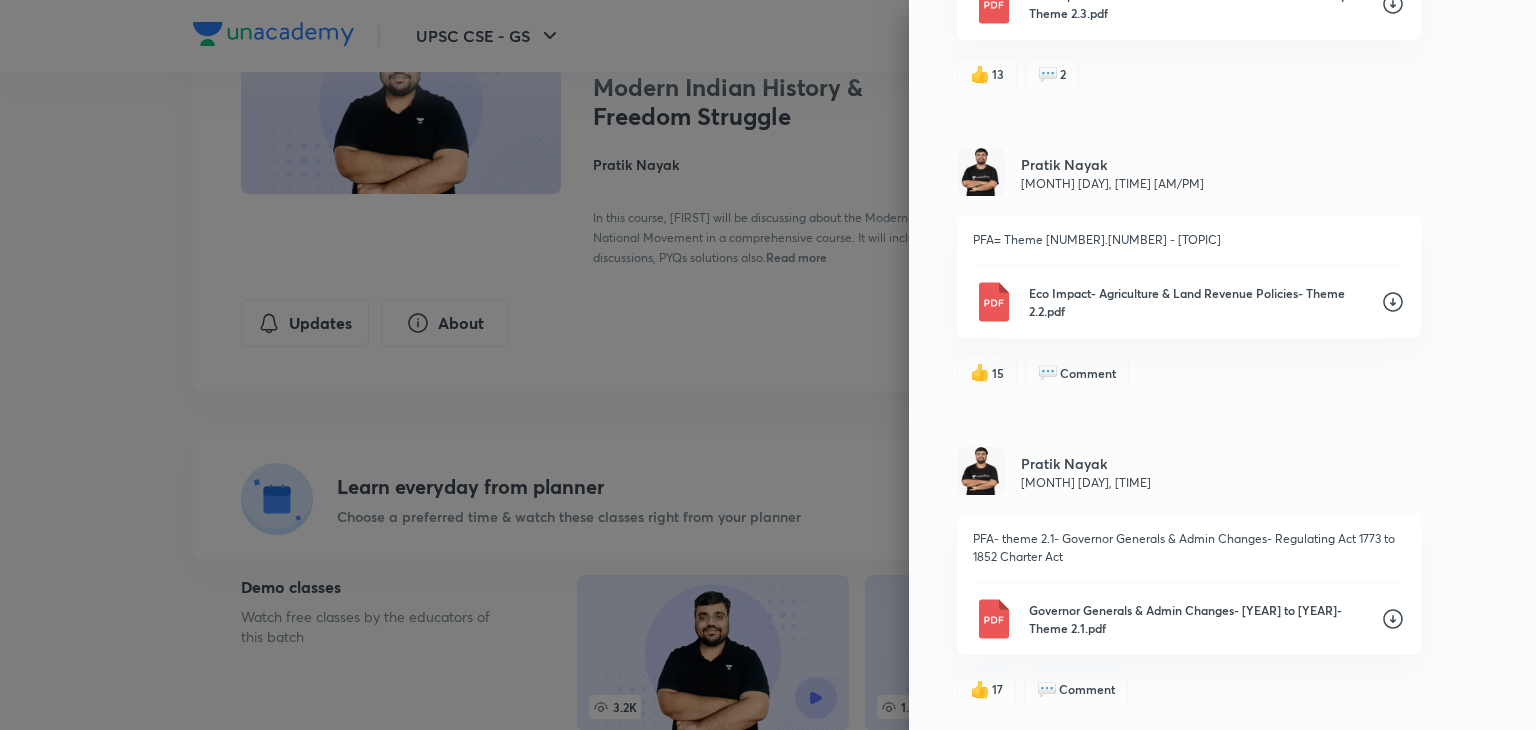 click 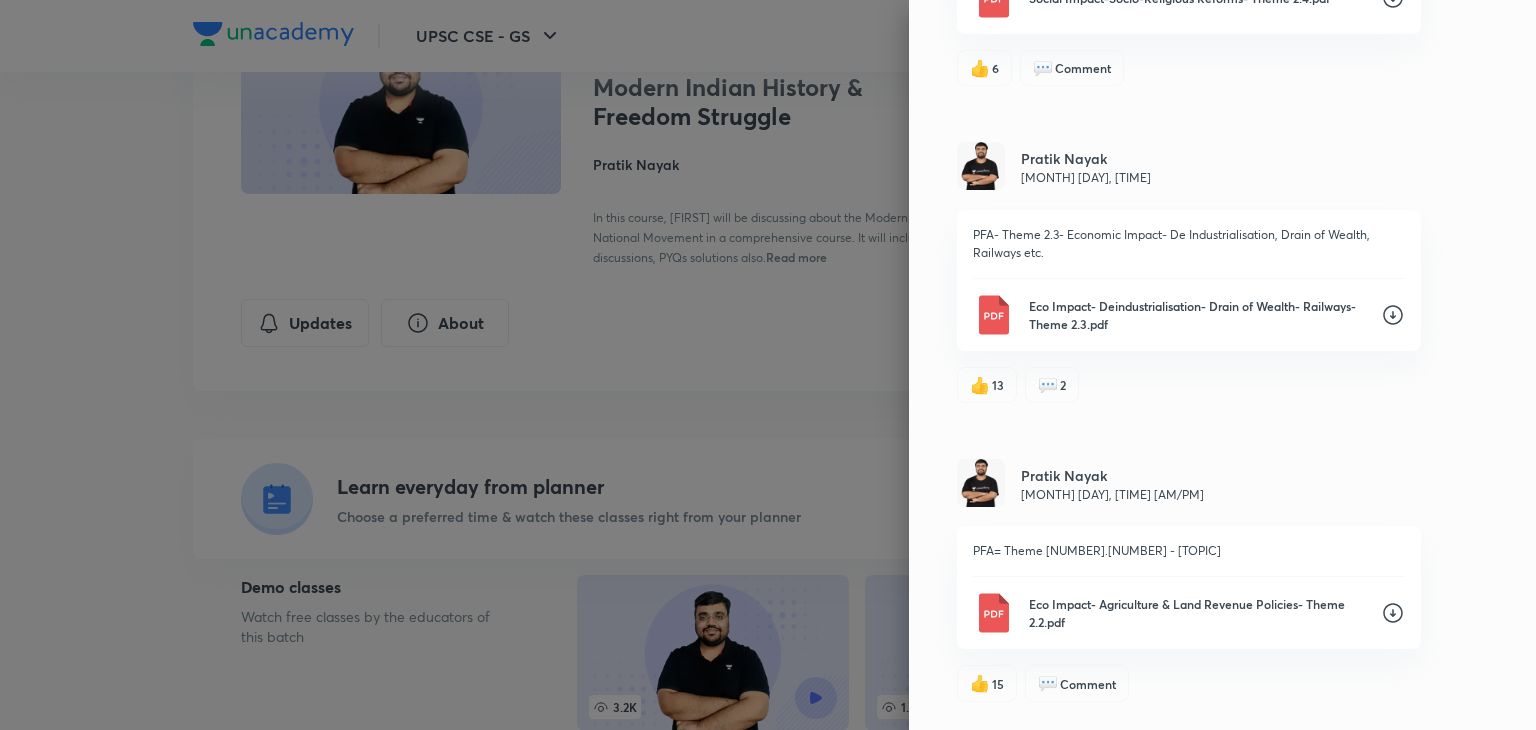 scroll, scrollTop: 3741, scrollLeft: 0, axis: vertical 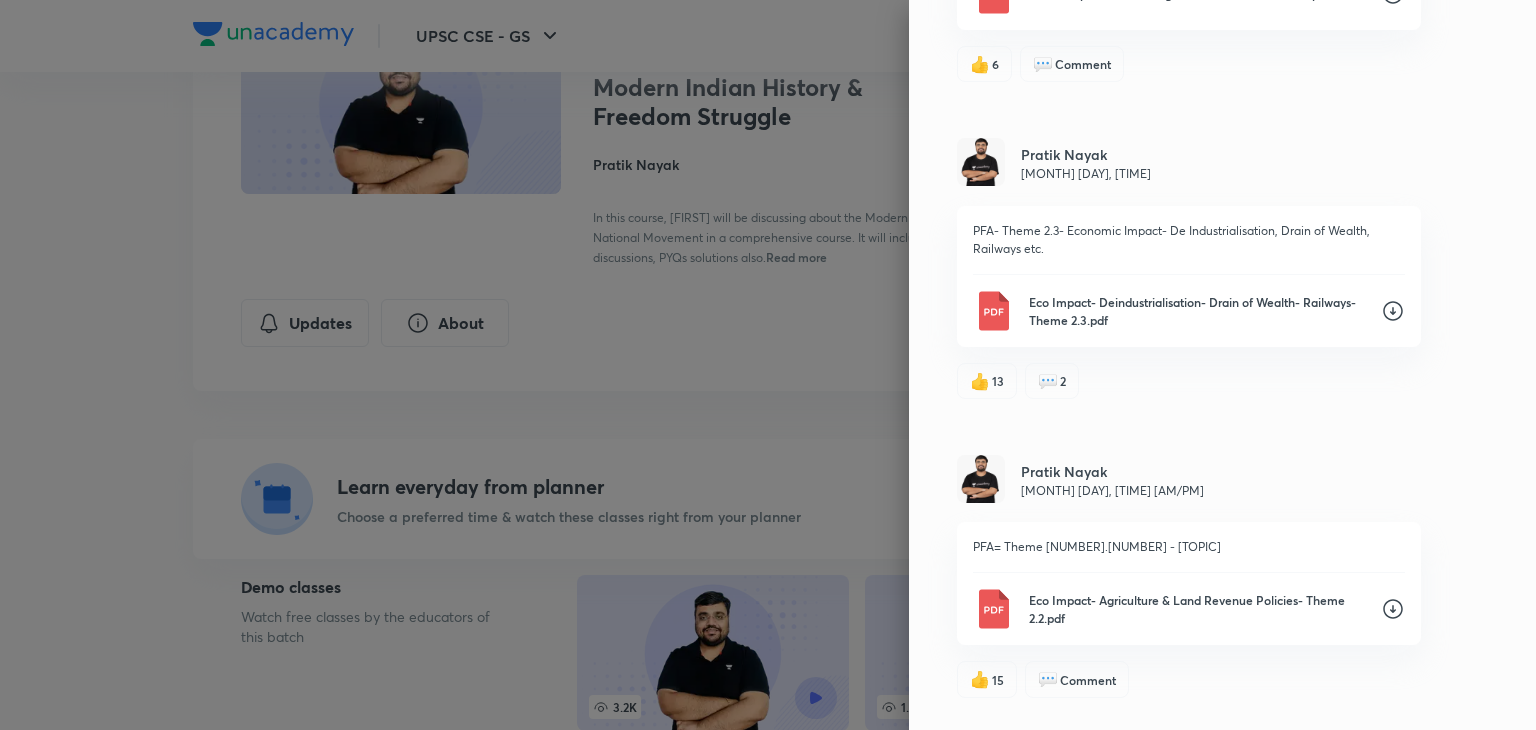 click 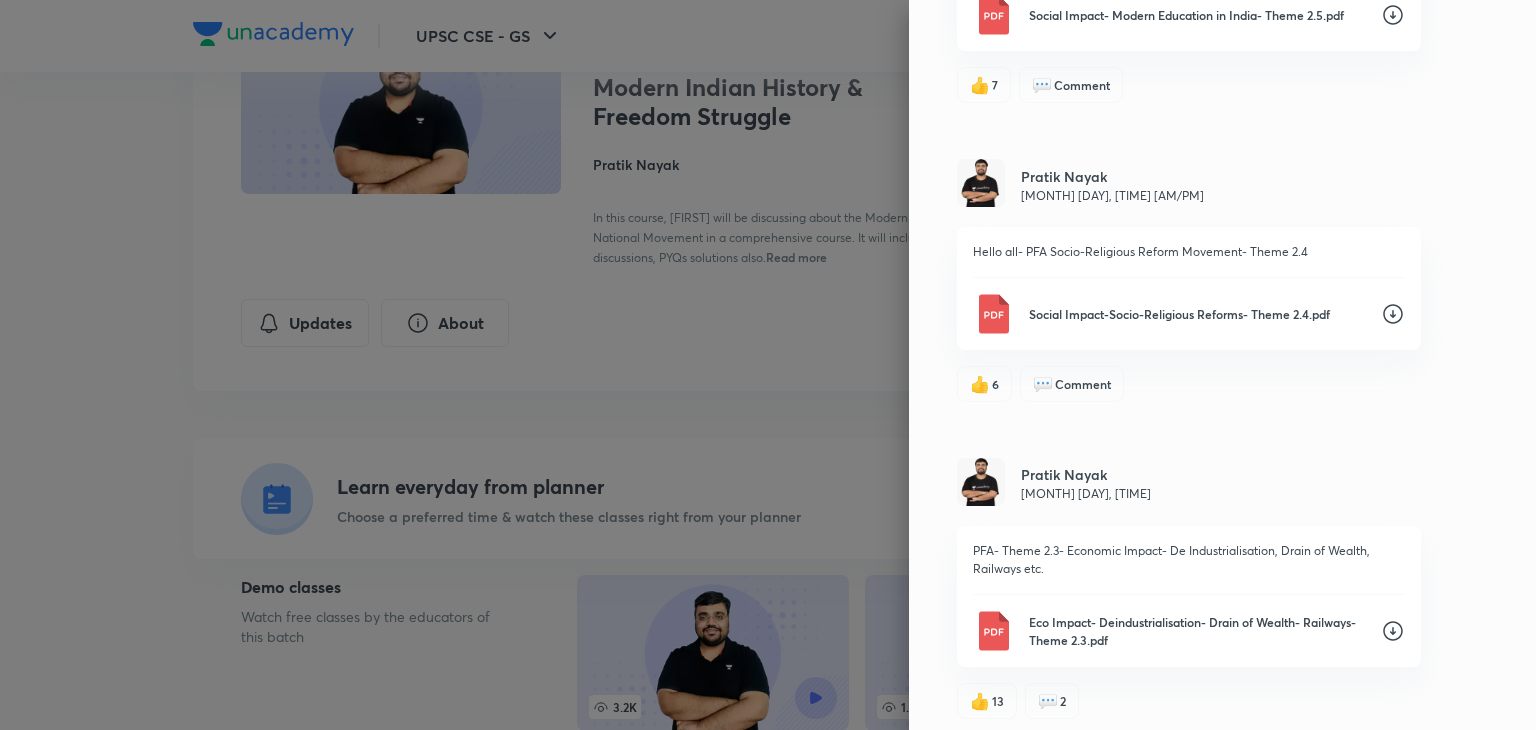 scroll, scrollTop: 3428, scrollLeft: 0, axis: vertical 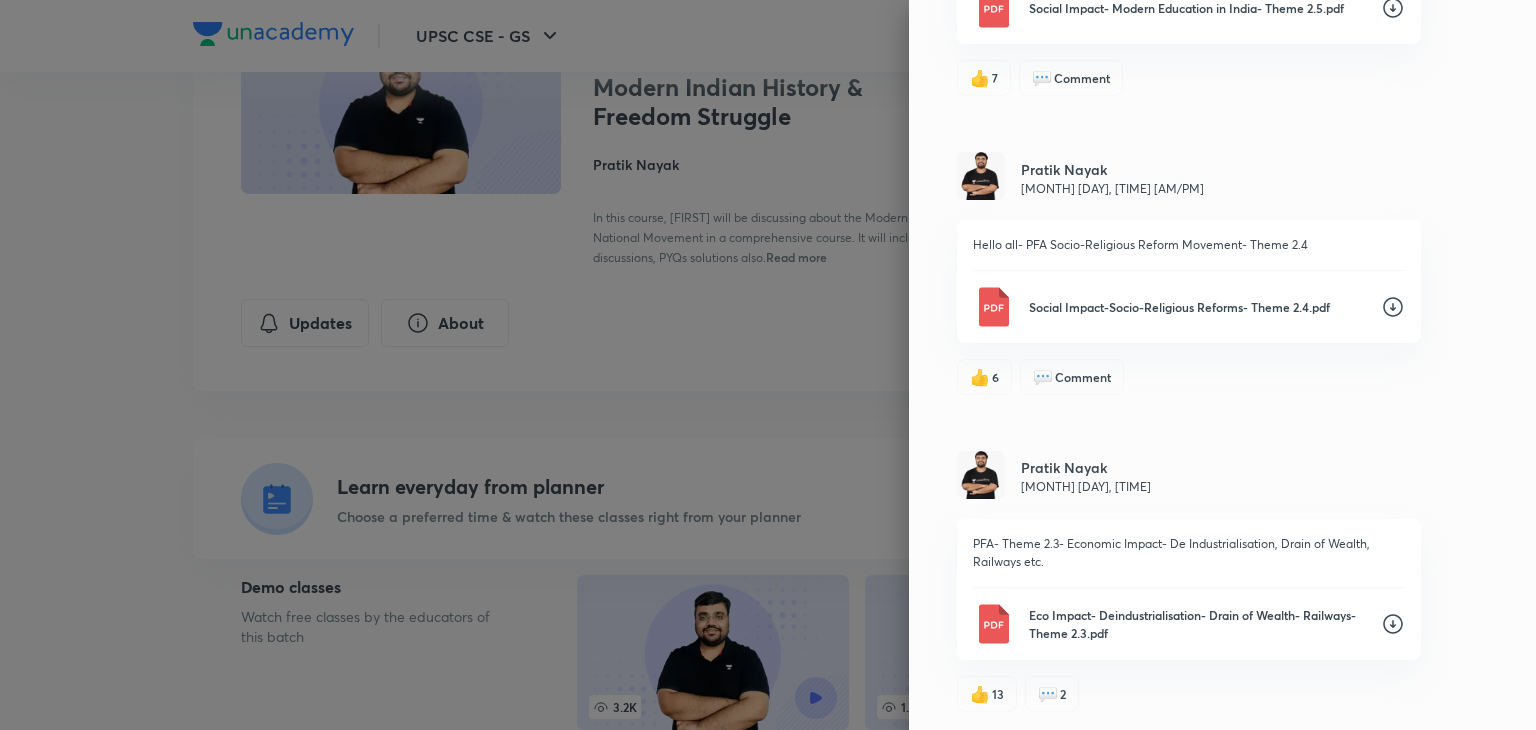 click 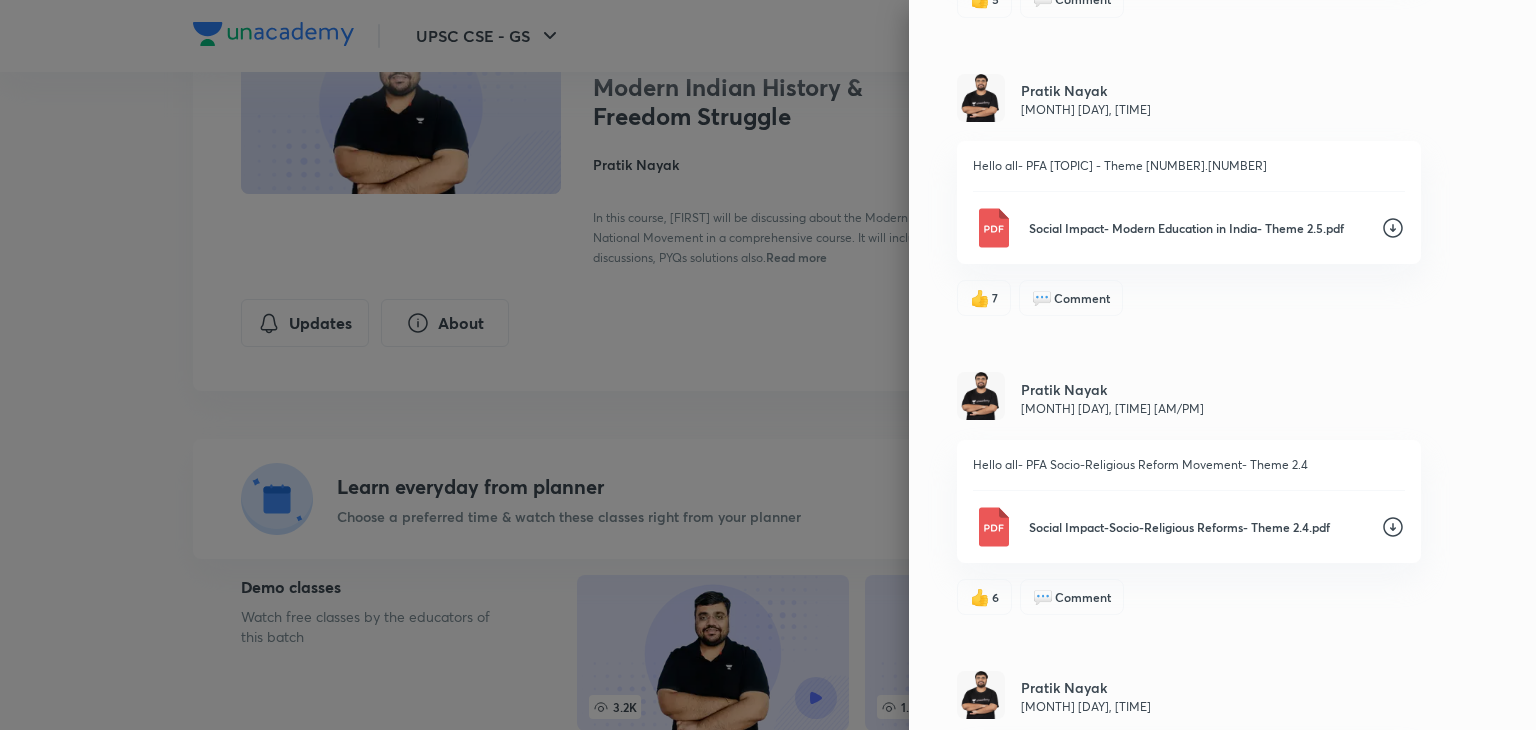 scroll, scrollTop: 3204, scrollLeft: 0, axis: vertical 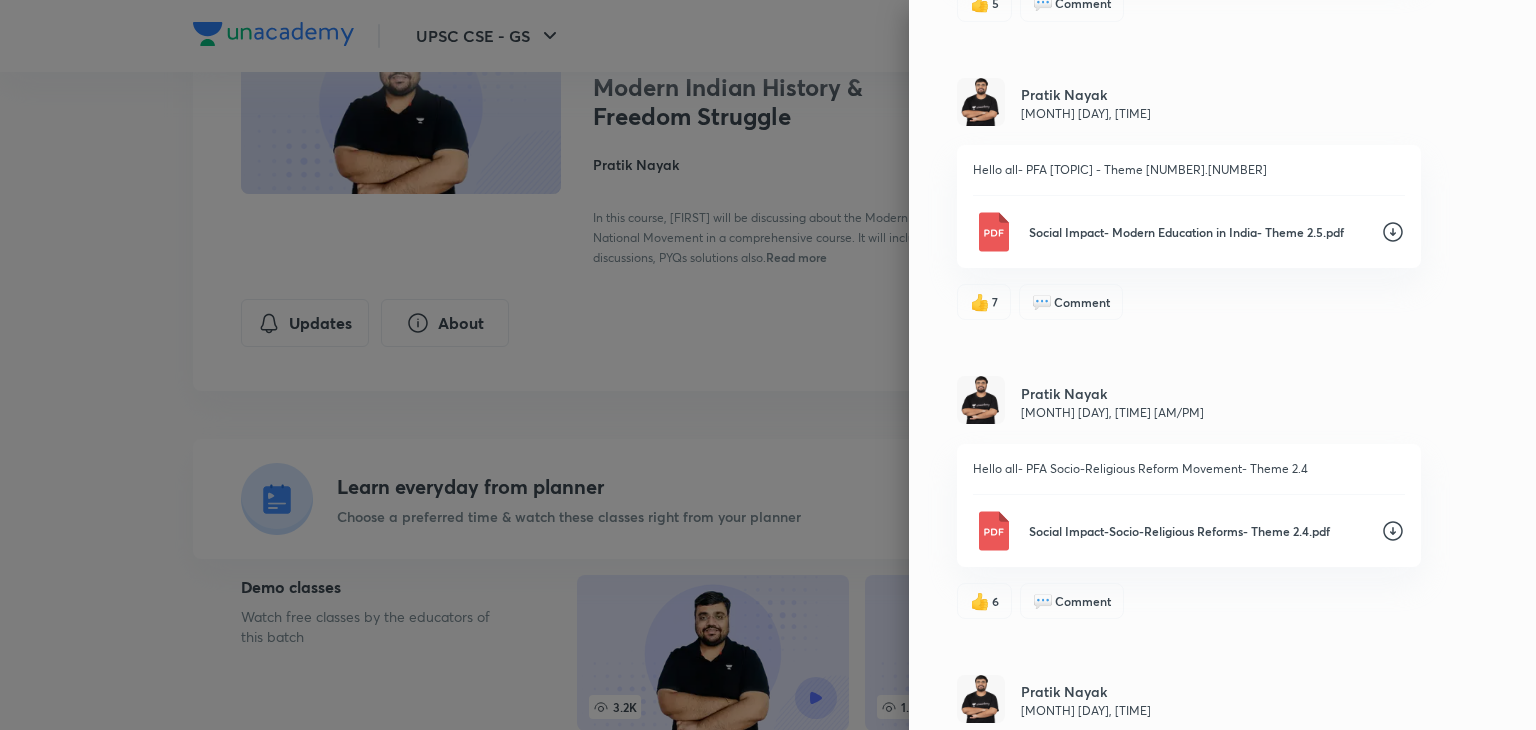 click 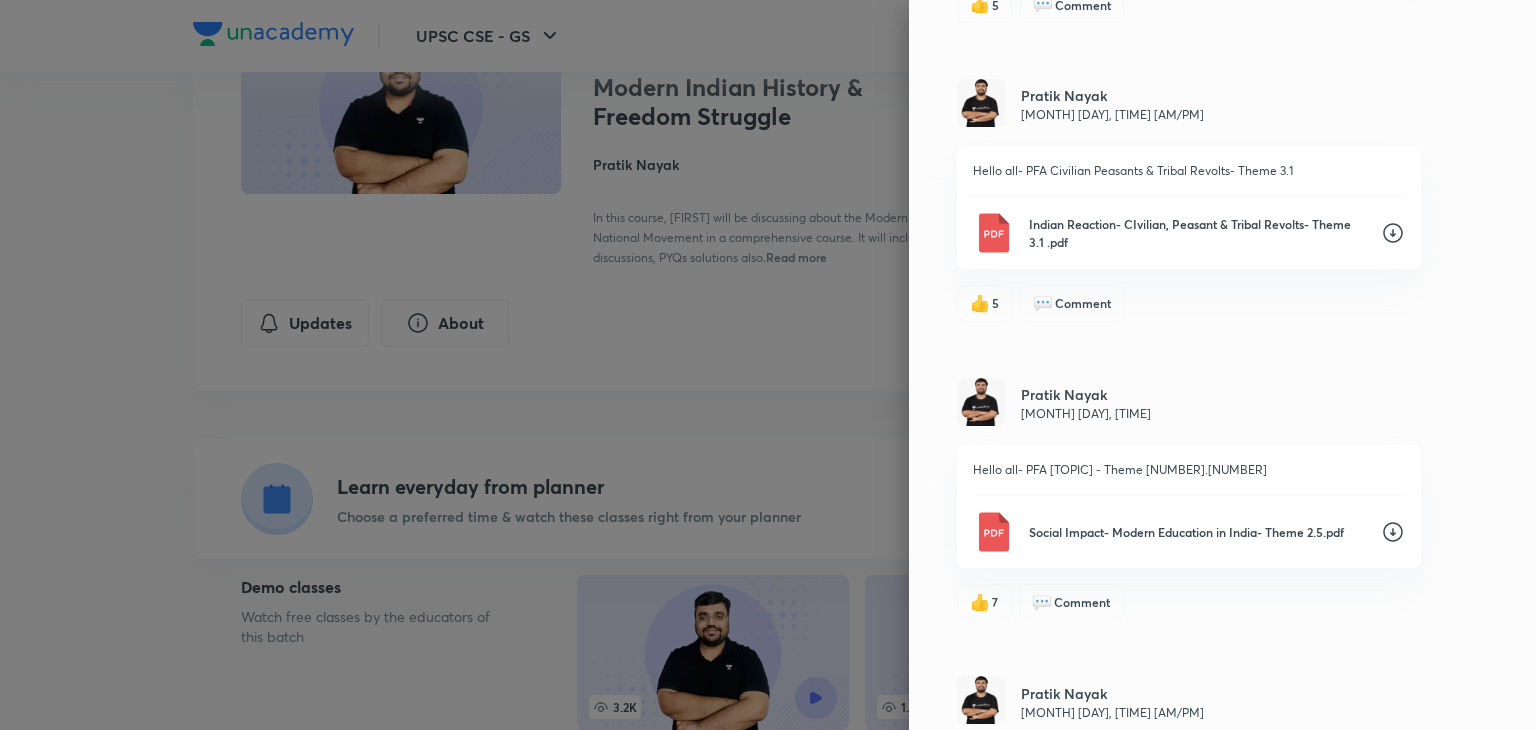 scroll, scrollTop: 2902, scrollLeft: 0, axis: vertical 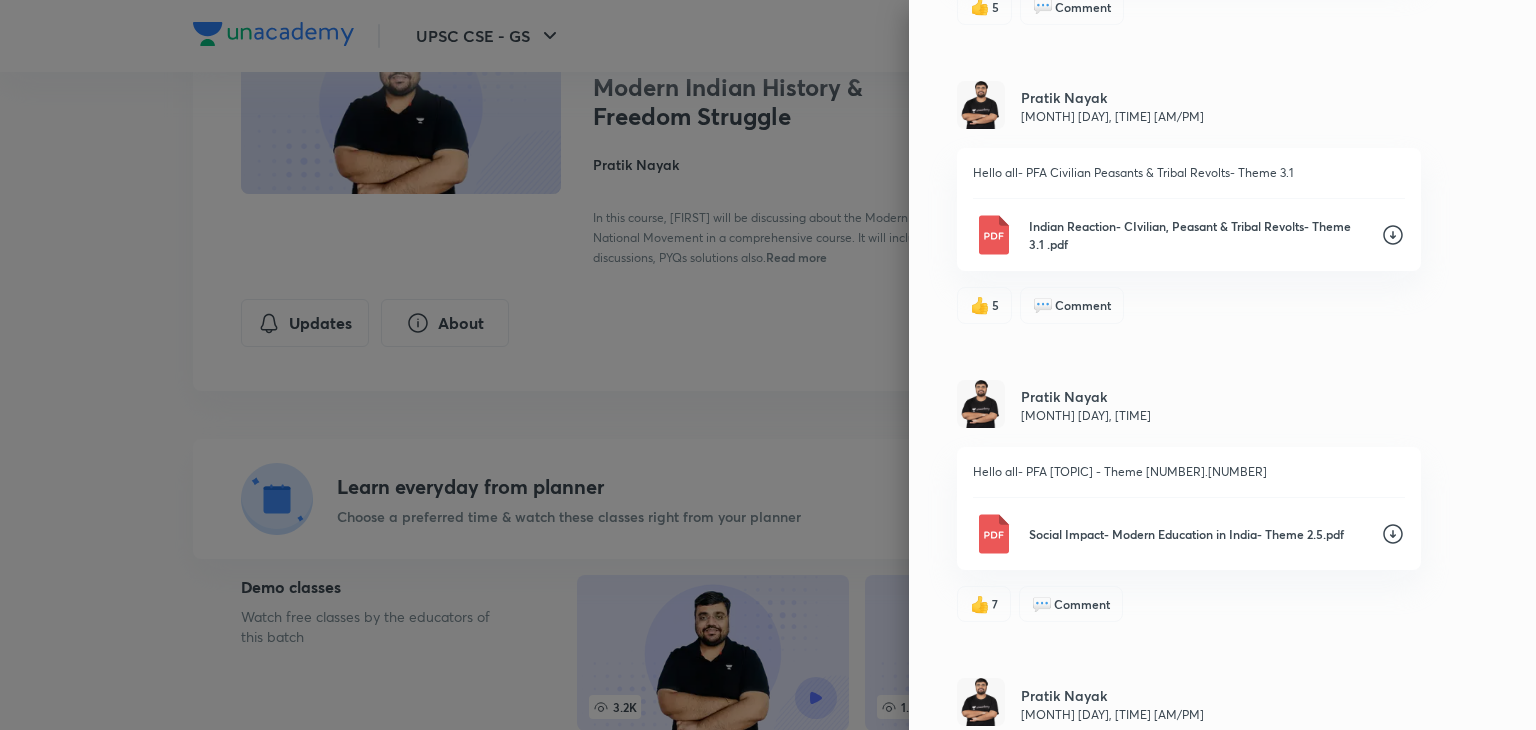 click 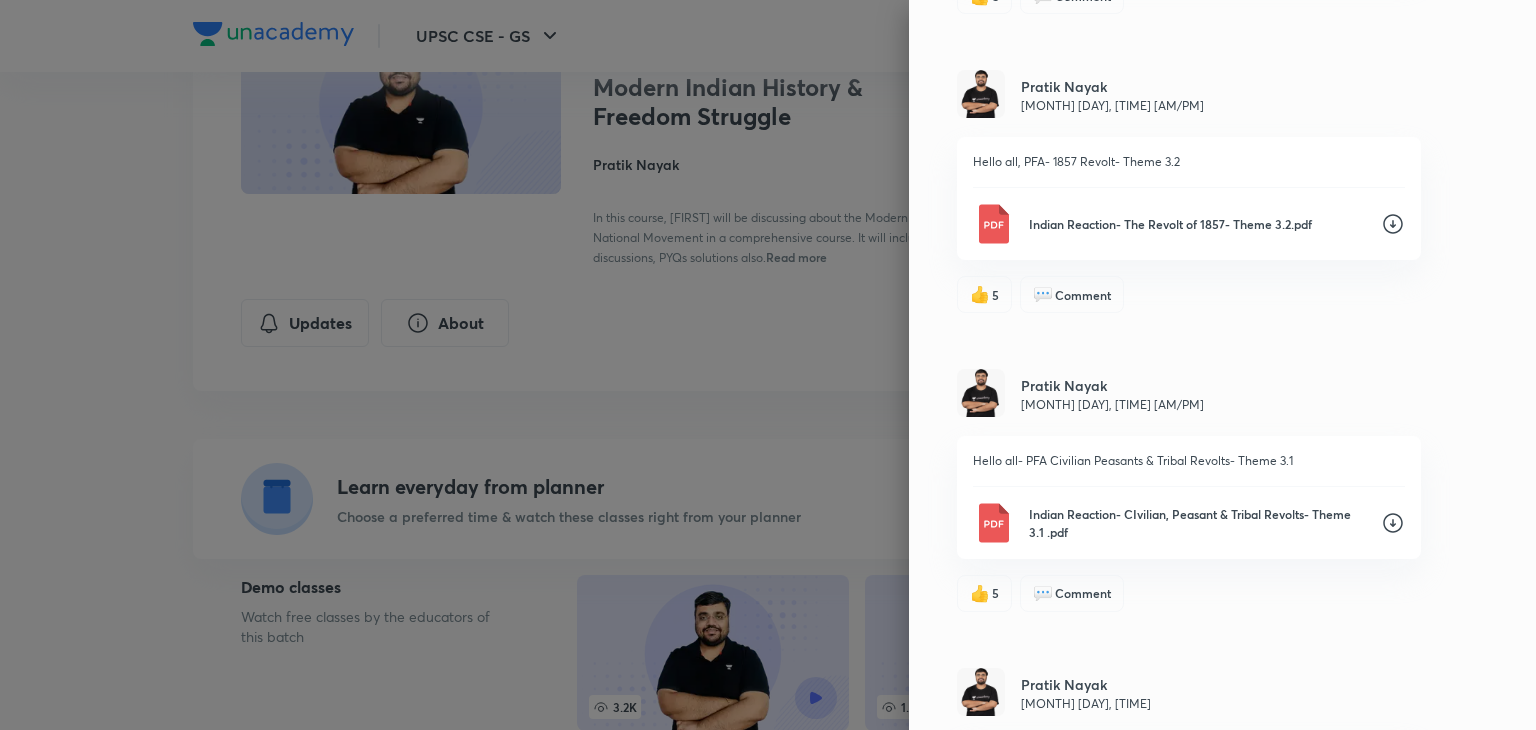 scroll, scrollTop: 2613, scrollLeft: 0, axis: vertical 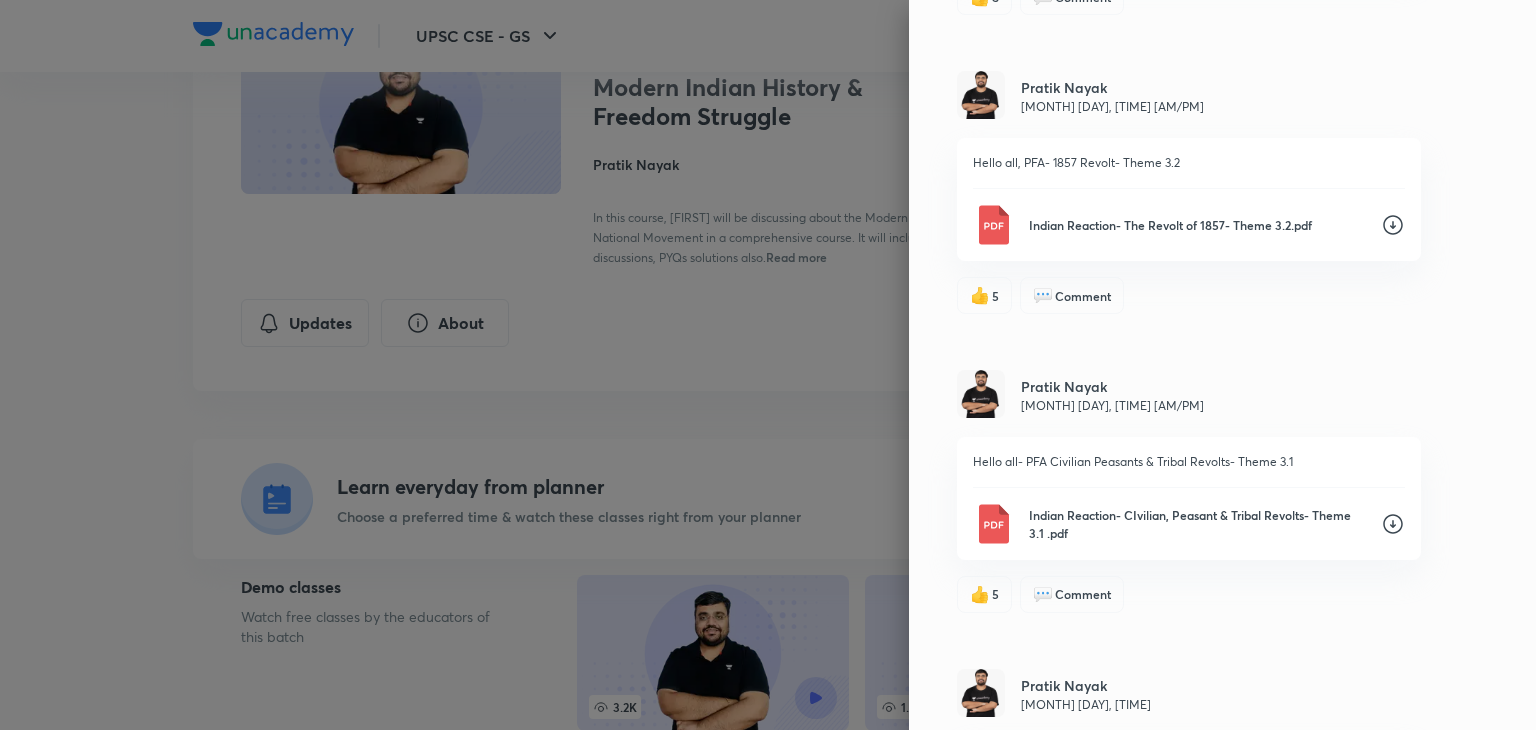 click 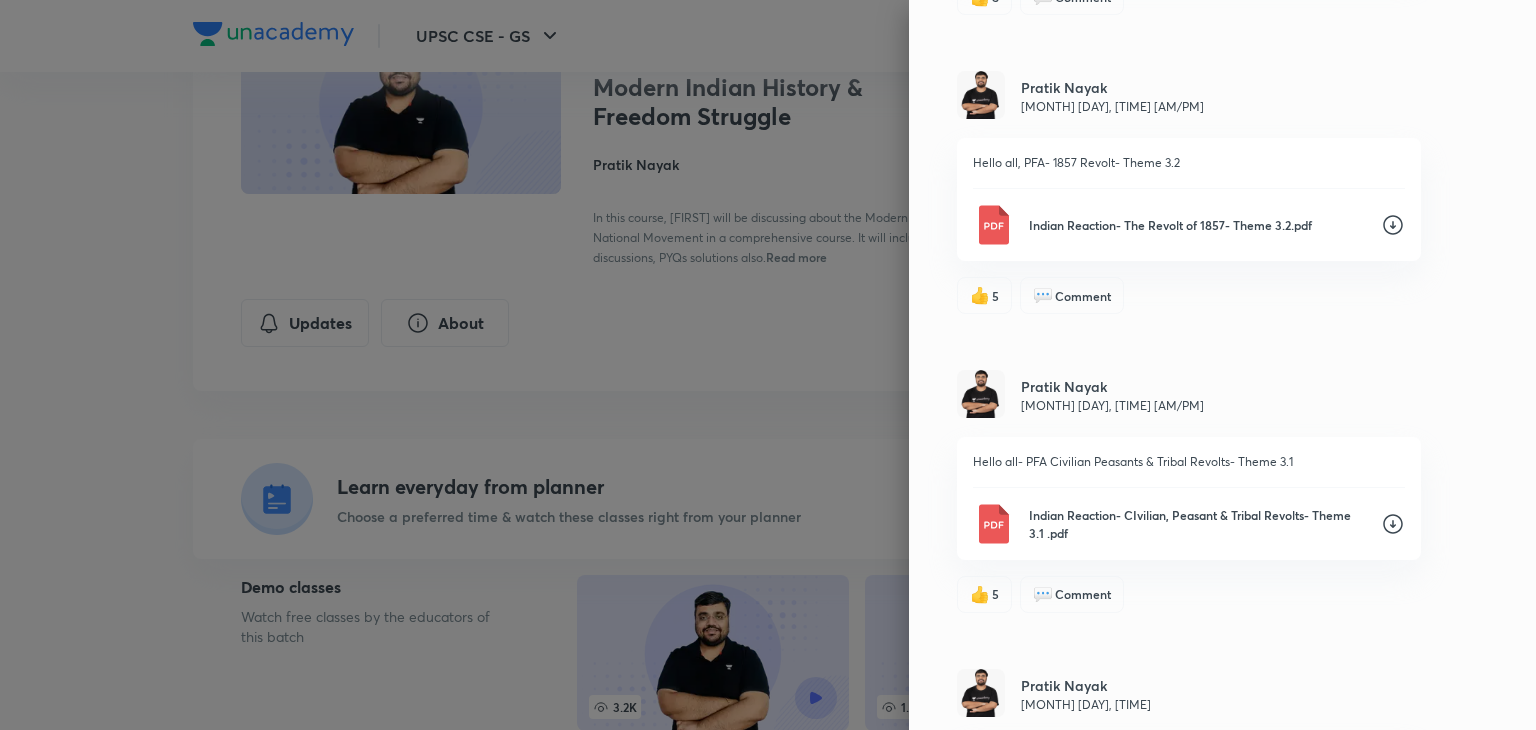 click on "Updates Attachments PRATIK NAYAK Mar 11, 4:06 PM Hello all, PFA- Compiled PDF of Modern Indian History 1945-47) Power TransferRIN Mutiny, Cabinet Mission, Mountbatten Plan, Freedom 1945-47) Power TransferRIN Mutiny, Cabinet Mission, Mountbatten Plan, Freedom & Partition & National Movement Compiled Handout- Modern Indian History- PRATIK NAYAK .pdf 👍 19 💬 3 PRATIK NAYAK Feb 2, 4:44 PM Hello all, PFA Theme 6.1- Civil Disobedience Movement, Govt of India Act 1935, Congress Ministries 1930- 1939- CDM, GoI 1935, Congress Ministries - Theme 6.1.pdf 👍 7 💬 10 PRATIK NAYAK Feb 2, 4:43 PM Hello all, PFA= Theme 5.2- Swaraj Party, Revolutionary Phase 2, Nehru Report etc.  1922 - 1930- Swarajist, Revolutionary, Sardar Patel, Poorna Swaraj- Theme 5.2.pdf 👍 6 💬 Comment PRATIK NAYAK Feb 2, 4:42 PM Hello all, PFA= Theme 5.1- Gandhian Movement- Entry to 1922 Entry of Gandhi to 1922- Theme 5.1.pdf 👍 6 💬 Comment PRATIK NAYAK Feb 2, 4:41 PM Hello all, PFA= Theme 4.4.- Home Rule, Mont-Ford Reforms- GoI Act 1919 Indian Reaction- Home Rule Movement 1919- Theme 4.4.pdf 👍 6 💬 Comment PRATIK NAYAK Jan 16, 4:28 PM Hello all- PFA- Revolutionary Nationalism- Theme 4.3" at bounding box center (1222, 365) 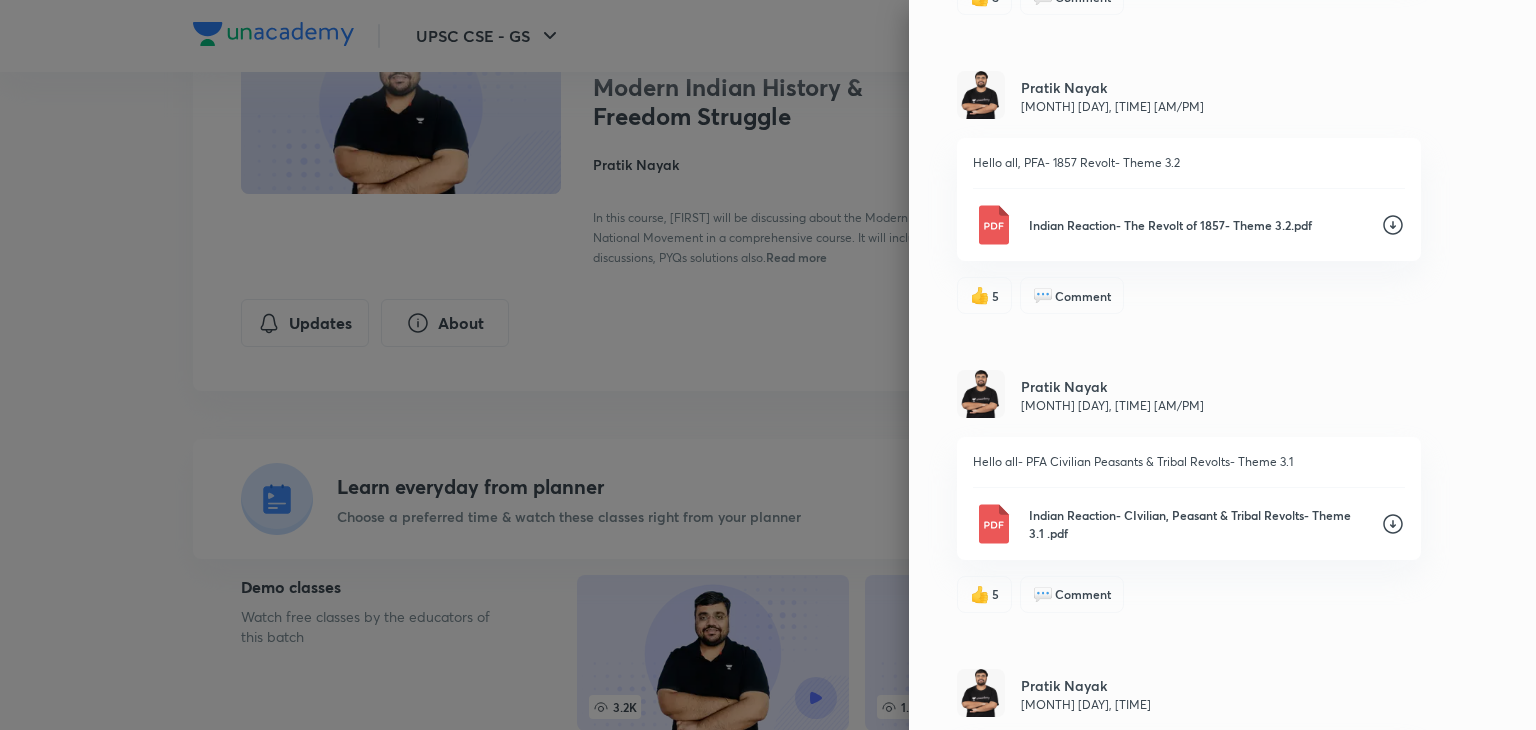 click 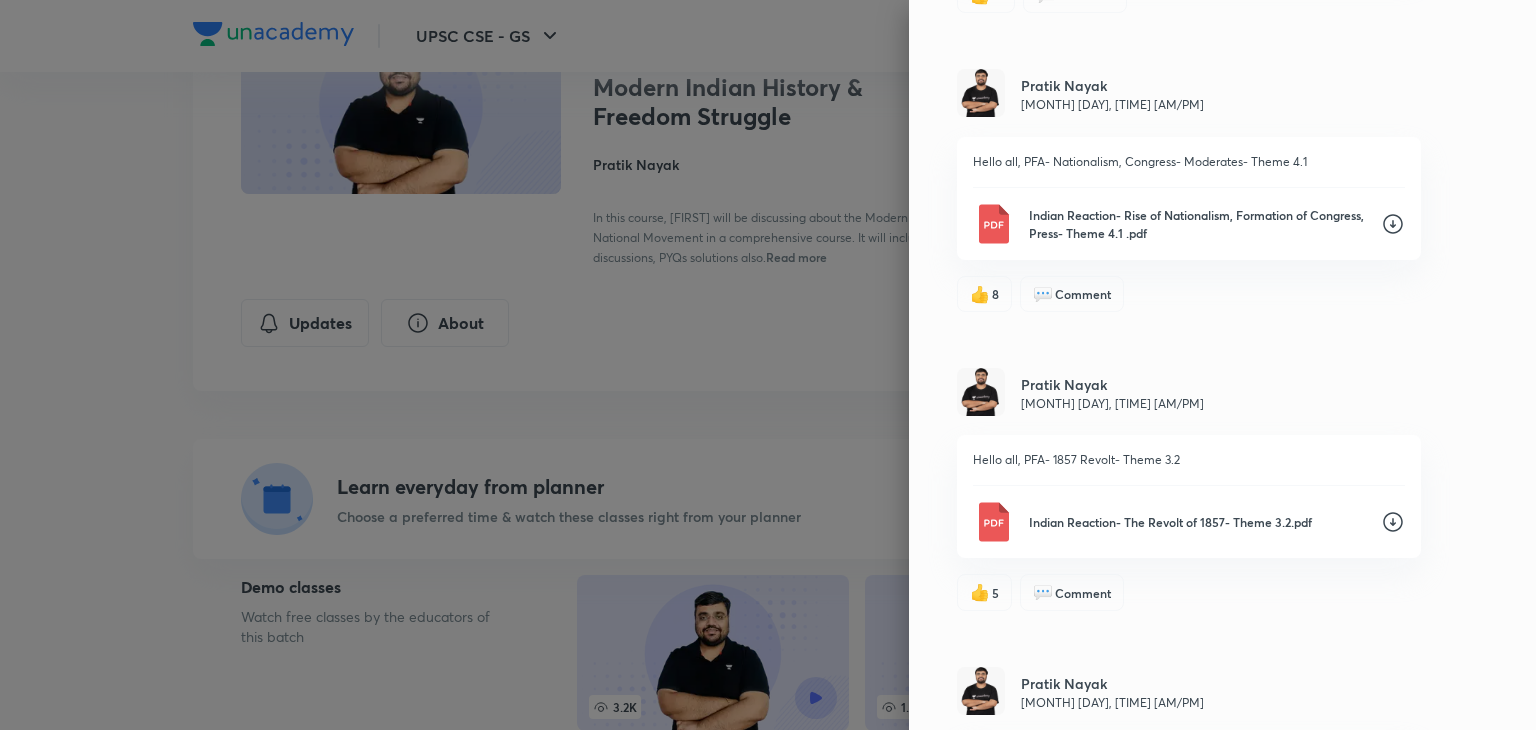 scroll, scrollTop: 2317, scrollLeft: 0, axis: vertical 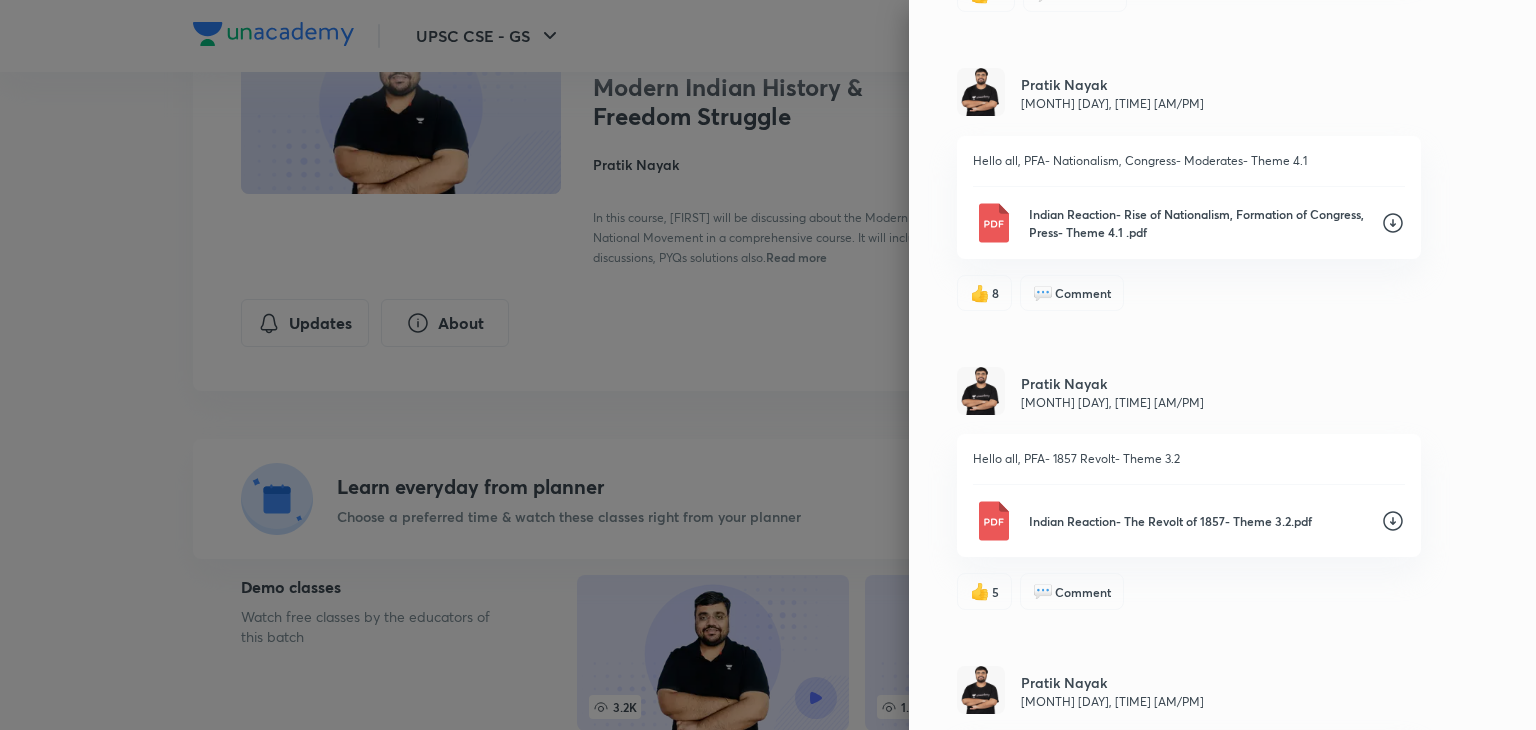 click 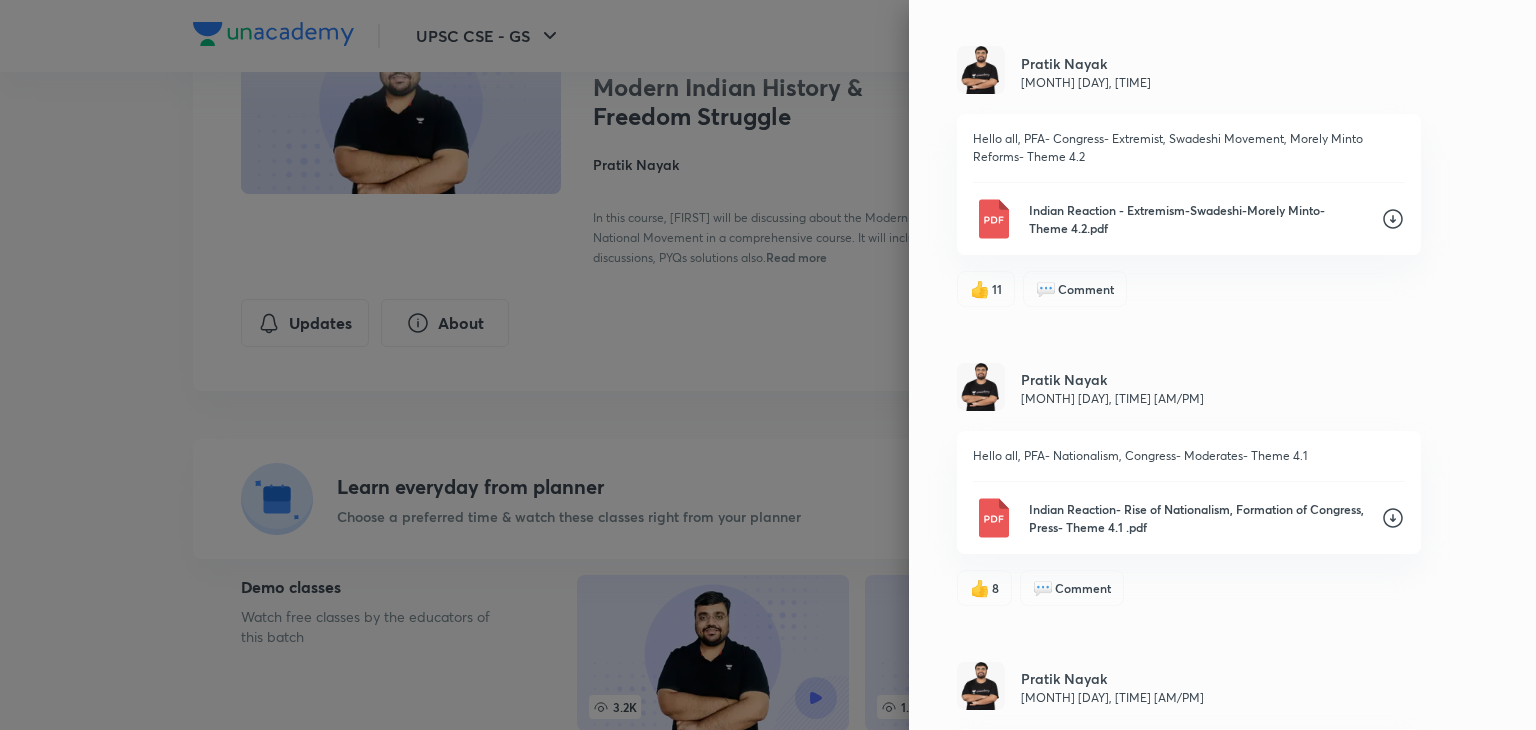 scroll, scrollTop: 2020, scrollLeft: 0, axis: vertical 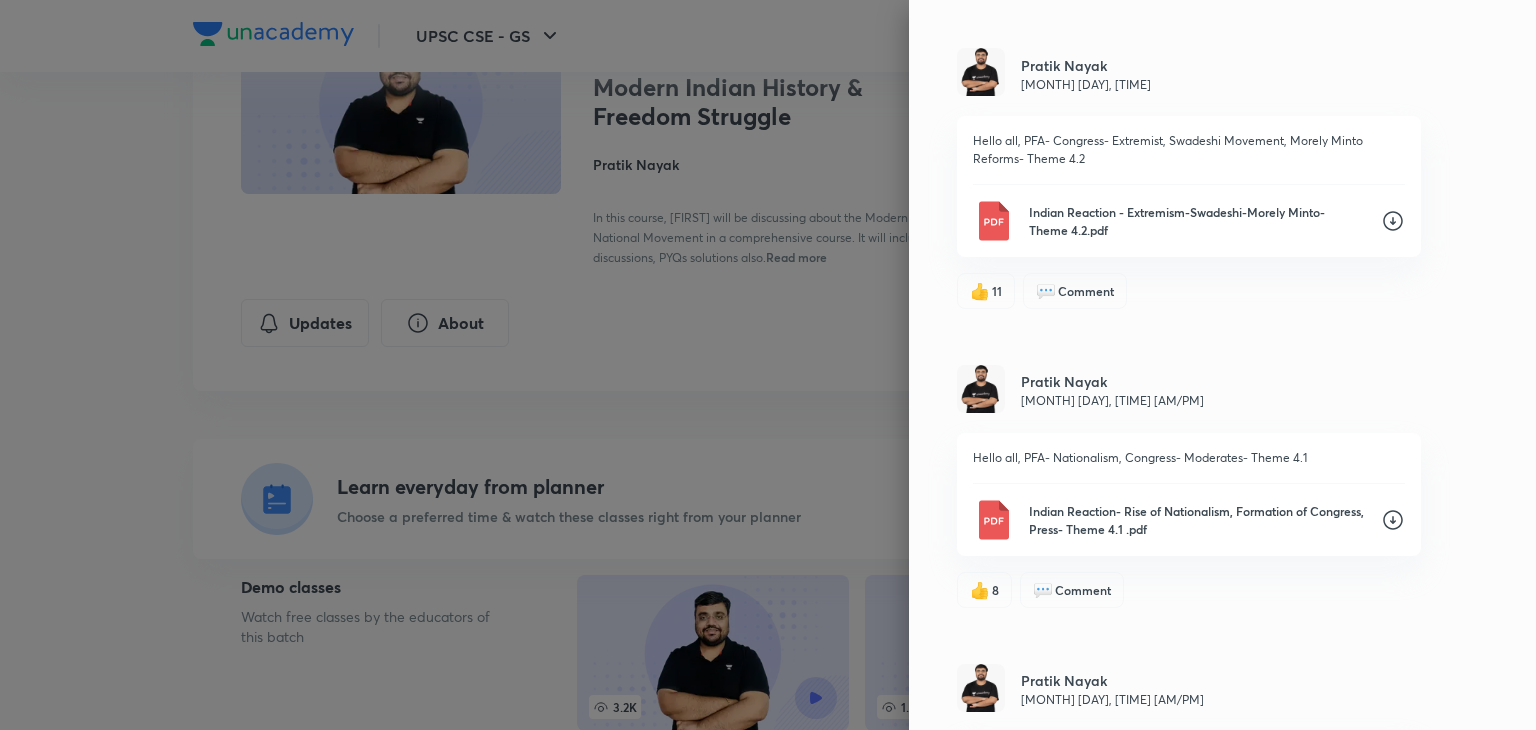 click 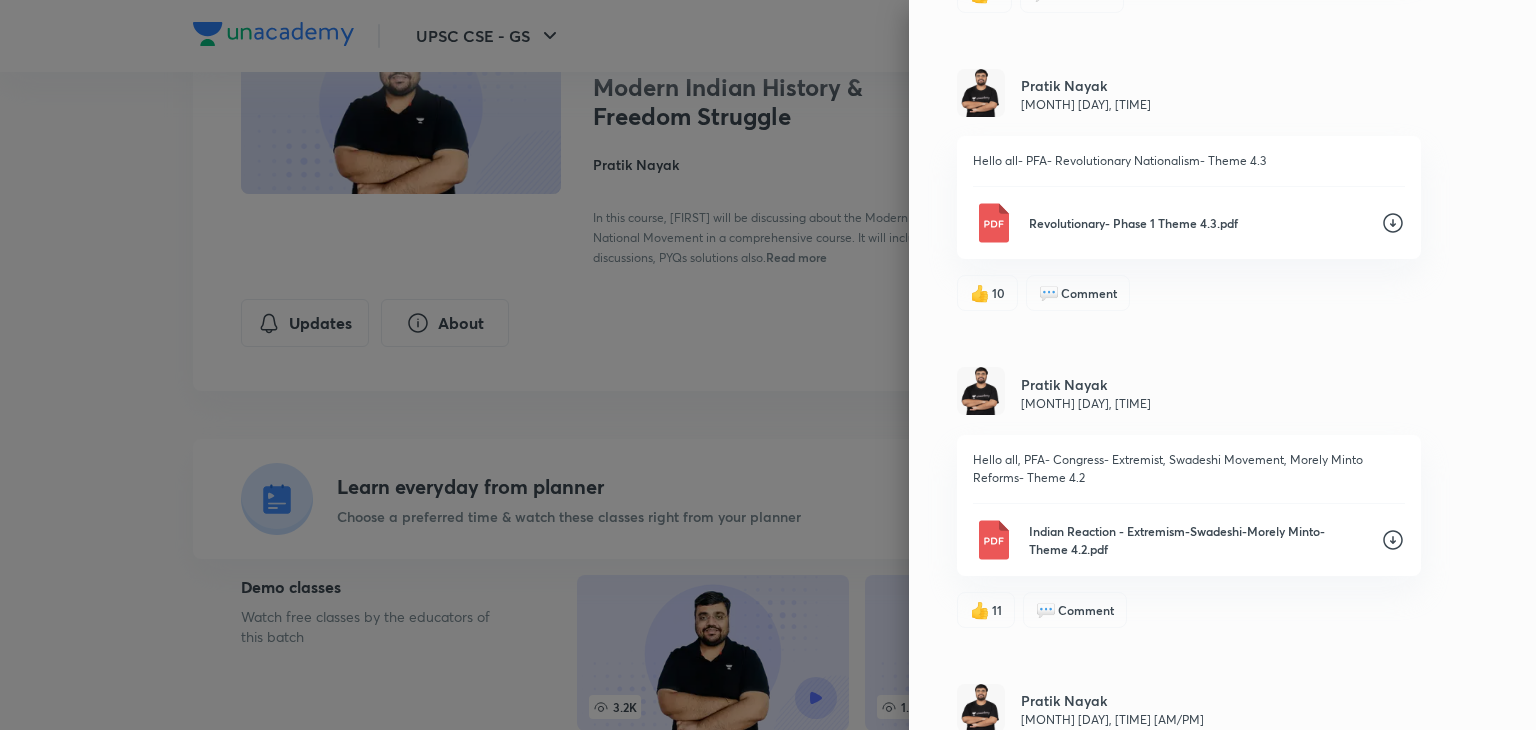 scroll, scrollTop: 1700, scrollLeft: 0, axis: vertical 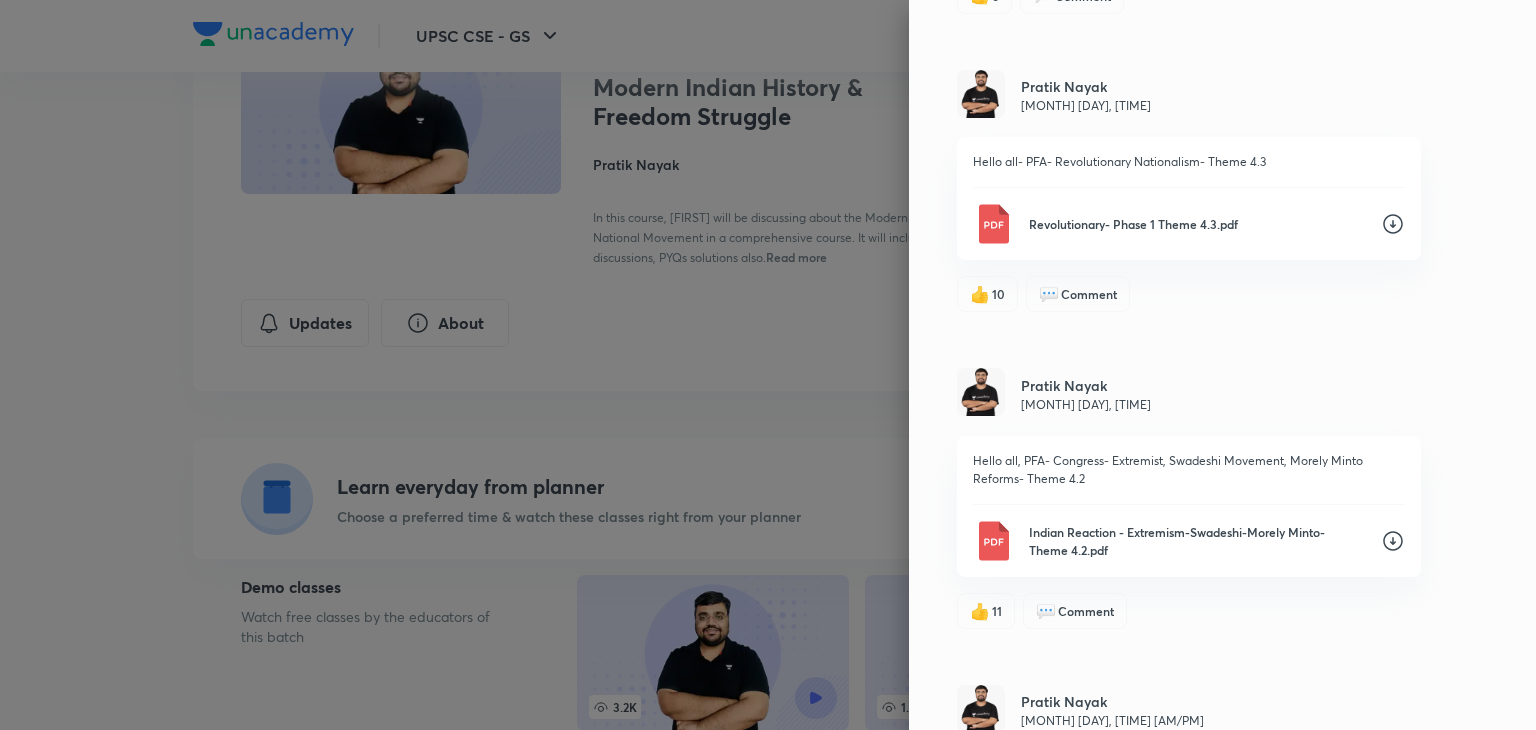 click 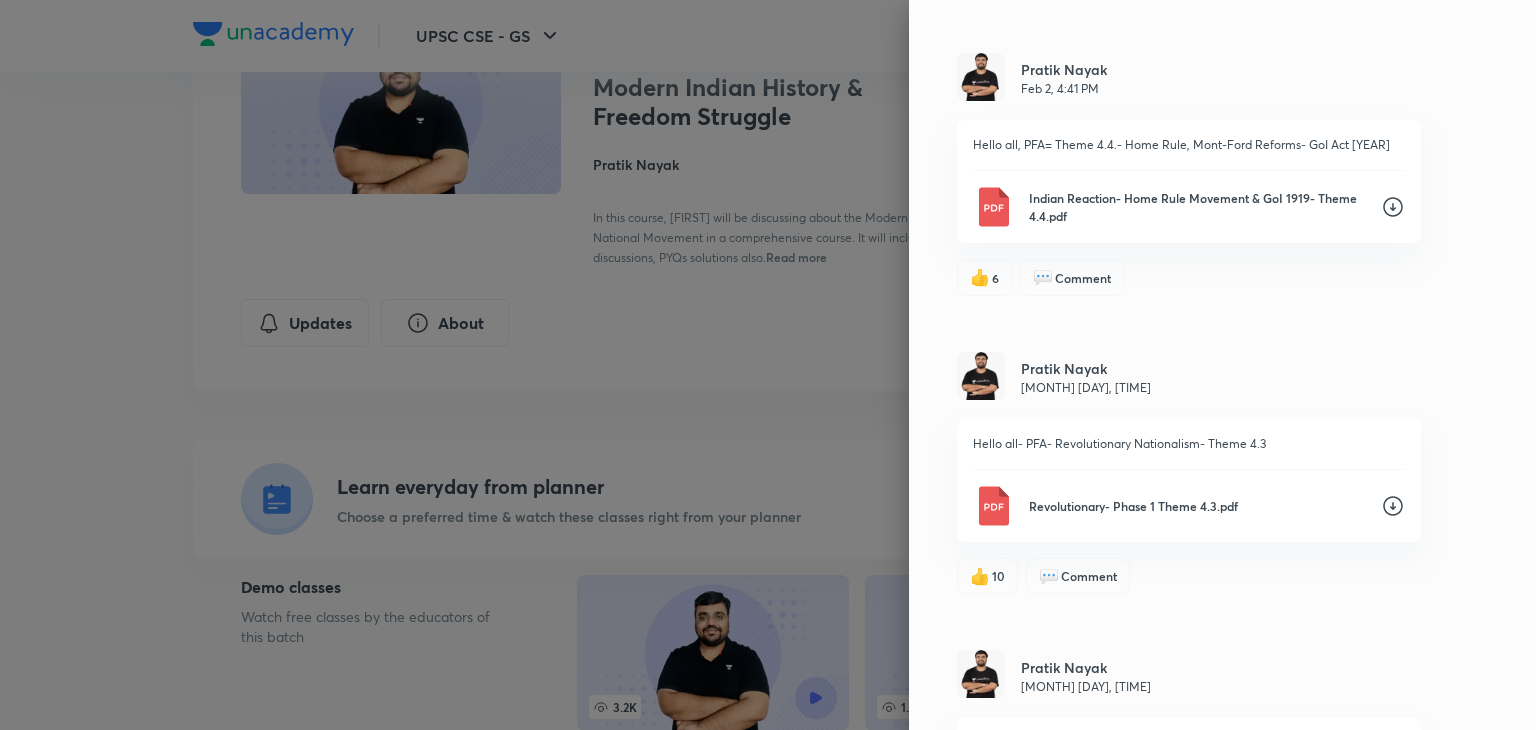 scroll, scrollTop: 1394, scrollLeft: 0, axis: vertical 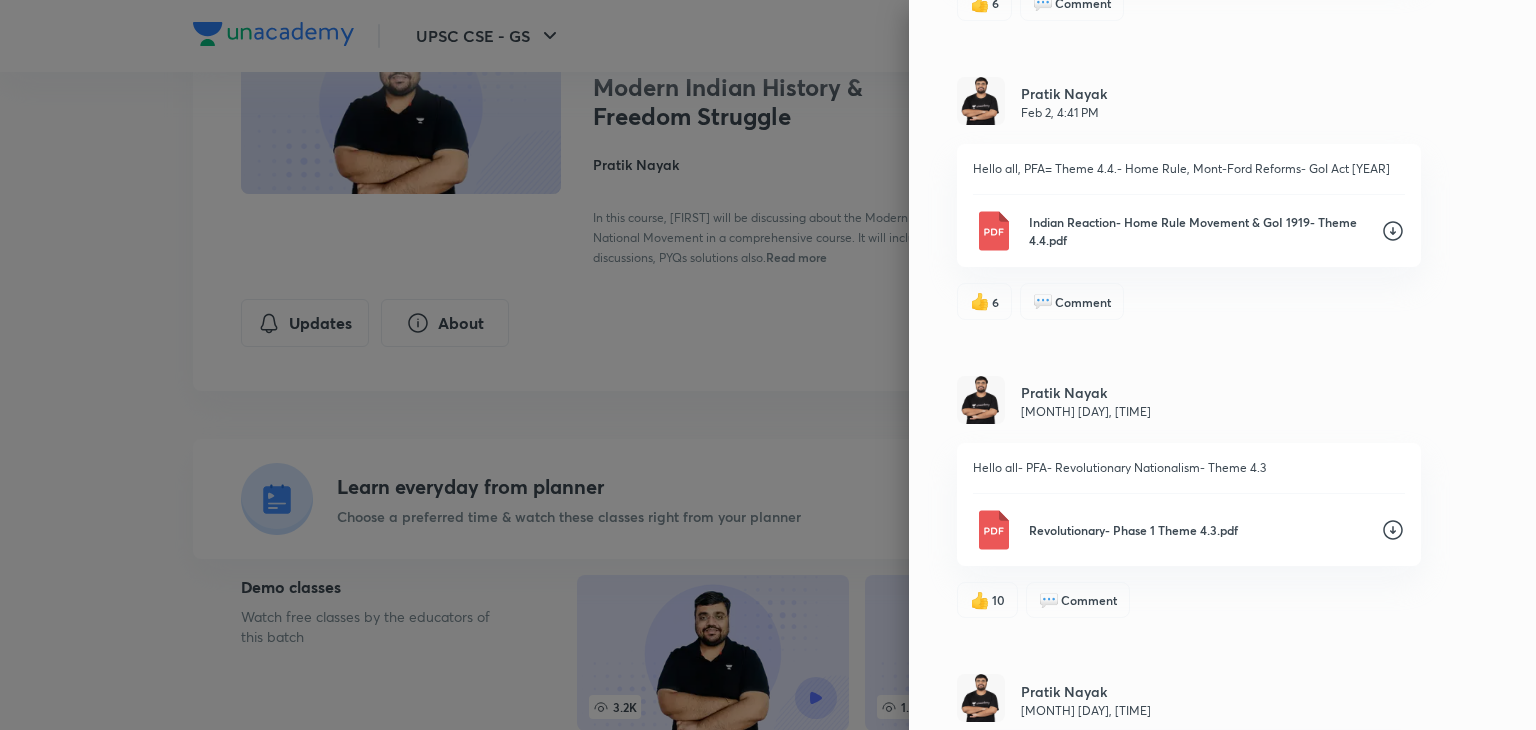 click on "Updates Attachments PRATIK NAYAK Mar 11, 4:06 PM Hello all, PFA- Compiled PDF of Modern Indian History 1945-47) Power TransferRIN Mutiny, Cabinet Mission, Mountbatten Plan, Freedom 1945-47) Power TransferRIN Mutiny, Cabinet Mission, Mountbatten Plan, Freedom & Partition & National Movement Compiled Handout- Modern Indian History- PRATIK NAYAK .pdf 👍 19 💬 3 PRATIK NAYAK Feb 2, 4:44 PM Hello all, PFA Theme 6.1- Civil Disobedience Movement, Govt of India Act 1935, Congress Ministries 1930- 1939- CDM, GoI 1935, Congress Ministries - Theme 6.1.pdf 👍 7 💬 10 PRATIK NAYAK Feb 2, 4:43 PM Hello all, PFA= Theme 5.2- Swaraj Party, Revolutionary Phase 2, Nehru Report etc.  1922 - 1930- Swarajist, Revolutionary, Sardar Patel, Poorna Swaraj- Theme 5.2.pdf 👍 6 💬 Comment PRATIK NAYAK Feb 2, 4:42 PM Hello all, PFA= Theme 5.1- Gandhian Movement- Entry to 1922 Entry of Gandhi to 1922- Theme 5.1.pdf 👍 6 💬 Comment PRATIK NAYAK Feb 2, 4:41 PM Hello all, PFA= Theme 4.4.- Home Rule, Mont-Ford Reforms- GoI Act 1919 Indian Reaction- Home Rule Movement 1919- Theme 4.4.pdf 👍 6 💬 Comment PRATIK NAYAK Jan 16, 4:28 PM Hello all- PFA- Revolutionary Nationalism- Theme 4.3" at bounding box center [1222, 365] 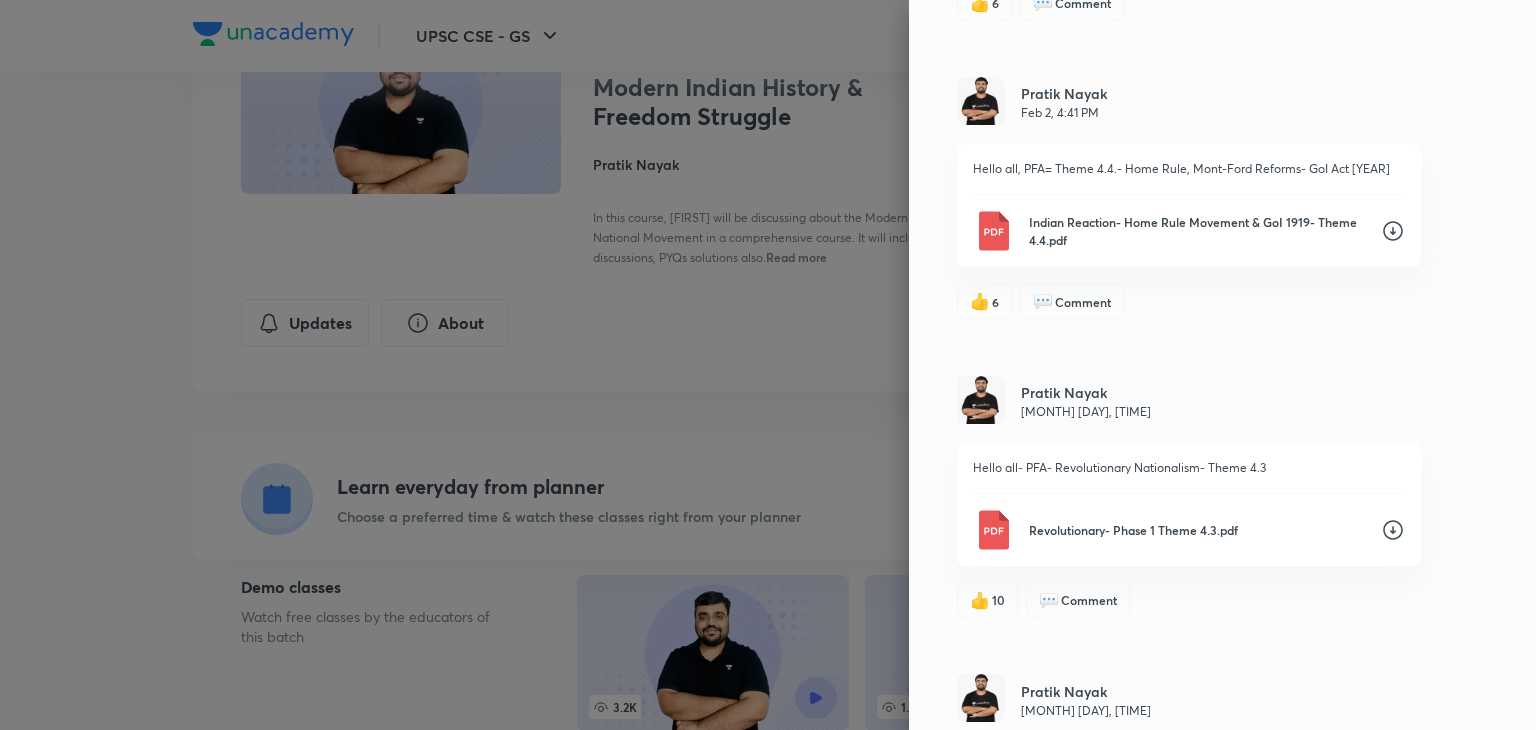click 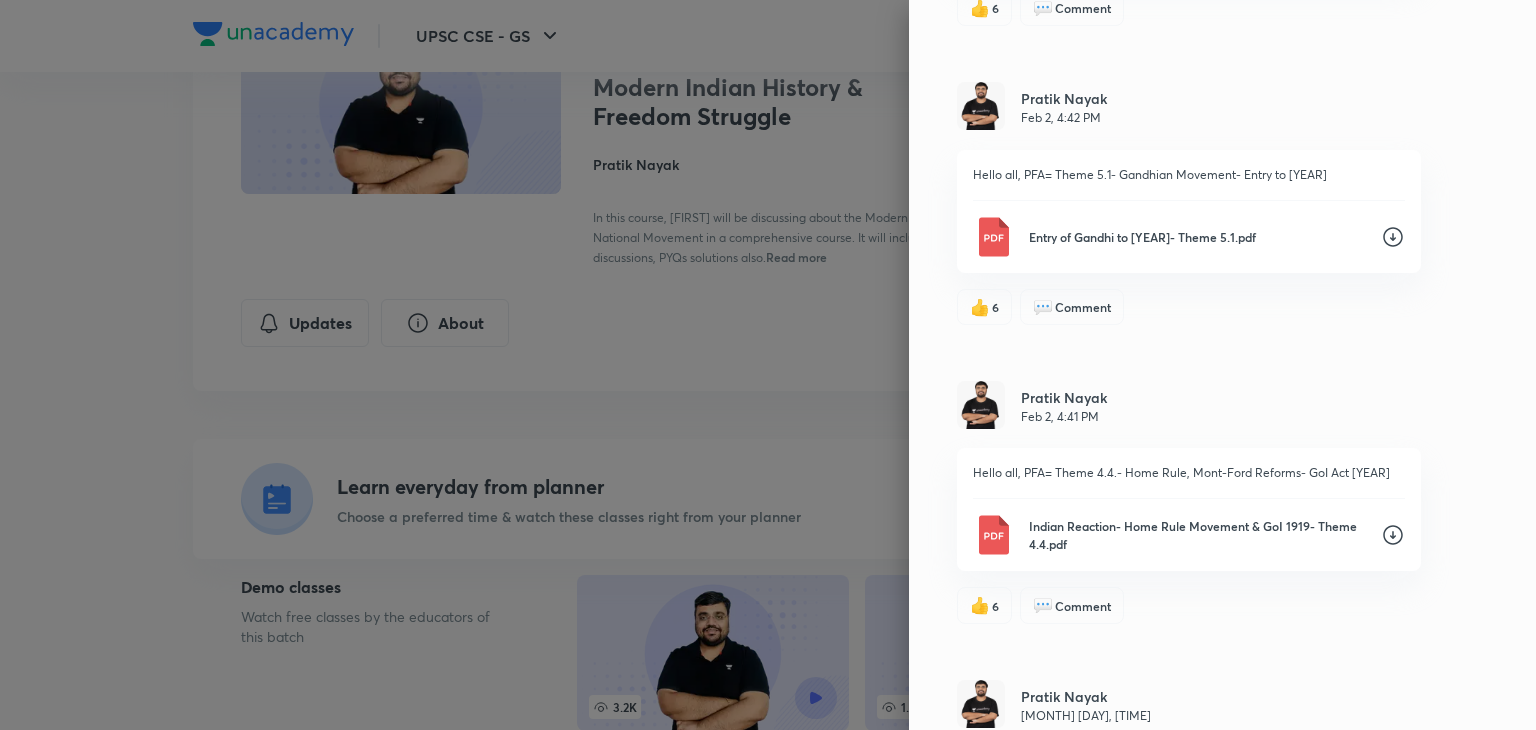 scroll, scrollTop: 1088, scrollLeft: 0, axis: vertical 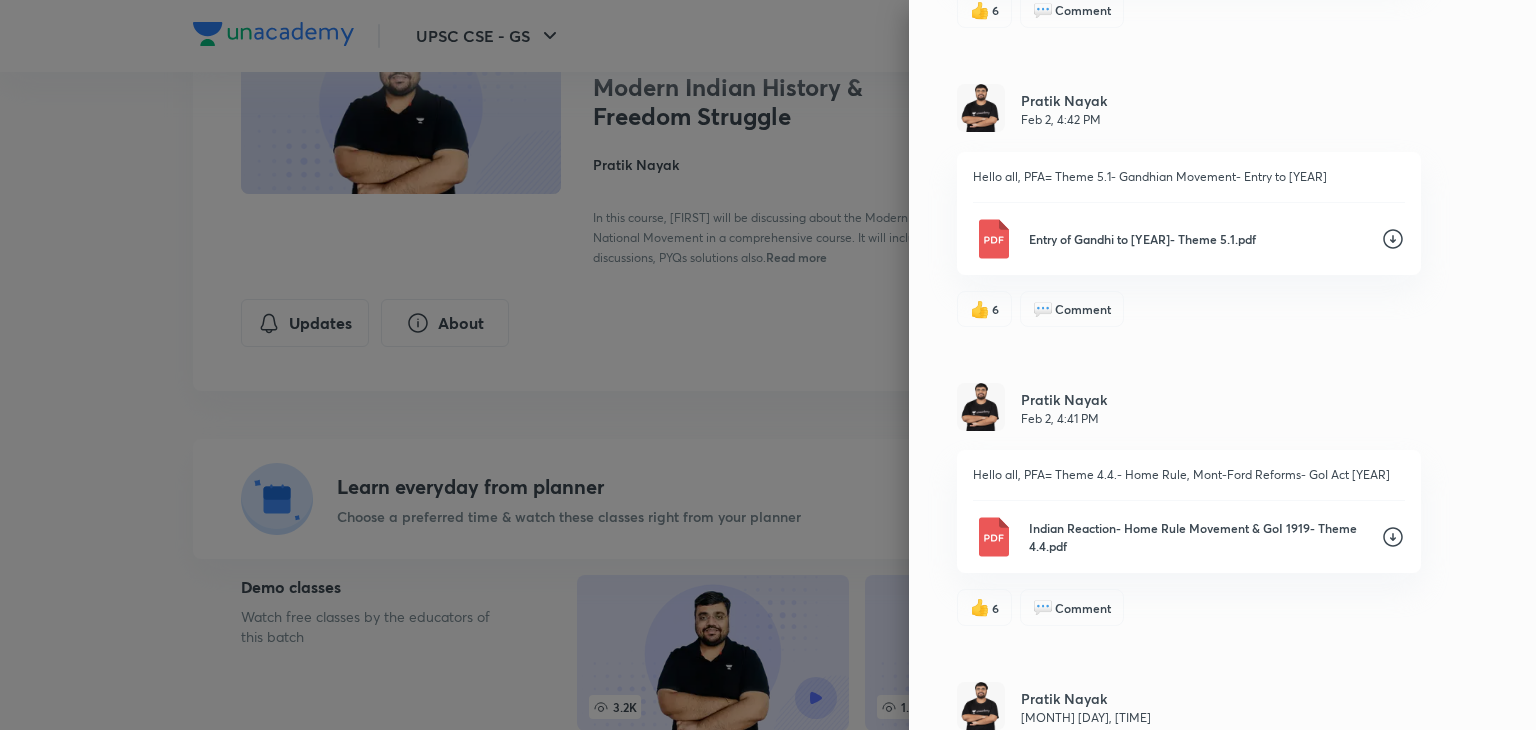 click 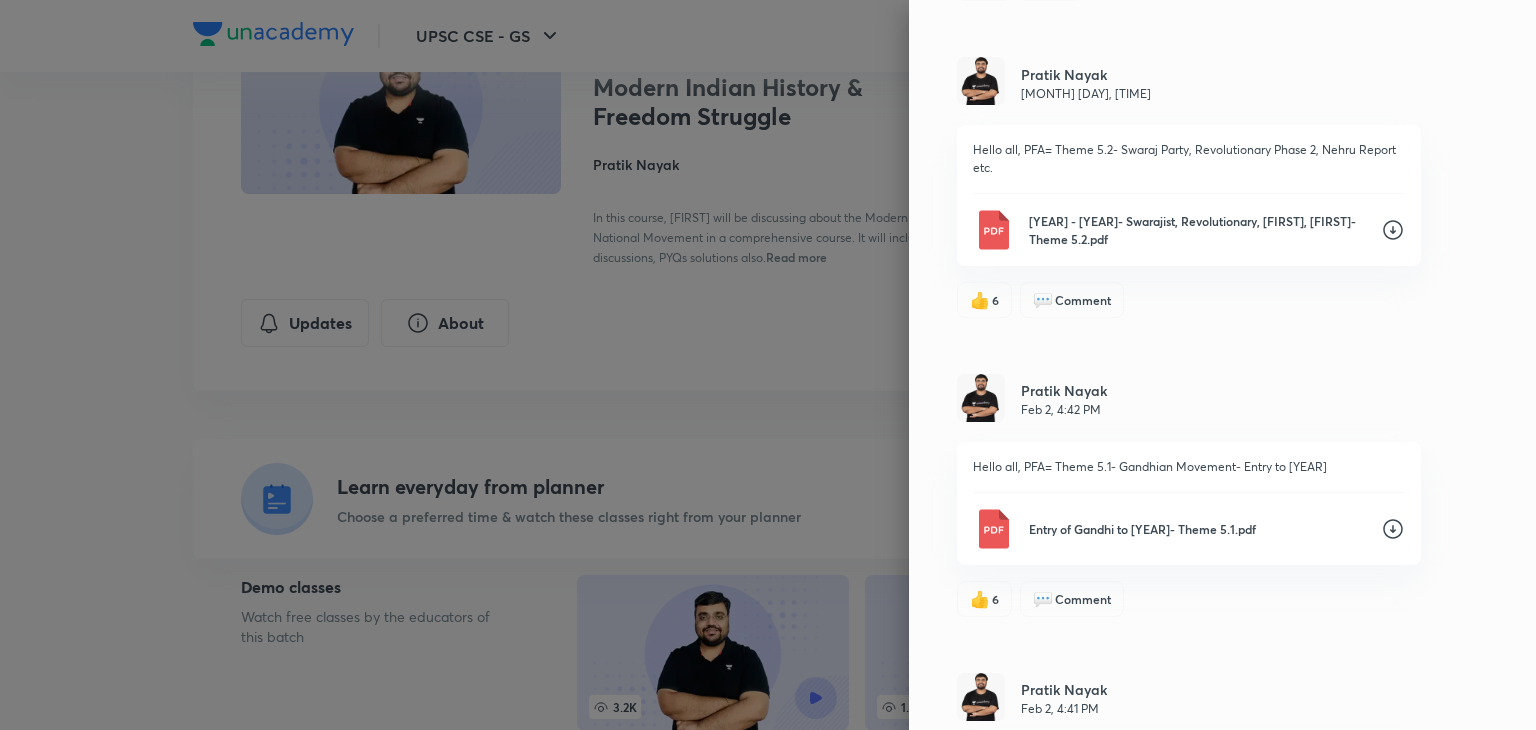 scroll, scrollTop: 797, scrollLeft: 0, axis: vertical 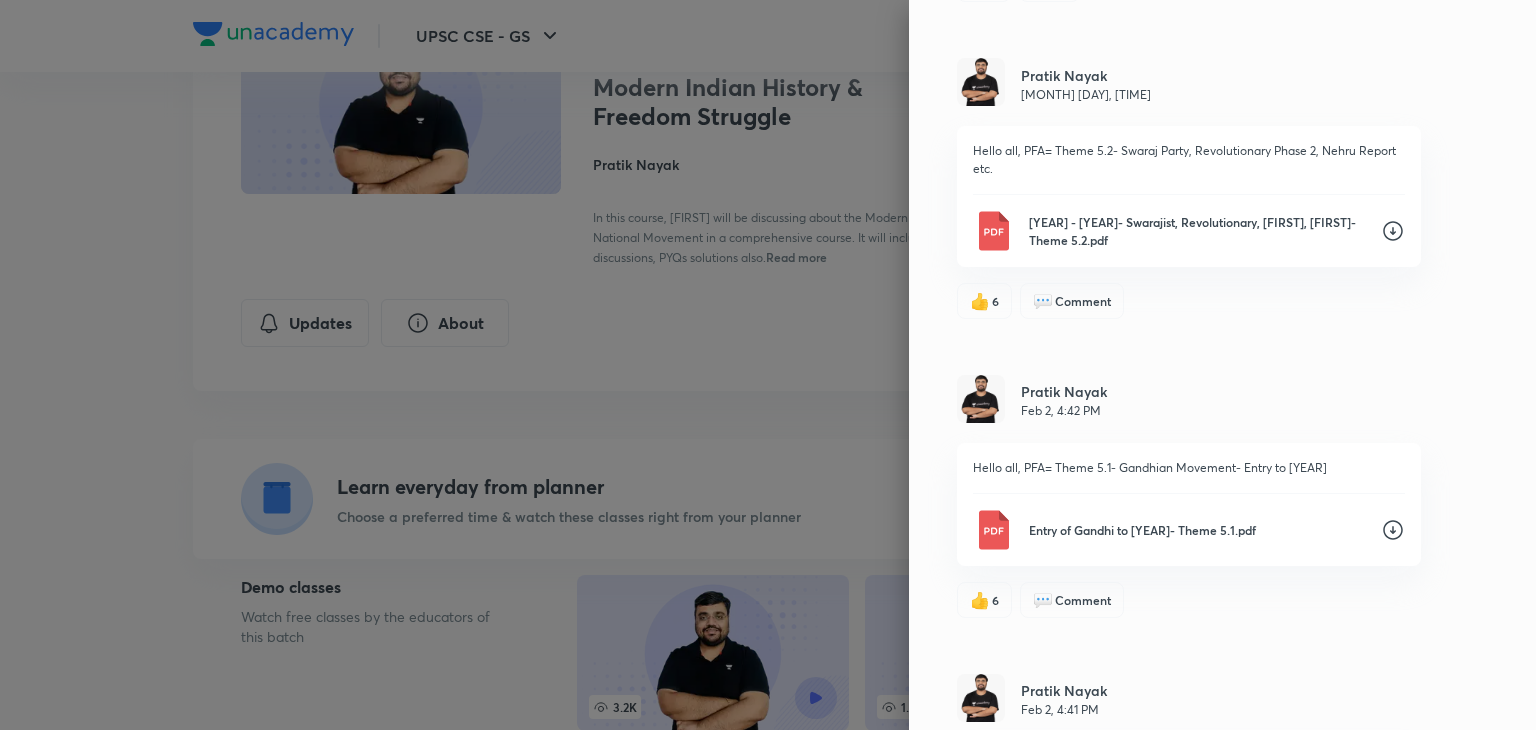 click 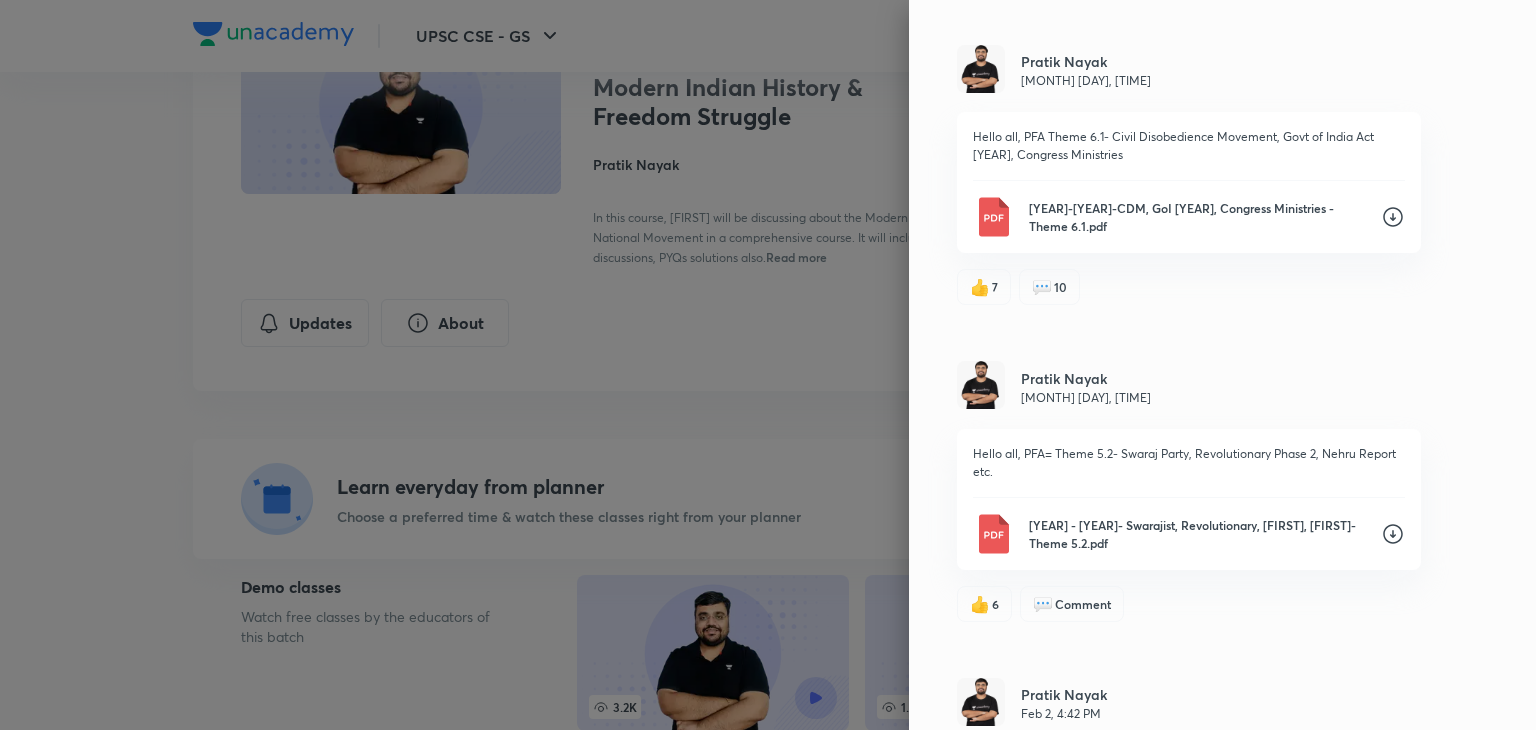 scroll, scrollTop: 484, scrollLeft: 0, axis: vertical 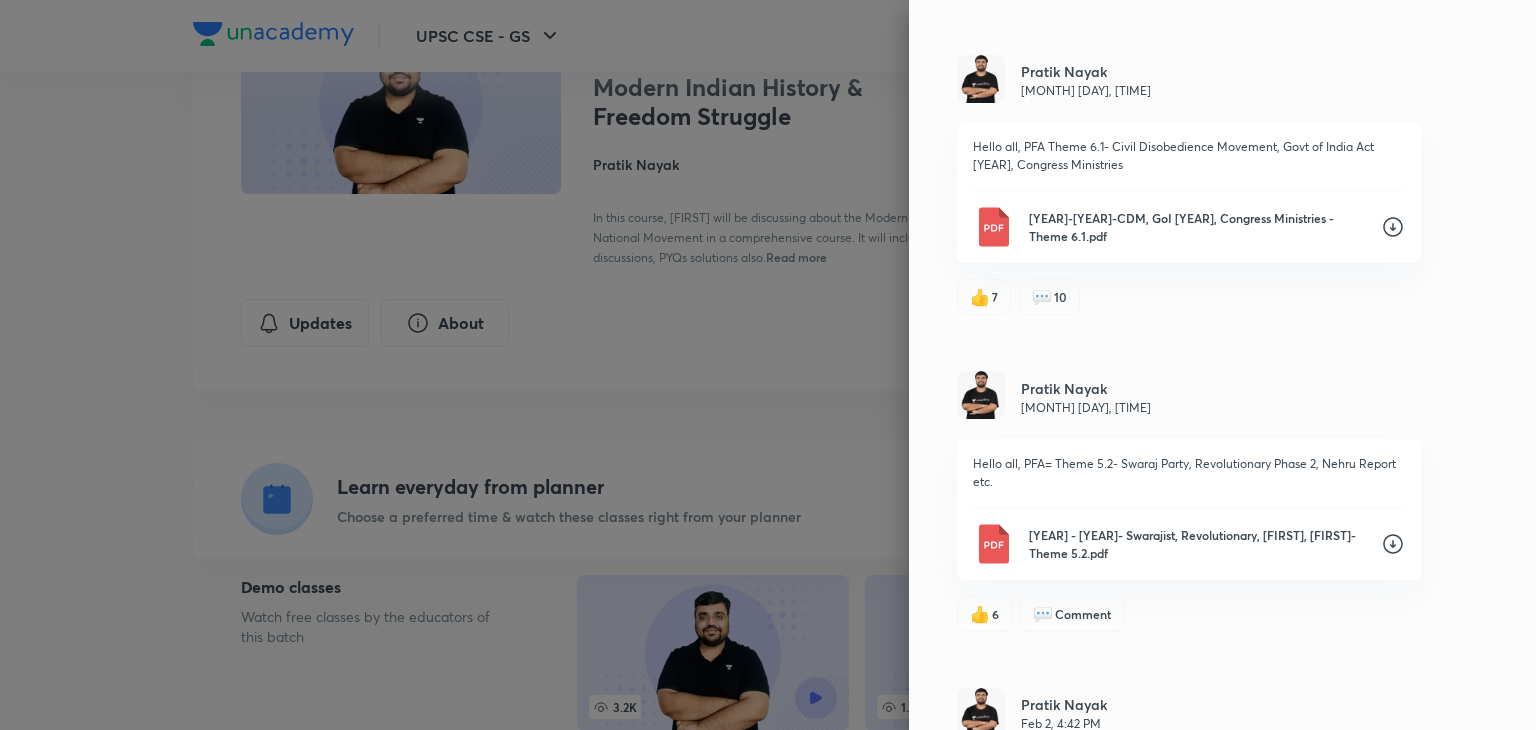 click 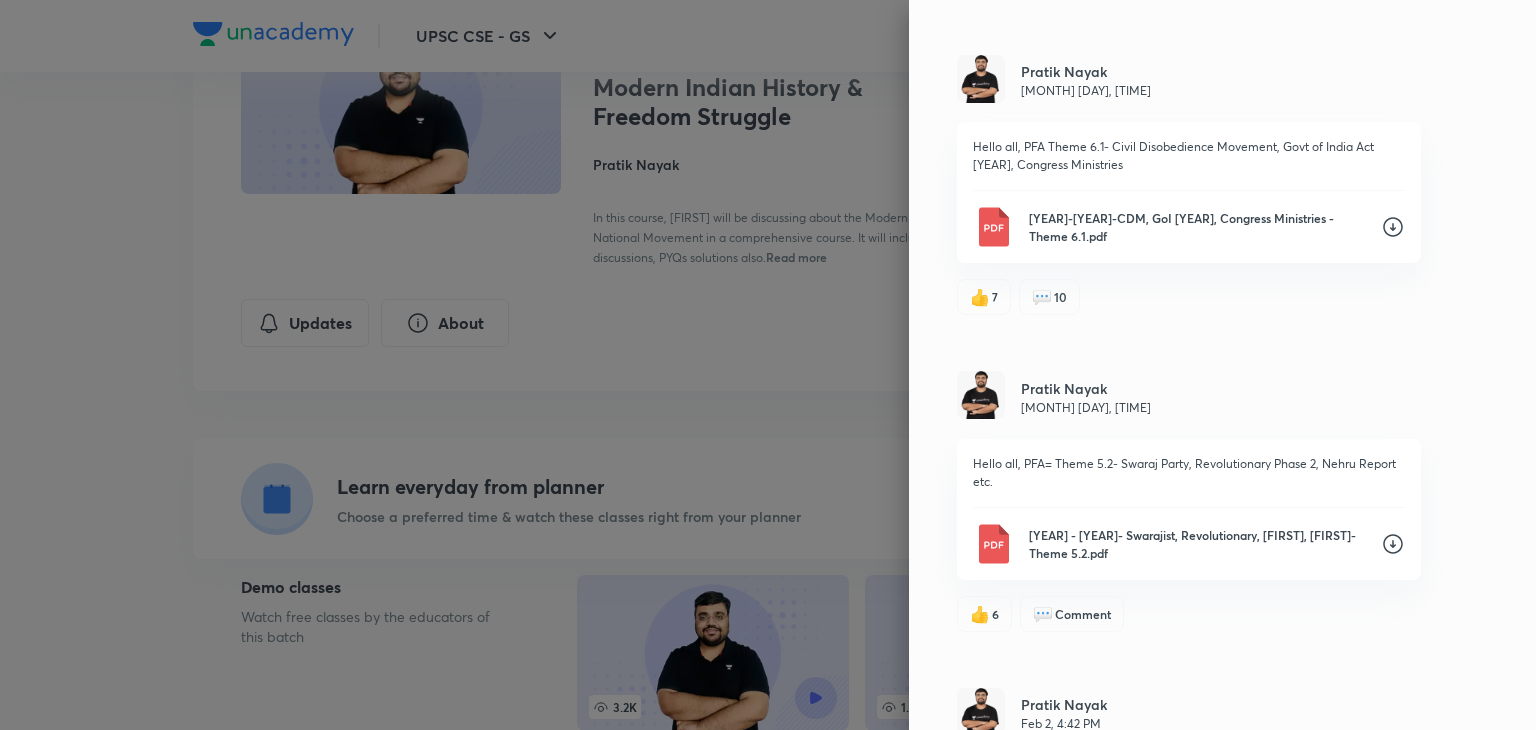 click on "Updates Attachments PRATIK NAYAK Mar 11, 4:06 PM Hello all, PFA- Compiled PDF of Modern Indian History 1945-47) Power TransferRIN Mutiny, Cabinet Mission, Mountbatten Plan, Freedom 1945-47) Power TransferRIN Mutiny, Cabinet Mission, Mountbatten Plan, Freedom & Partition & National Movement Compiled Handout- Modern Indian History- PRATIK NAYAK .pdf 👍 19 💬 3 PRATIK NAYAK Feb 2, 4:44 PM Hello all, PFA Theme 6.1- Civil Disobedience Movement, Govt of India Act 1935, Congress Ministries 1930- 1939- CDM, GoI 1935, Congress Ministries - Theme 6.1.pdf 👍 7 💬 10 PRATIK NAYAK Feb 2, 4:43 PM Hello all, PFA= Theme 5.2- Swaraj Party, Revolutionary Phase 2, Nehru Report etc.  1922 - 1930- Swarajist, Revolutionary, Sardar Patel, Poorna Swaraj- Theme 5.2.pdf 👍 6 💬 Comment PRATIK NAYAK Feb 2, 4:42 PM Hello all, PFA= Theme 5.1- Gandhian Movement- Entry to 1922 Entry of Gandhi to 1922- Theme 5.1.pdf 👍 6 💬 Comment PRATIK NAYAK Feb 2, 4:41 PM Hello all, PFA= Theme 4.4.- Home Rule, Mont-Ford Reforms- GoI Act 1919 Indian Reaction- Home Rule Movement 1919- Theme 4.4.pdf 👍 6 💬 Comment PRATIK NAYAK Jan 16, 4:28 PM Hello all- PFA- Revolutionary Nationalism- Theme 4.3" at bounding box center (1222, 365) 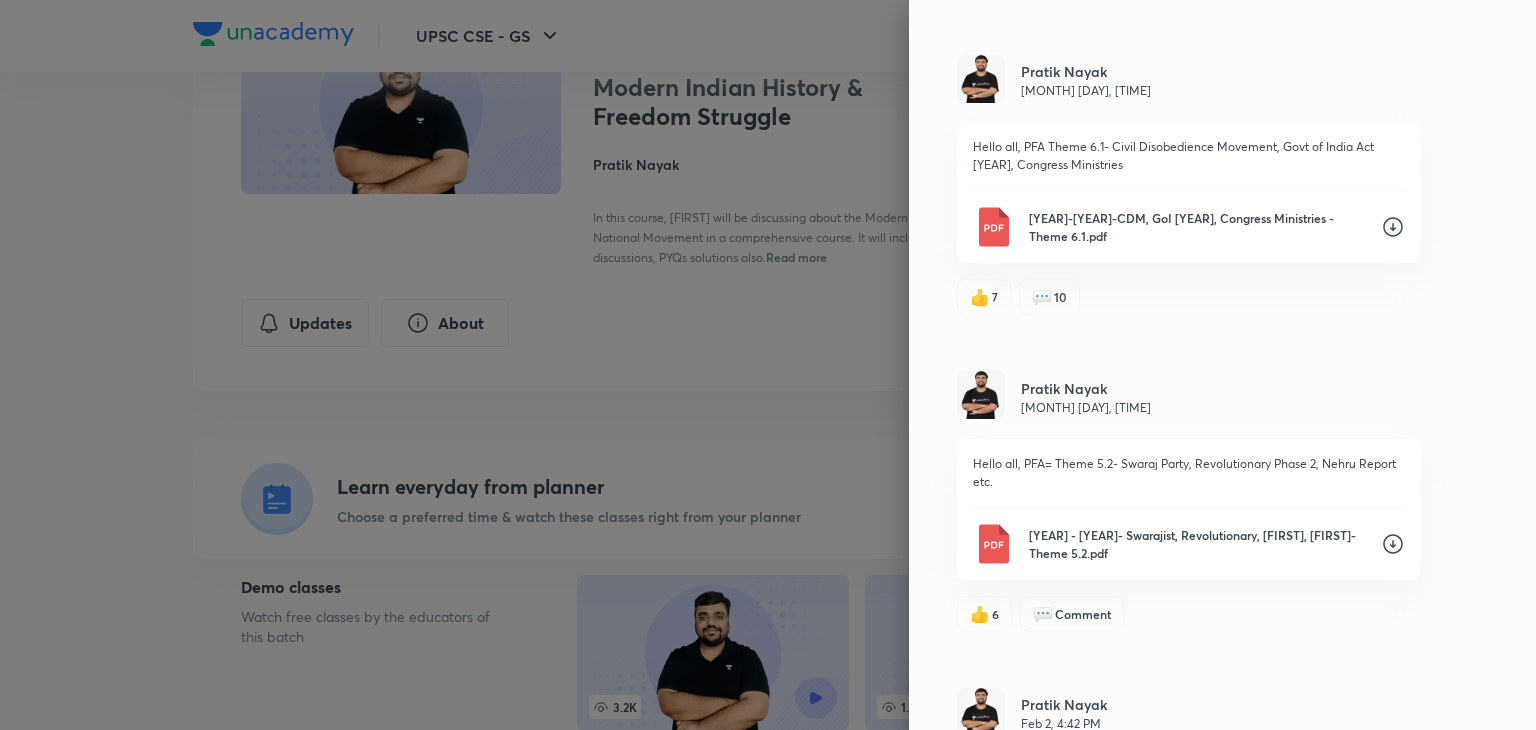 click 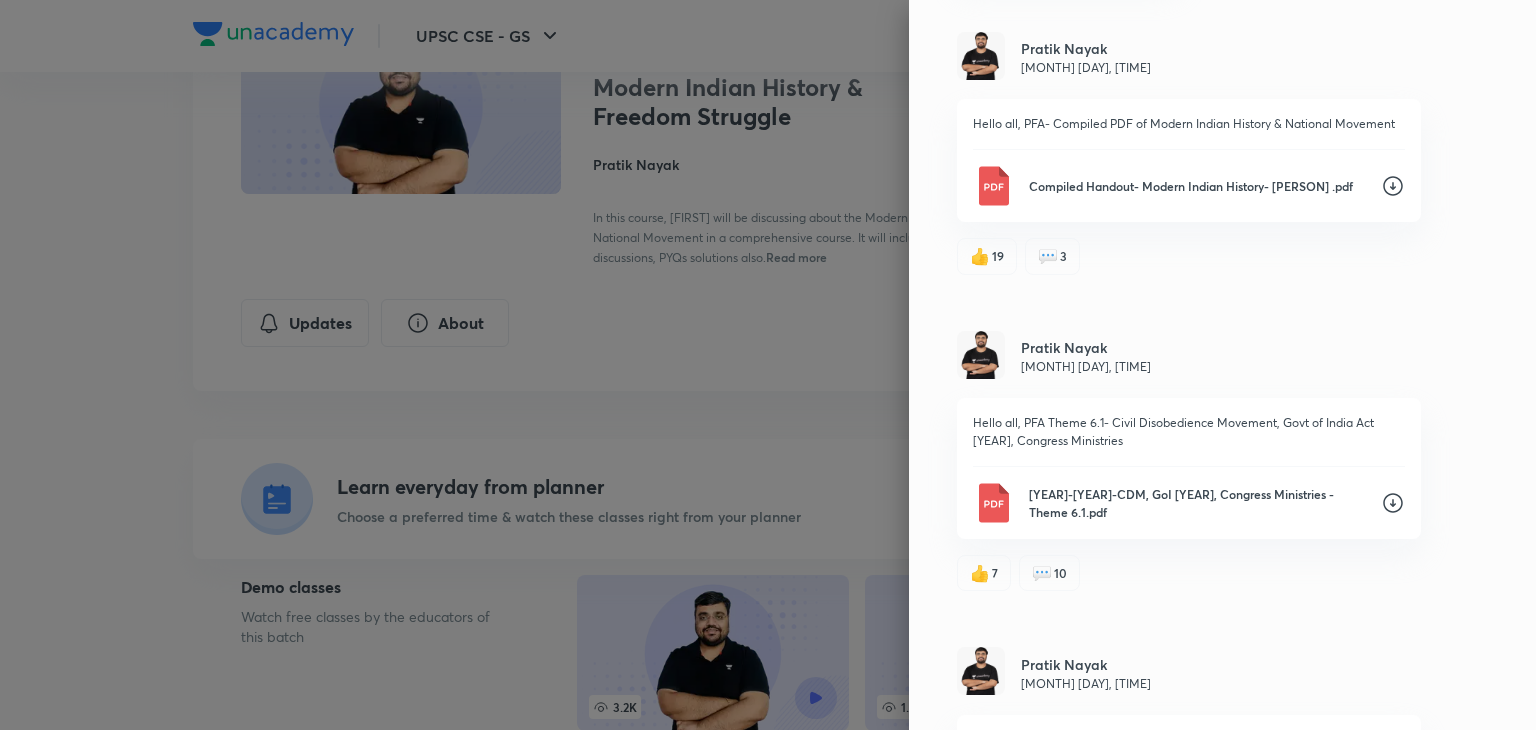 scroll, scrollTop: 204, scrollLeft: 0, axis: vertical 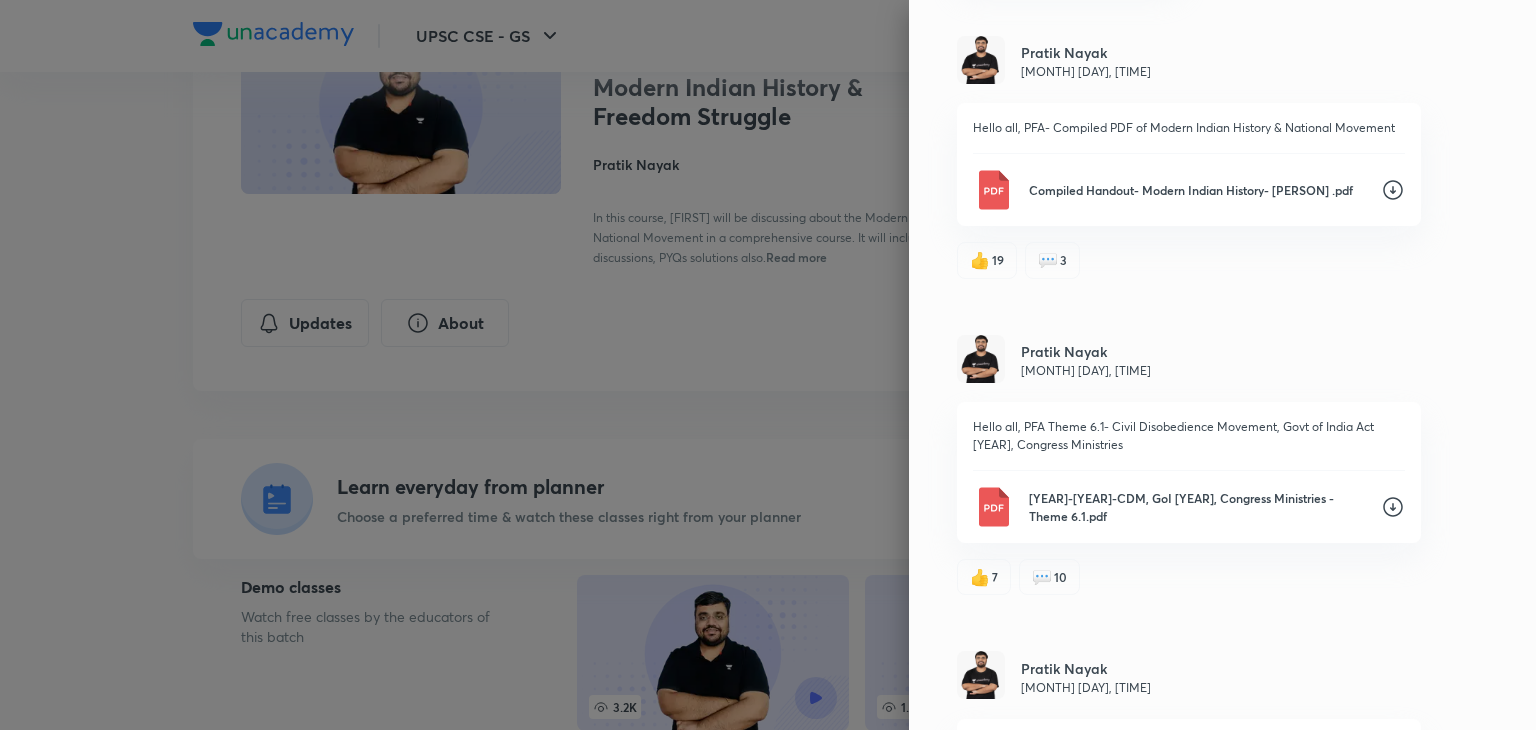 click on "Compiled Handout- Modern Indian History- [PERSON] .pdf" at bounding box center (1189, 190) 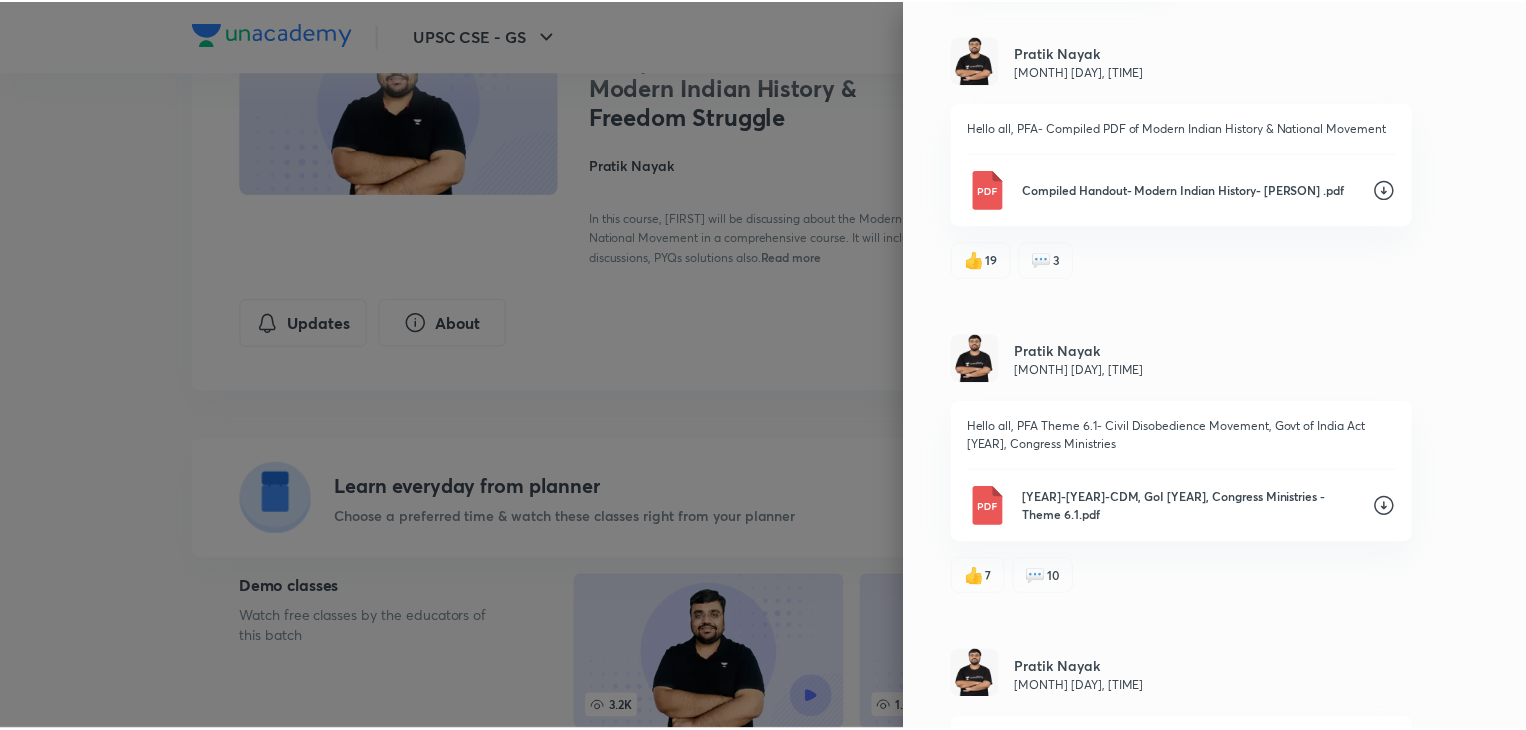 scroll, scrollTop: 0, scrollLeft: 0, axis: both 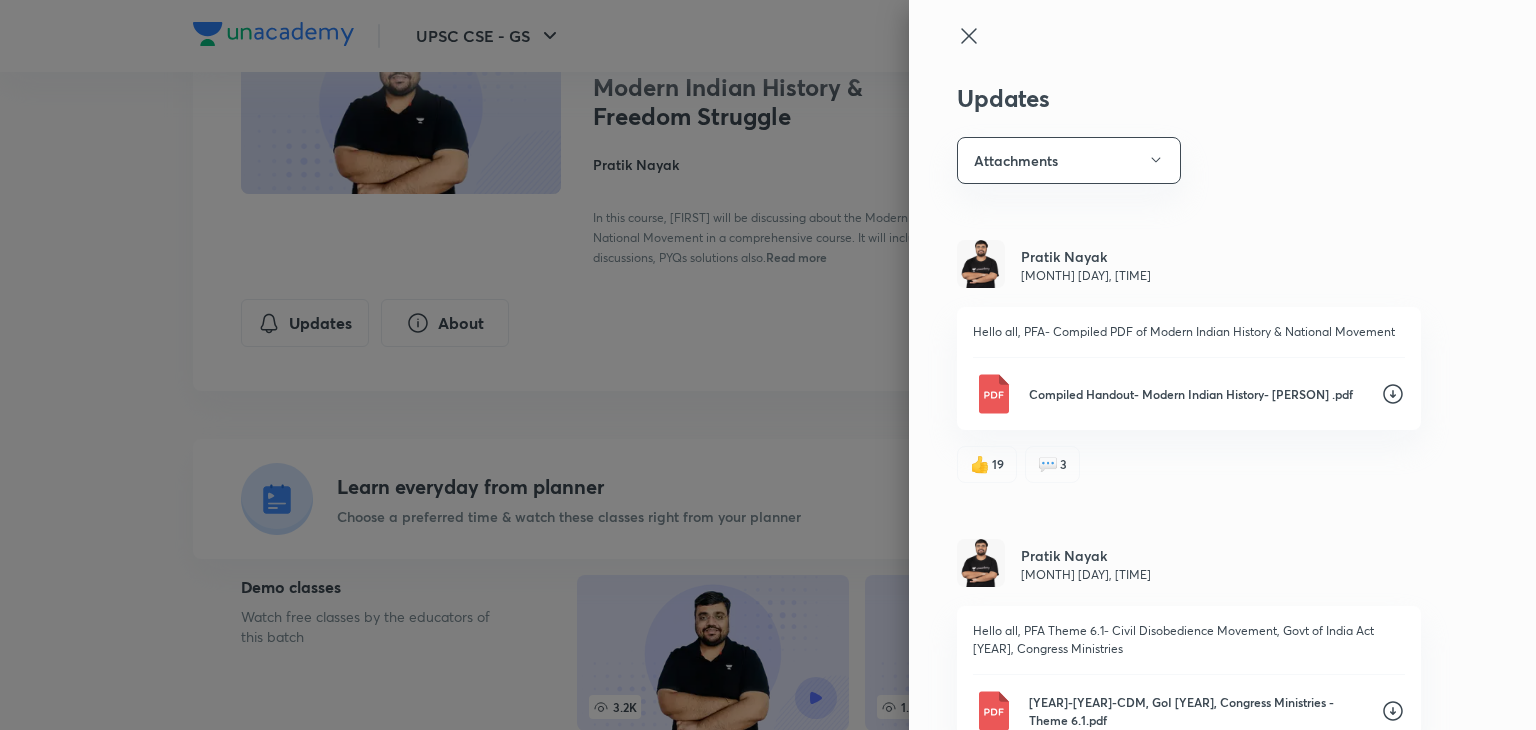 click at bounding box center (768, 365) 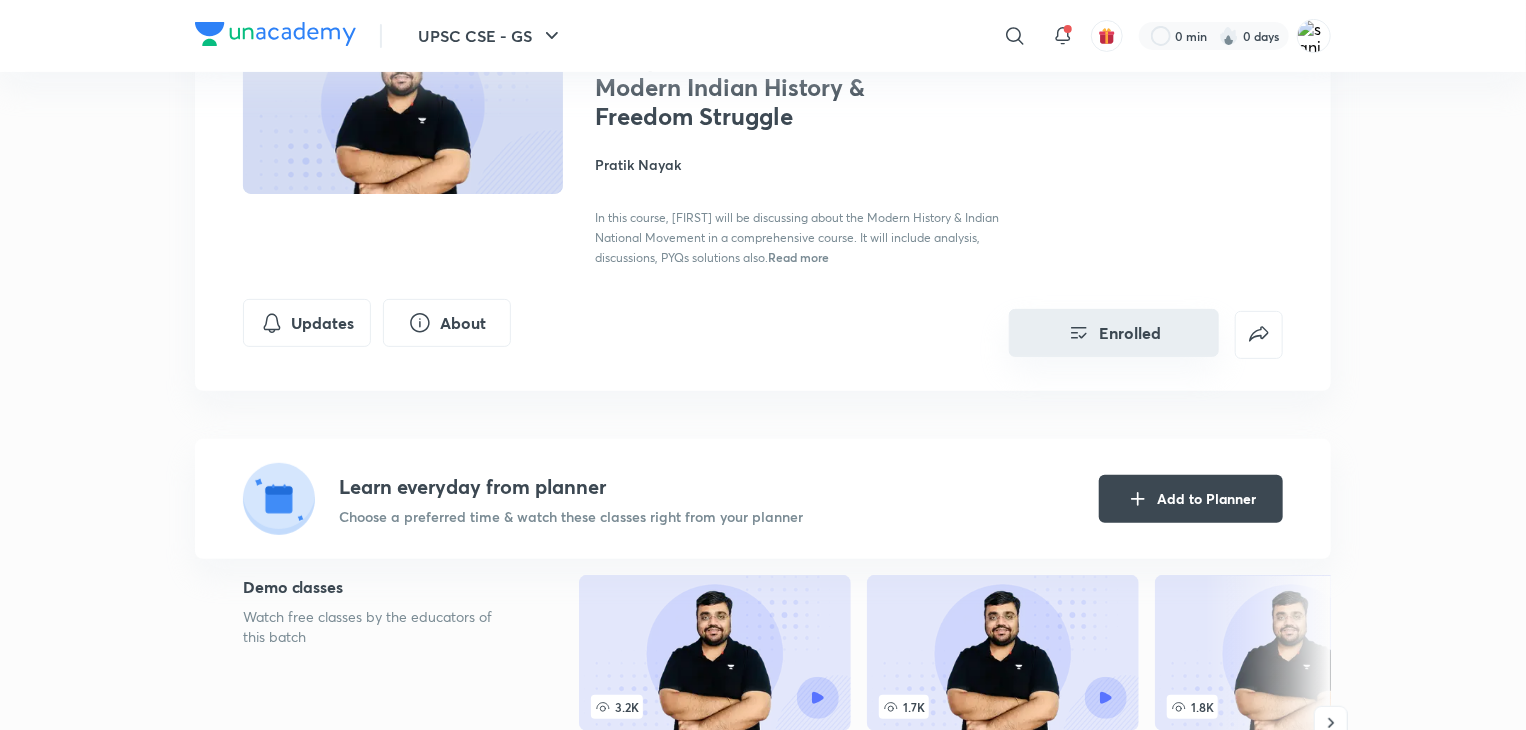 click on "Enrolled" at bounding box center (1114, 333) 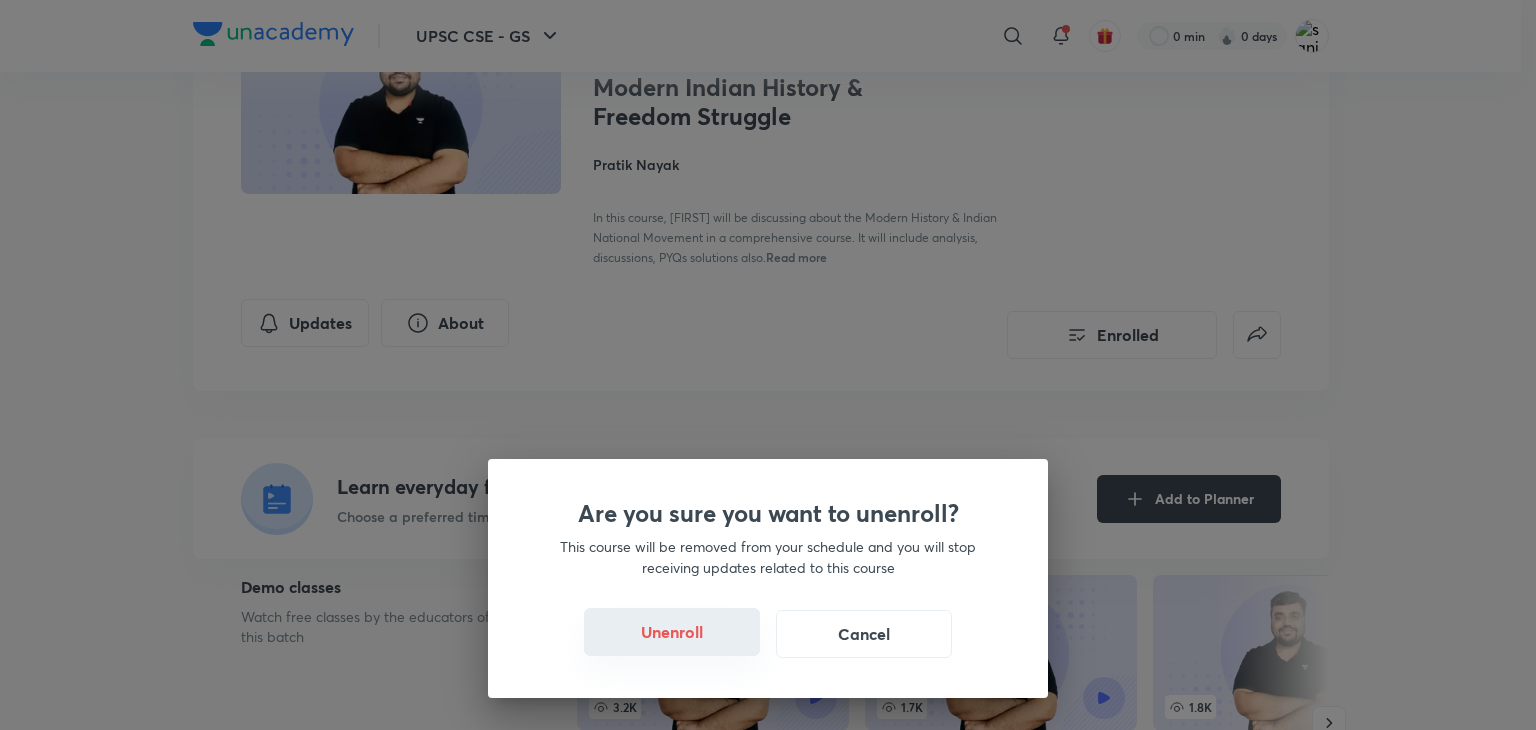 click on "Unenroll" at bounding box center (672, 632) 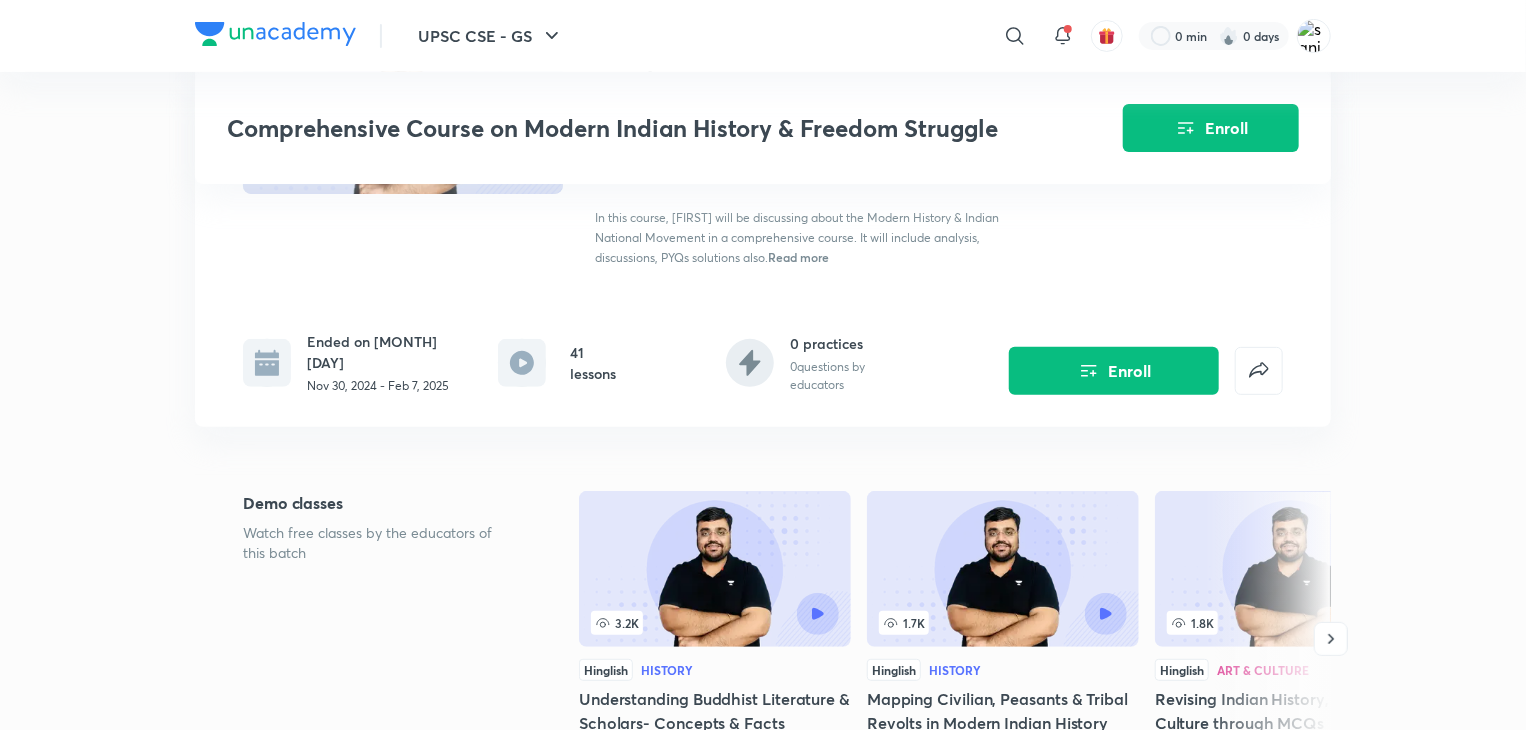 scroll, scrollTop: 632, scrollLeft: 0, axis: vertical 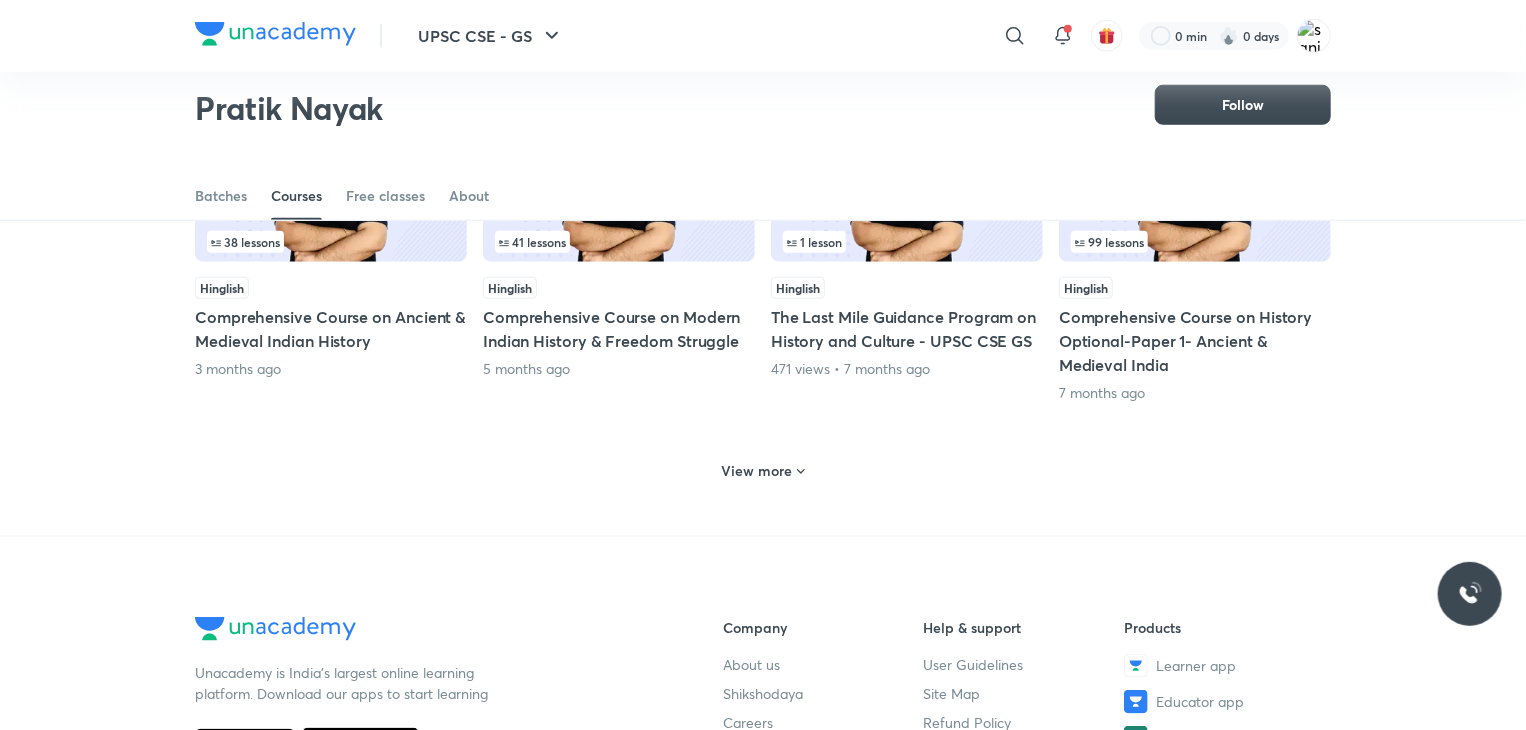 click on "View more" at bounding box center (757, 471) 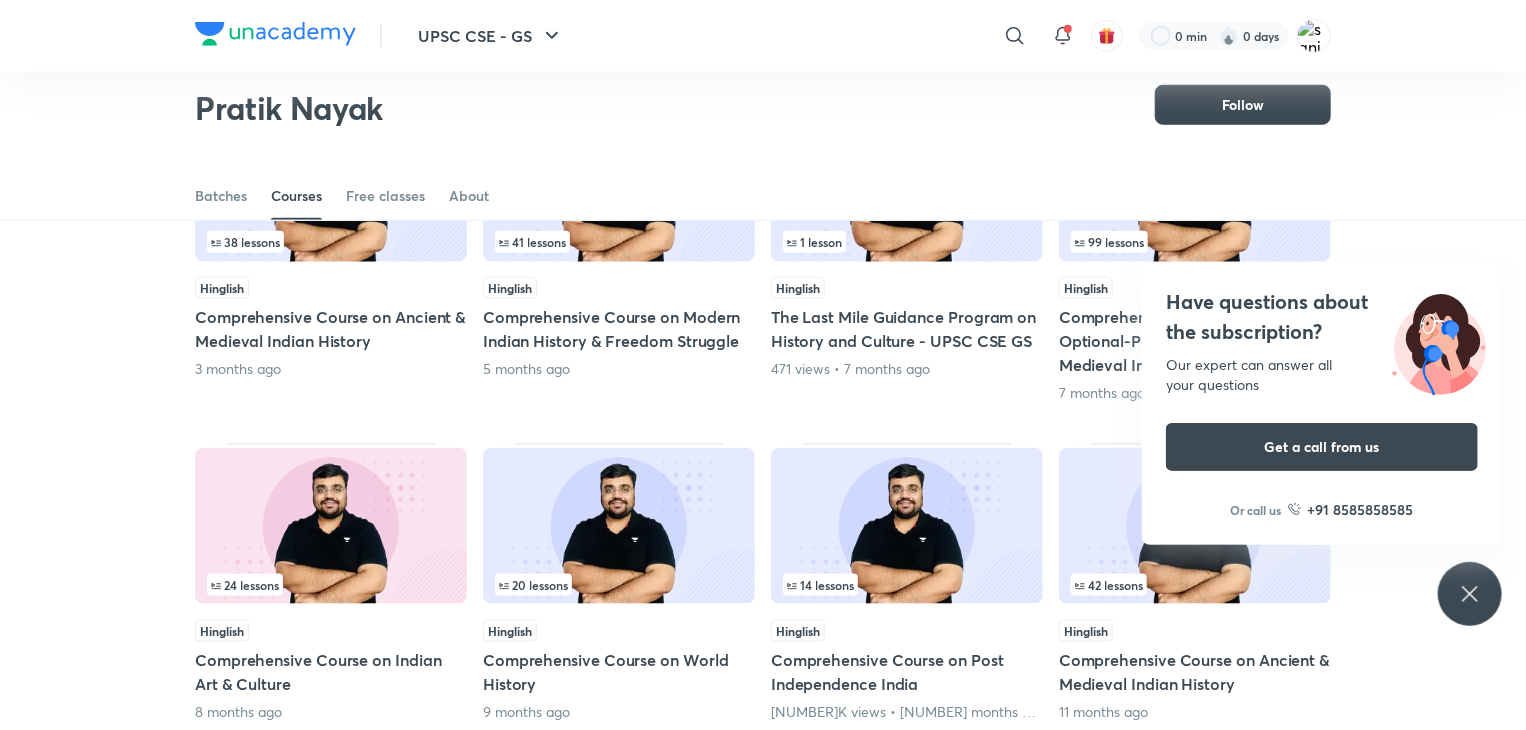 click on "Have questions about the subscription? Our expert can answer all your questions Get a call from us Or call us +91 8585858585" at bounding box center (1470, 594) 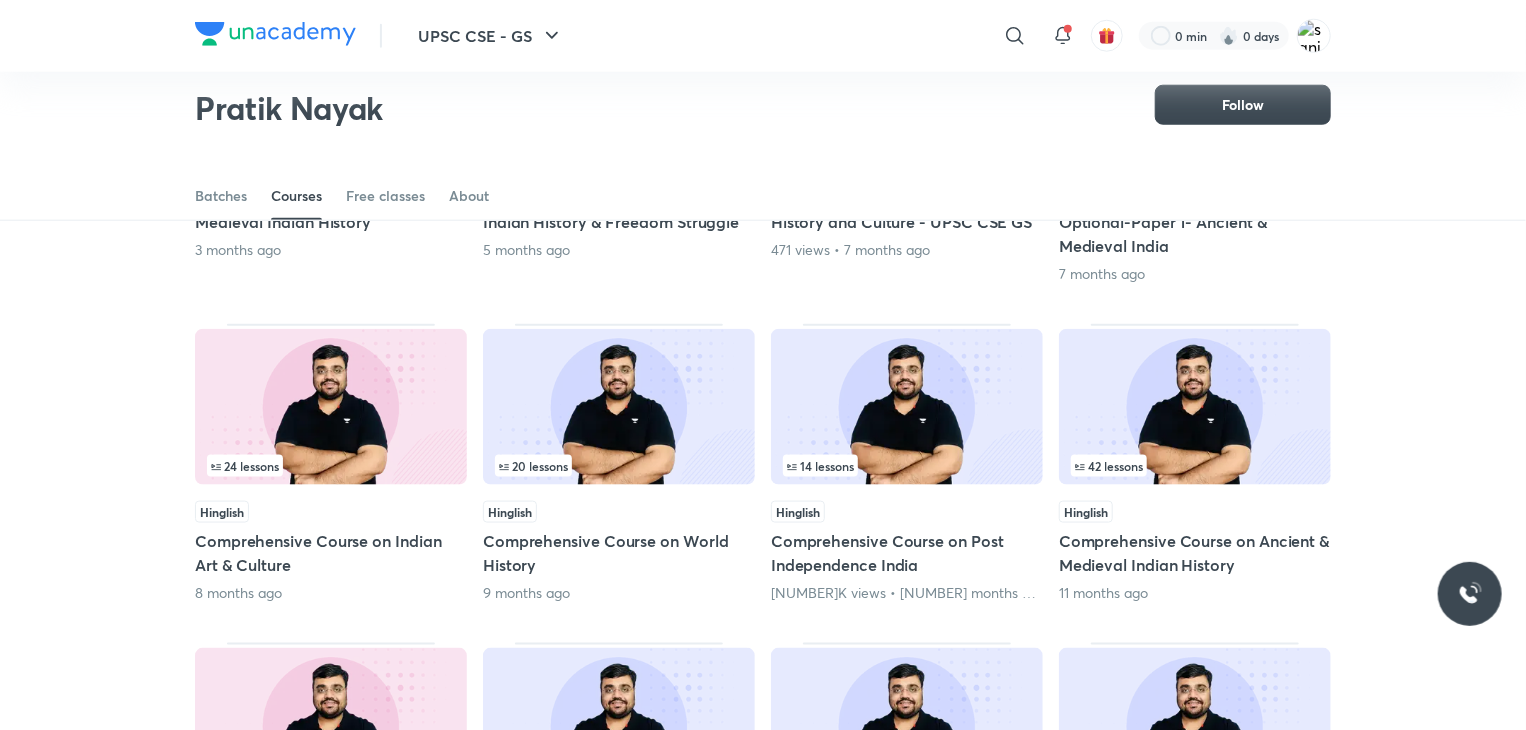 scroll, scrollTop: 1041, scrollLeft: 0, axis: vertical 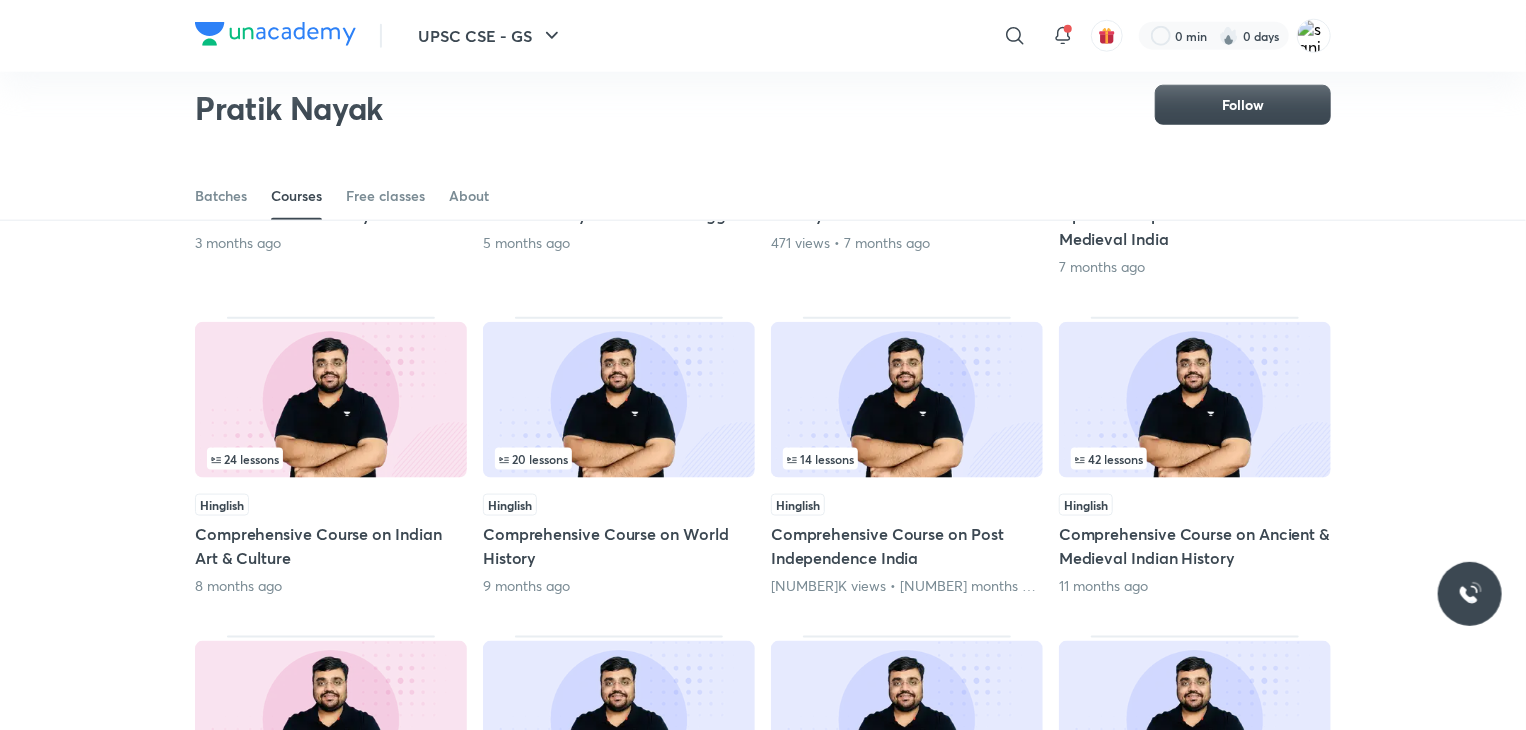 click on "Batches Courses Free classes About" at bounding box center (763, 196) 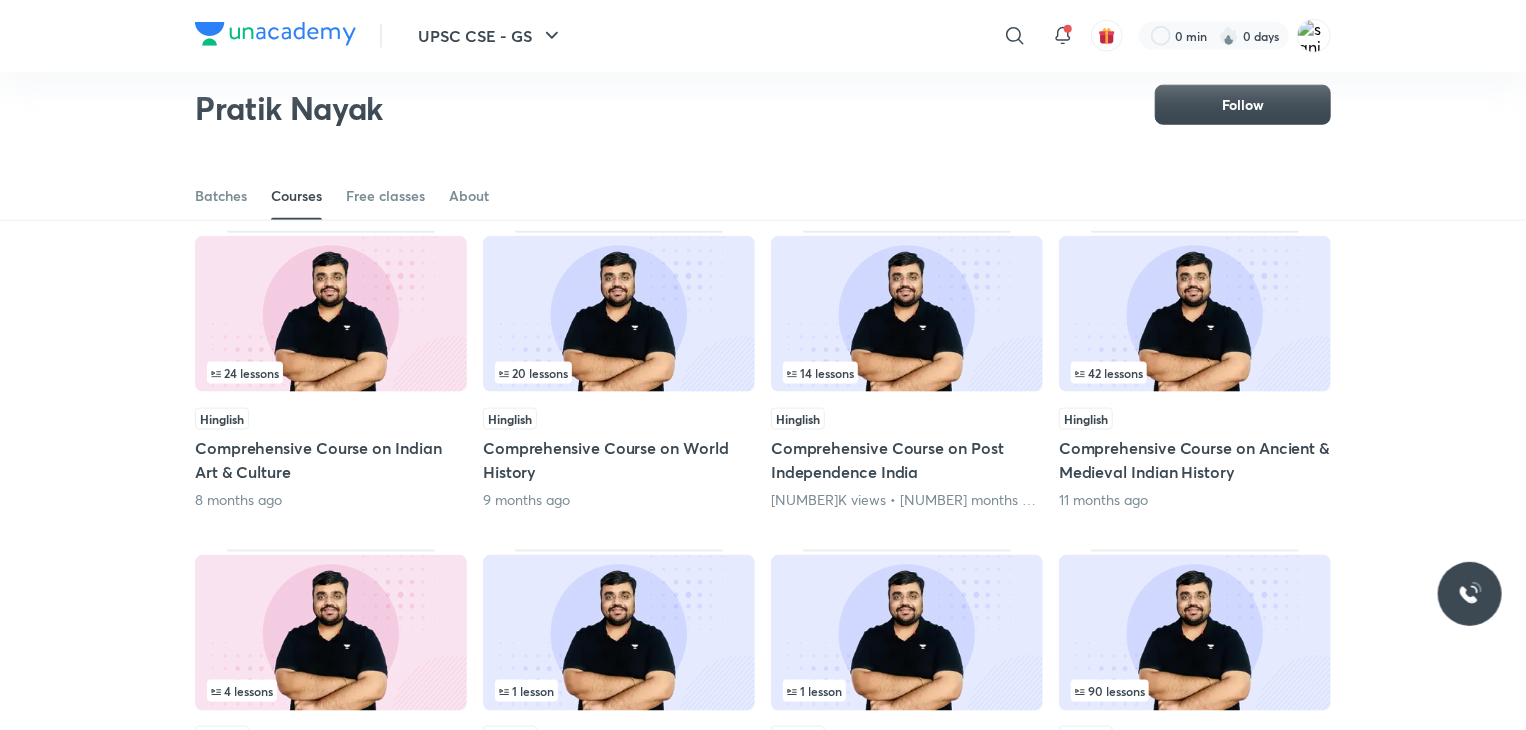 scroll, scrollTop: 1129, scrollLeft: 0, axis: vertical 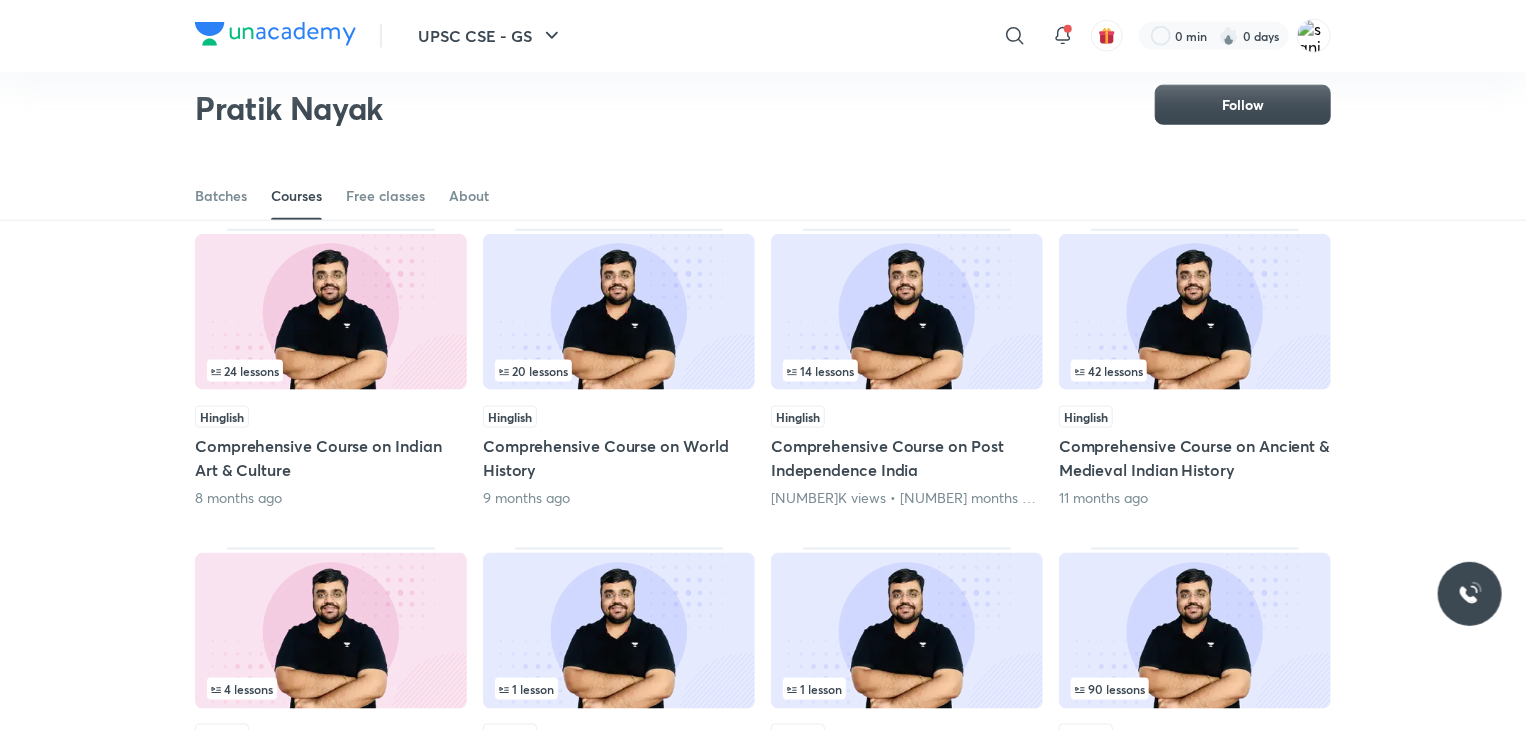 click at bounding box center [331, 312] 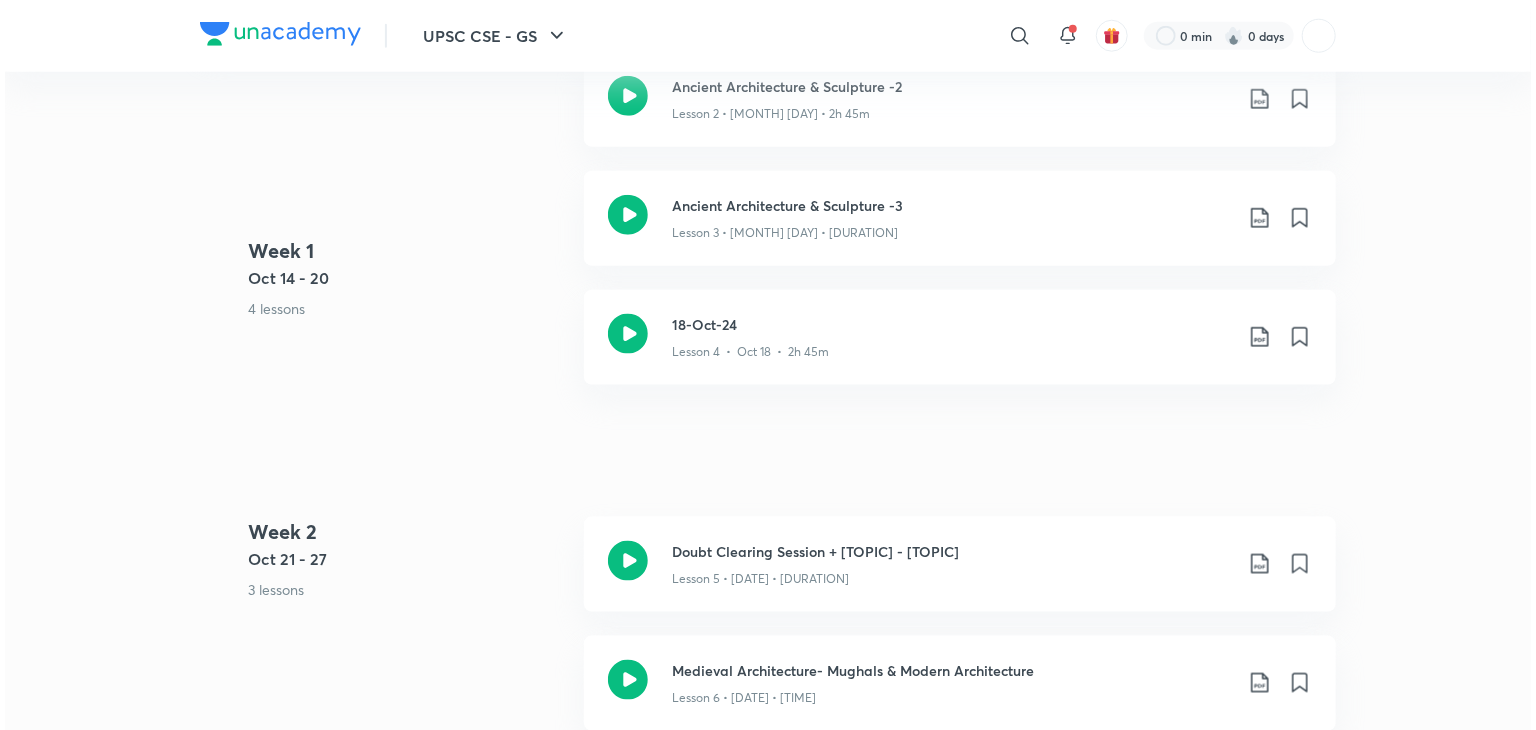 scroll, scrollTop: 0, scrollLeft: 0, axis: both 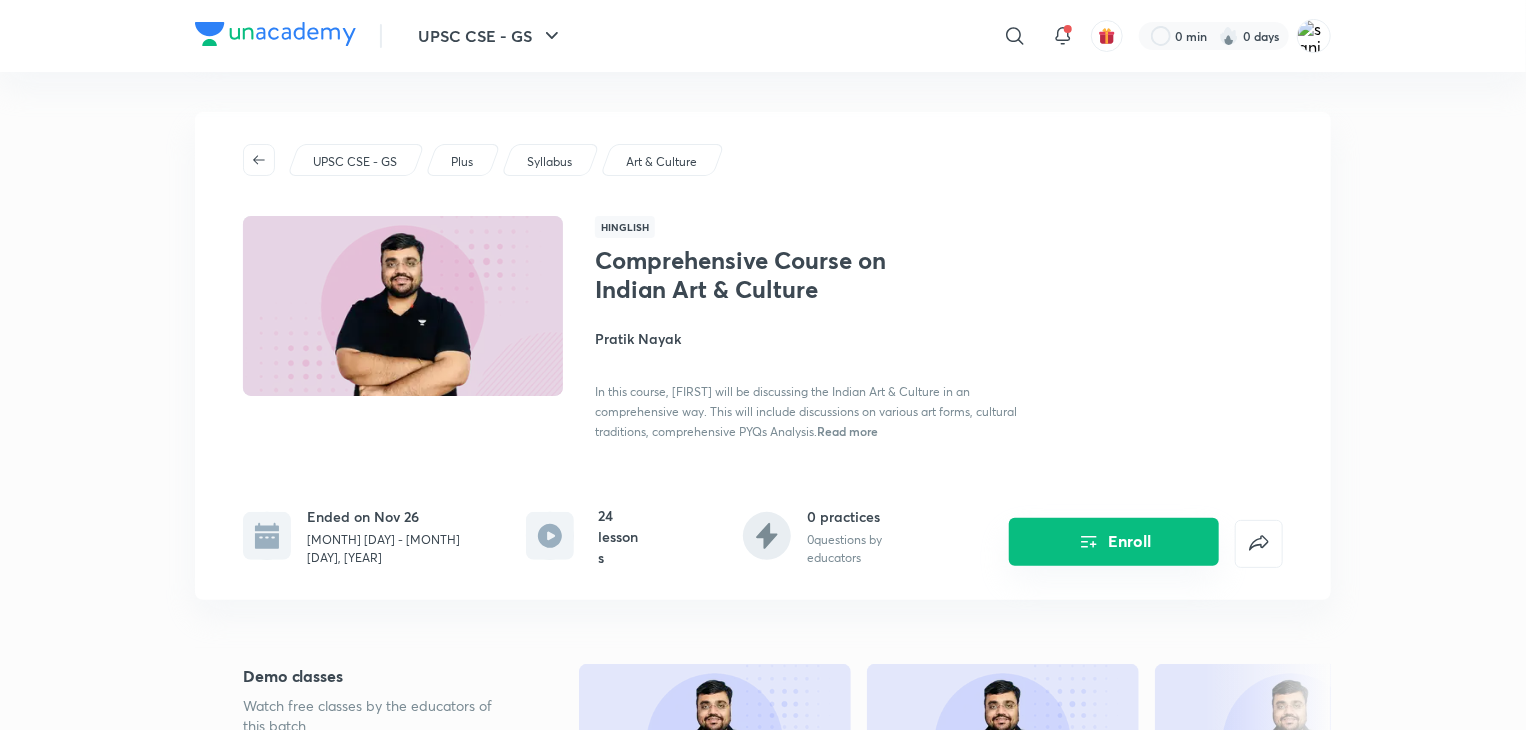 click 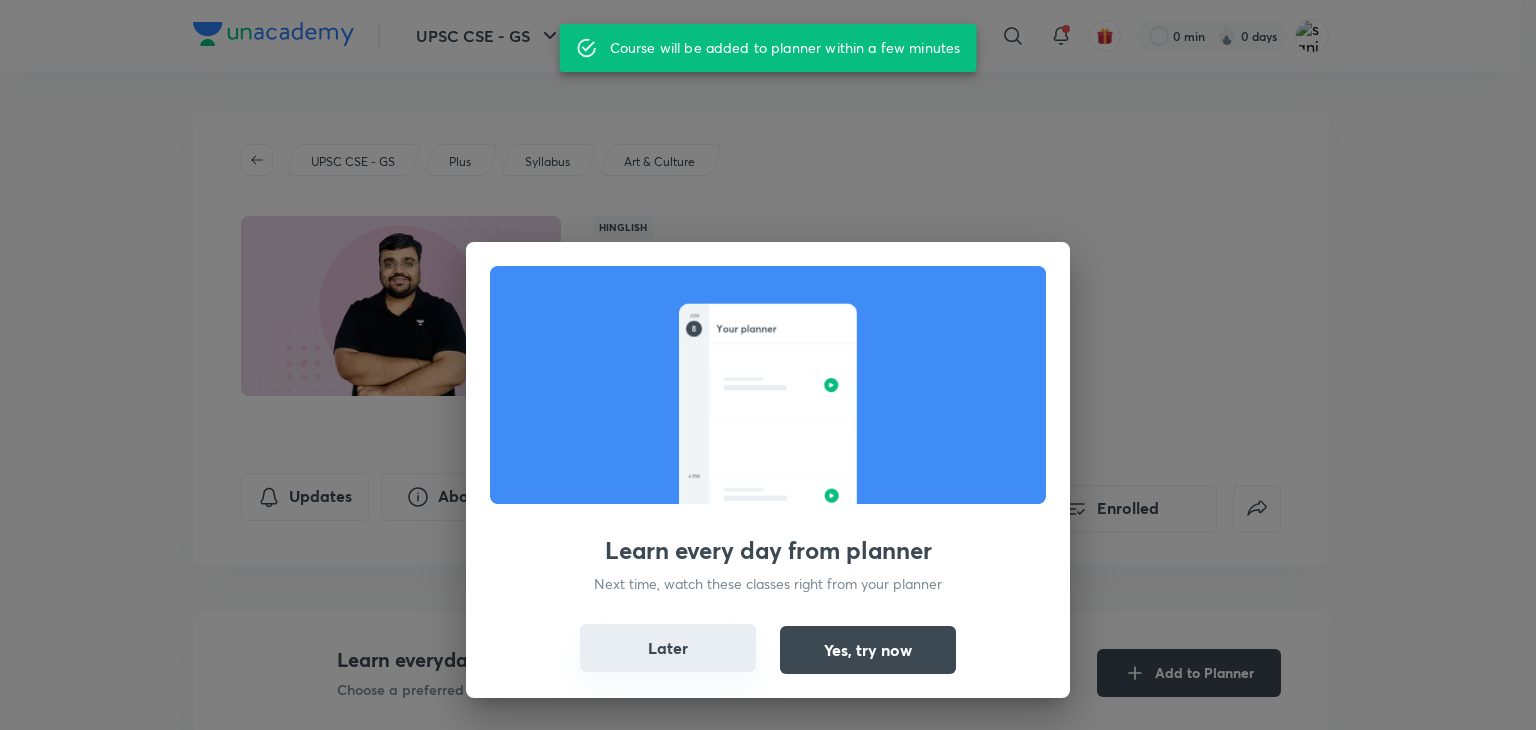 click on "Later" at bounding box center [668, 648] 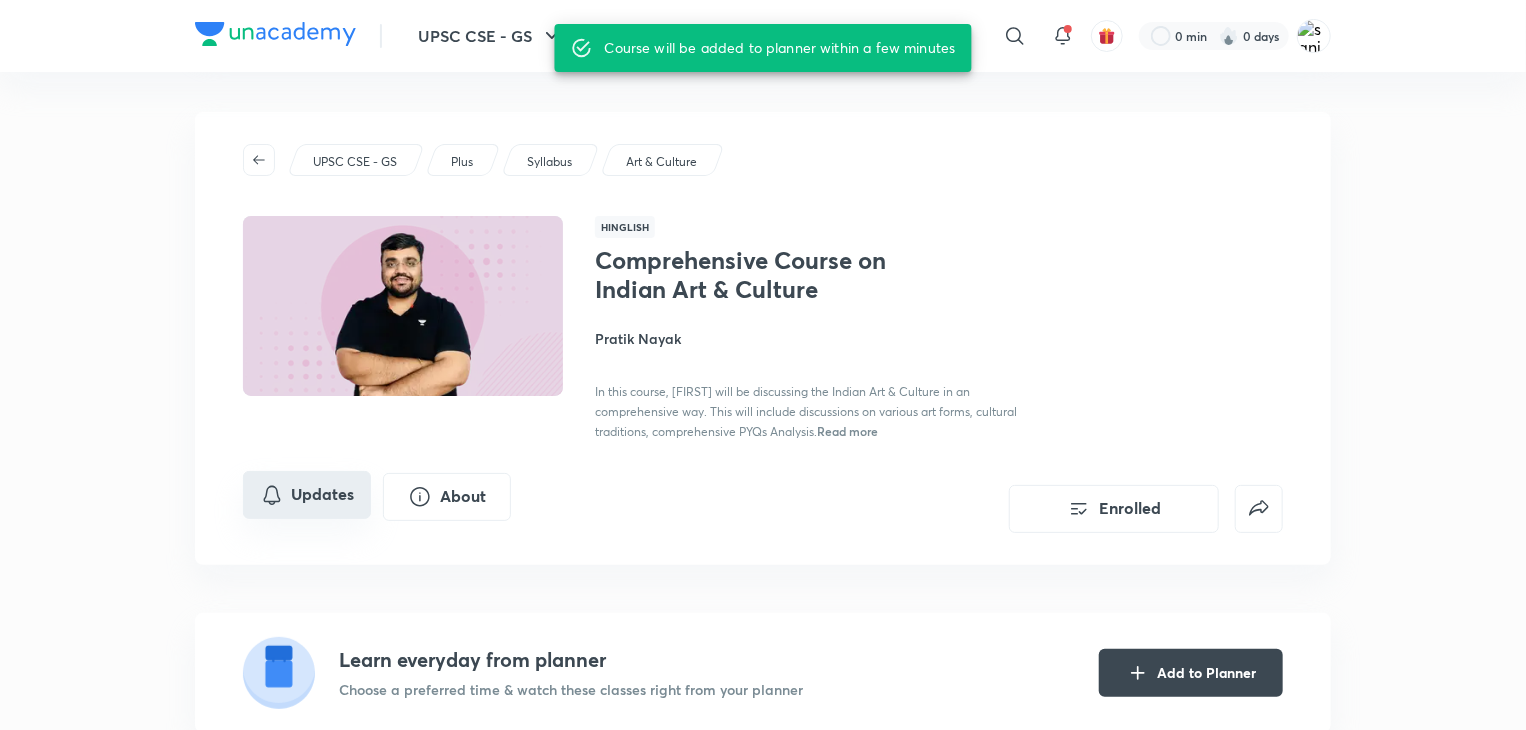 click on "Updates" at bounding box center (307, 495) 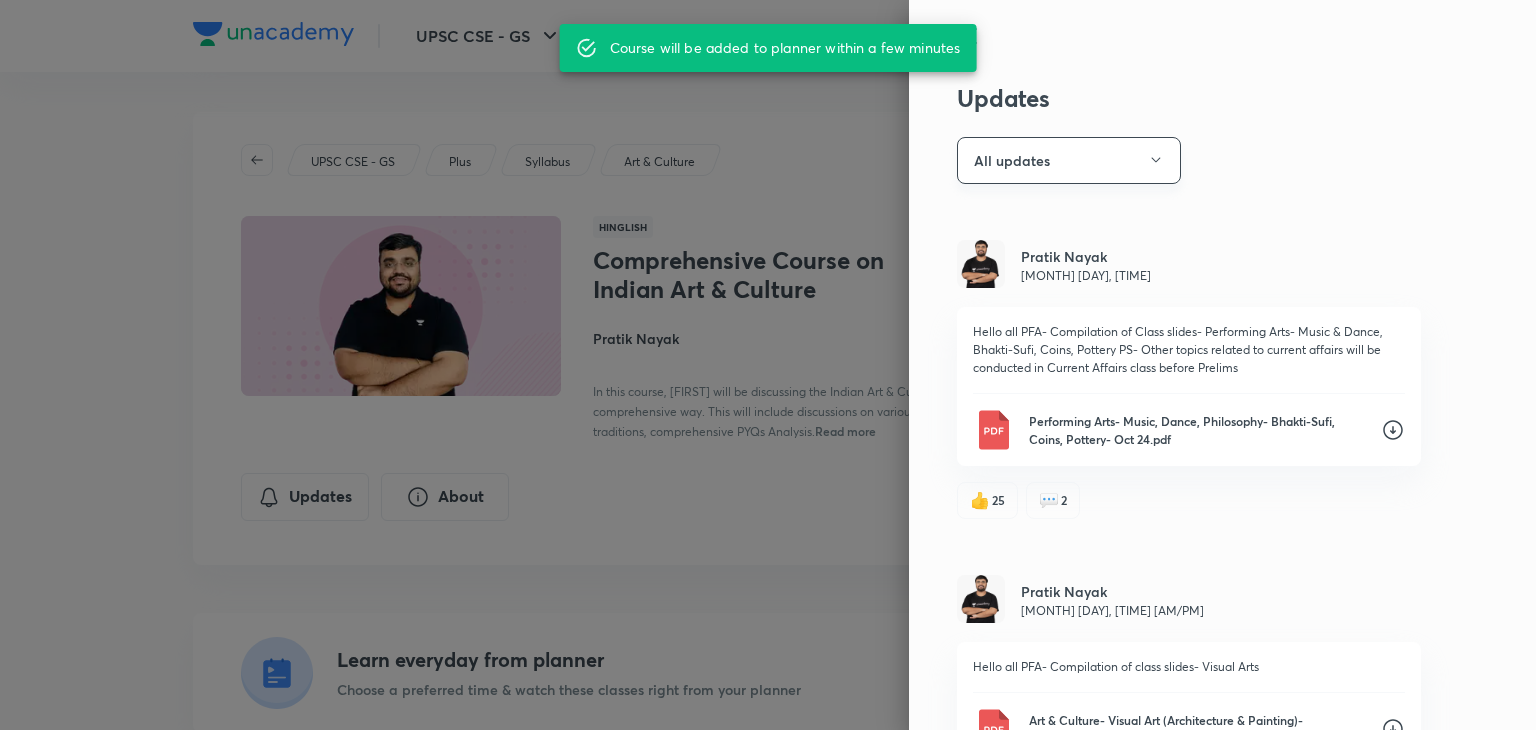 click on "All updates" at bounding box center (1069, 160) 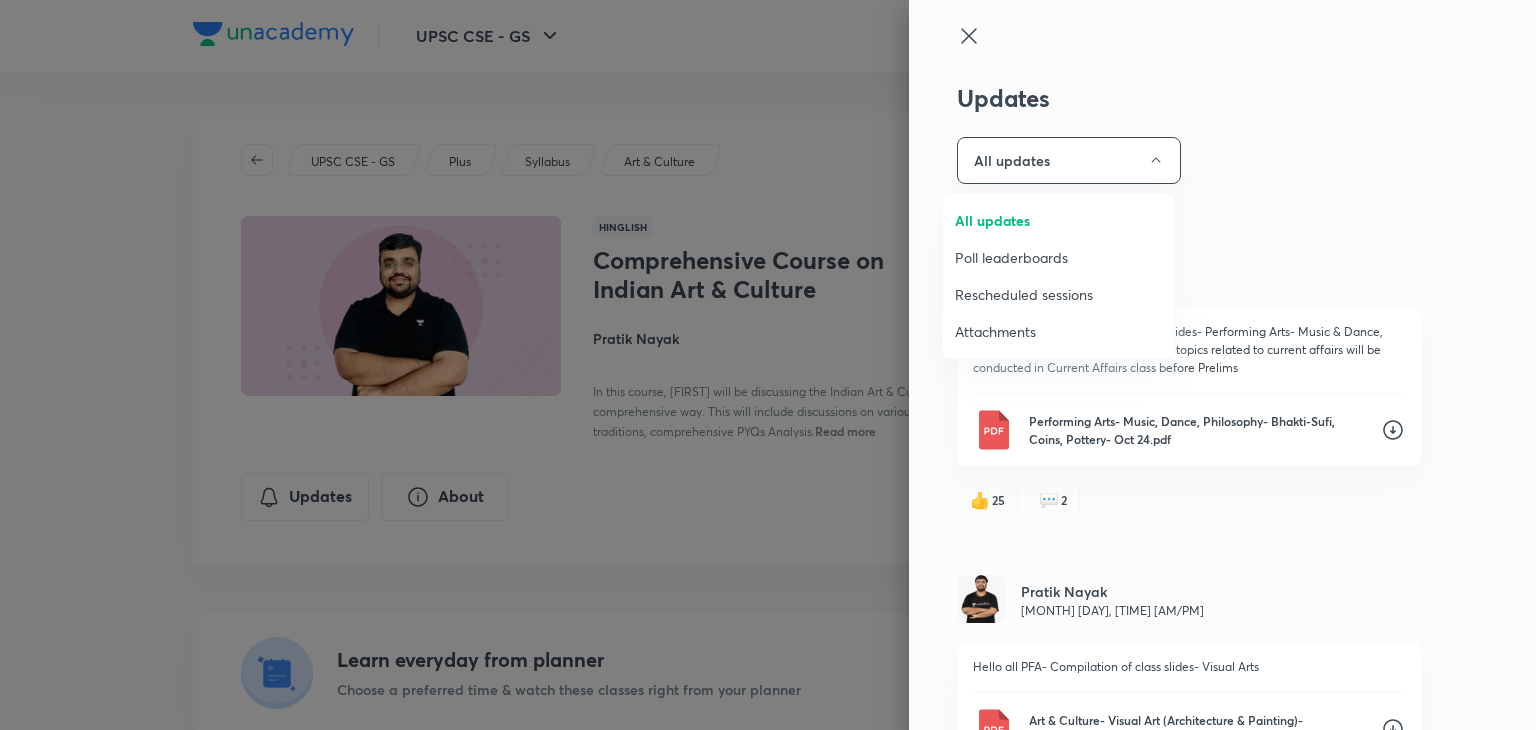 click on "Attachments" at bounding box center (1058, 331) 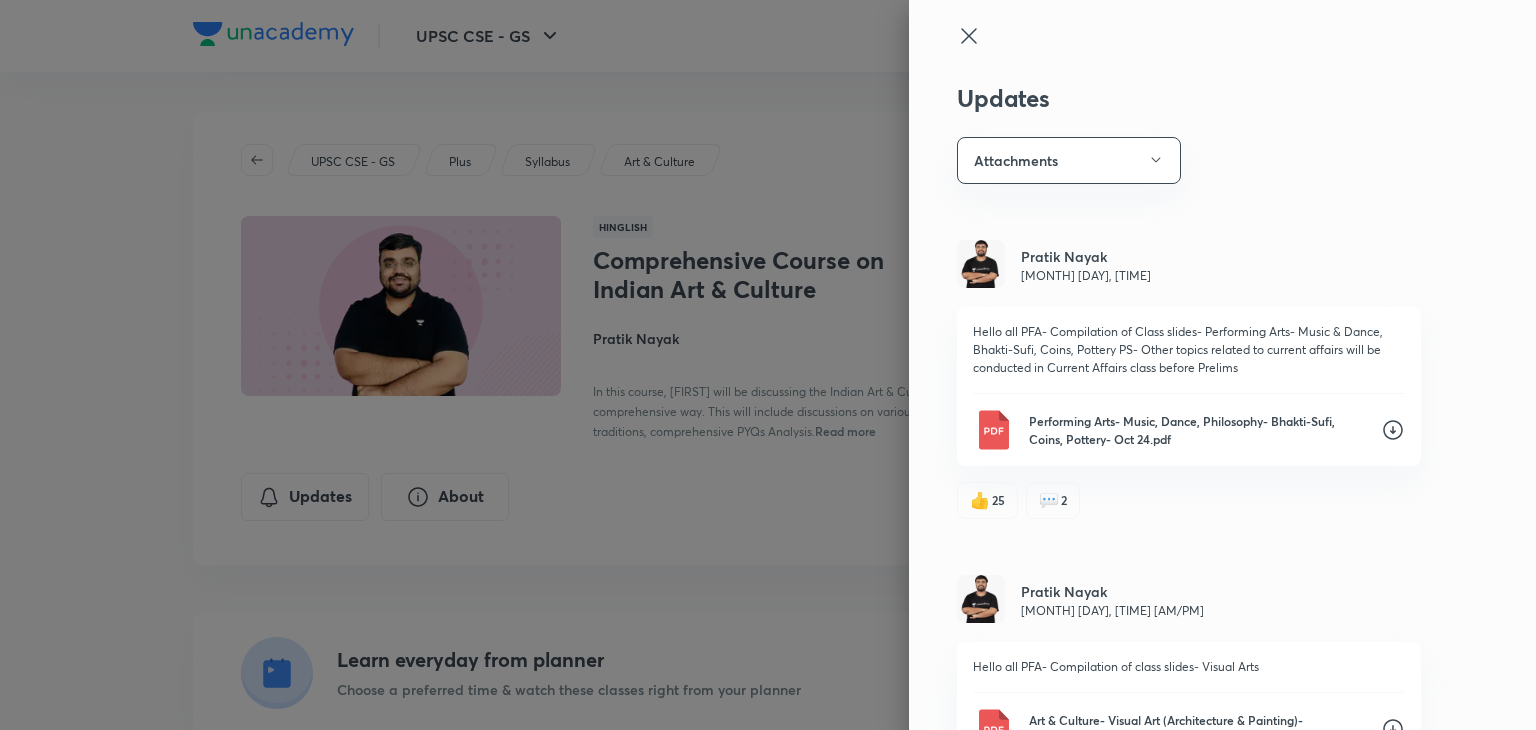 scroll, scrollTop: 110, scrollLeft: 0, axis: vertical 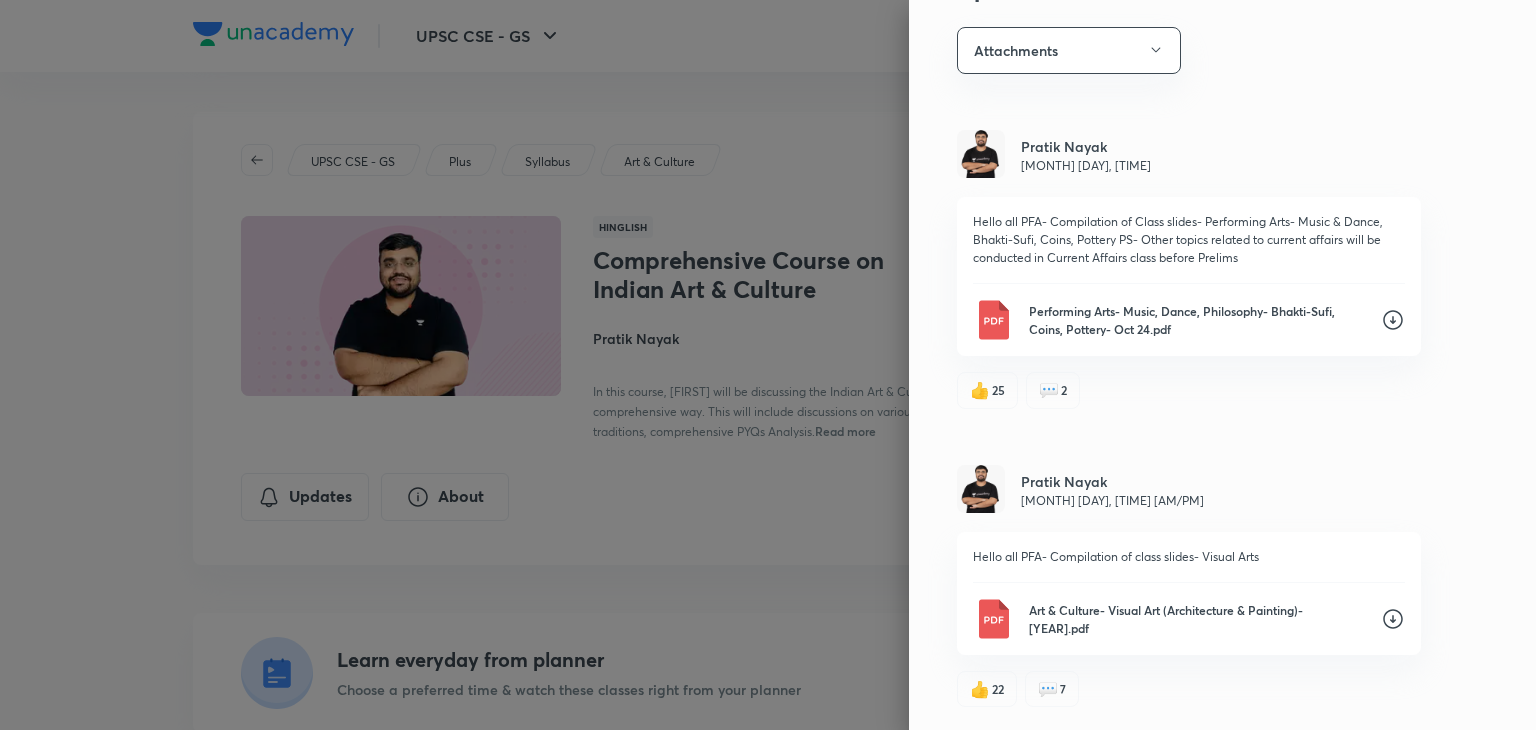 click 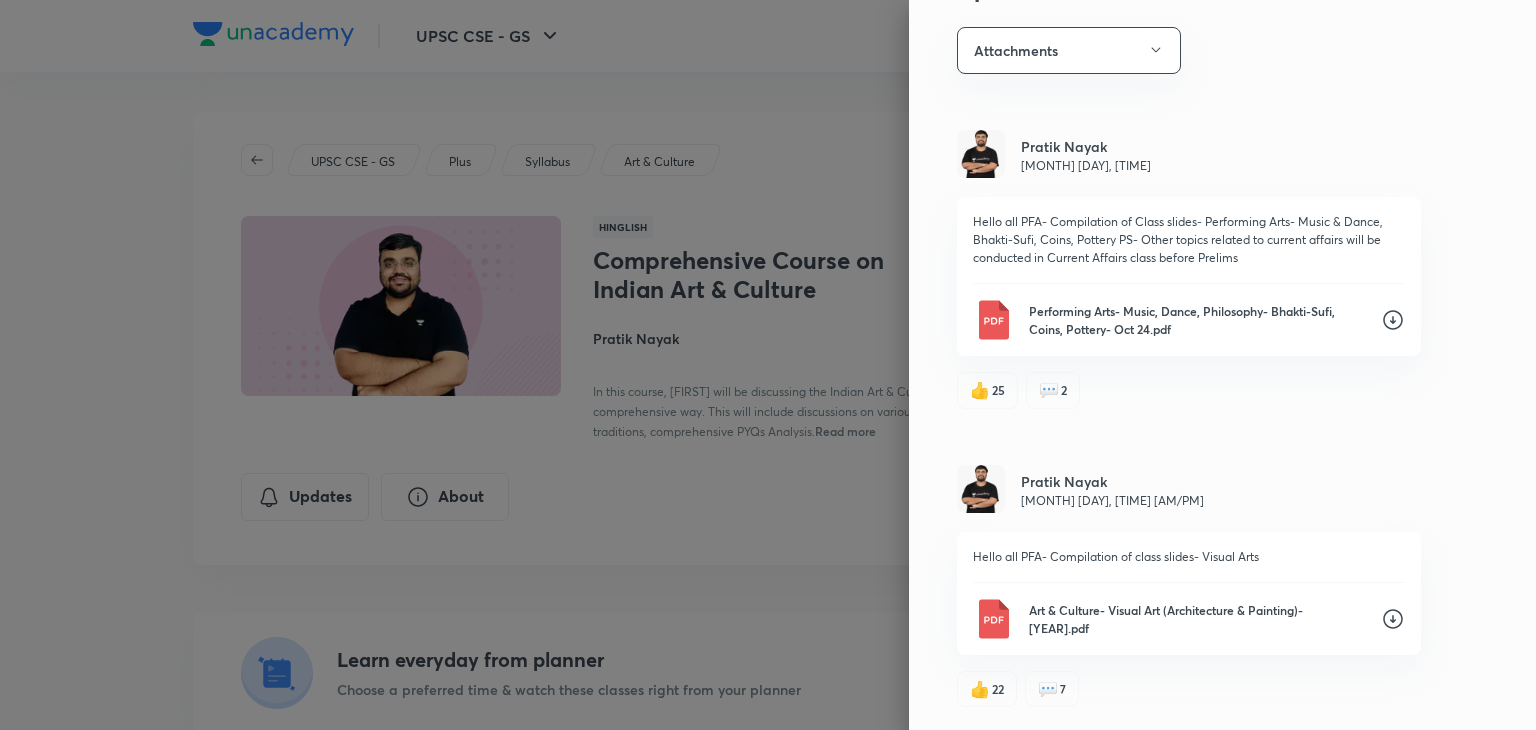 click 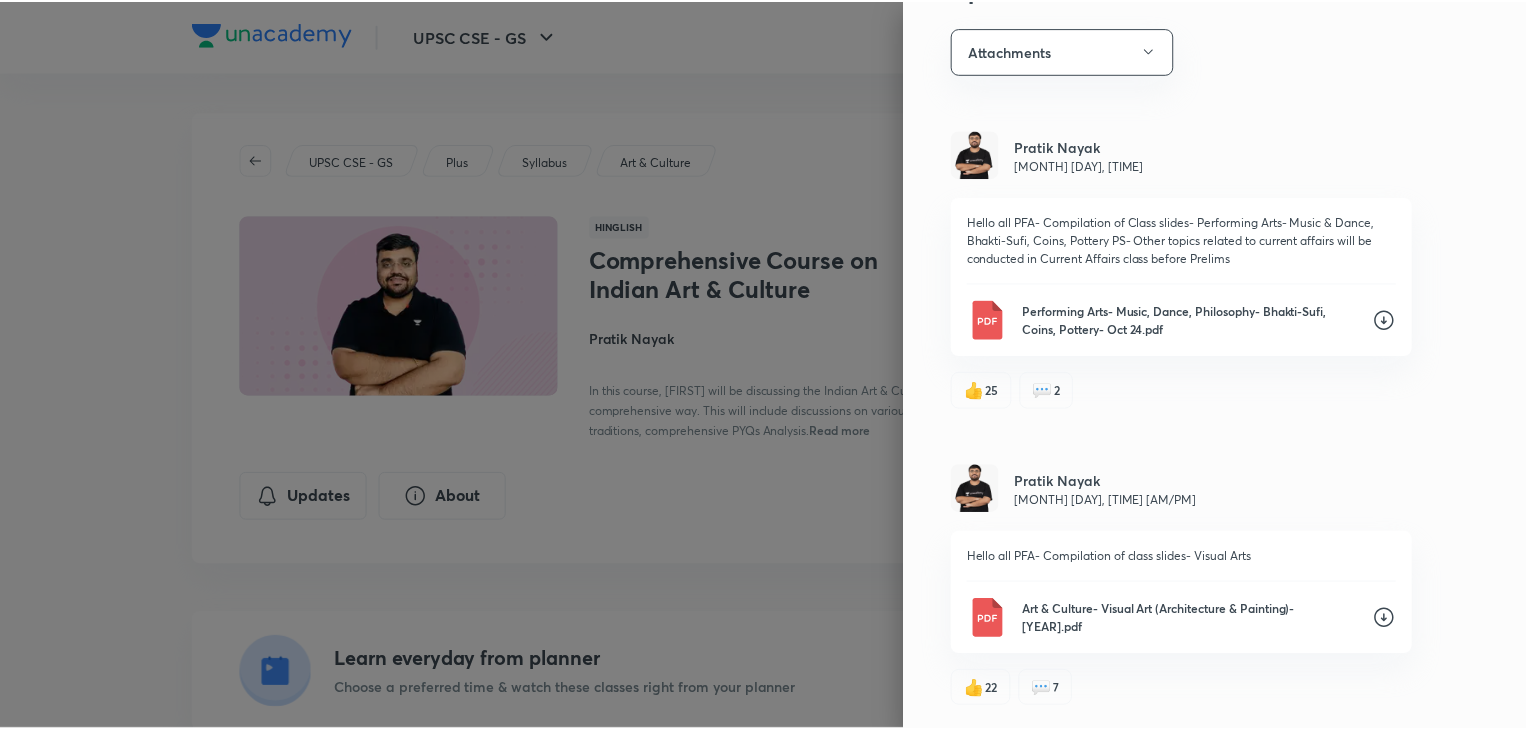 scroll, scrollTop: 0, scrollLeft: 0, axis: both 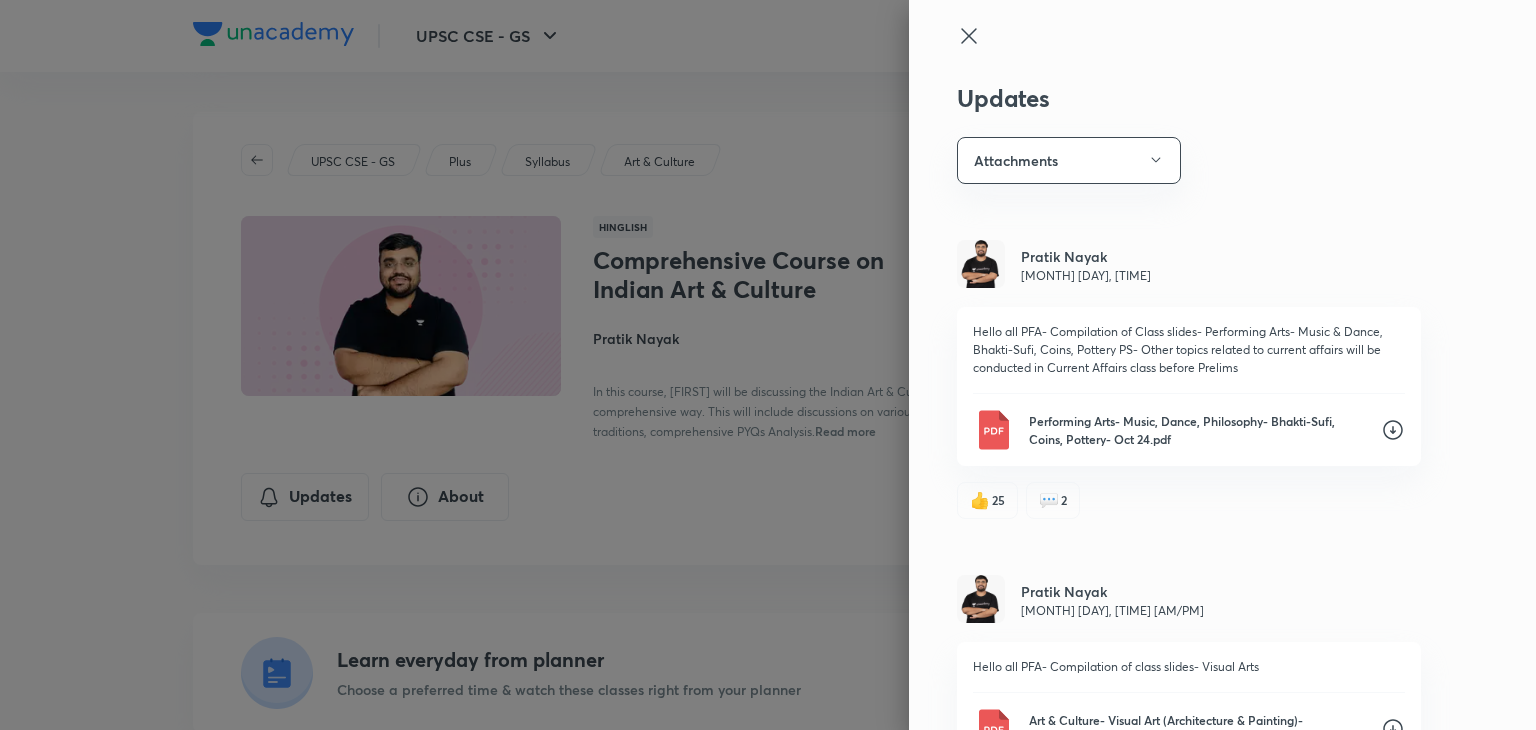 click at bounding box center (768, 365) 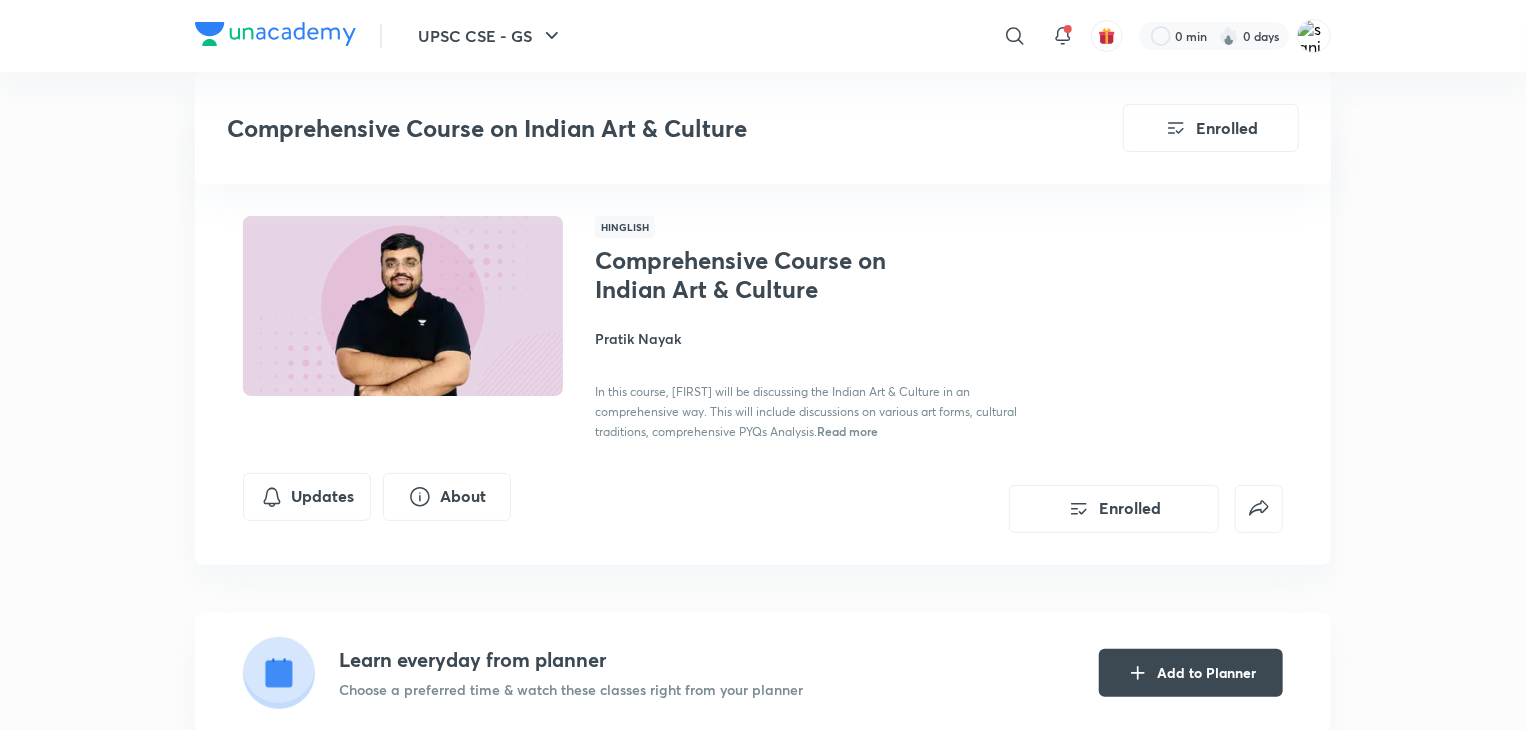 scroll, scrollTop: 1129, scrollLeft: 0, axis: vertical 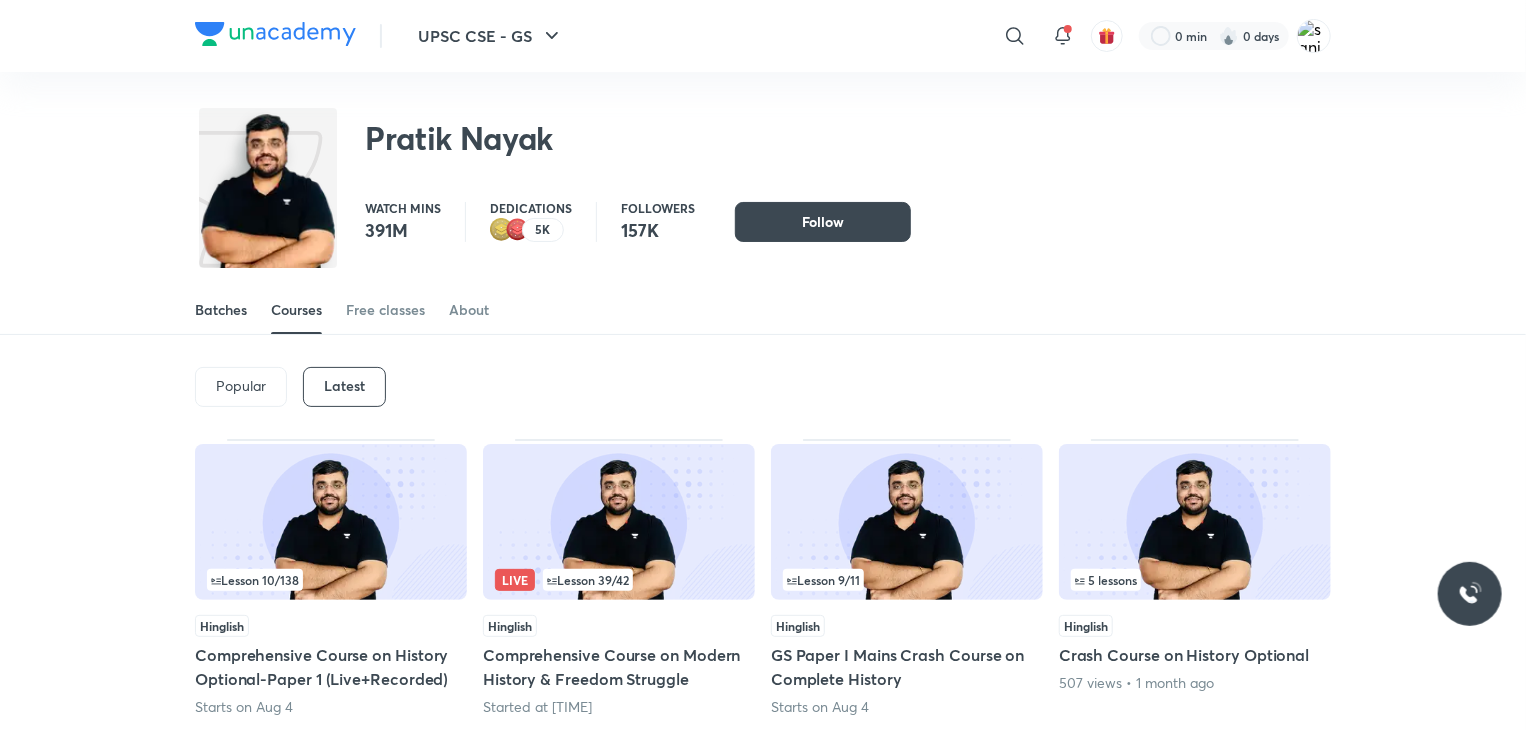 click on "Batches" at bounding box center [221, 310] 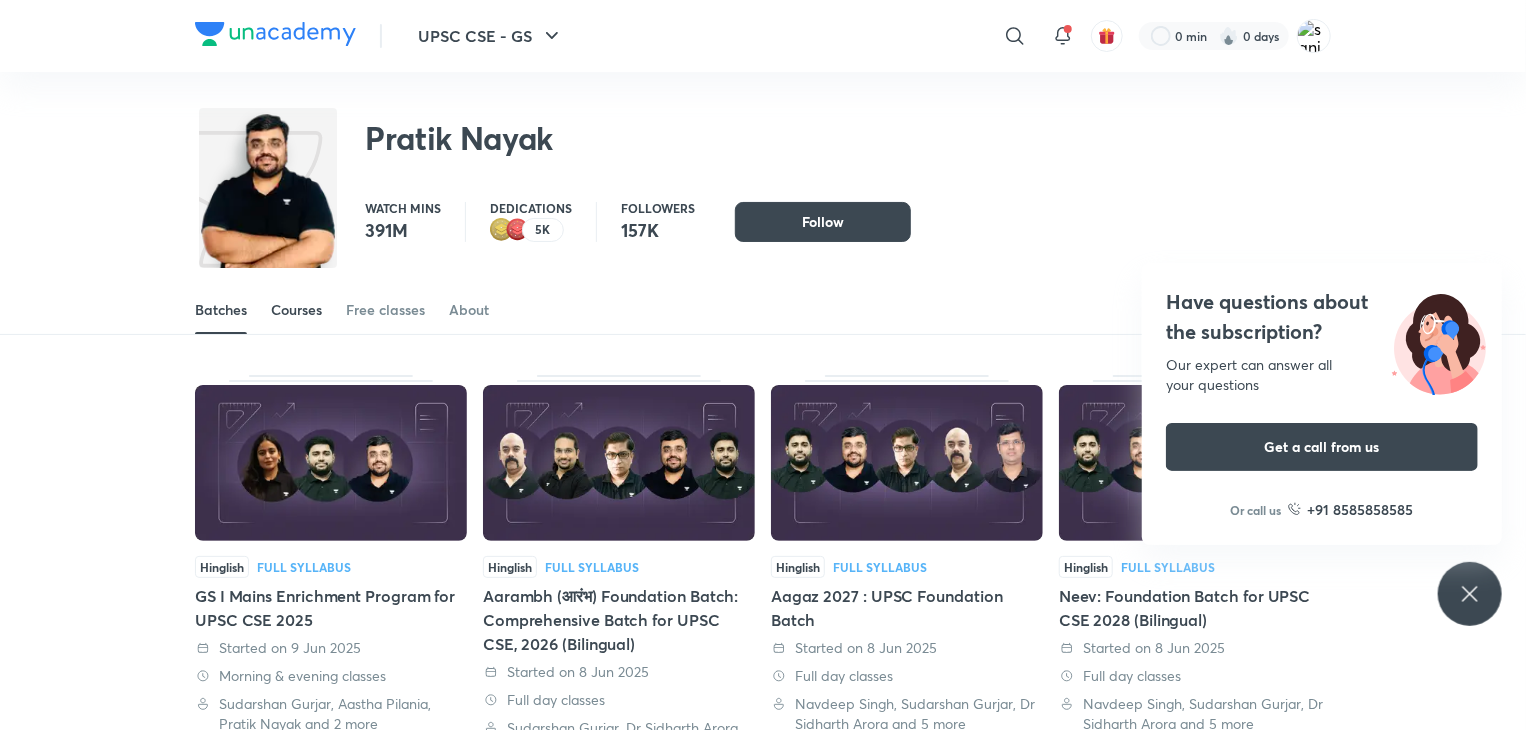 click on "Courses" at bounding box center (296, 310) 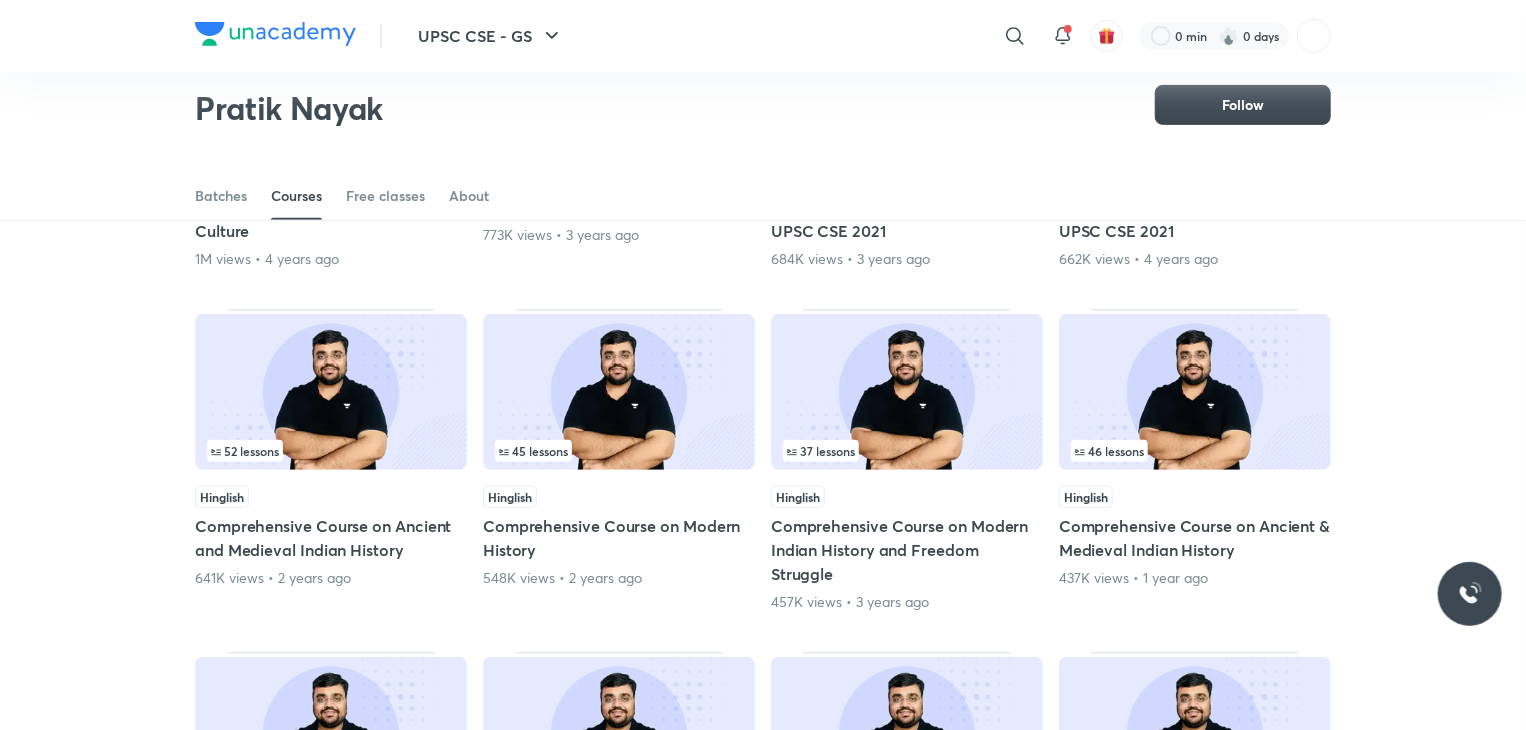 scroll, scrollTop: 419, scrollLeft: 0, axis: vertical 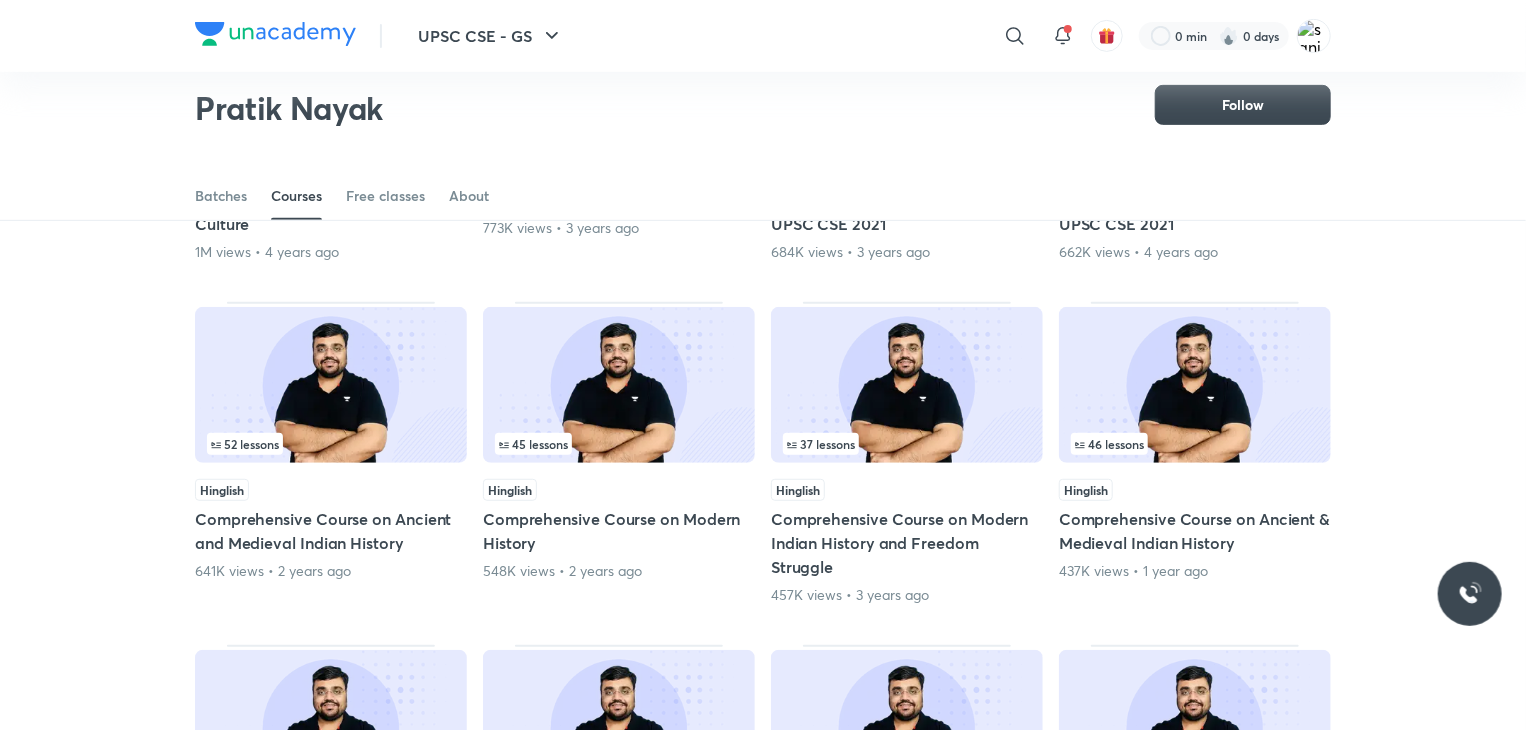 click on "46   lessons" at bounding box center (1195, 444) 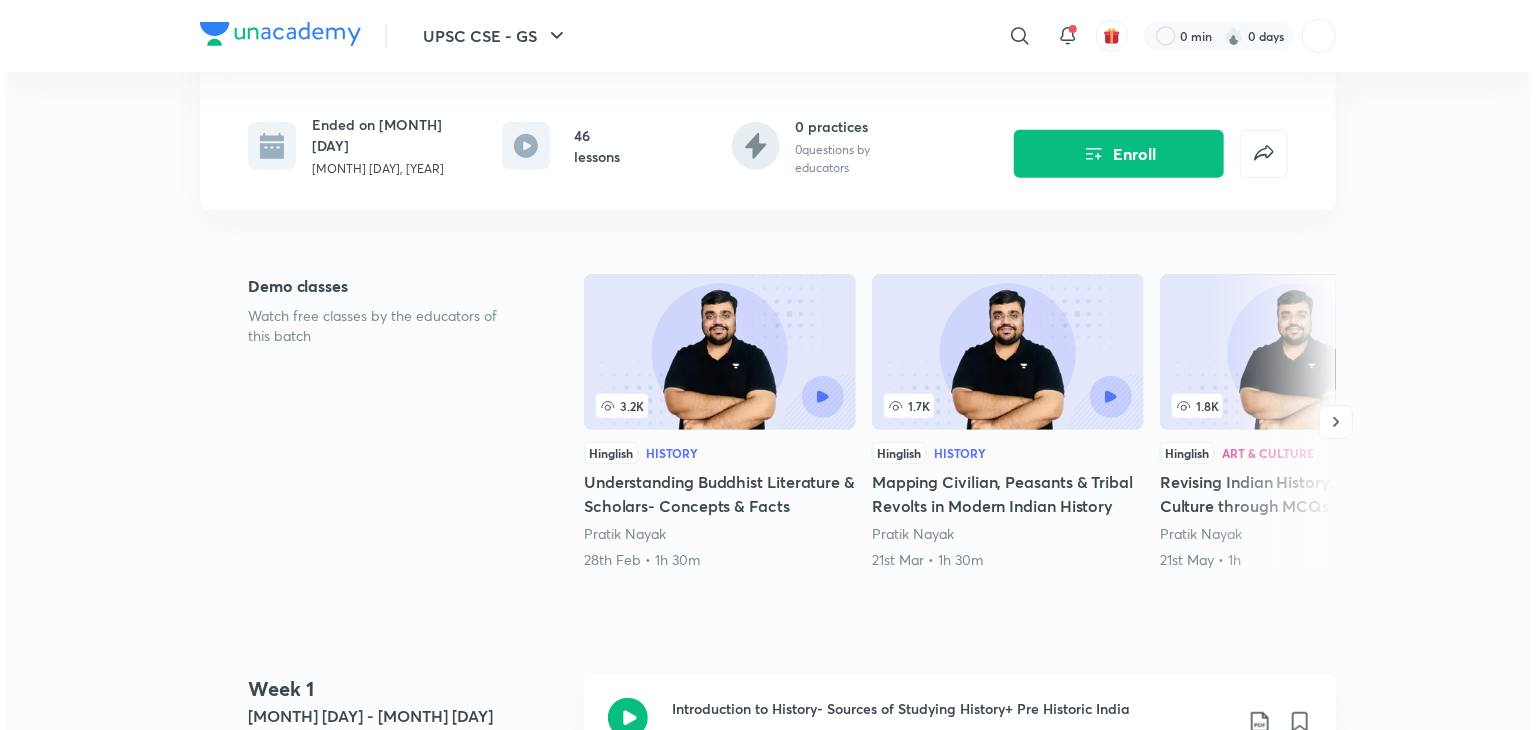 scroll, scrollTop: 0, scrollLeft: 0, axis: both 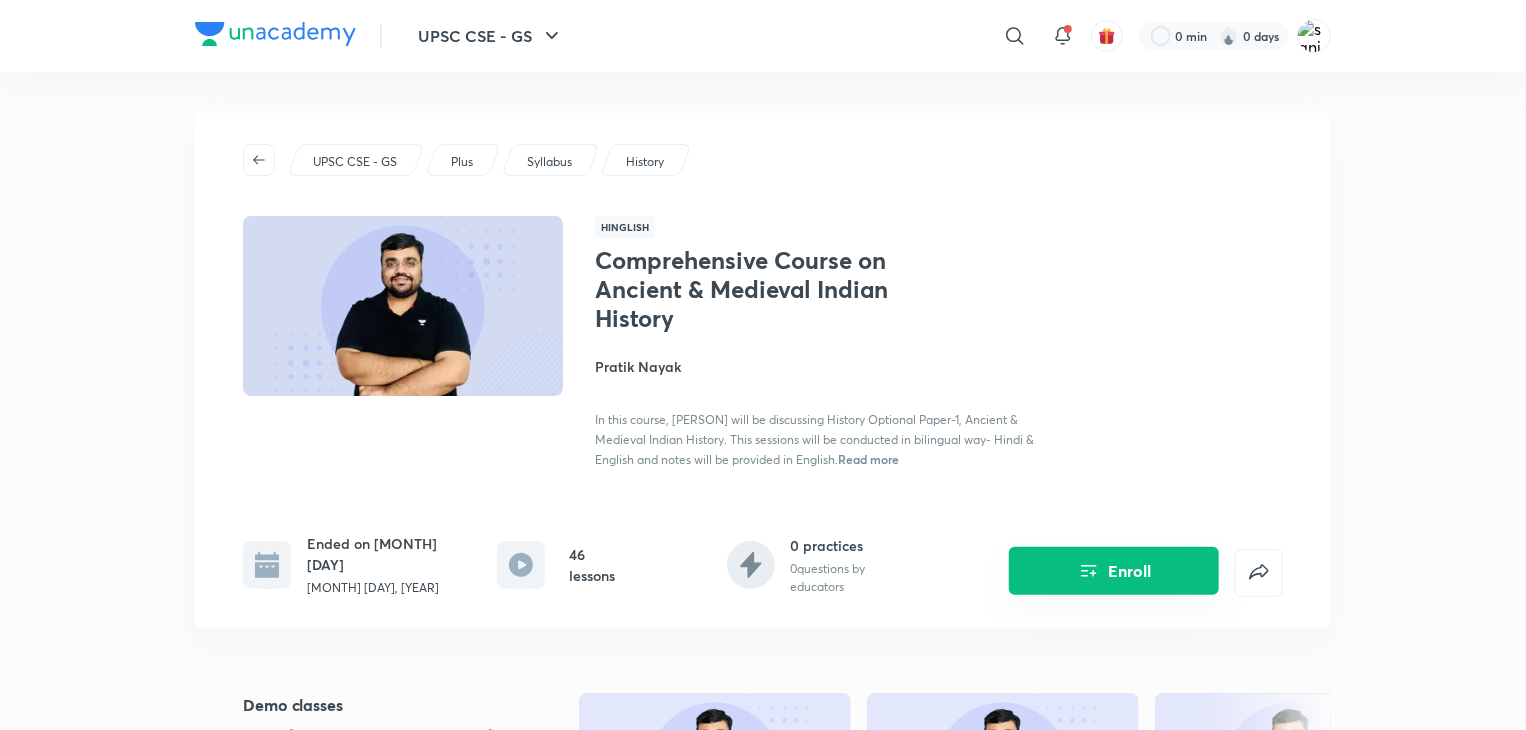 click on "Enroll" at bounding box center (1114, 571) 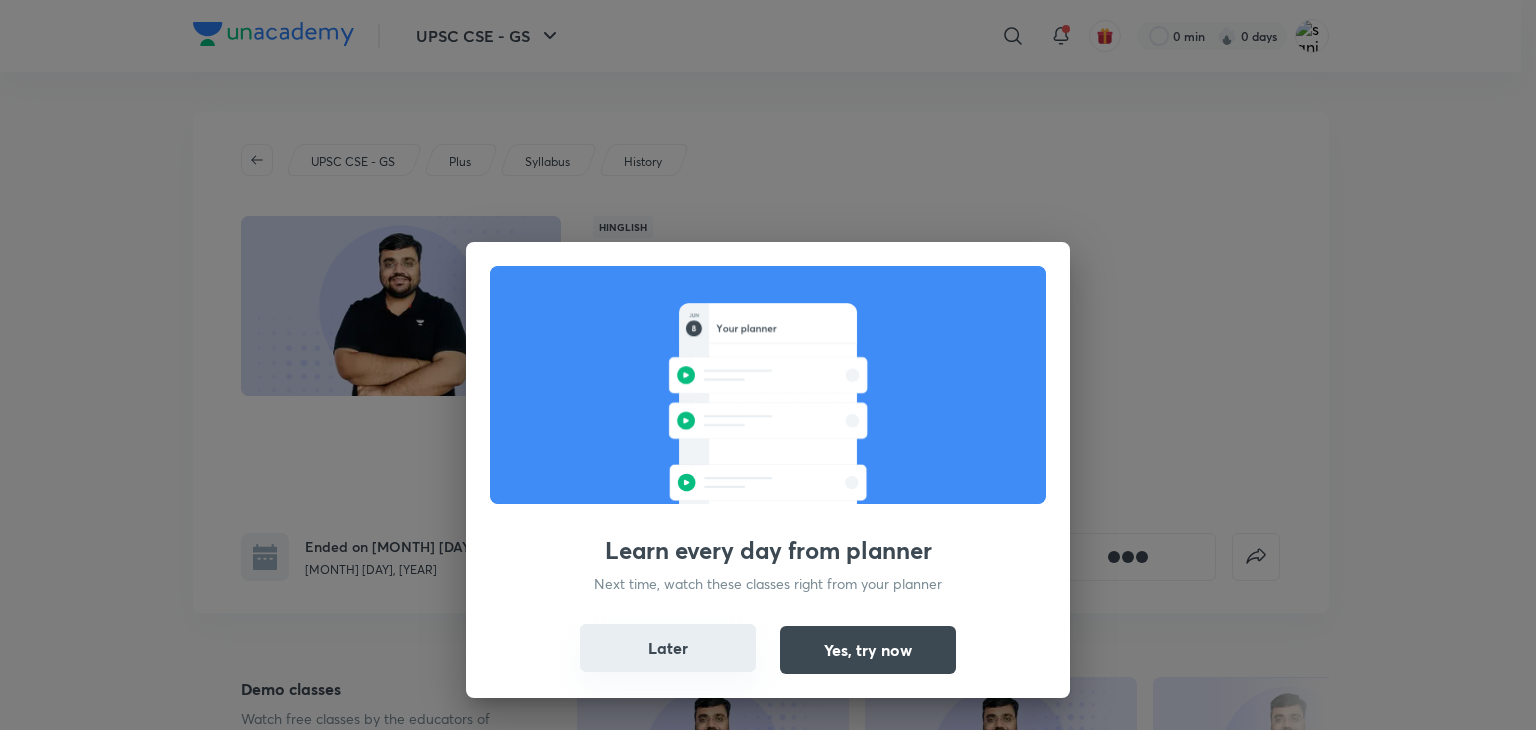 click on "Later" at bounding box center [668, 648] 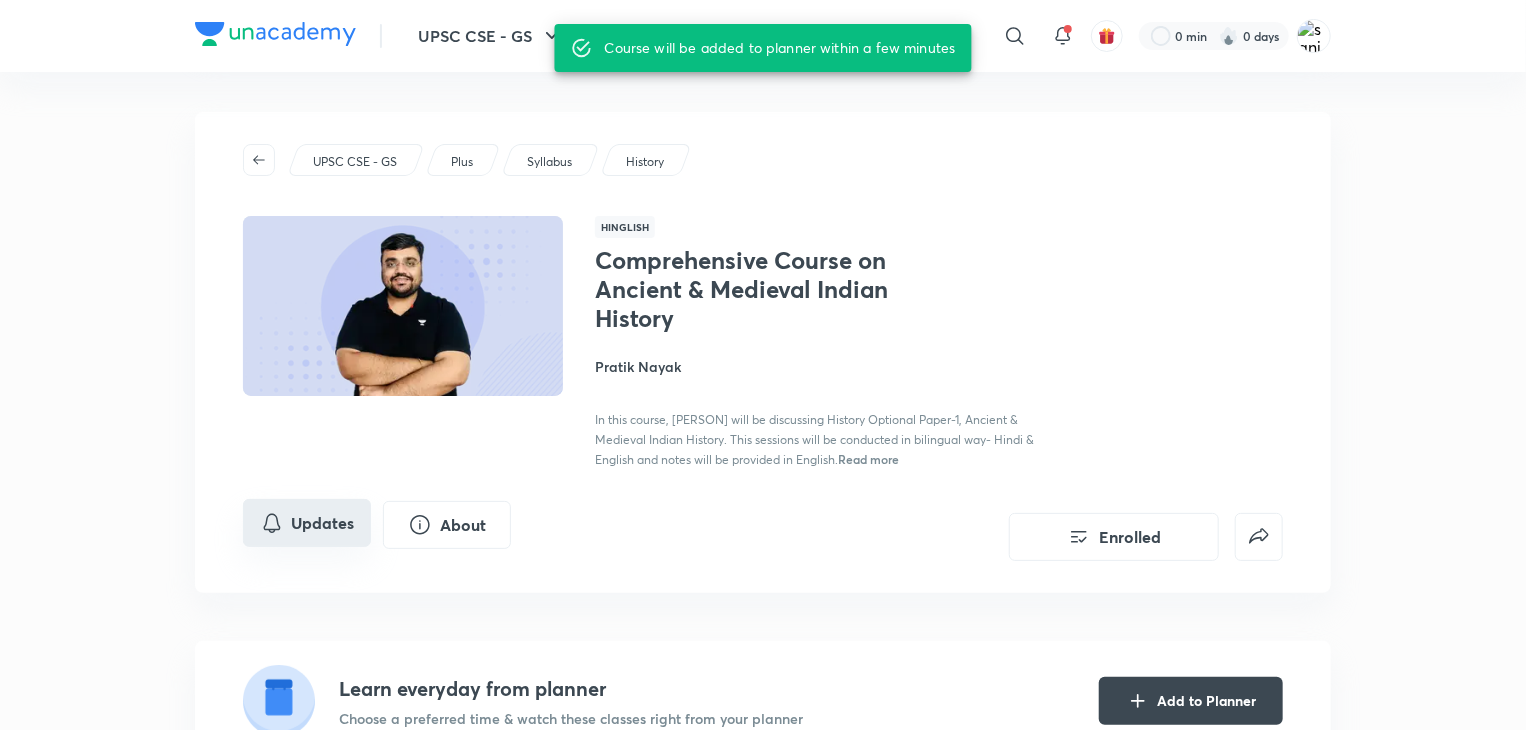 click on "Updates" at bounding box center [307, 523] 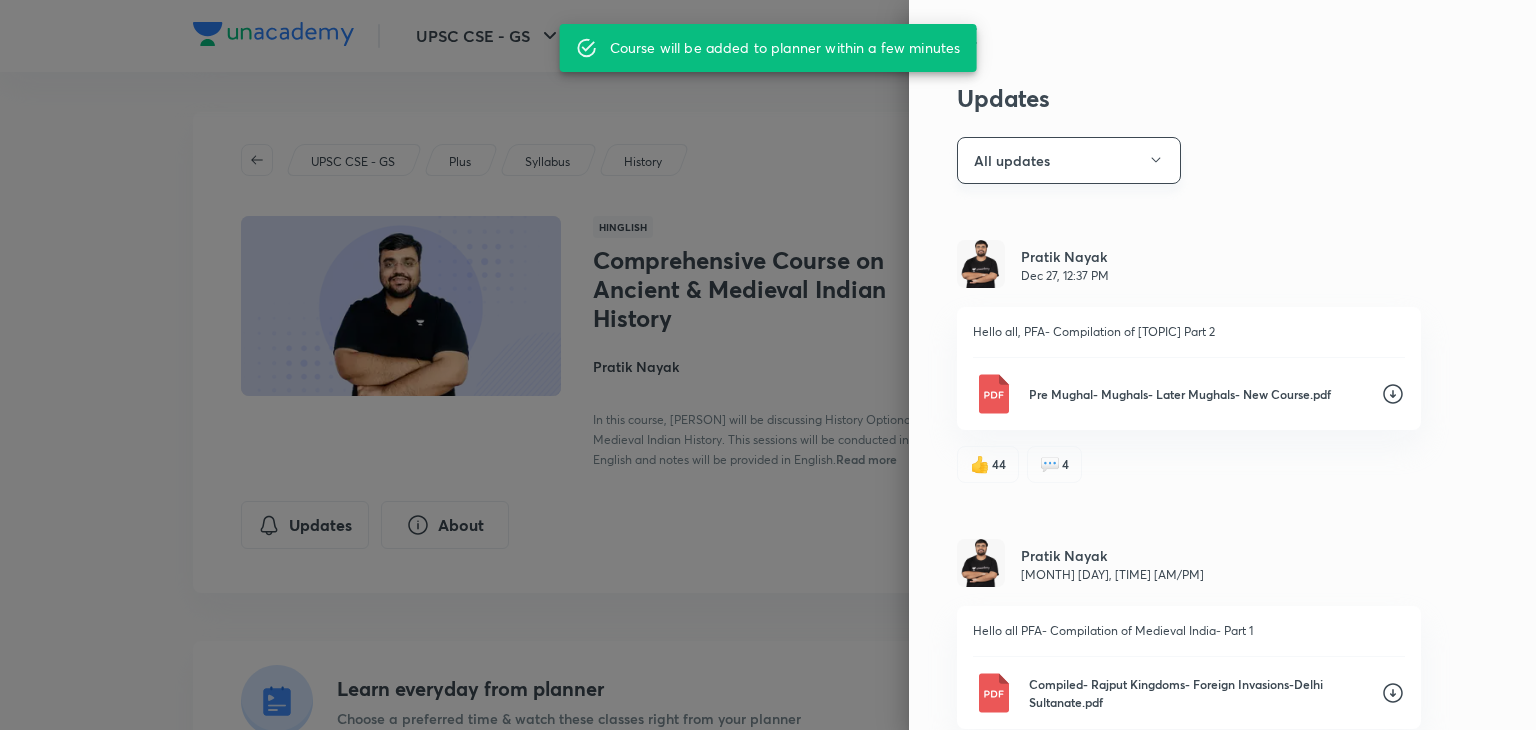 click on "All updates" at bounding box center [1069, 160] 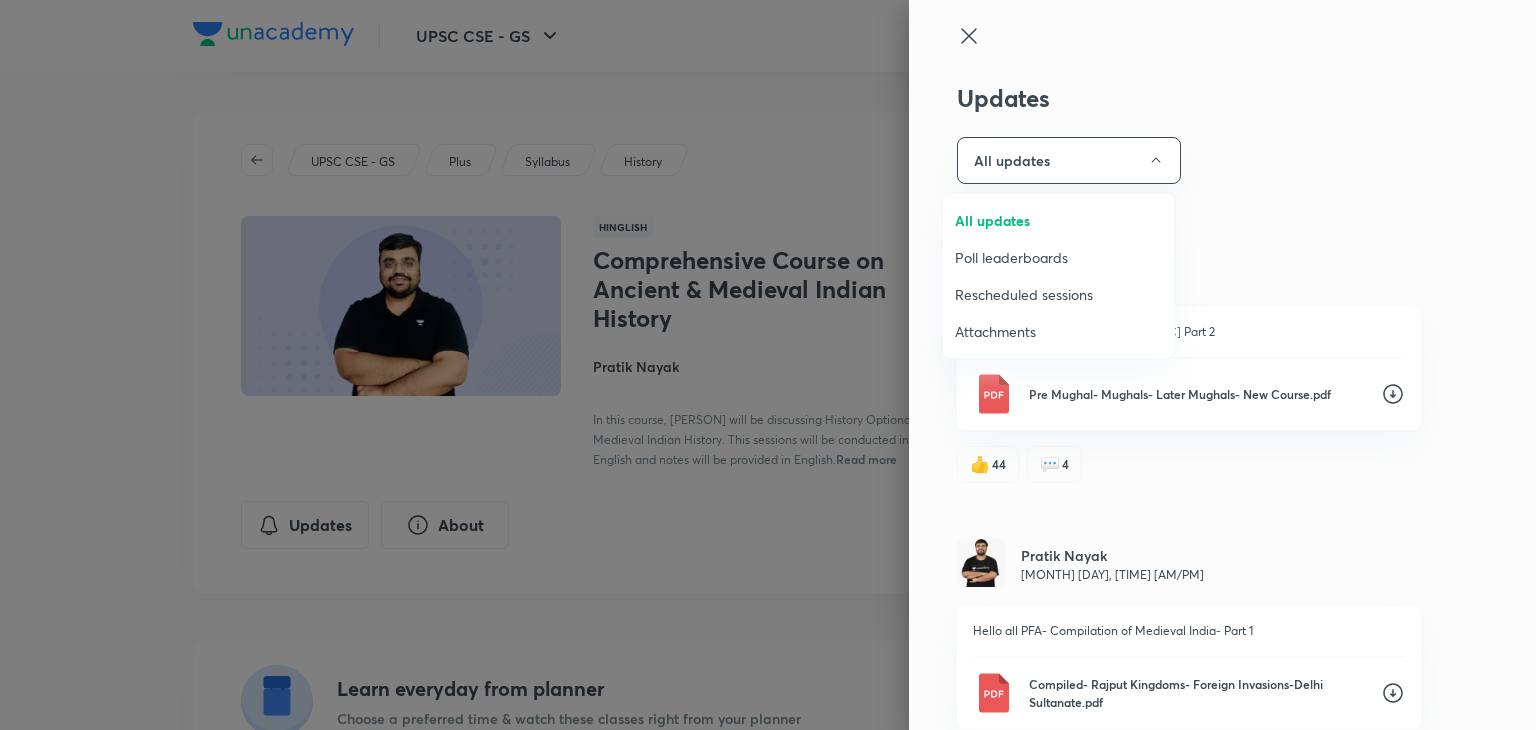 click on "Attachments" at bounding box center [1058, 331] 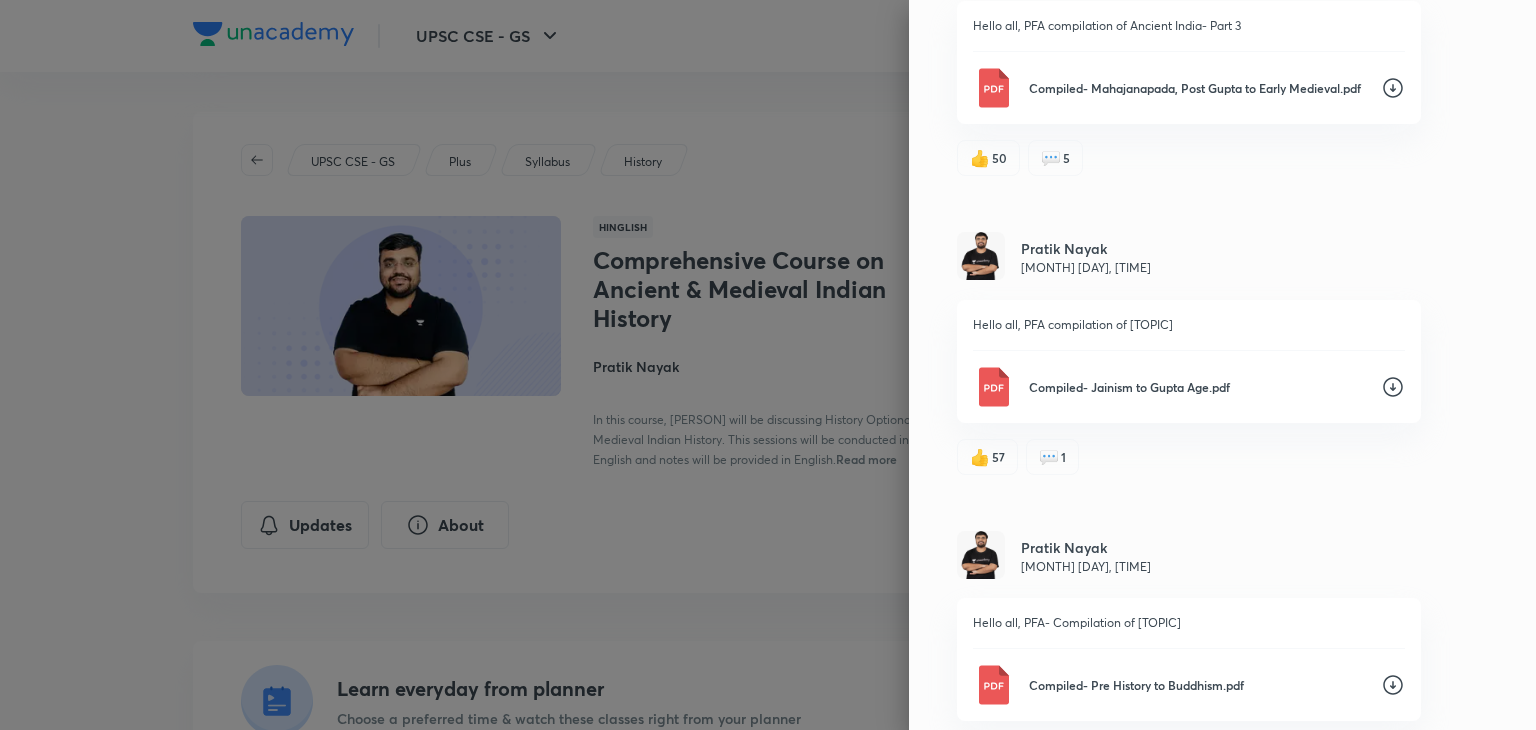 scroll, scrollTop: 968, scrollLeft: 0, axis: vertical 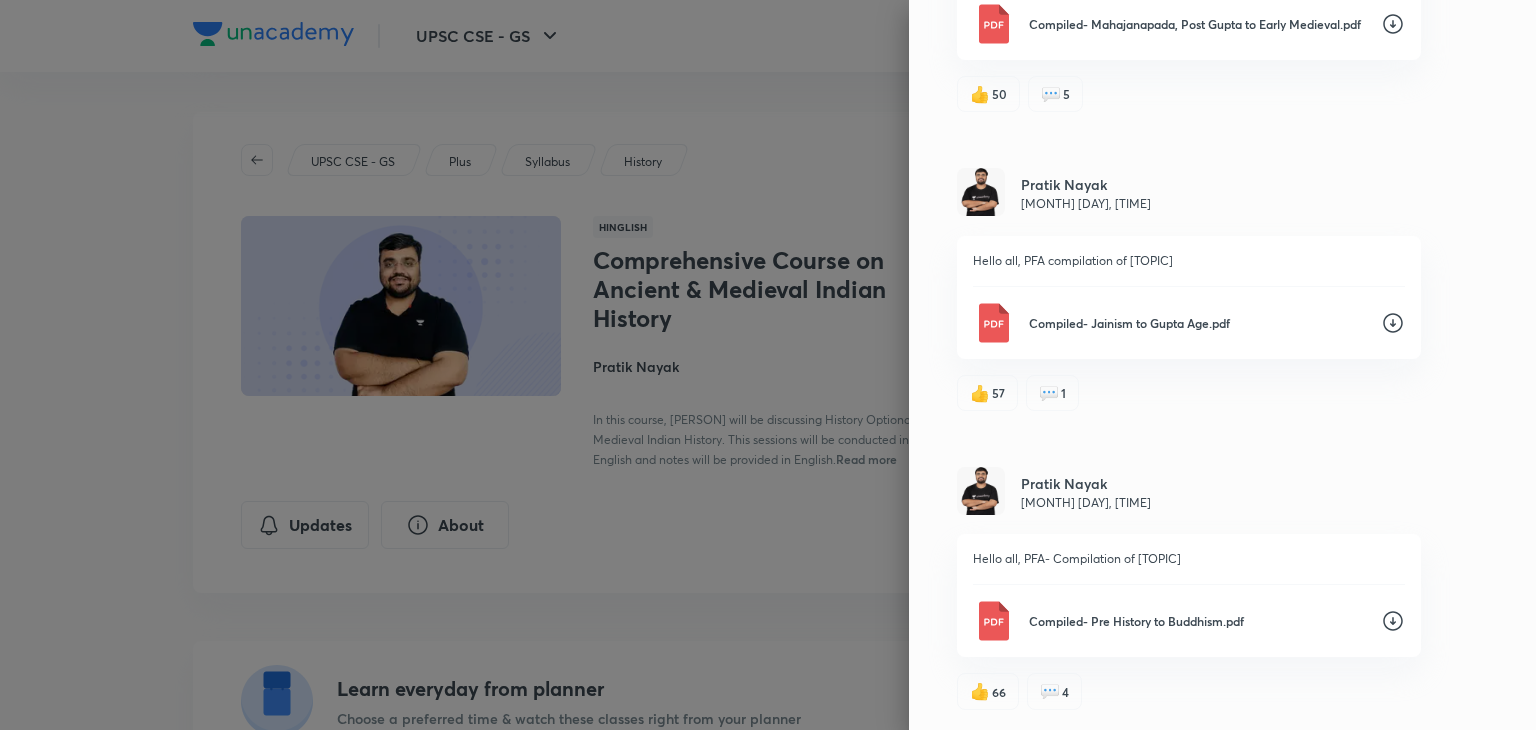 click 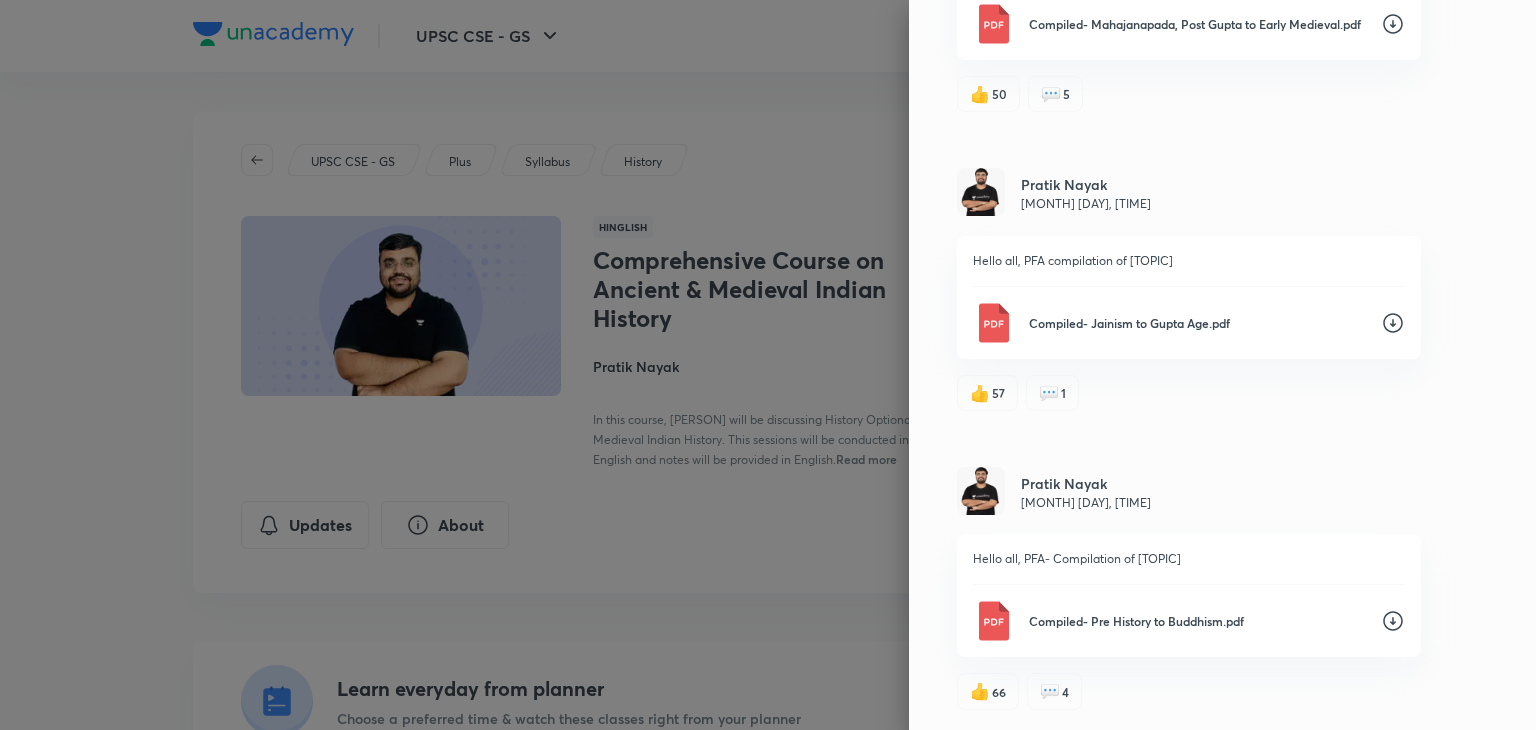 click 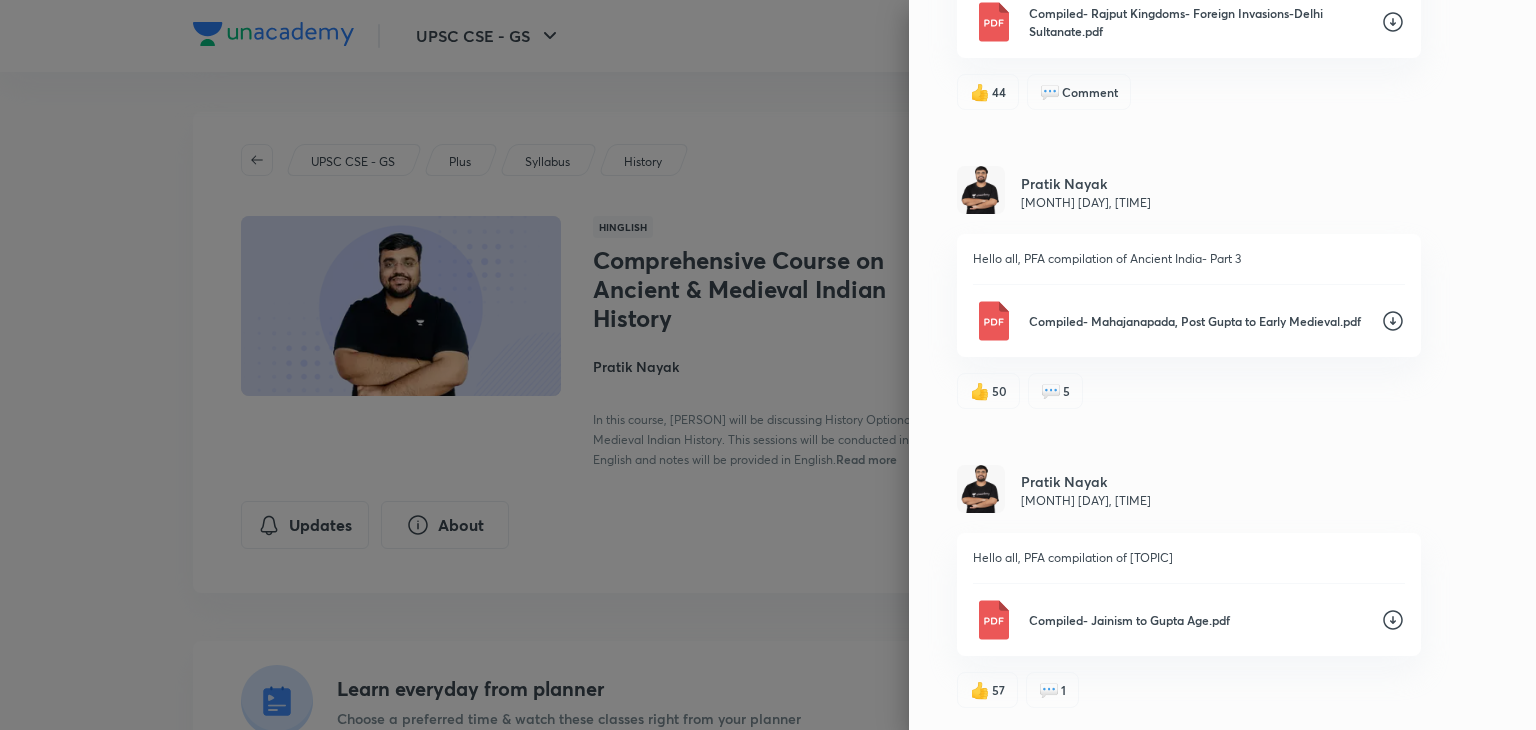 scroll, scrollTop: 660, scrollLeft: 0, axis: vertical 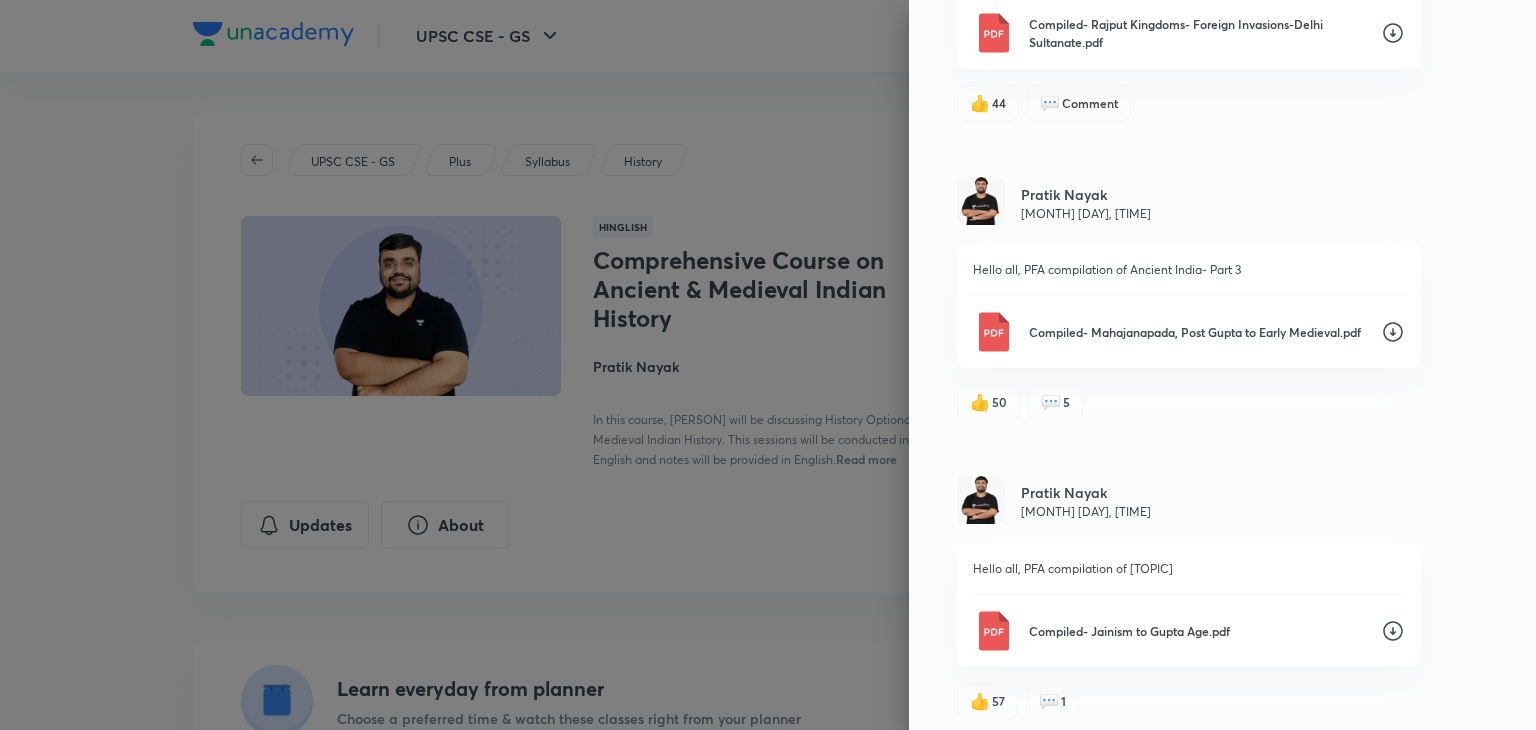 click on "Compiled- Mahajanapada, Post Gupta to Early Medieval.pdf" at bounding box center [1189, 332] 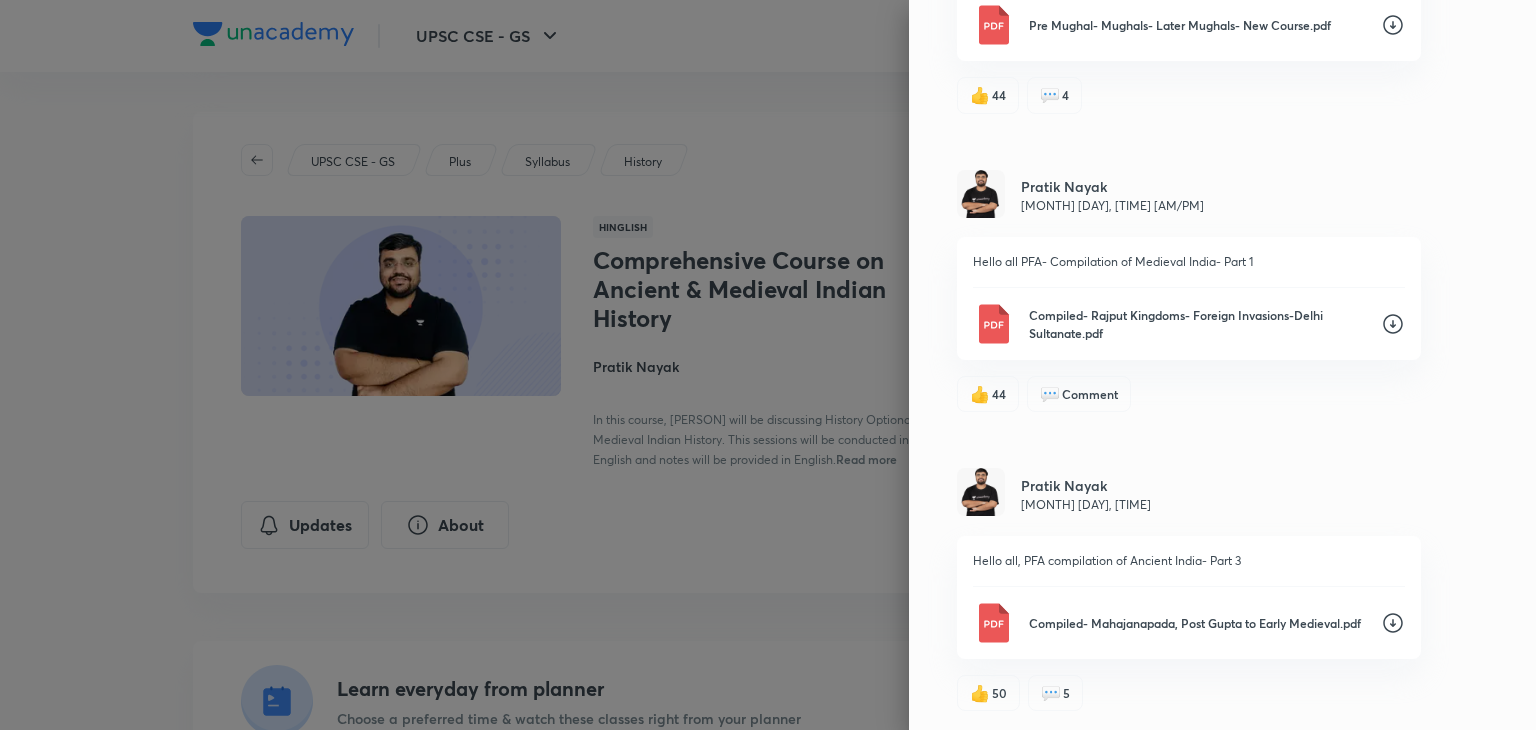 scroll, scrollTop: 359, scrollLeft: 0, axis: vertical 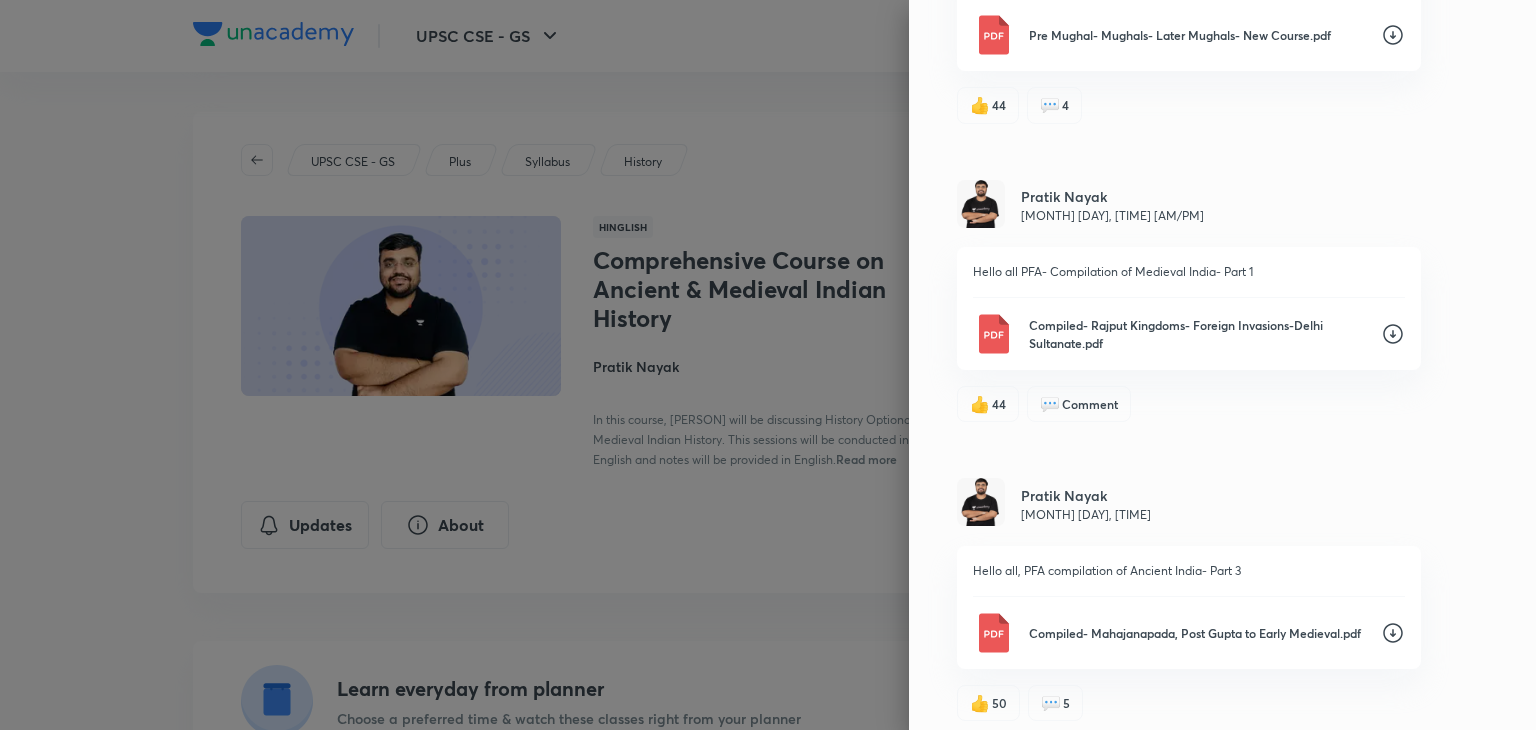 click on "Compiled- Rajput Kingdoms- Foreign Invasions-Delhi Sultanate.pdf" at bounding box center (1189, 334) 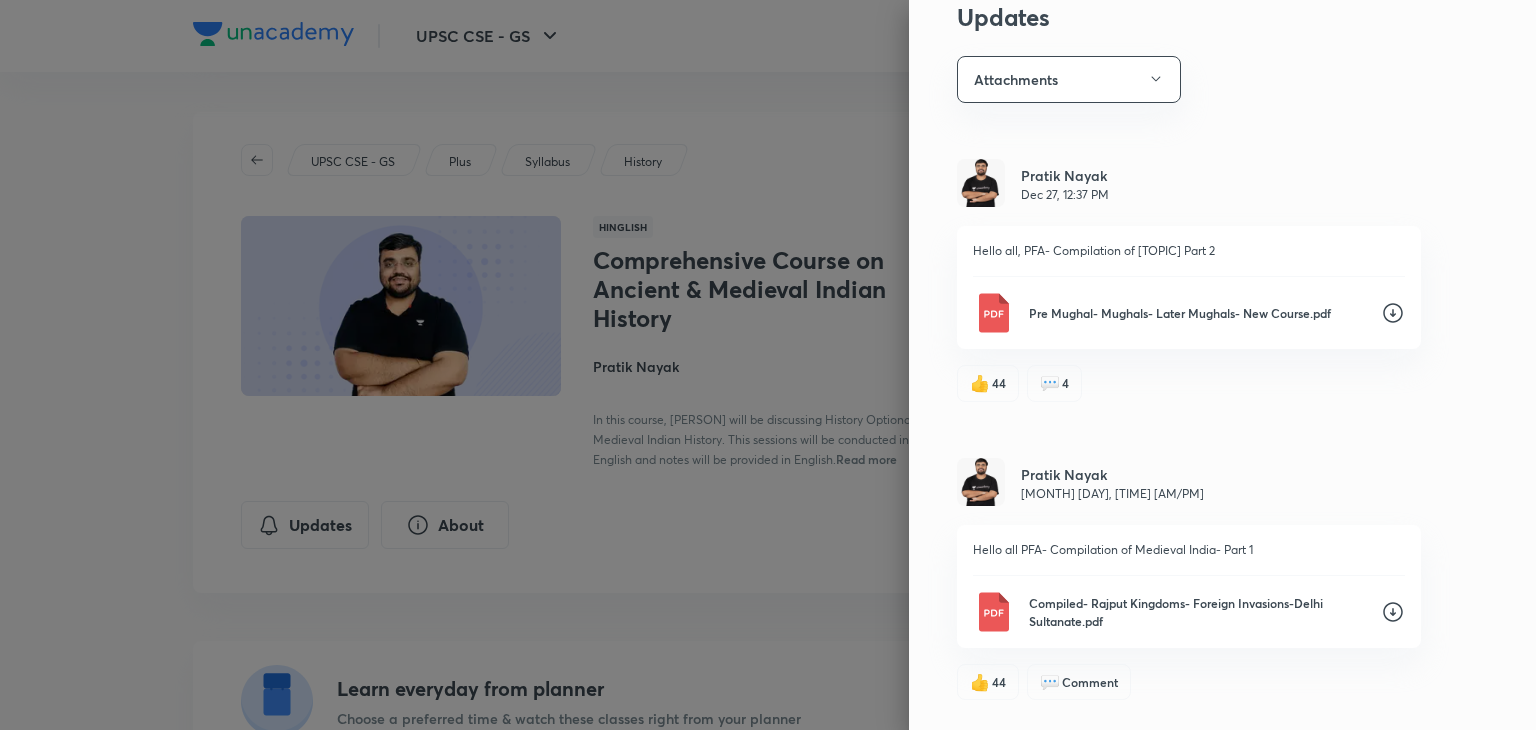scroll, scrollTop: 80, scrollLeft: 0, axis: vertical 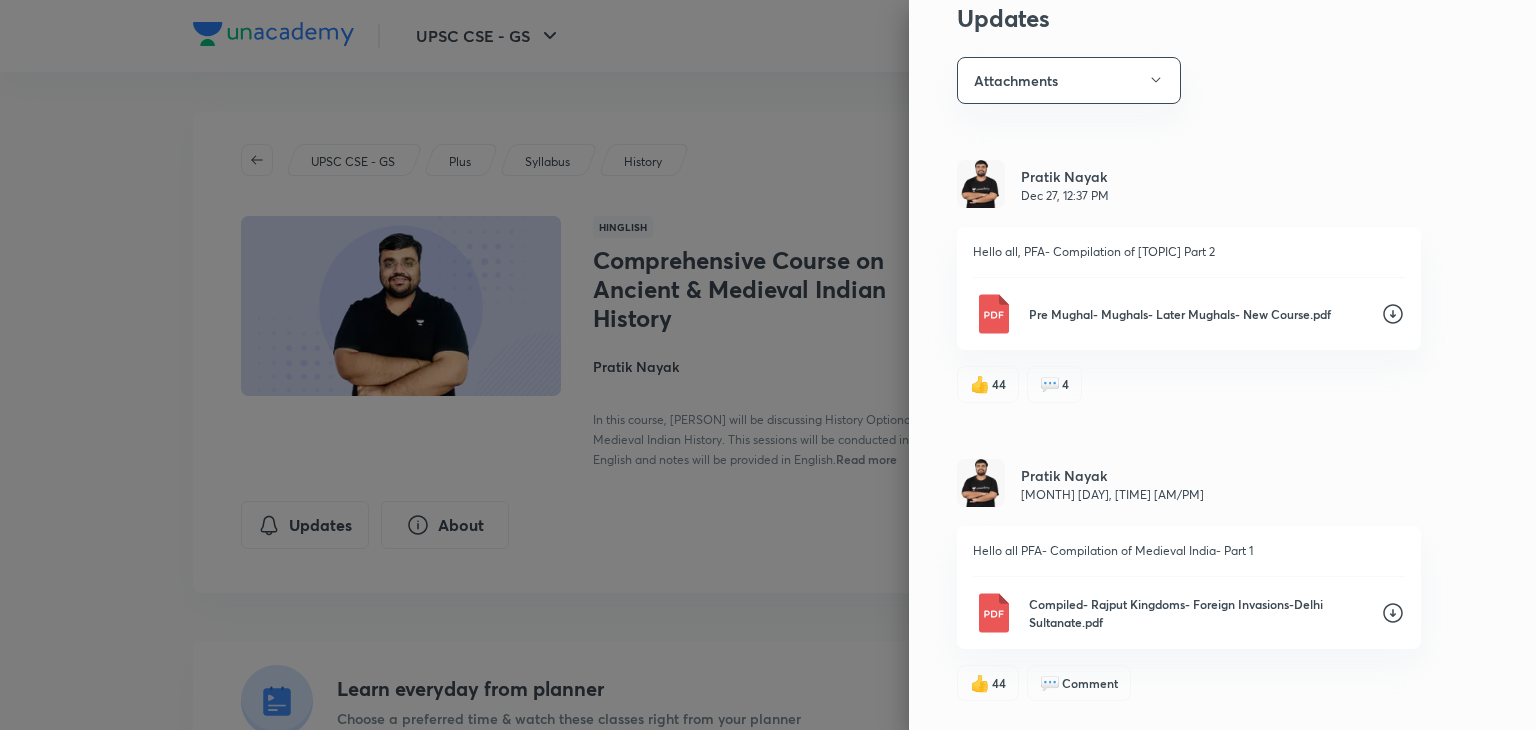 click 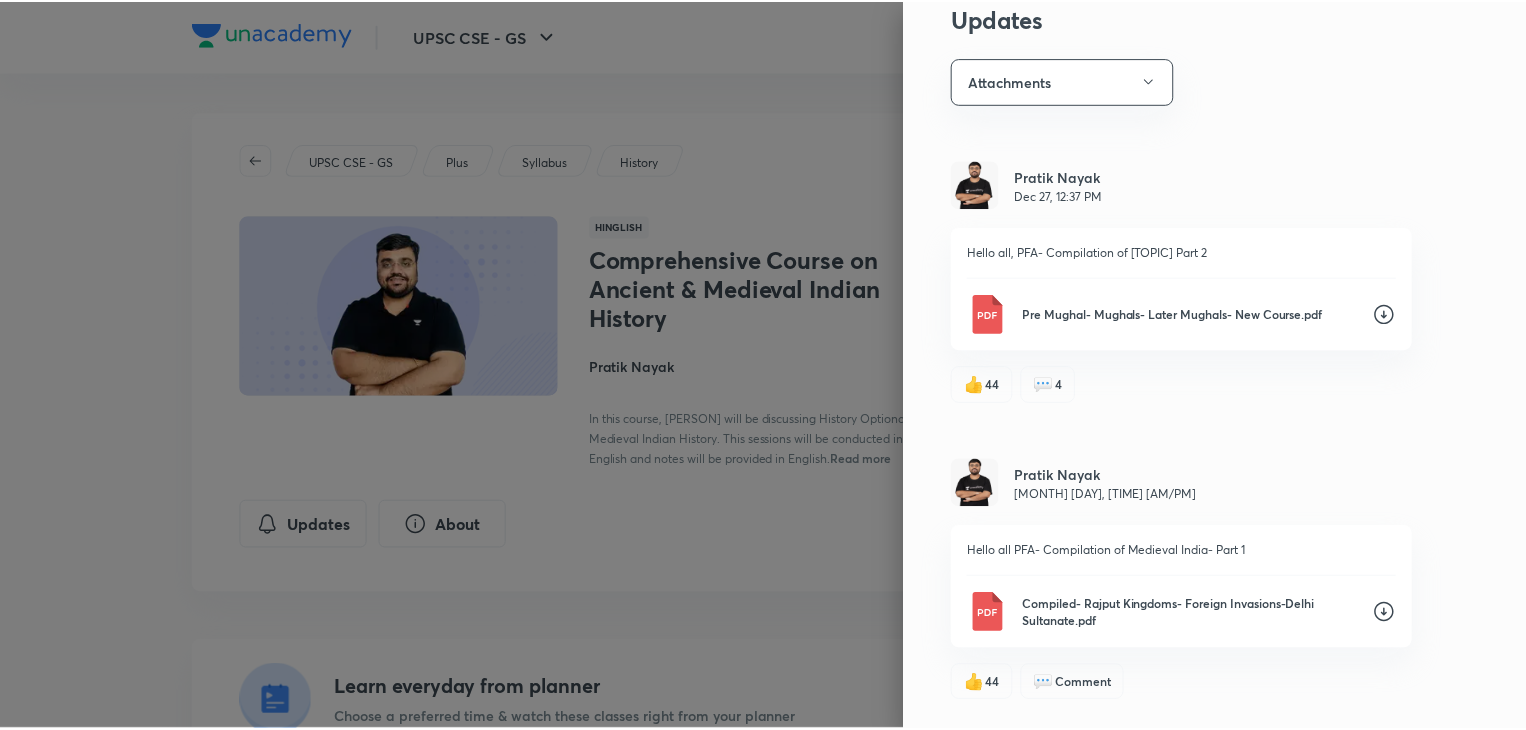scroll, scrollTop: 0, scrollLeft: 0, axis: both 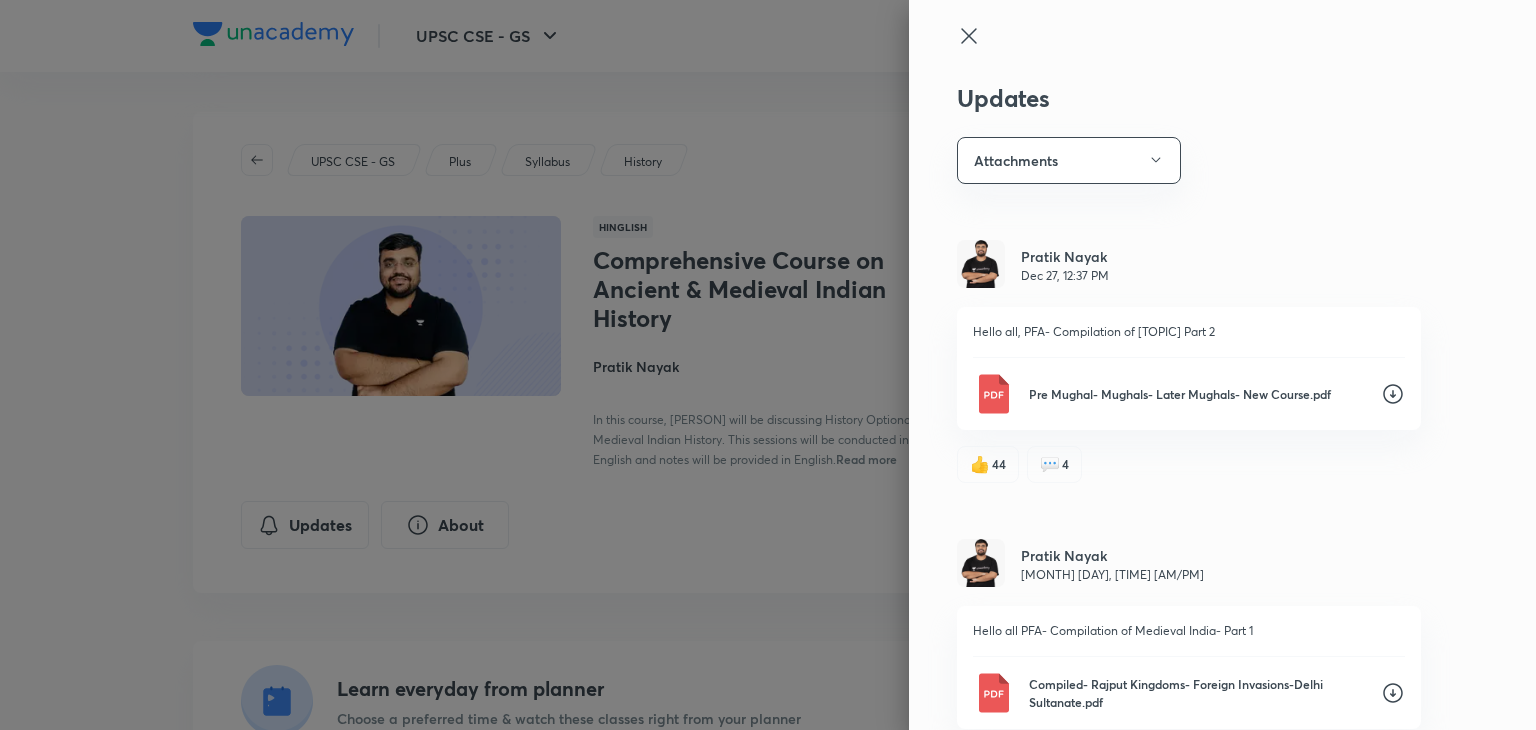 click at bounding box center [768, 365] 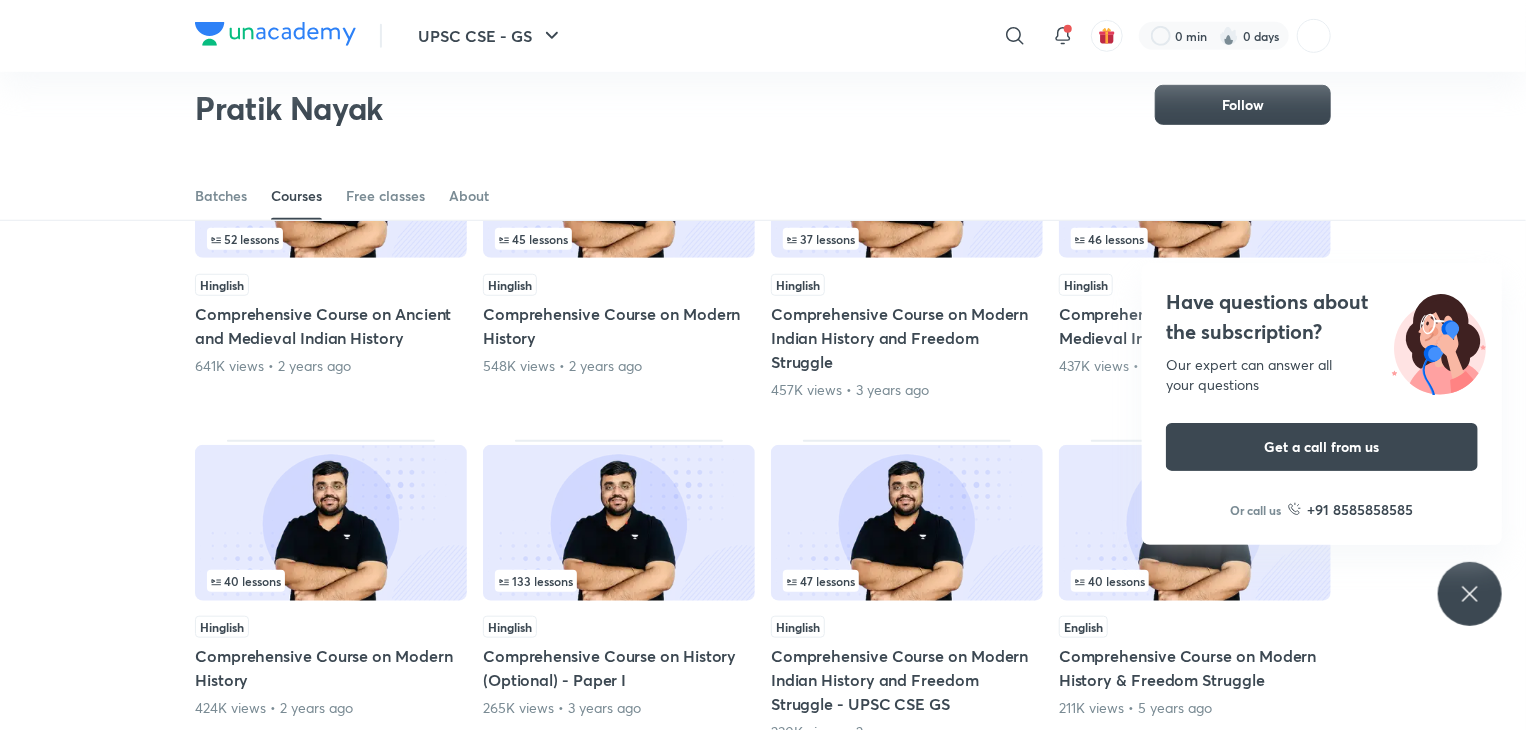 scroll, scrollTop: 660, scrollLeft: 0, axis: vertical 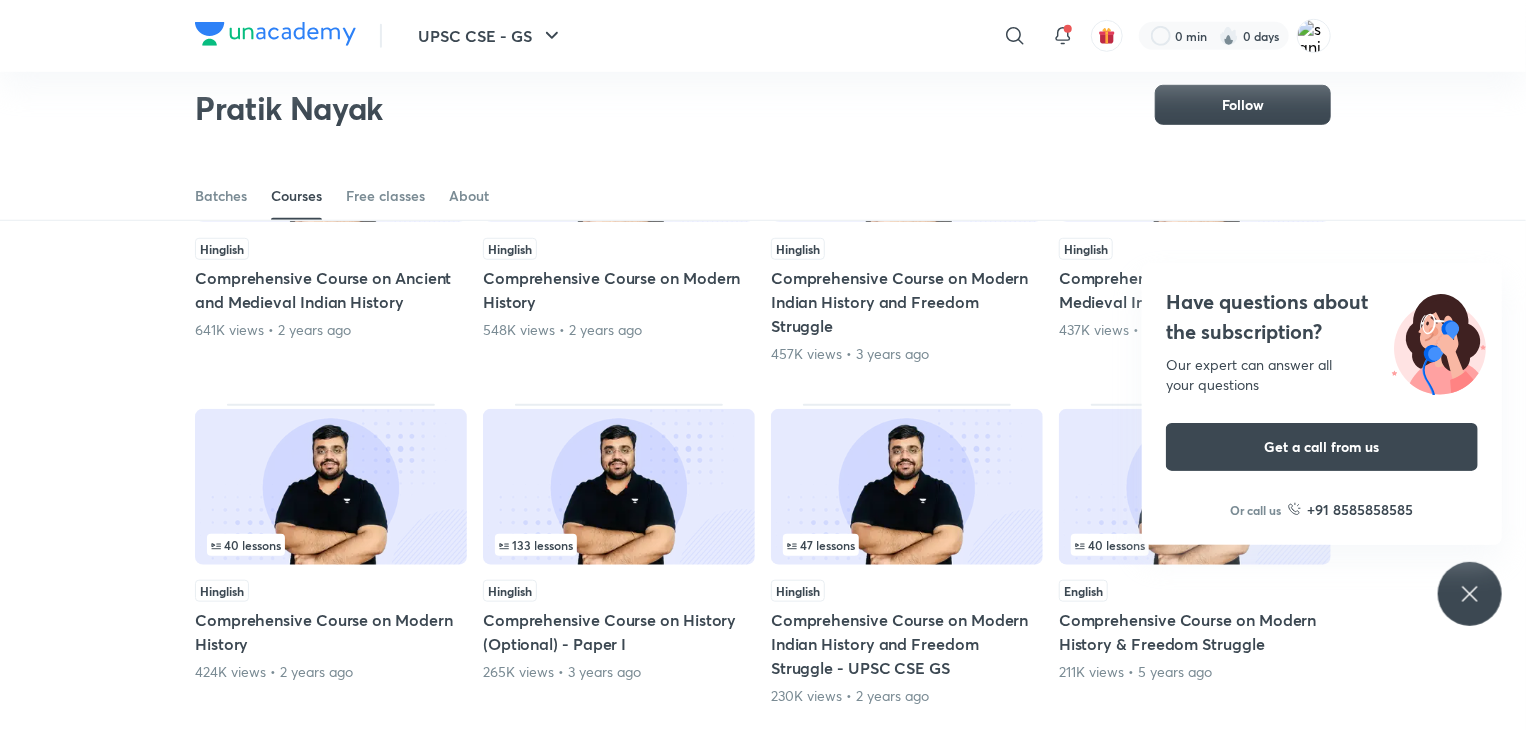 click 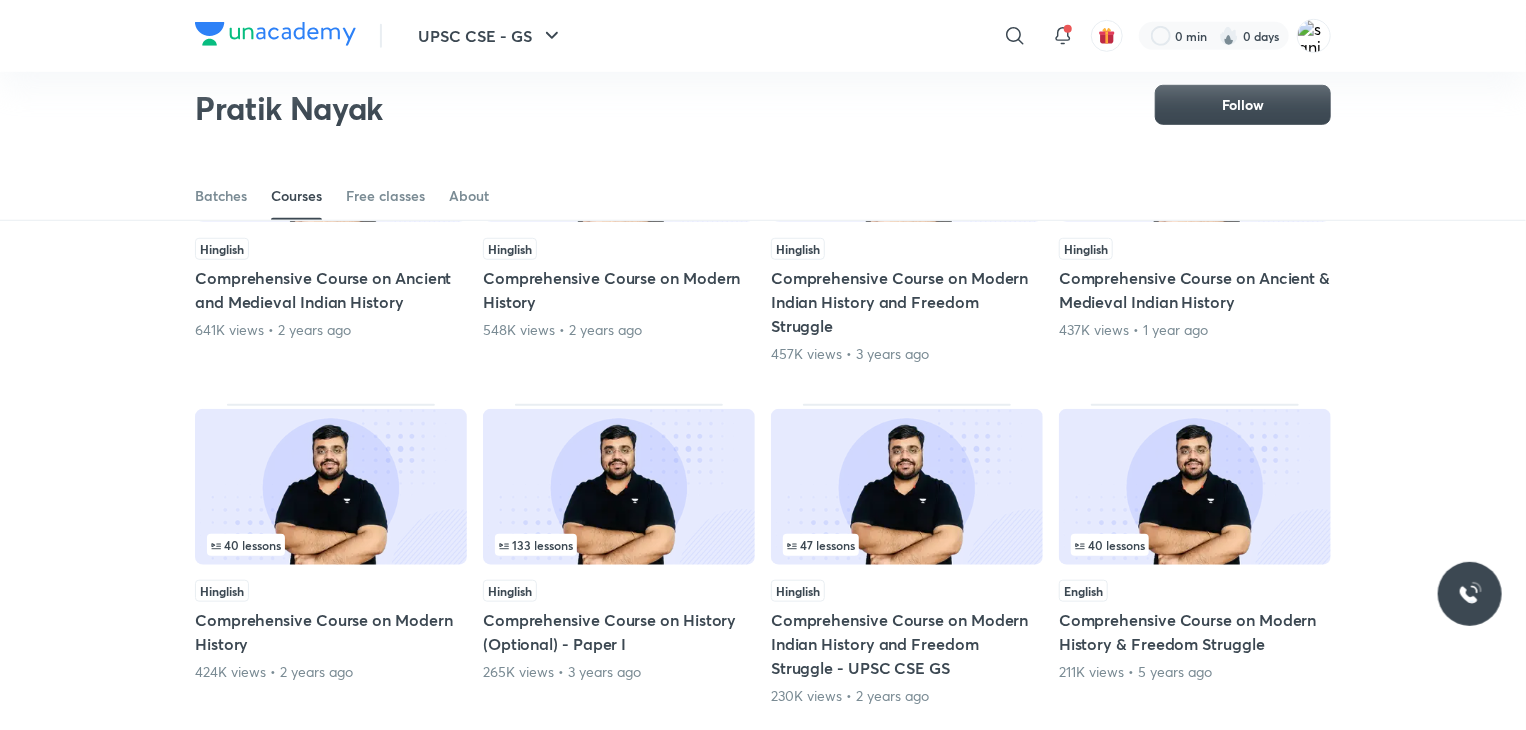 click on "[PRATIK NAYAK] Follow" at bounding box center (763, 97) 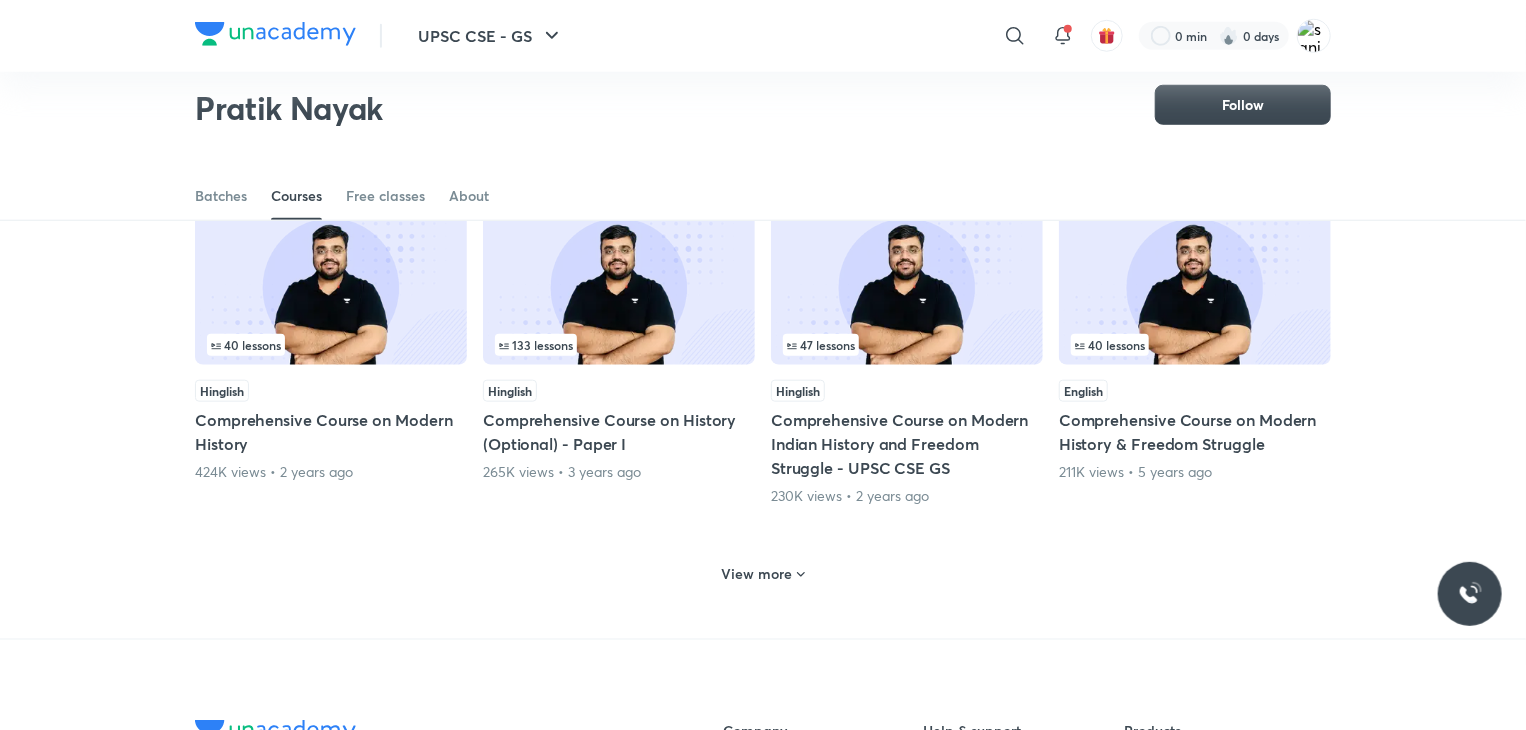 scroll, scrollTop: 861, scrollLeft: 0, axis: vertical 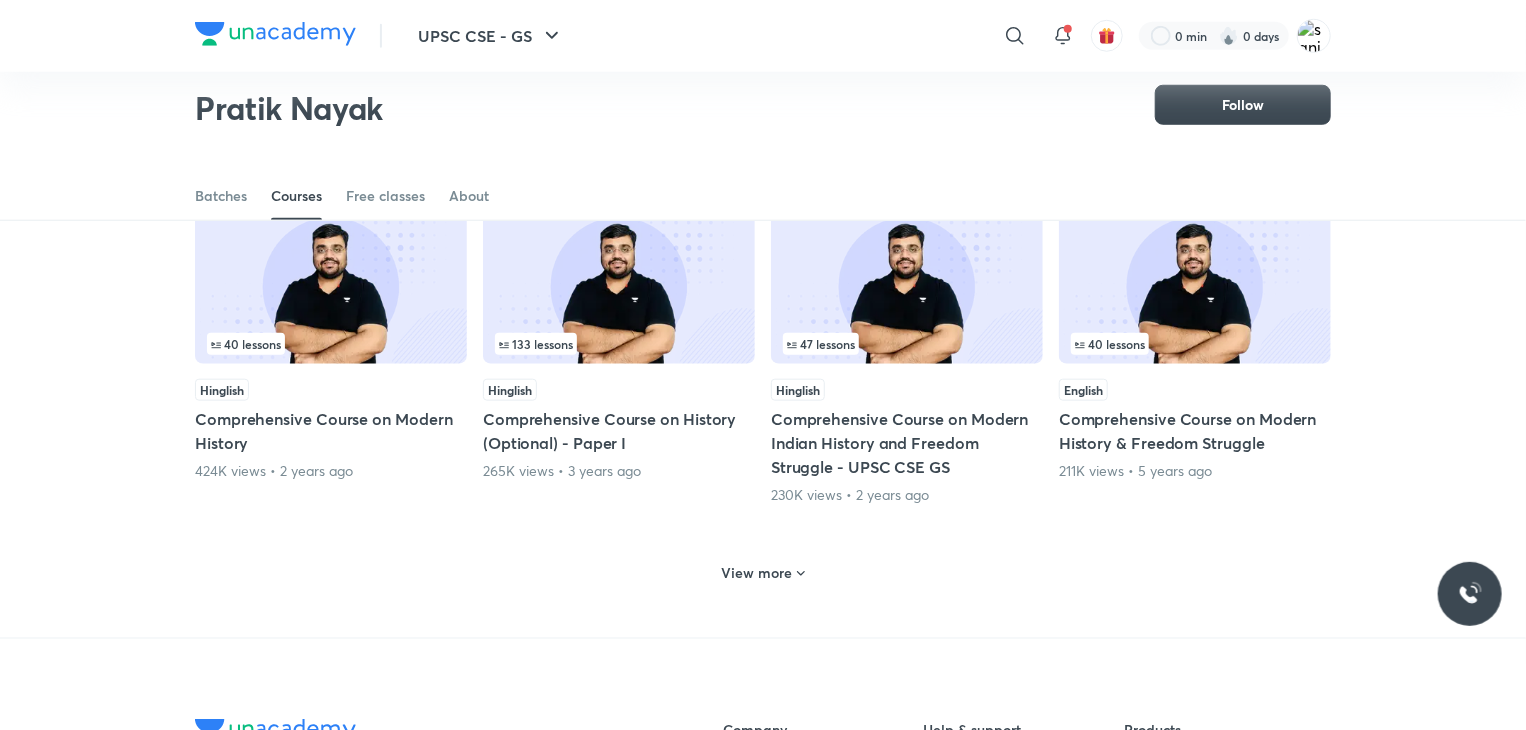 click on "View more" at bounding box center [757, 573] 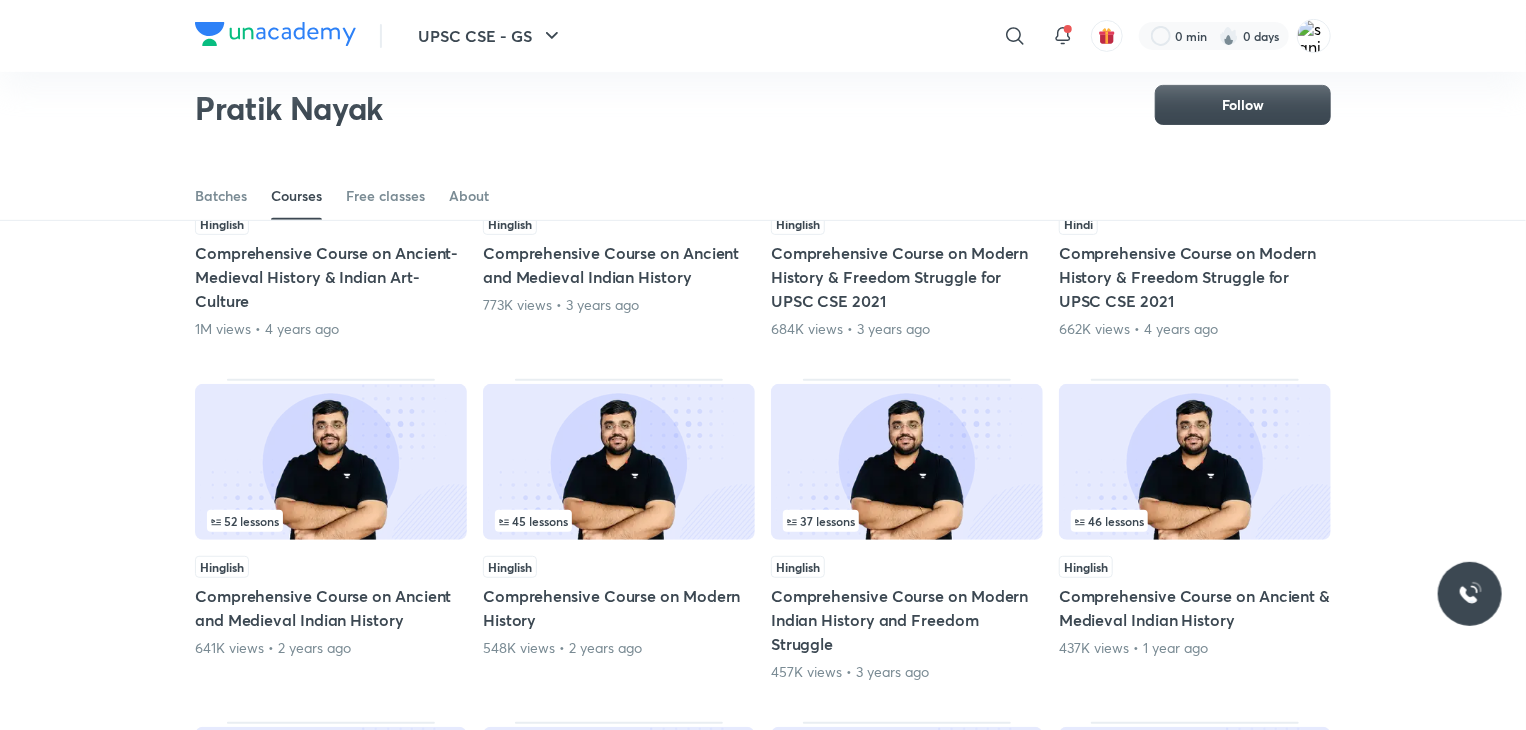 scroll, scrollTop: 0, scrollLeft: 0, axis: both 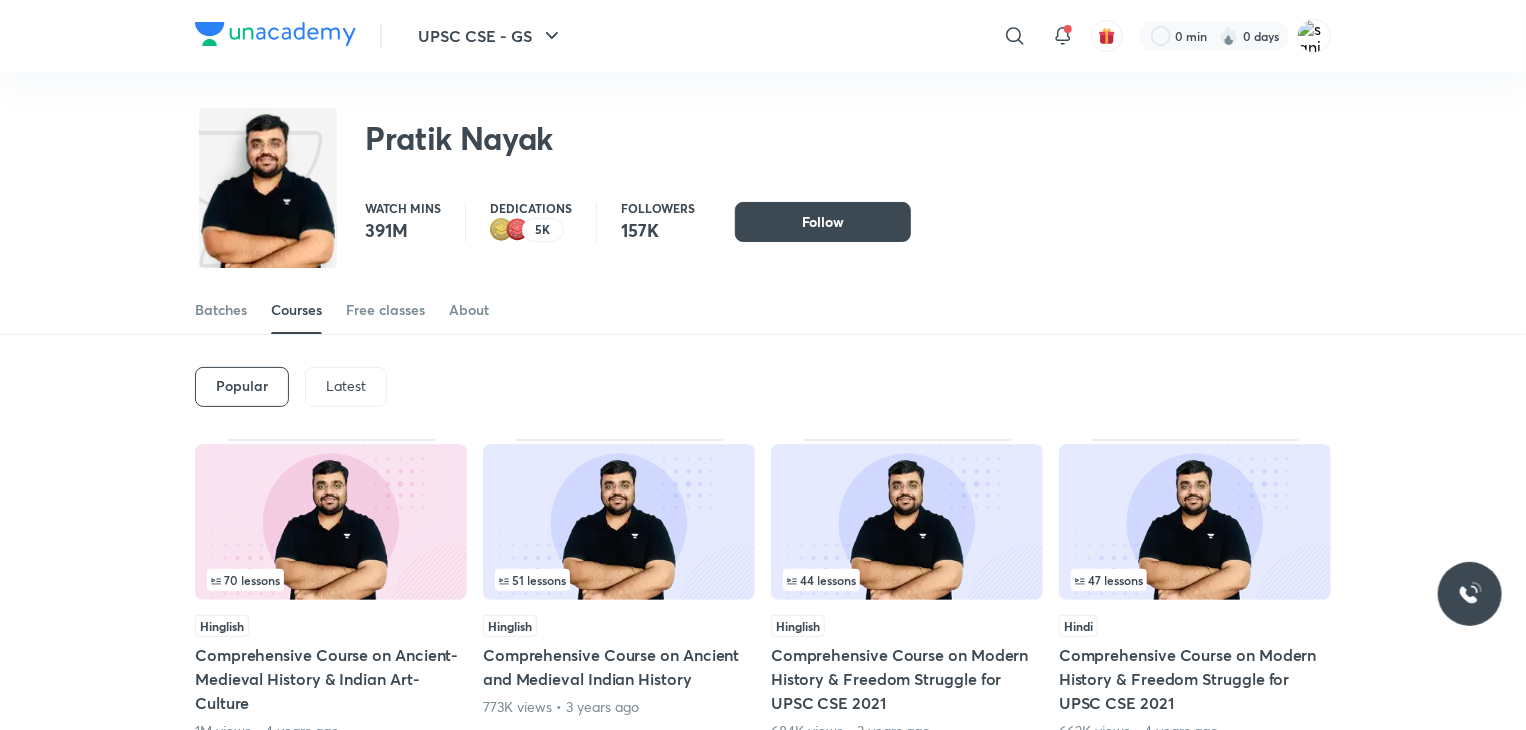click on "Latest" at bounding box center [346, 386] 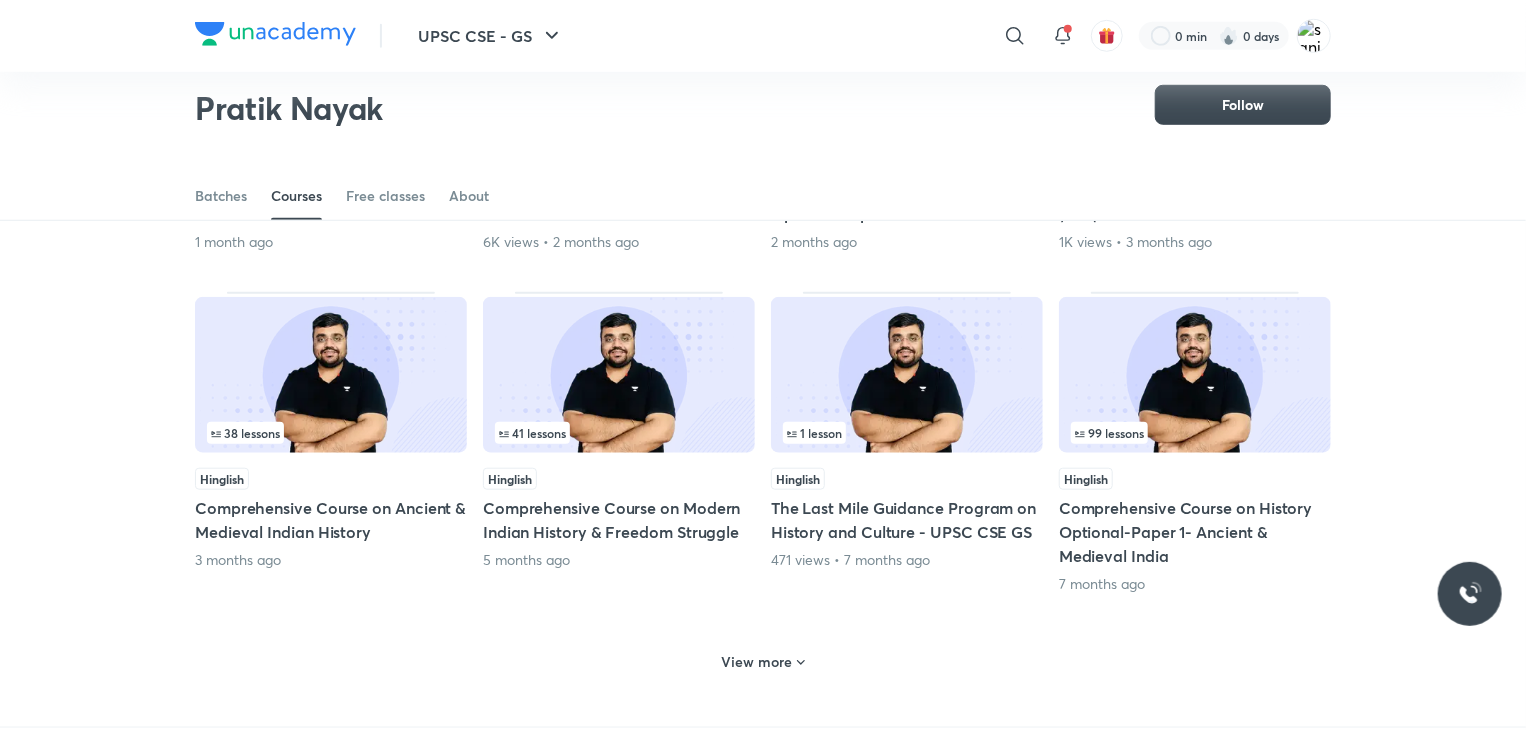 scroll, scrollTop: 727, scrollLeft: 0, axis: vertical 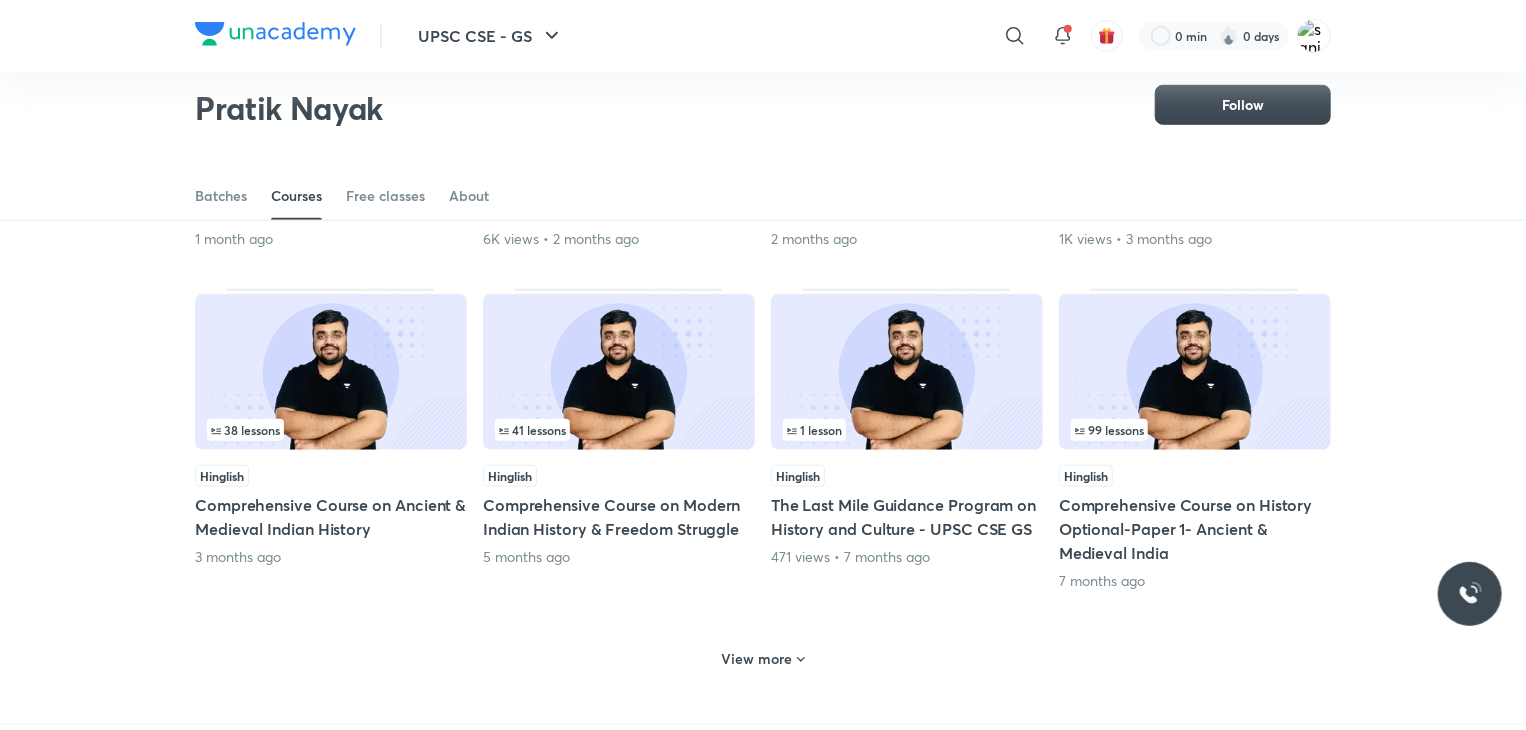 click on "[NUMBER] lessons" at bounding box center [1195, 430] 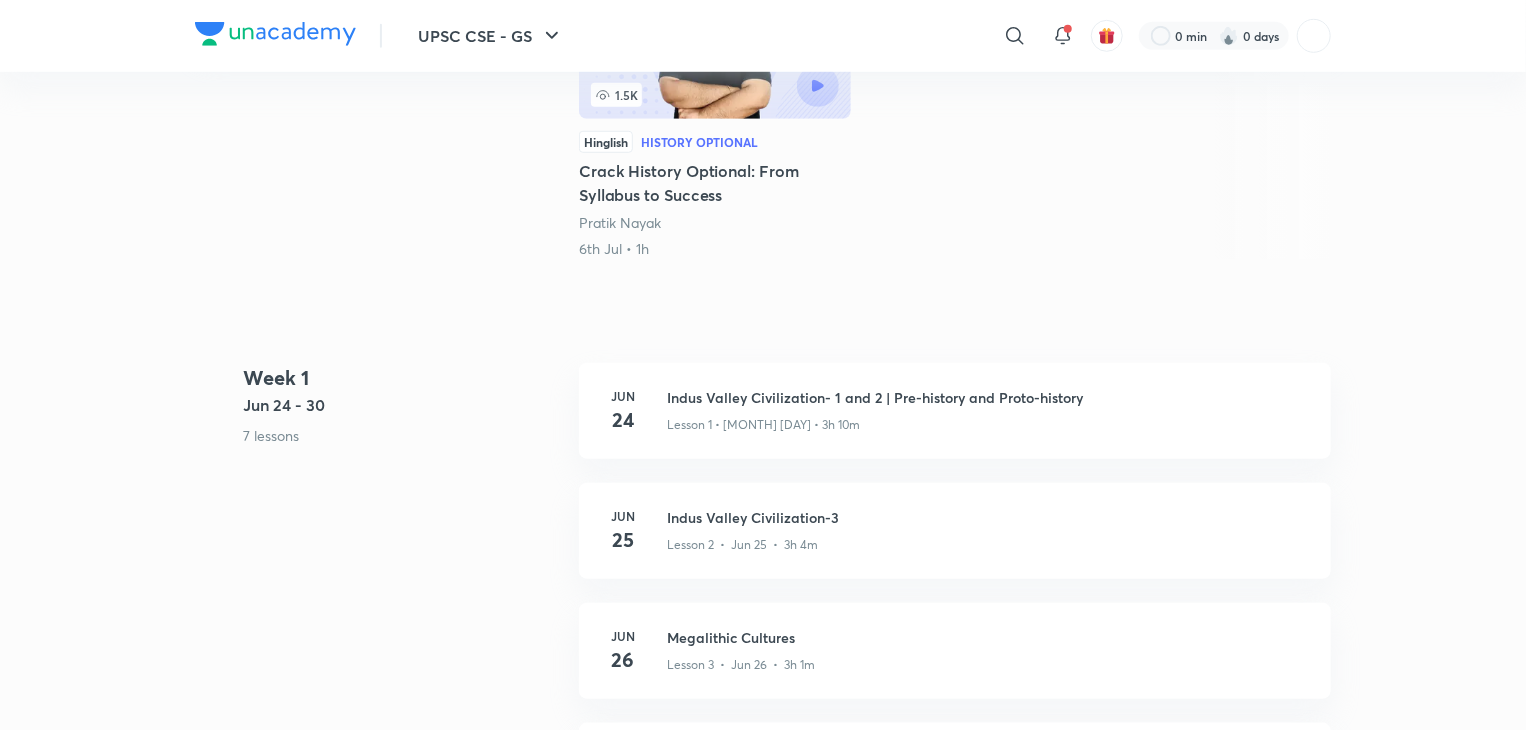 scroll, scrollTop: 0, scrollLeft: 0, axis: both 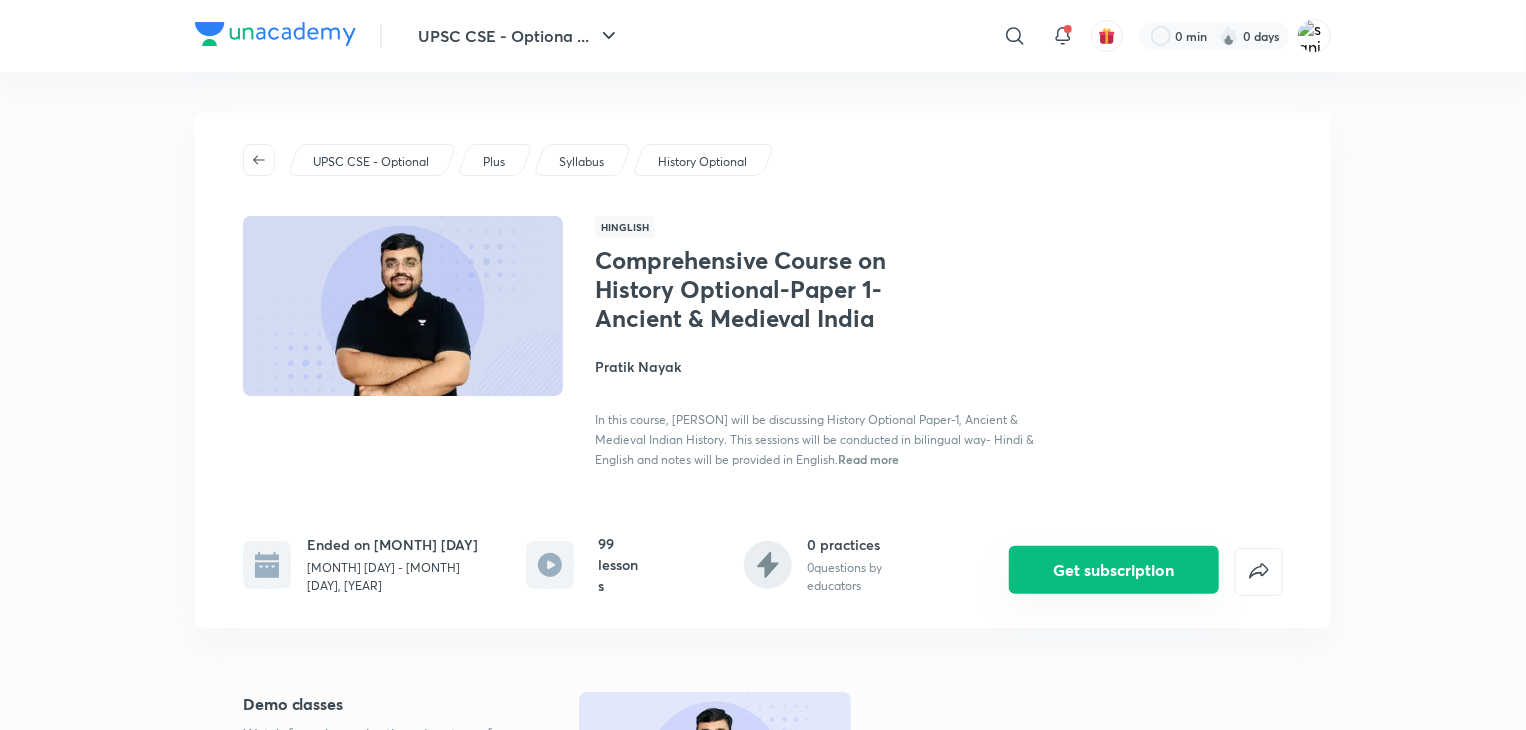 click on "Get subscription" at bounding box center [1114, 570] 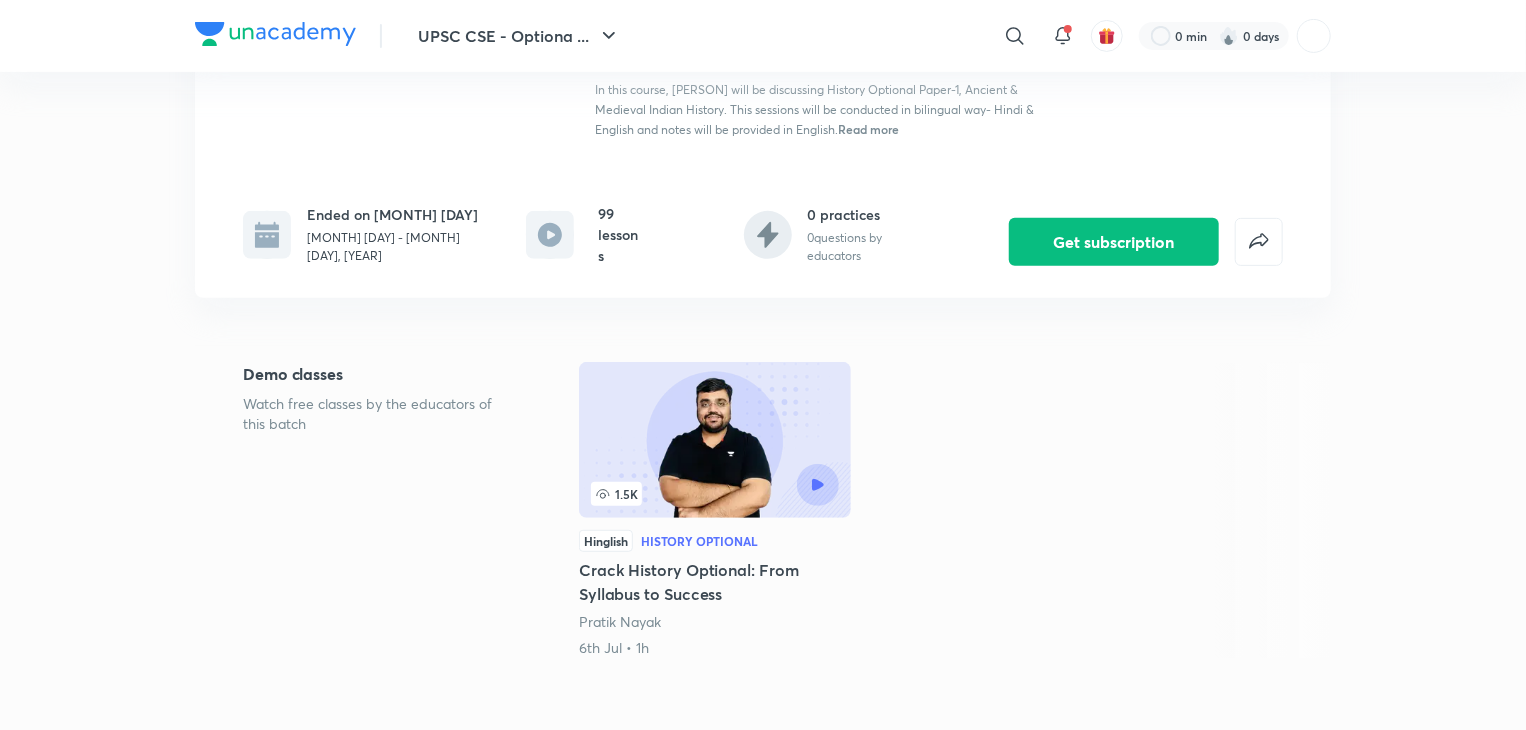 scroll, scrollTop: 344, scrollLeft: 0, axis: vertical 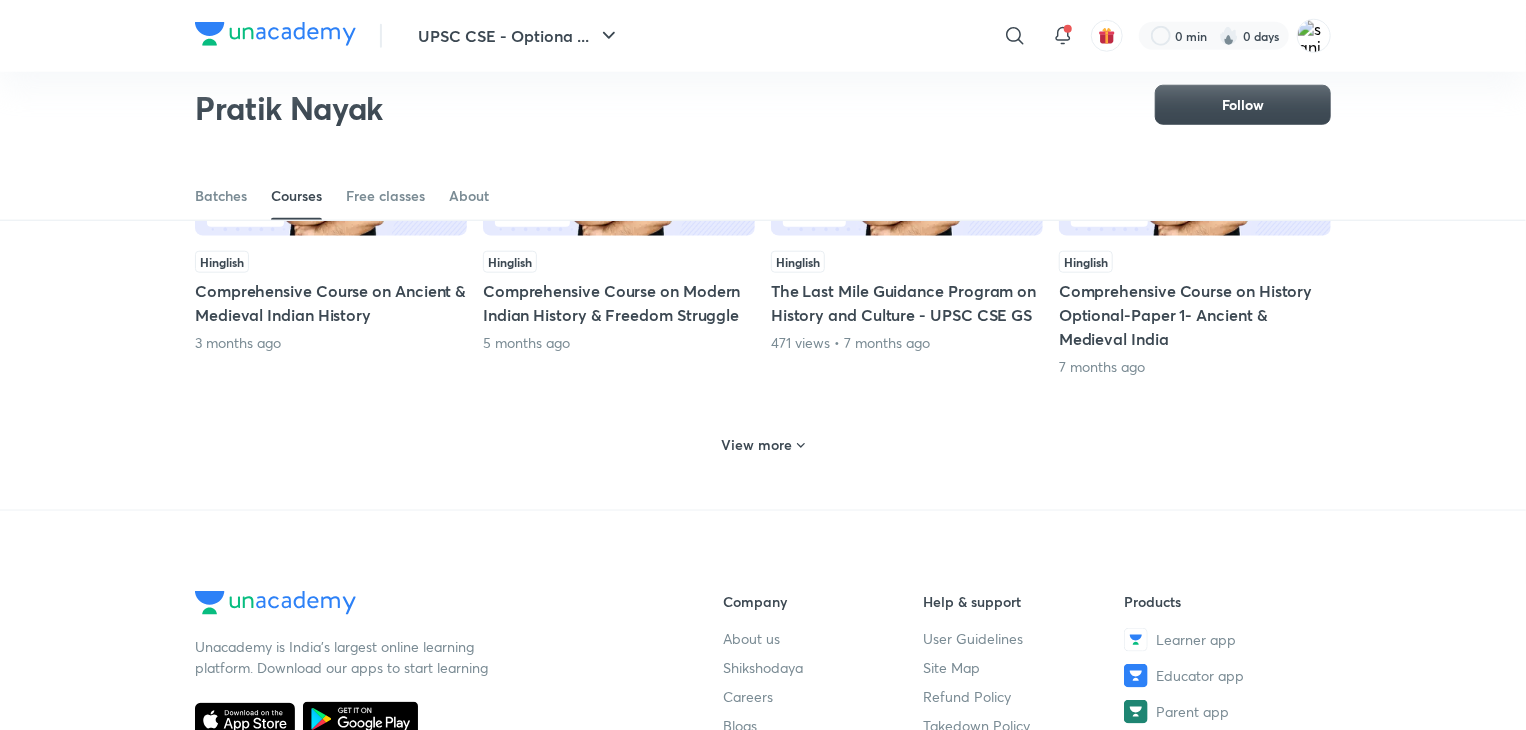 click on "View more" at bounding box center [757, 445] 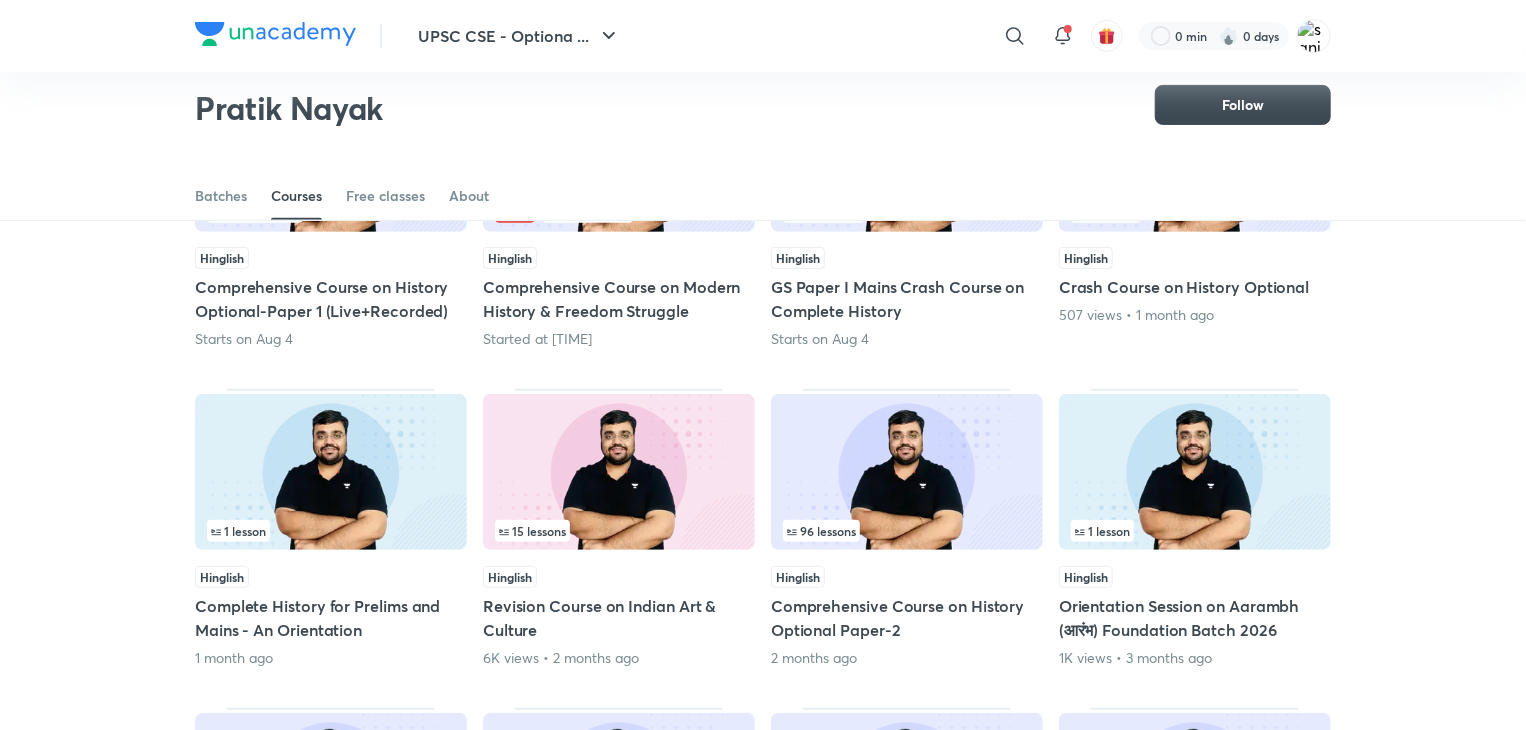 scroll, scrollTop: 0, scrollLeft: 0, axis: both 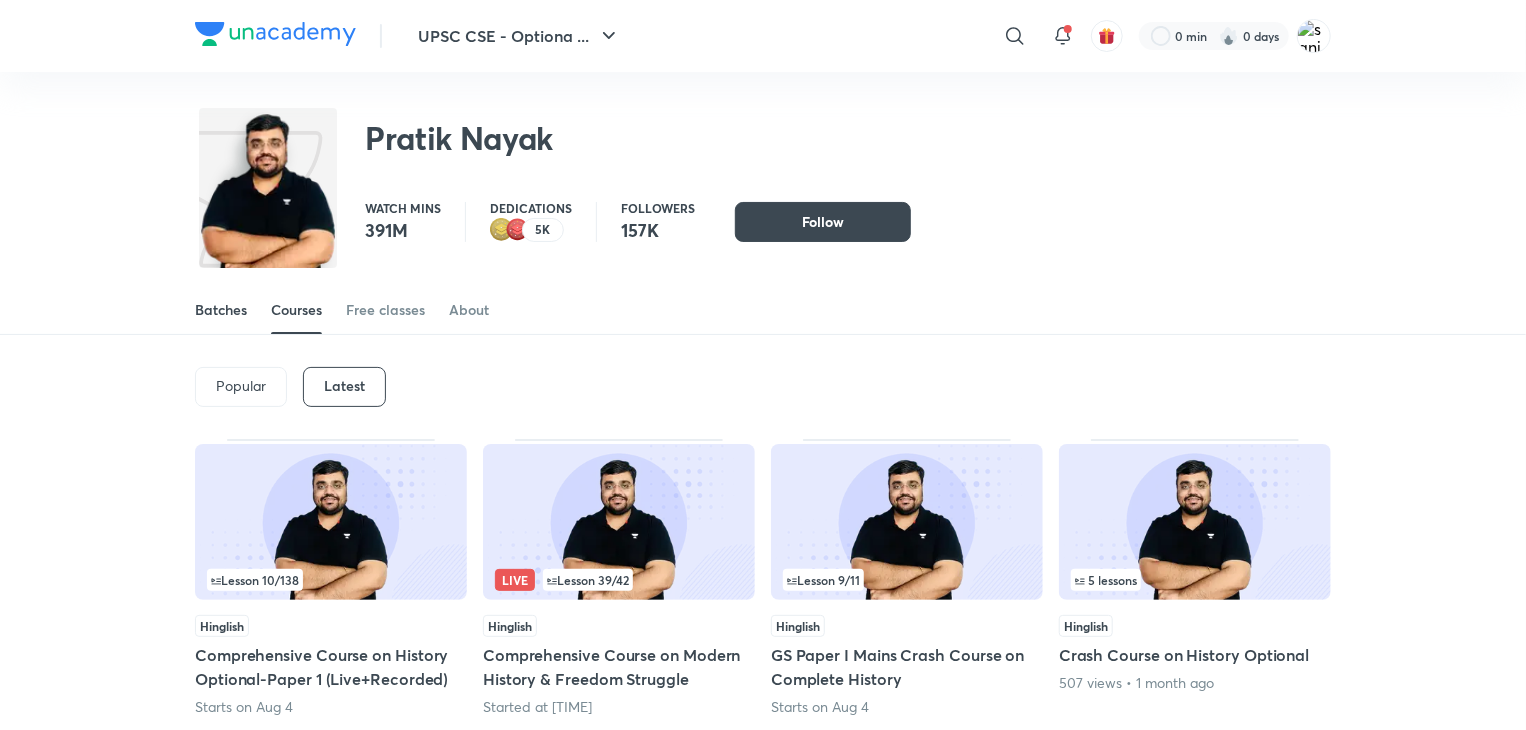 click on "Batches" at bounding box center (221, 310) 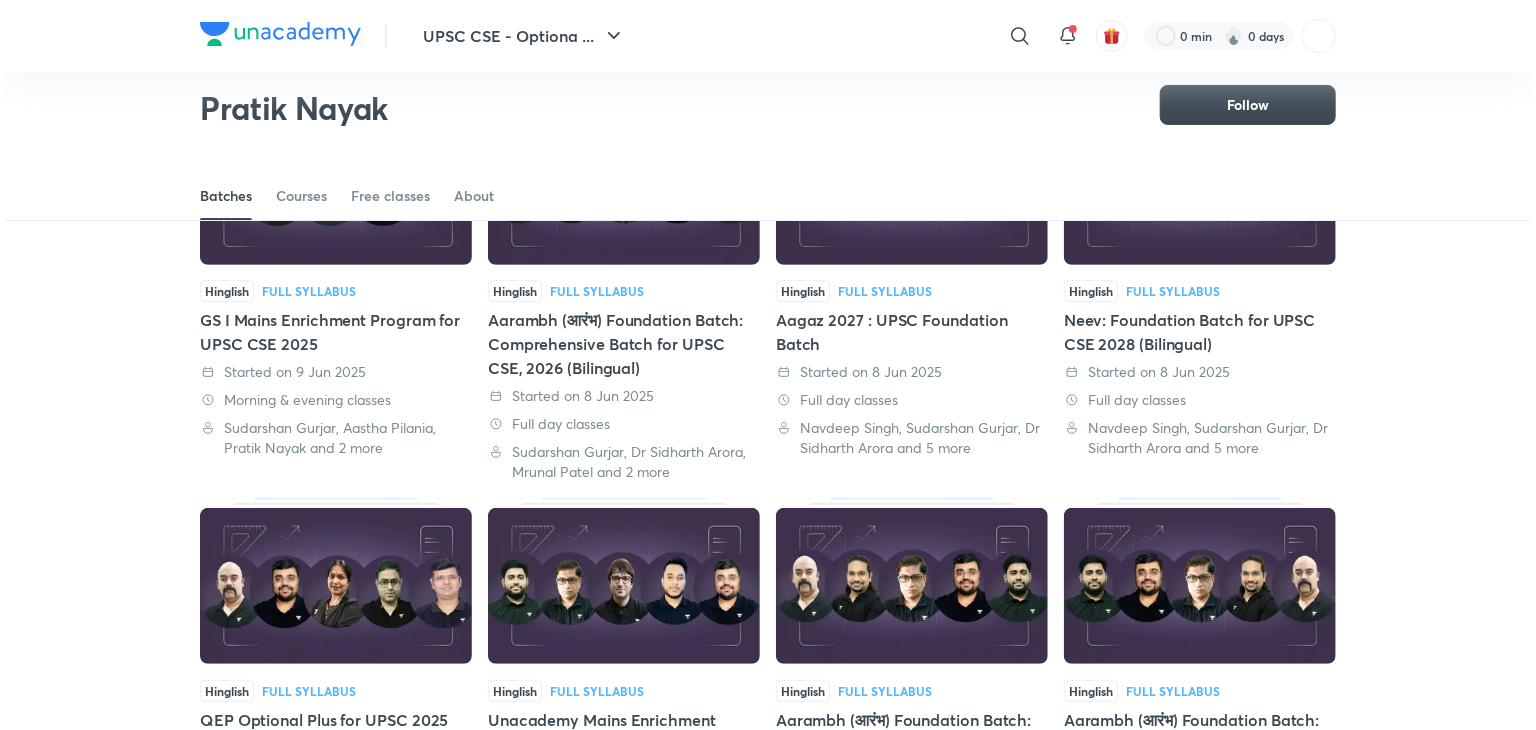 scroll, scrollTop: 216, scrollLeft: 0, axis: vertical 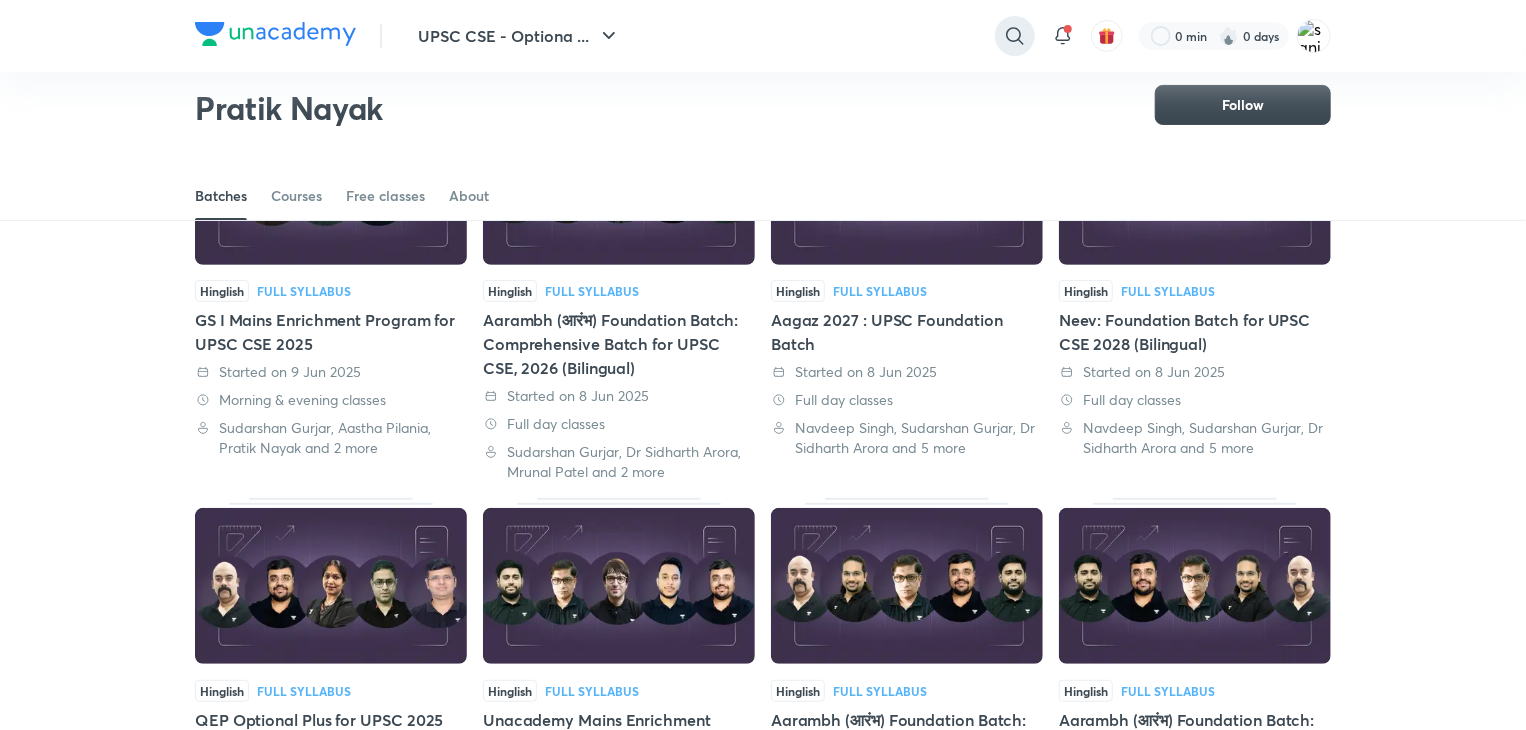 click 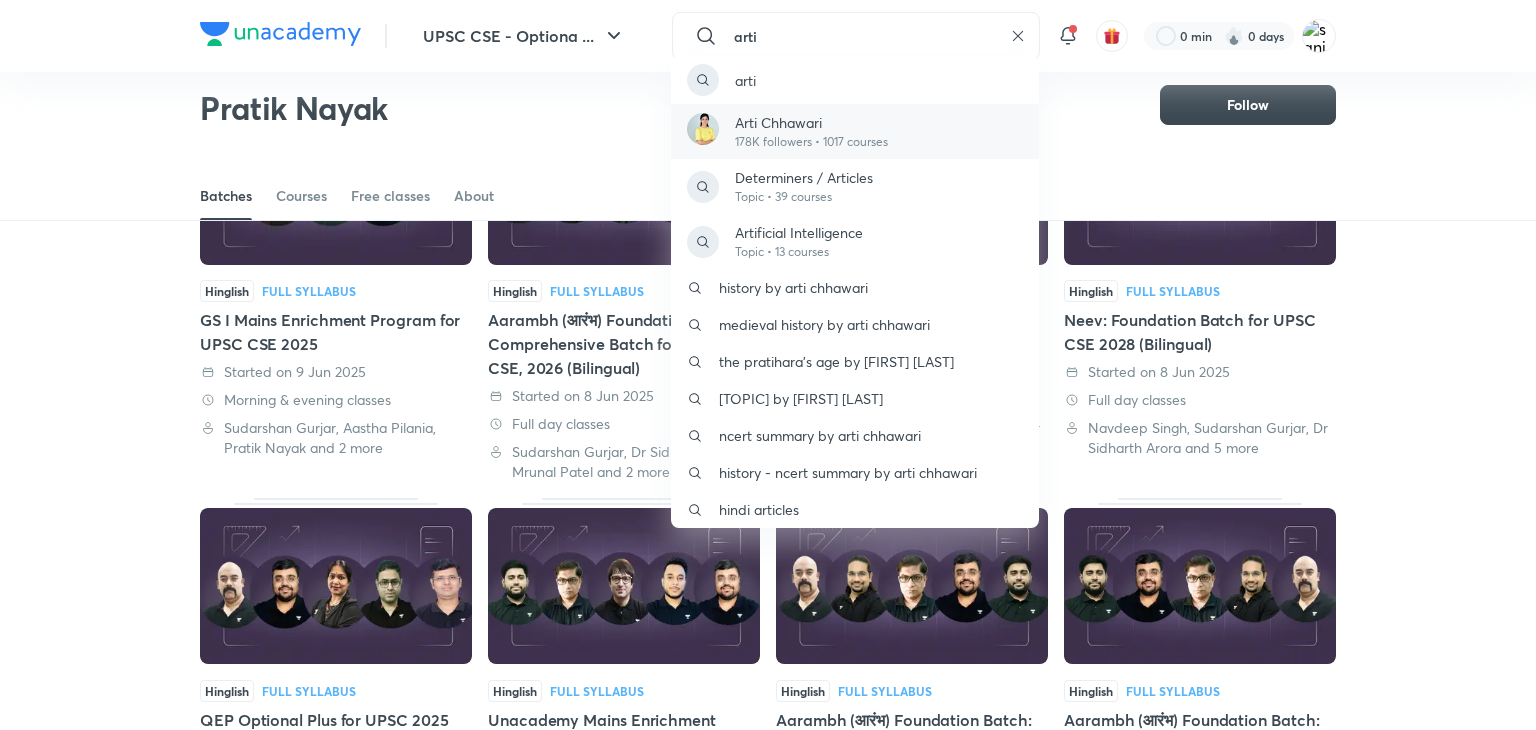 type on "arti" 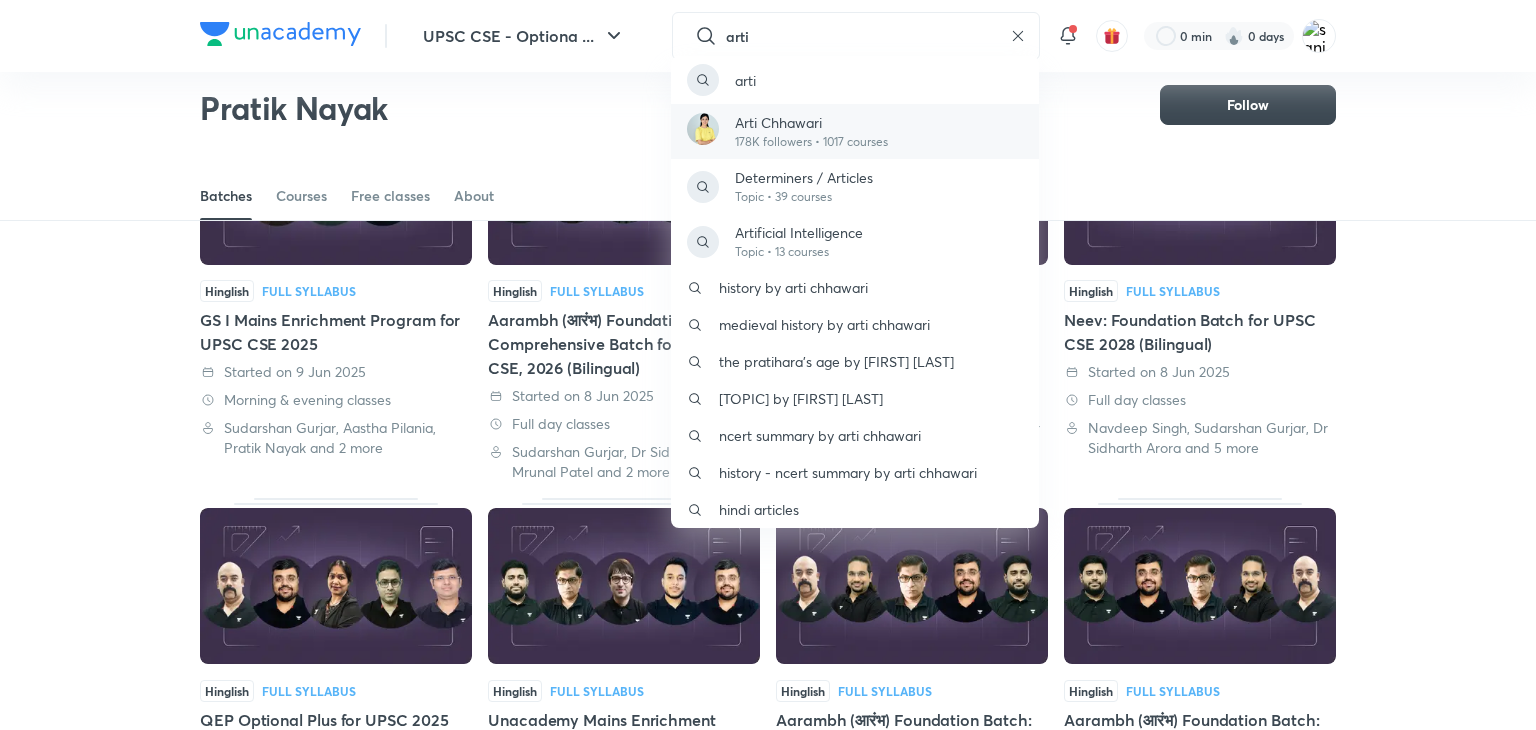 click on "178K followers • 1017 courses" at bounding box center [811, 142] 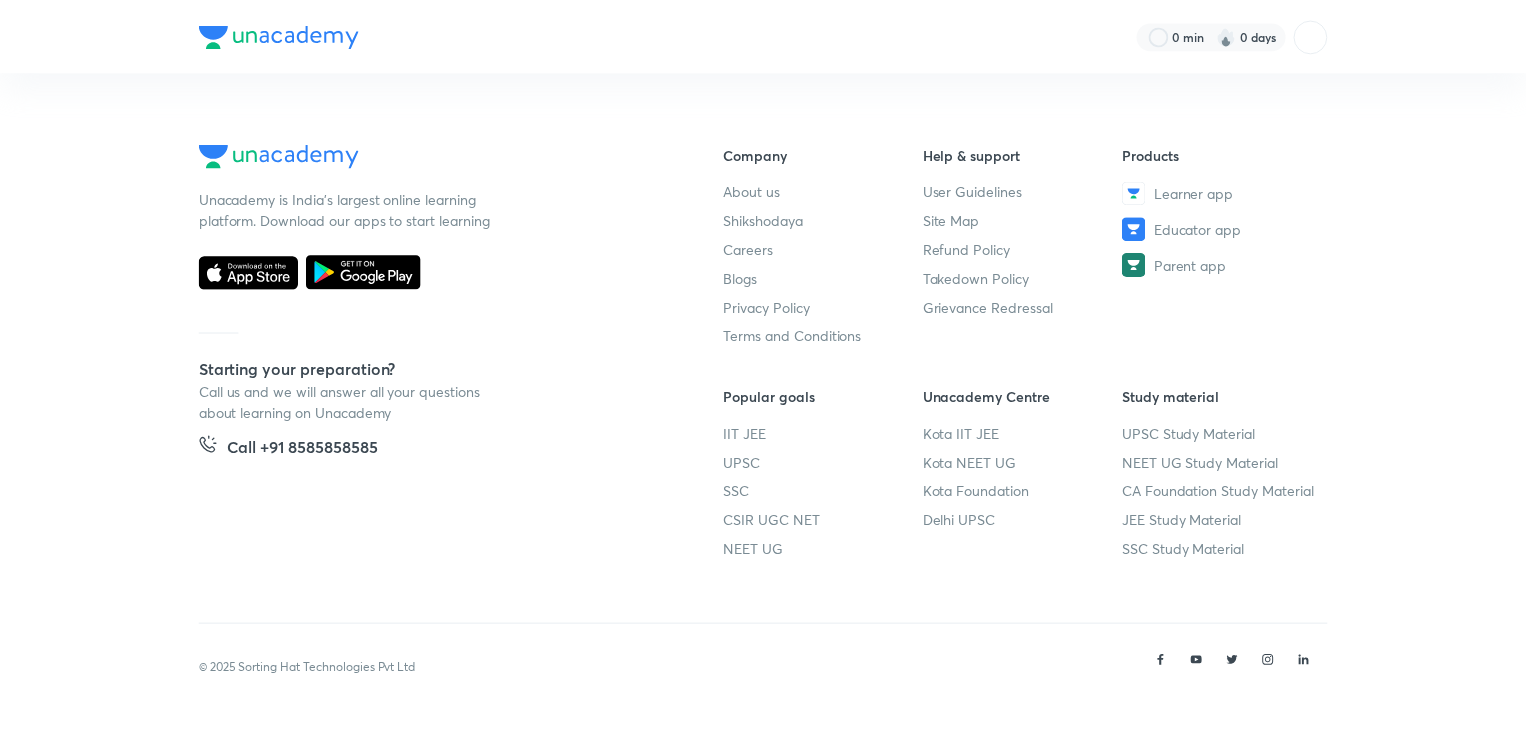 scroll, scrollTop: 0, scrollLeft: 0, axis: both 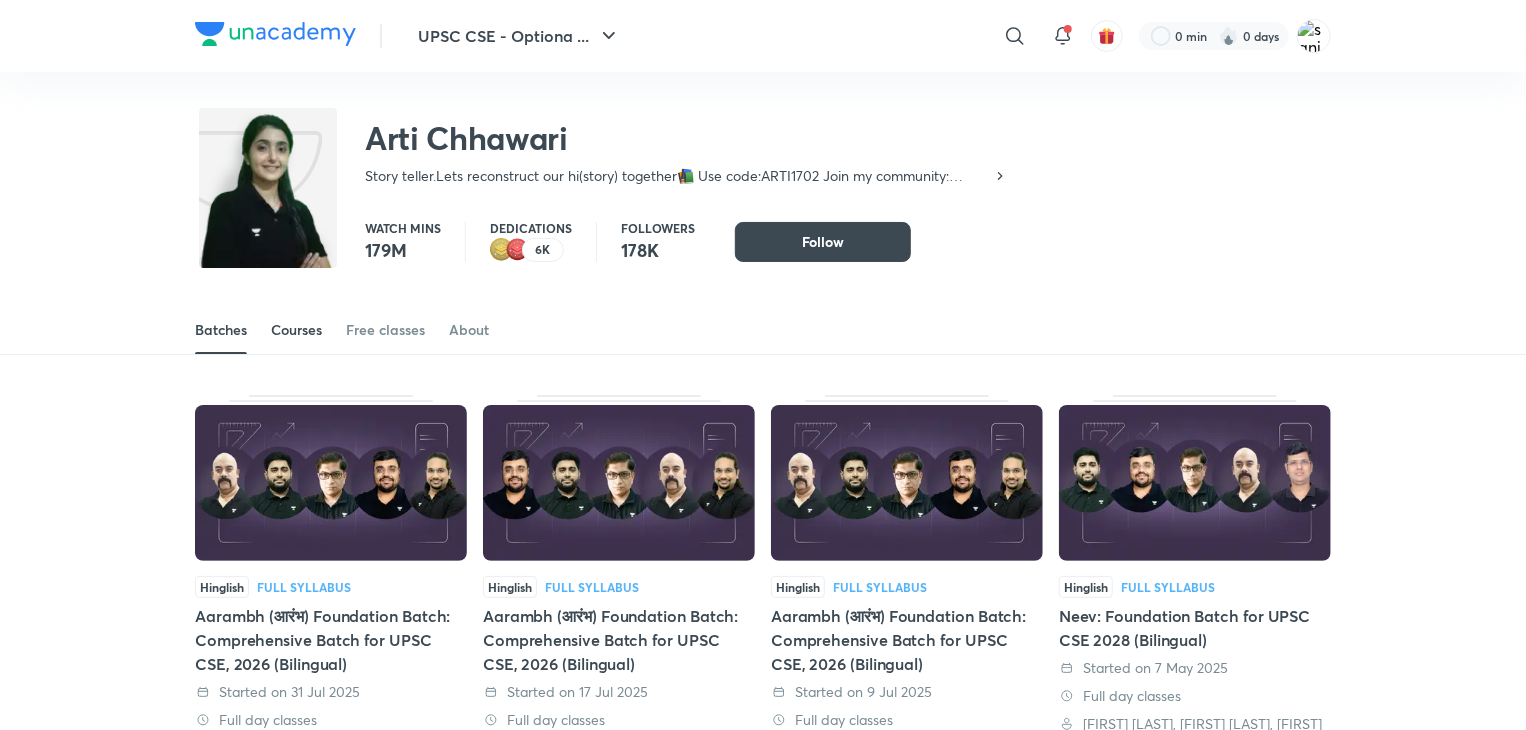 click on "Courses" at bounding box center [296, 330] 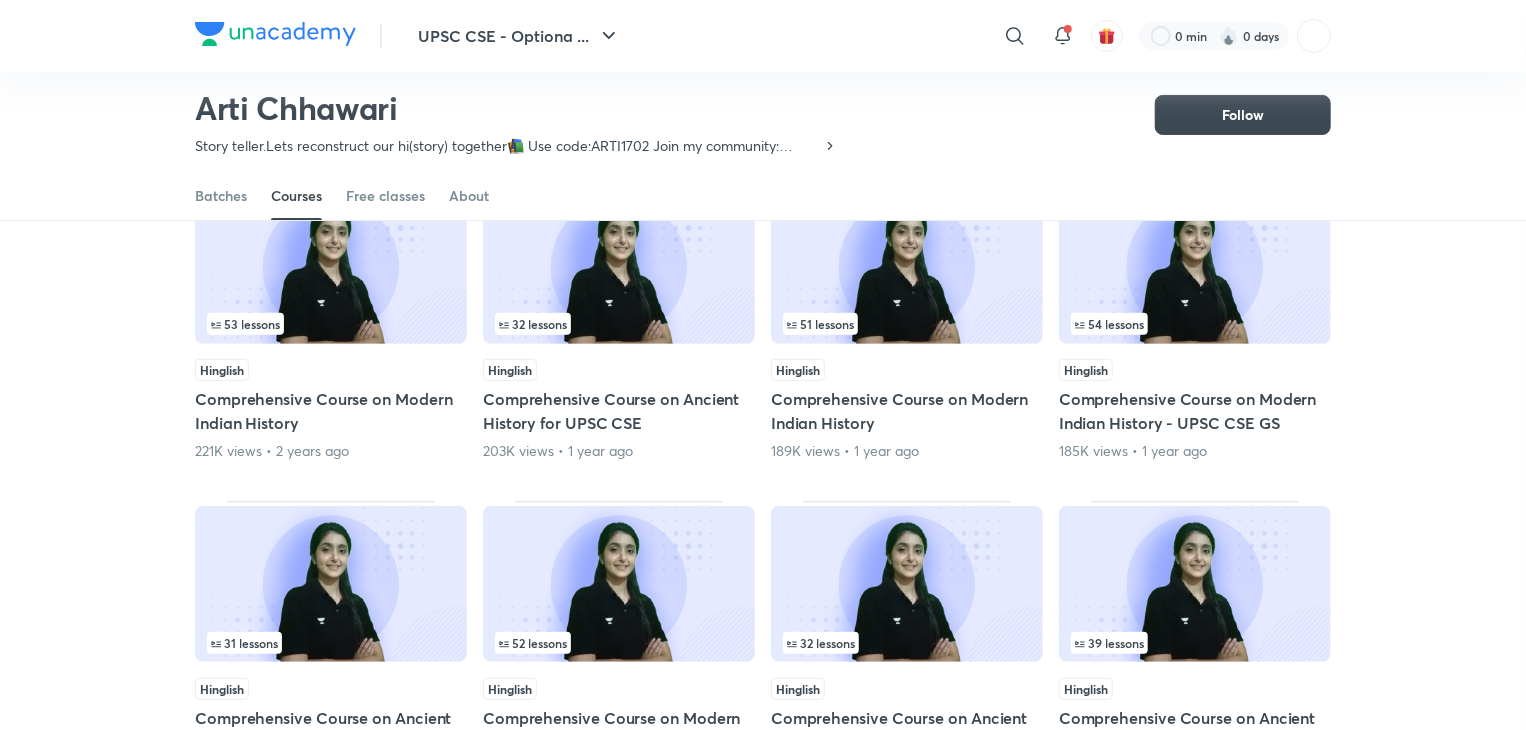scroll, scrollTop: 221, scrollLeft: 0, axis: vertical 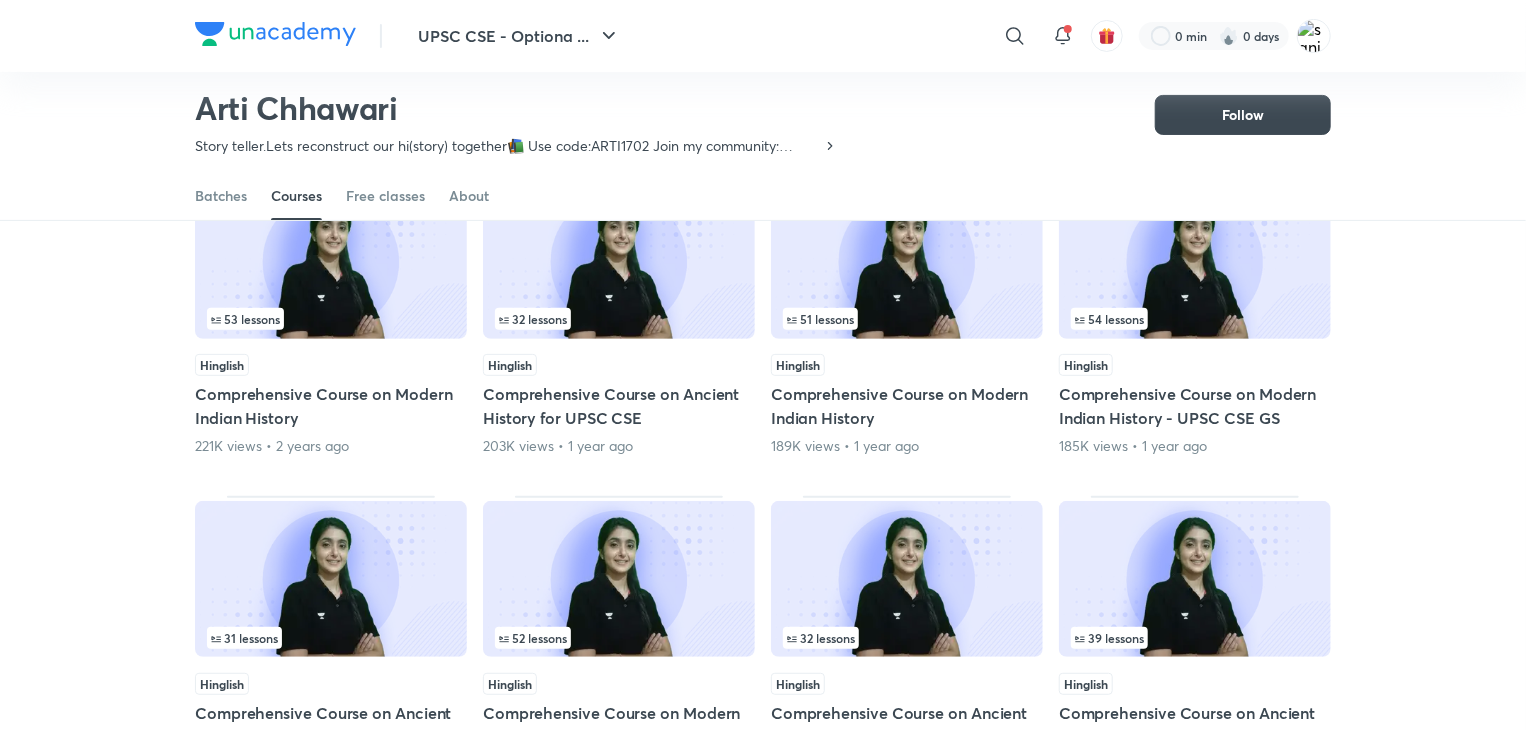click at bounding box center (619, 261) 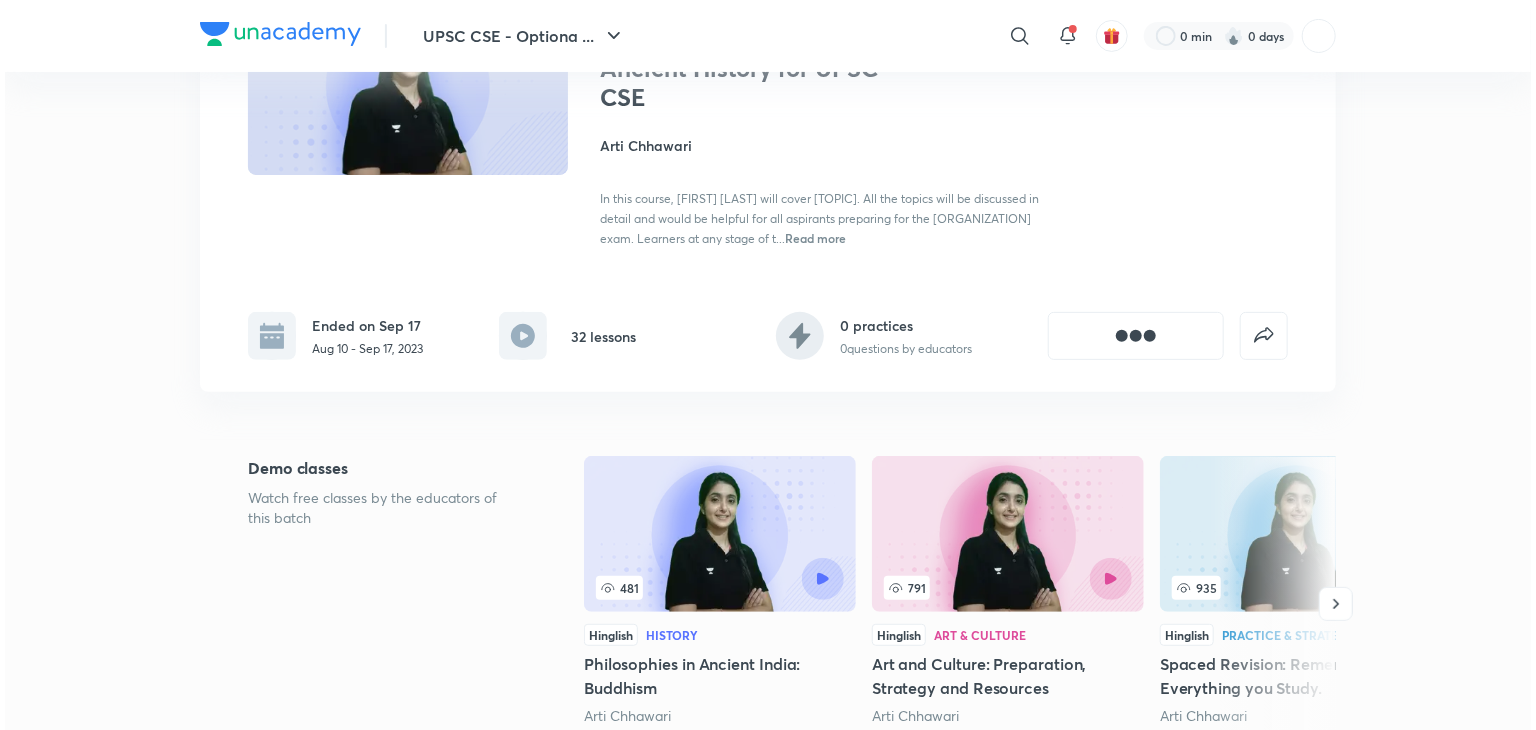 scroll, scrollTop: 0, scrollLeft: 0, axis: both 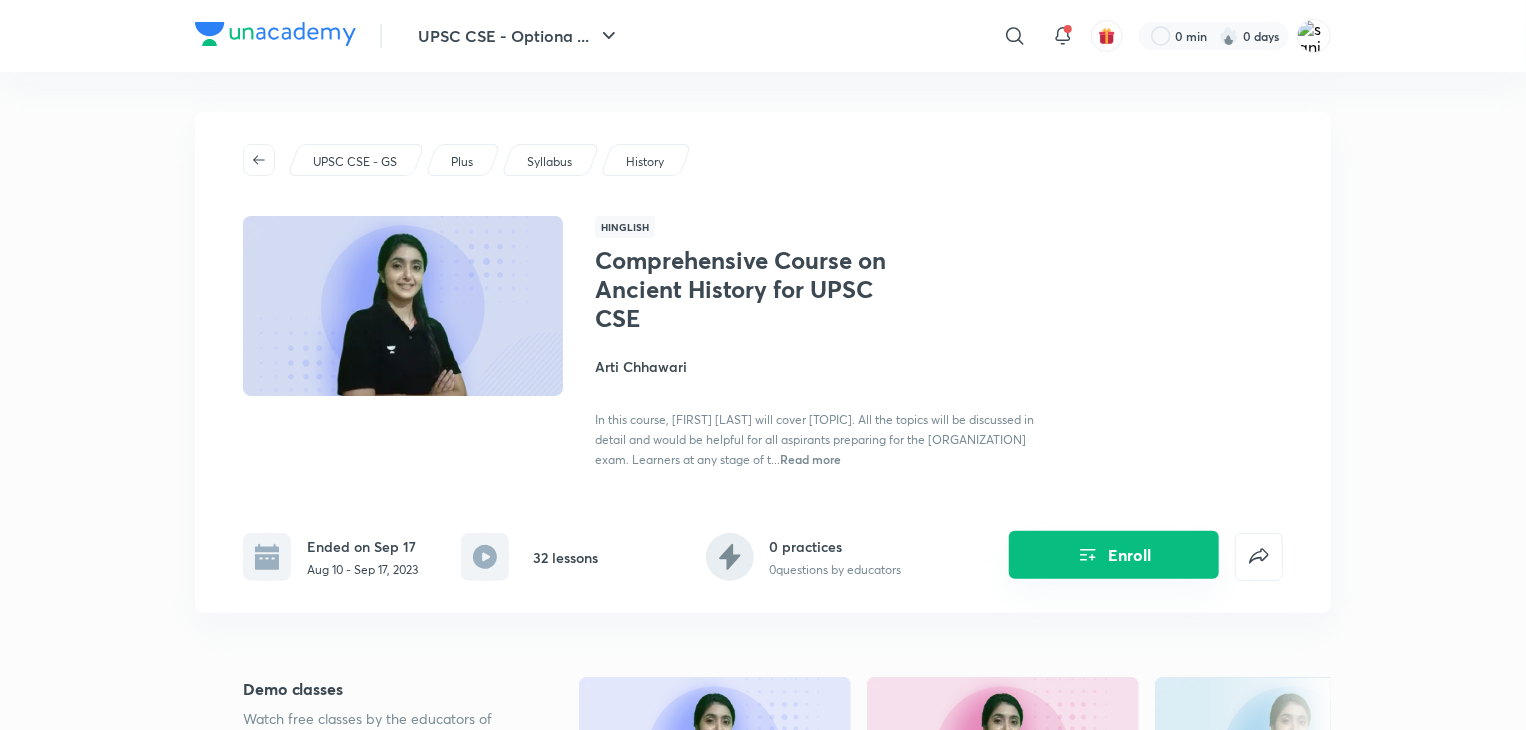 click 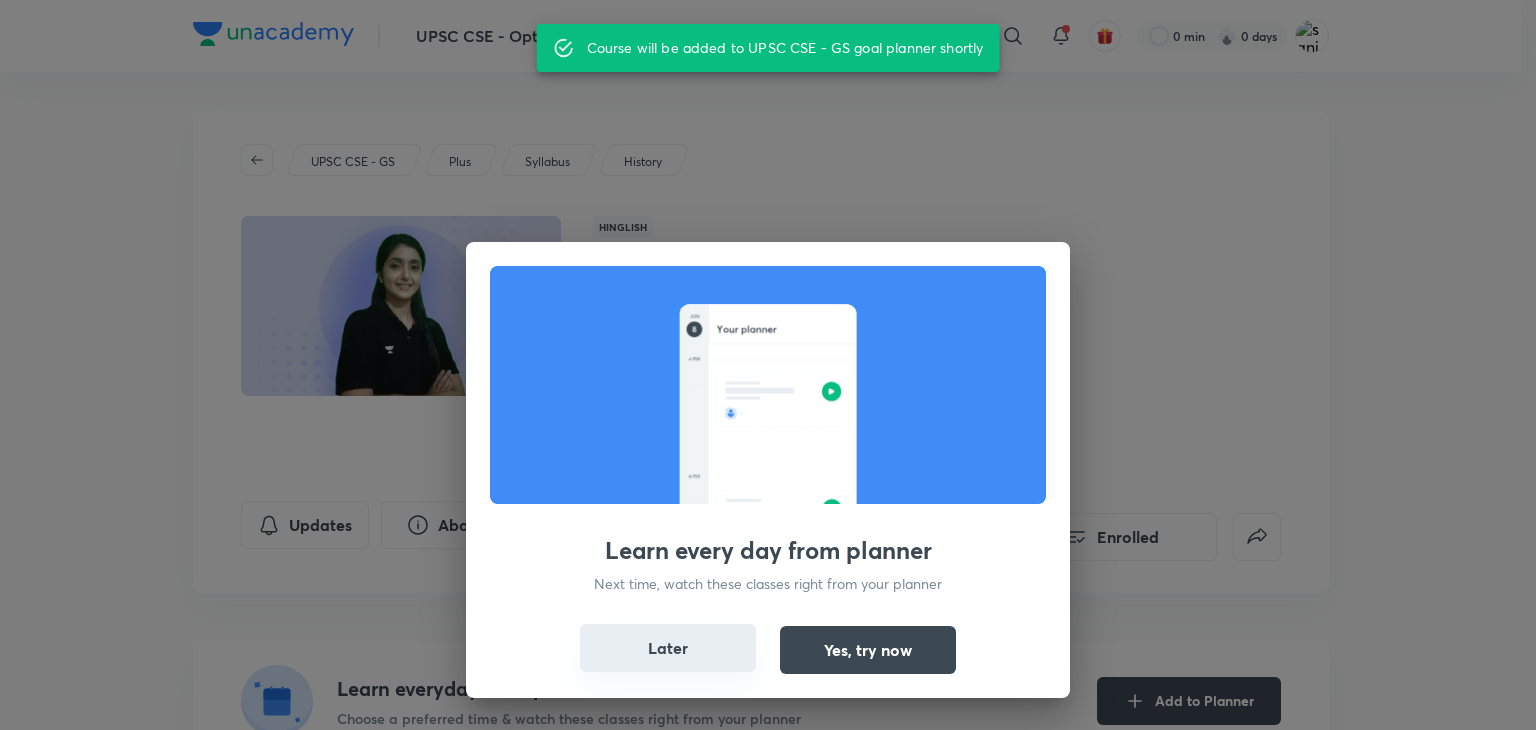click on "Later" at bounding box center (668, 648) 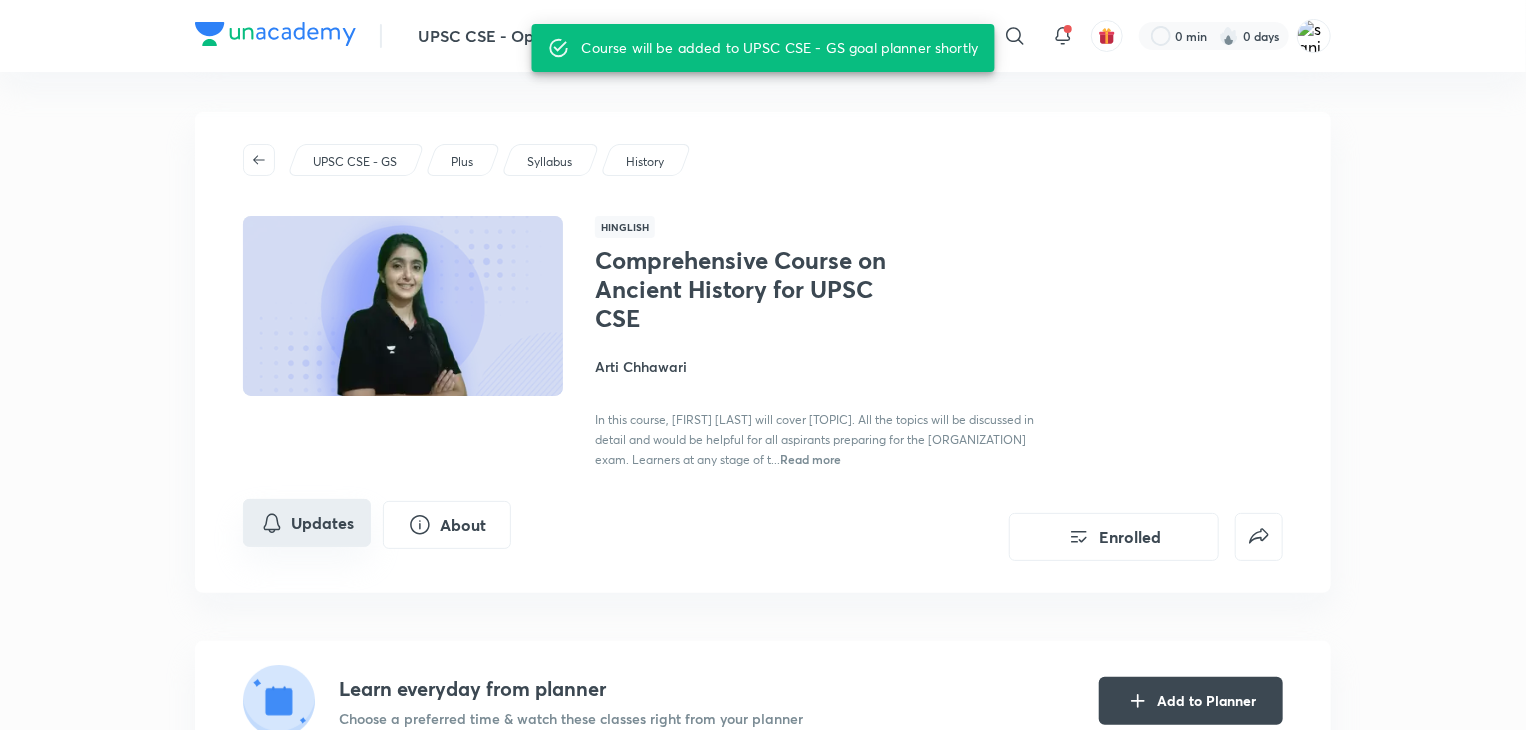 click on "Updates" at bounding box center [307, 523] 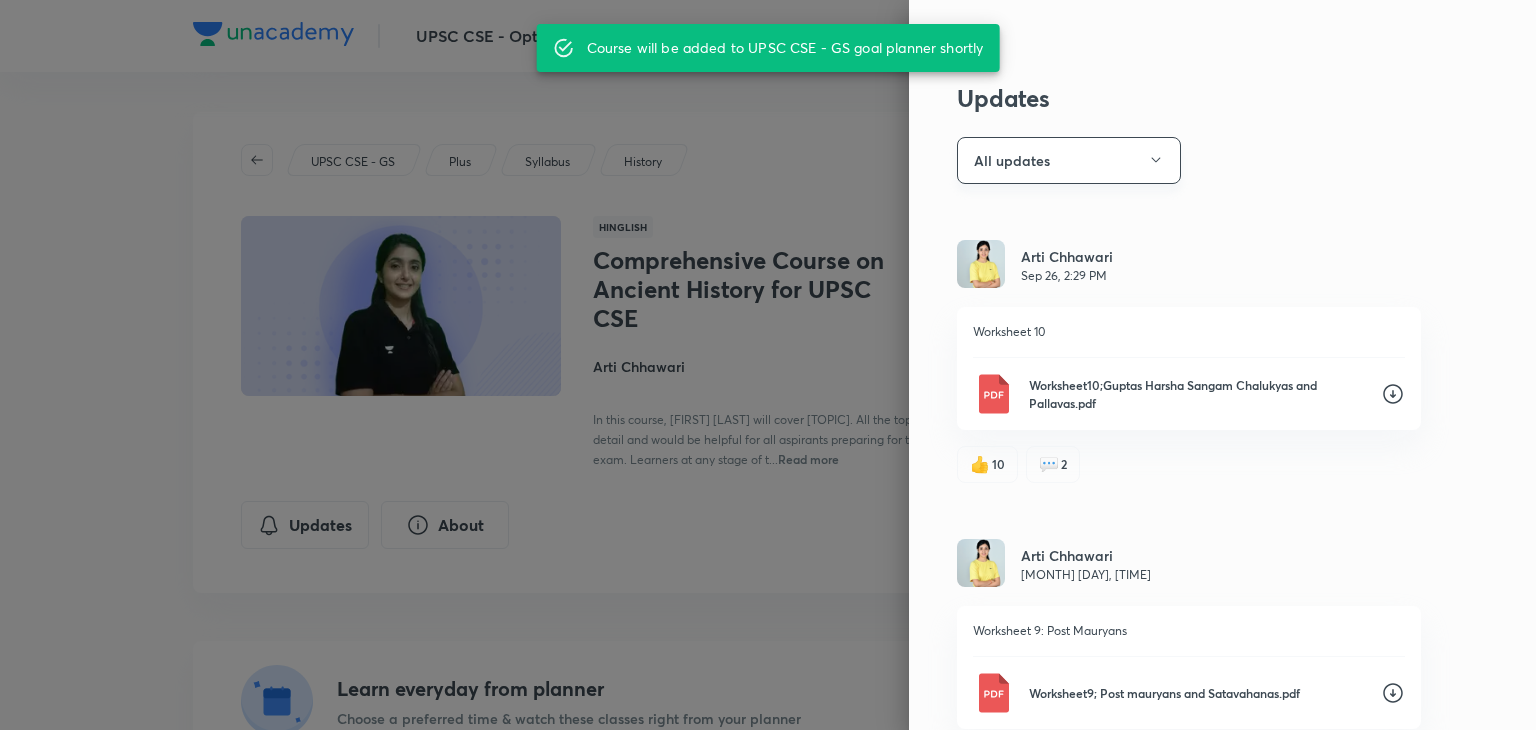 click on "All updates" at bounding box center [1069, 160] 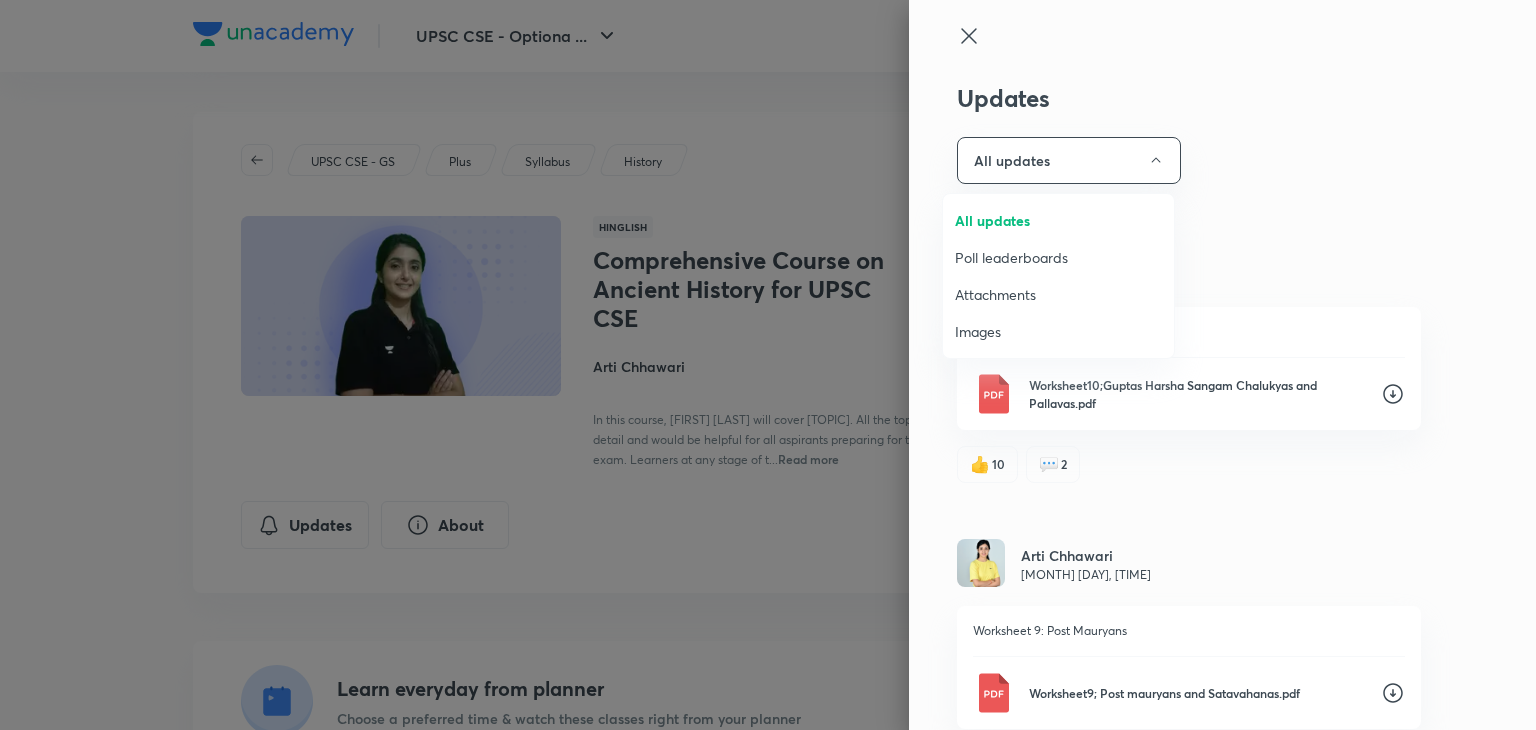 click on "Attachments" at bounding box center (1058, 294) 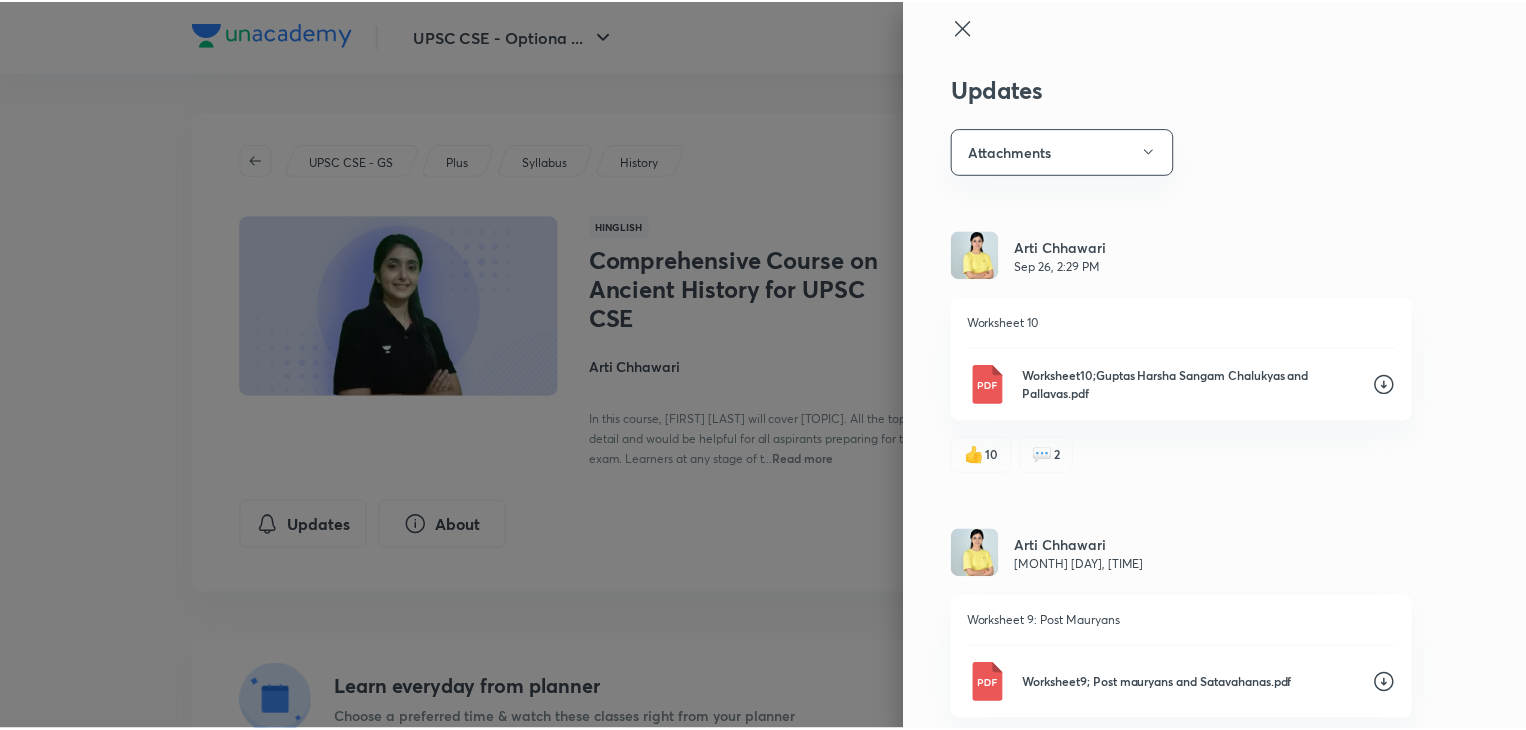 scroll, scrollTop: 0, scrollLeft: 0, axis: both 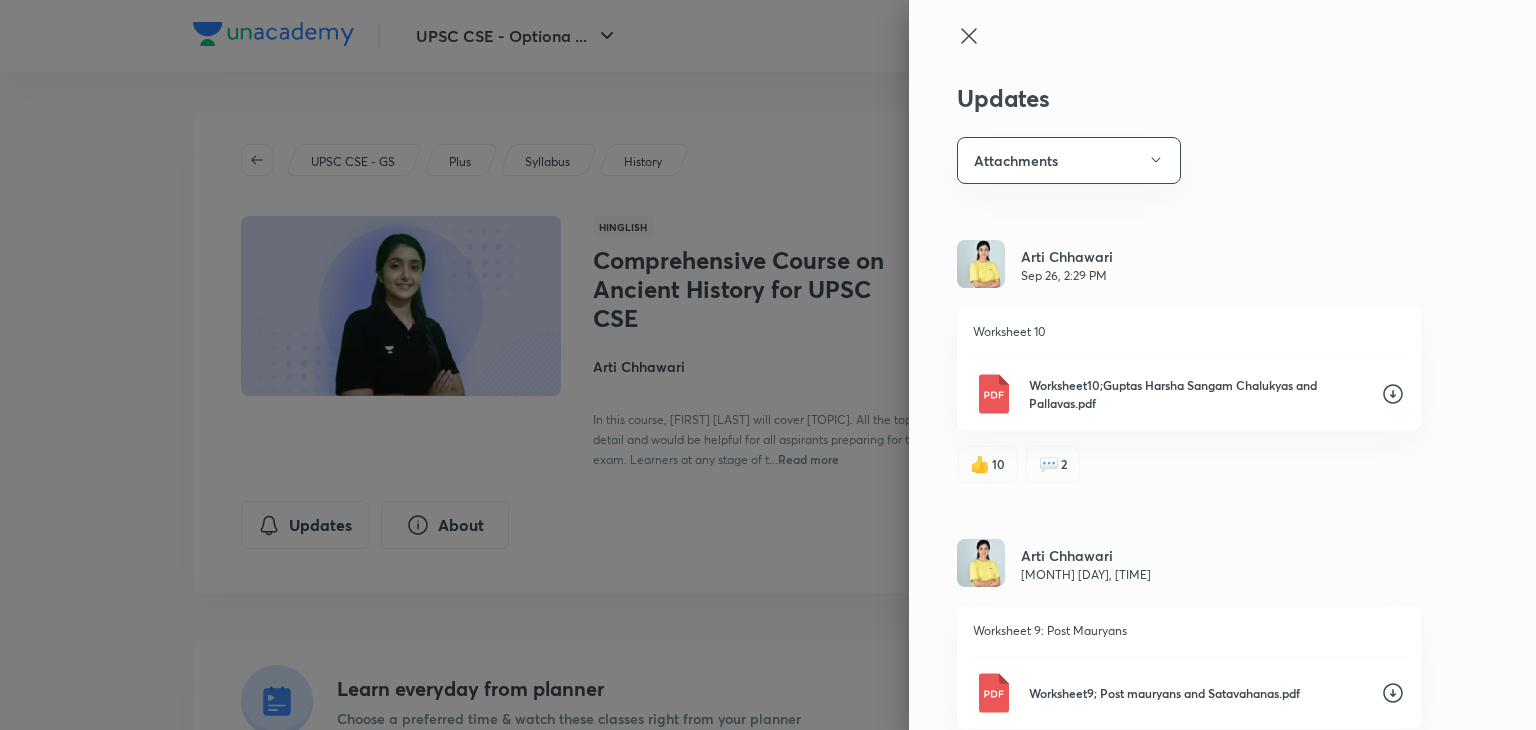 click at bounding box center (768, 365) 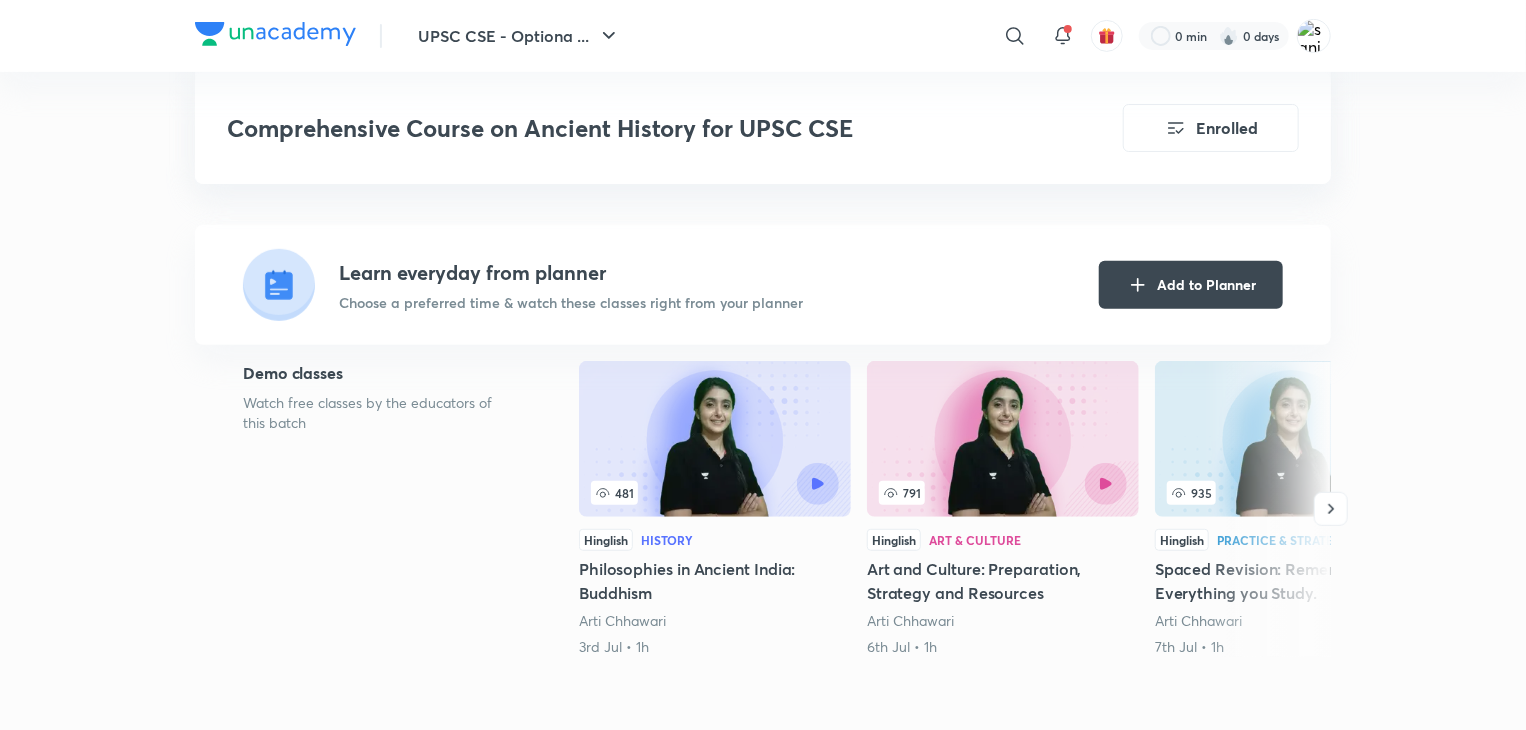 scroll, scrollTop: 416, scrollLeft: 0, axis: vertical 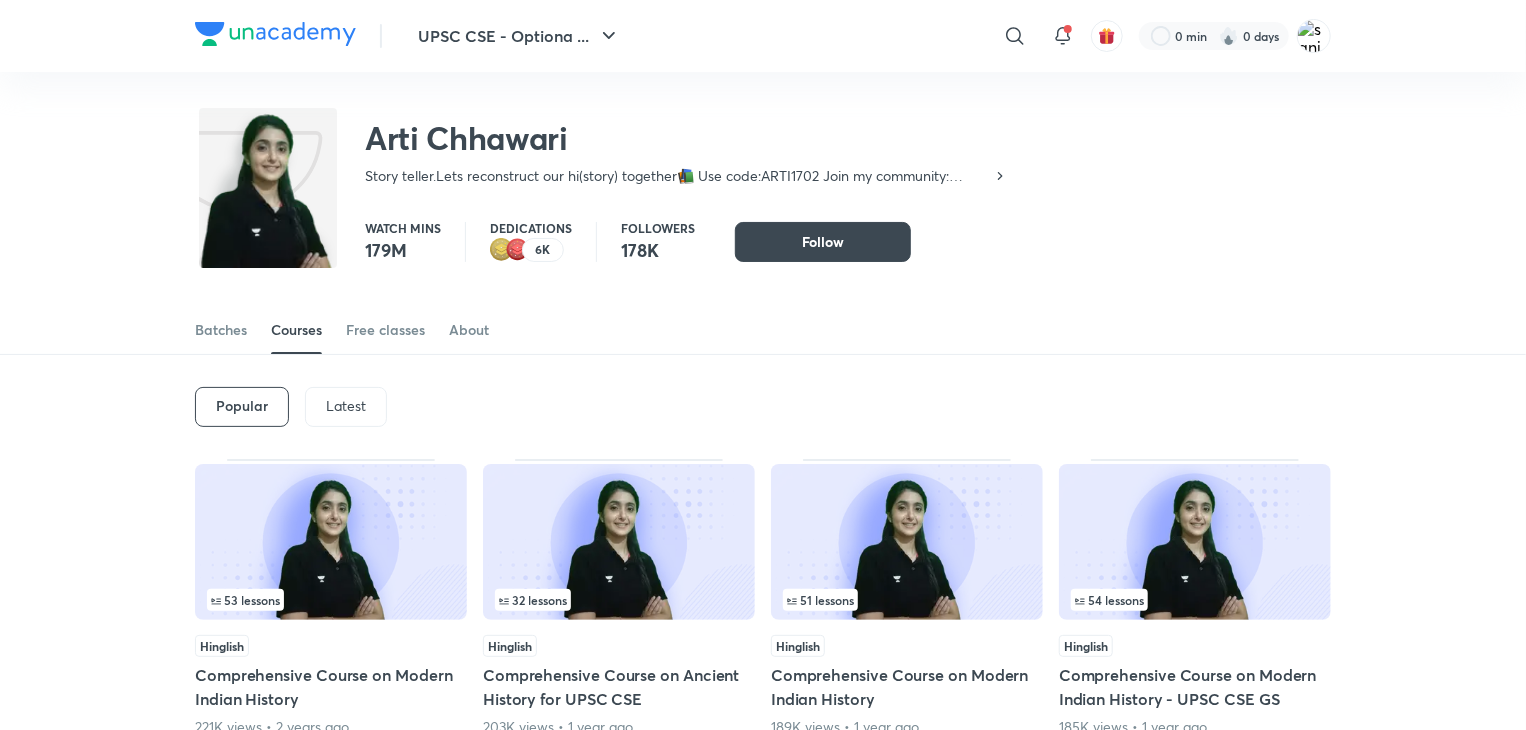 click on "Latest" at bounding box center [346, 406] 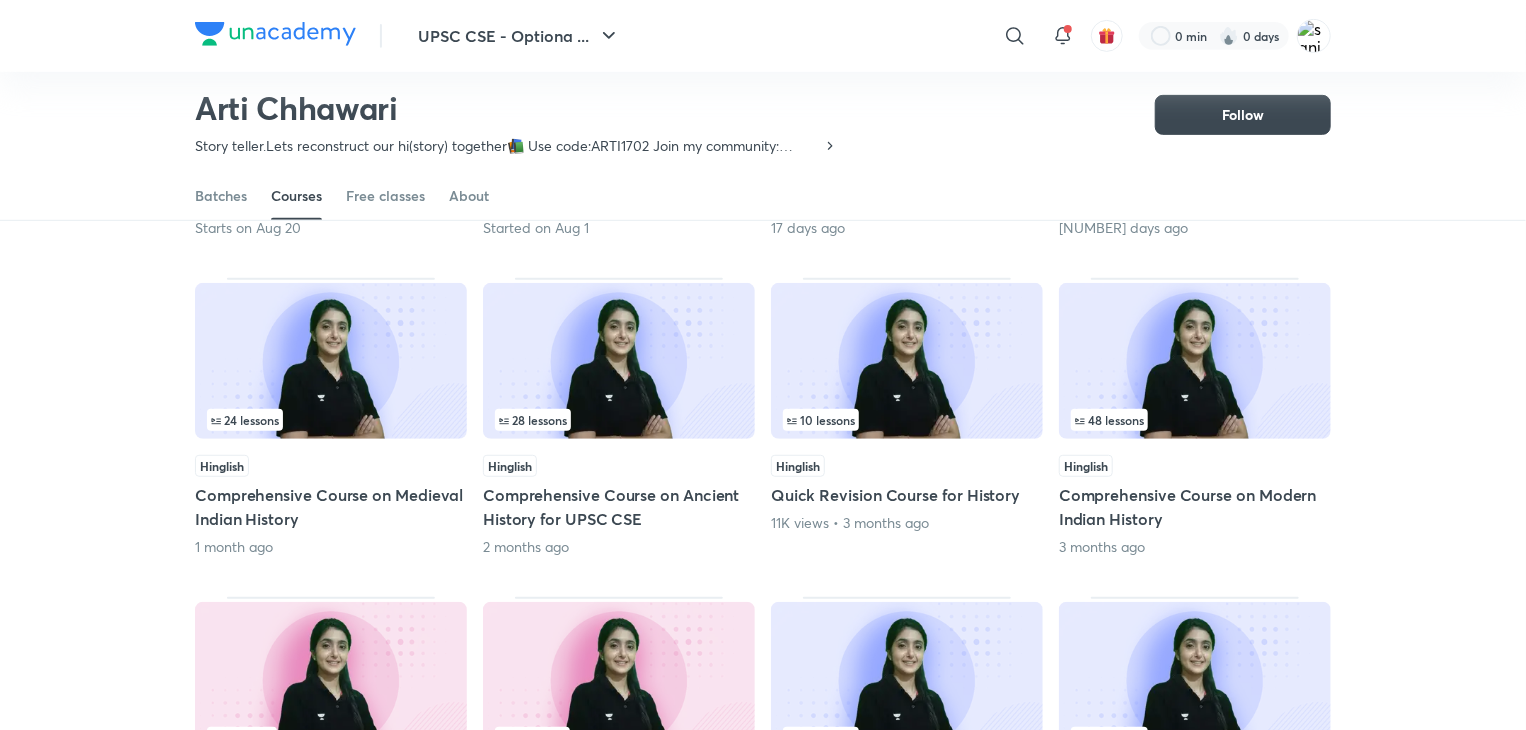 scroll, scrollTop: 440, scrollLeft: 0, axis: vertical 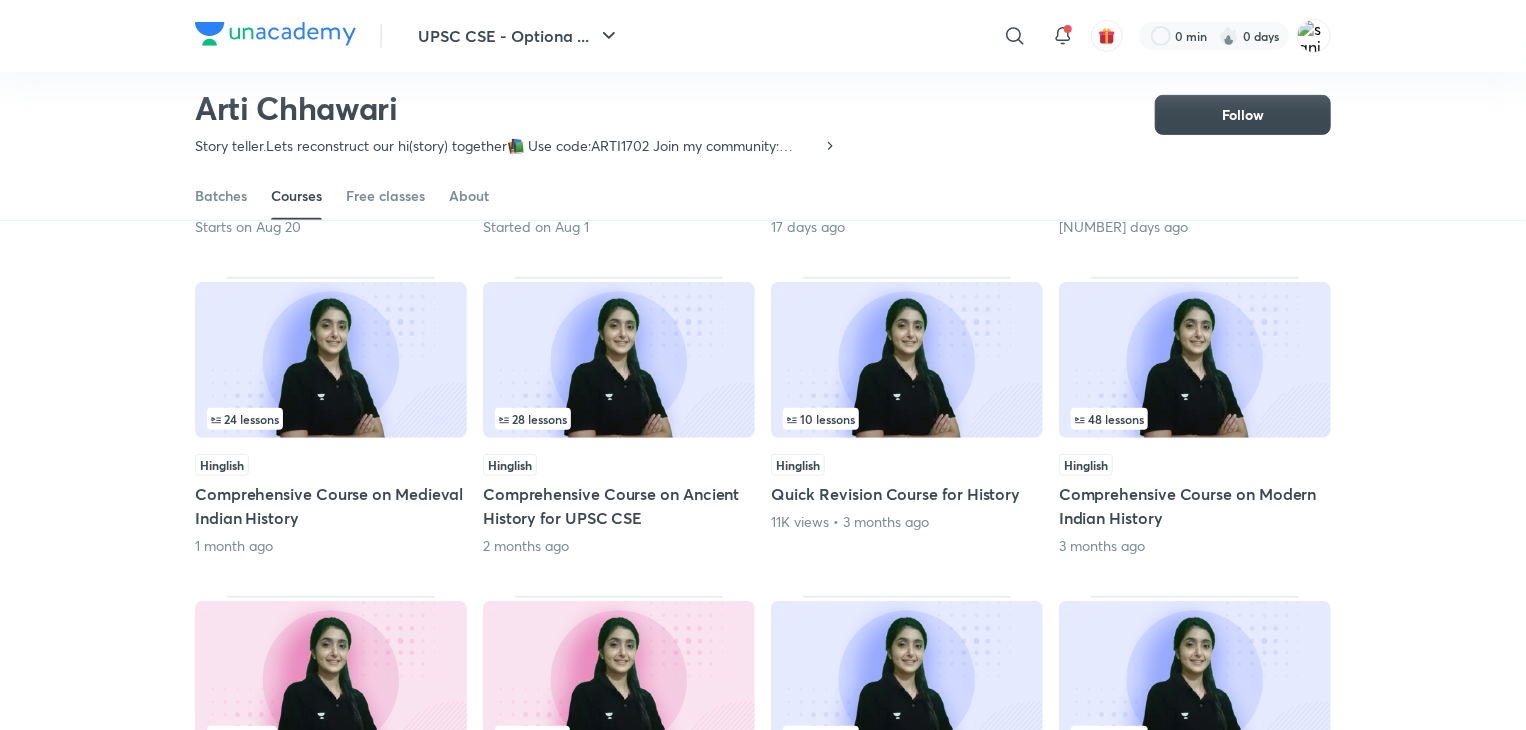 click at bounding box center [331, 360] 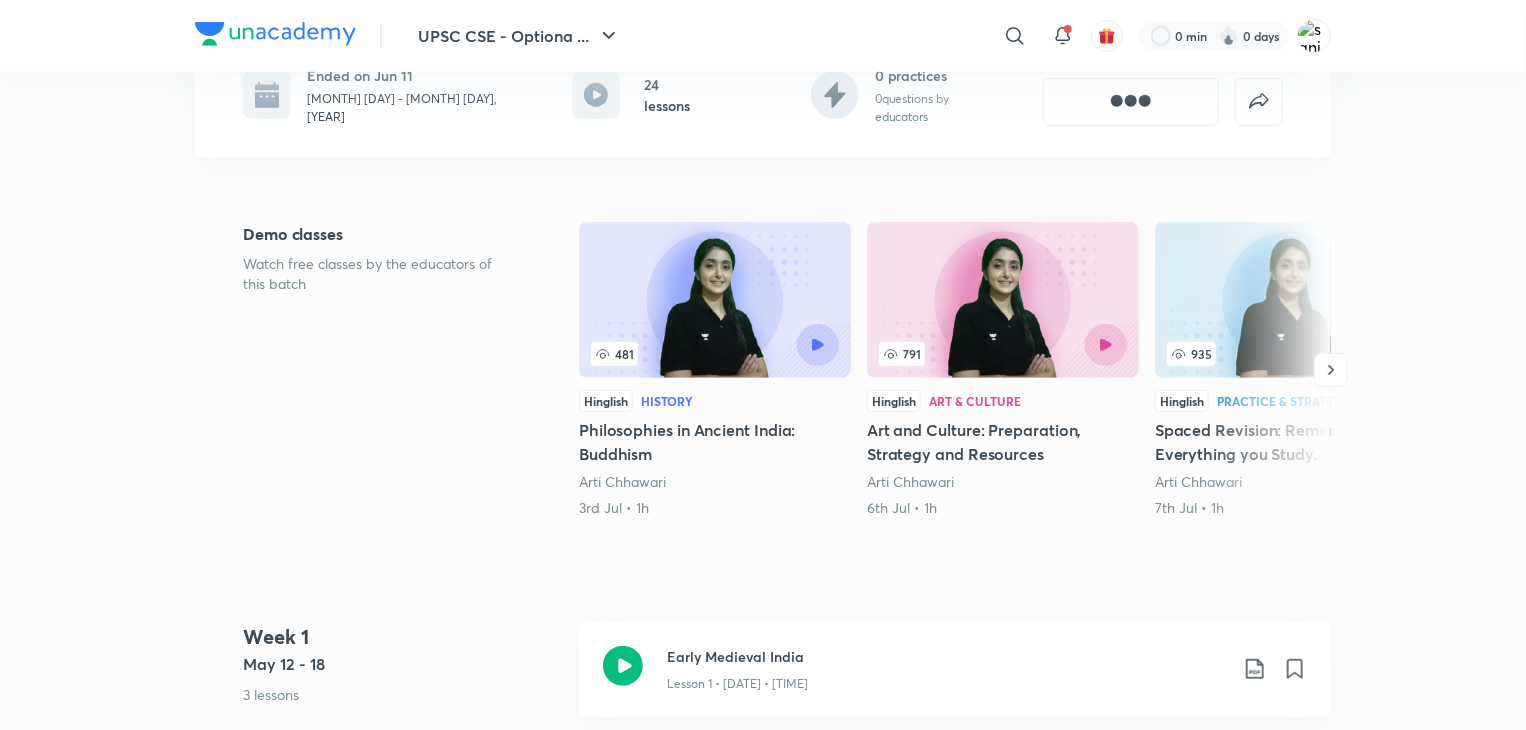 scroll, scrollTop: 0, scrollLeft: 0, axis: both 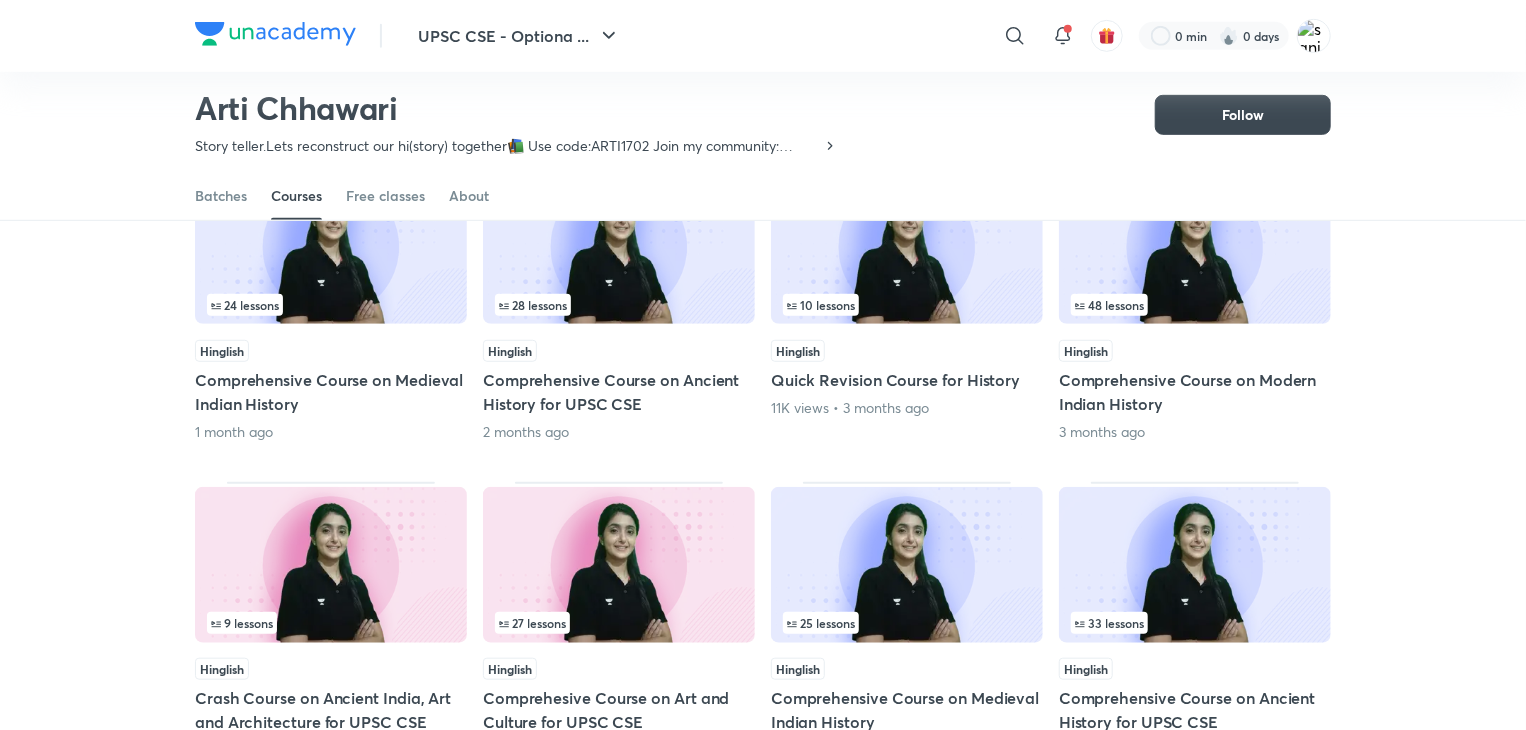 click at bounding box center (1195, 246) 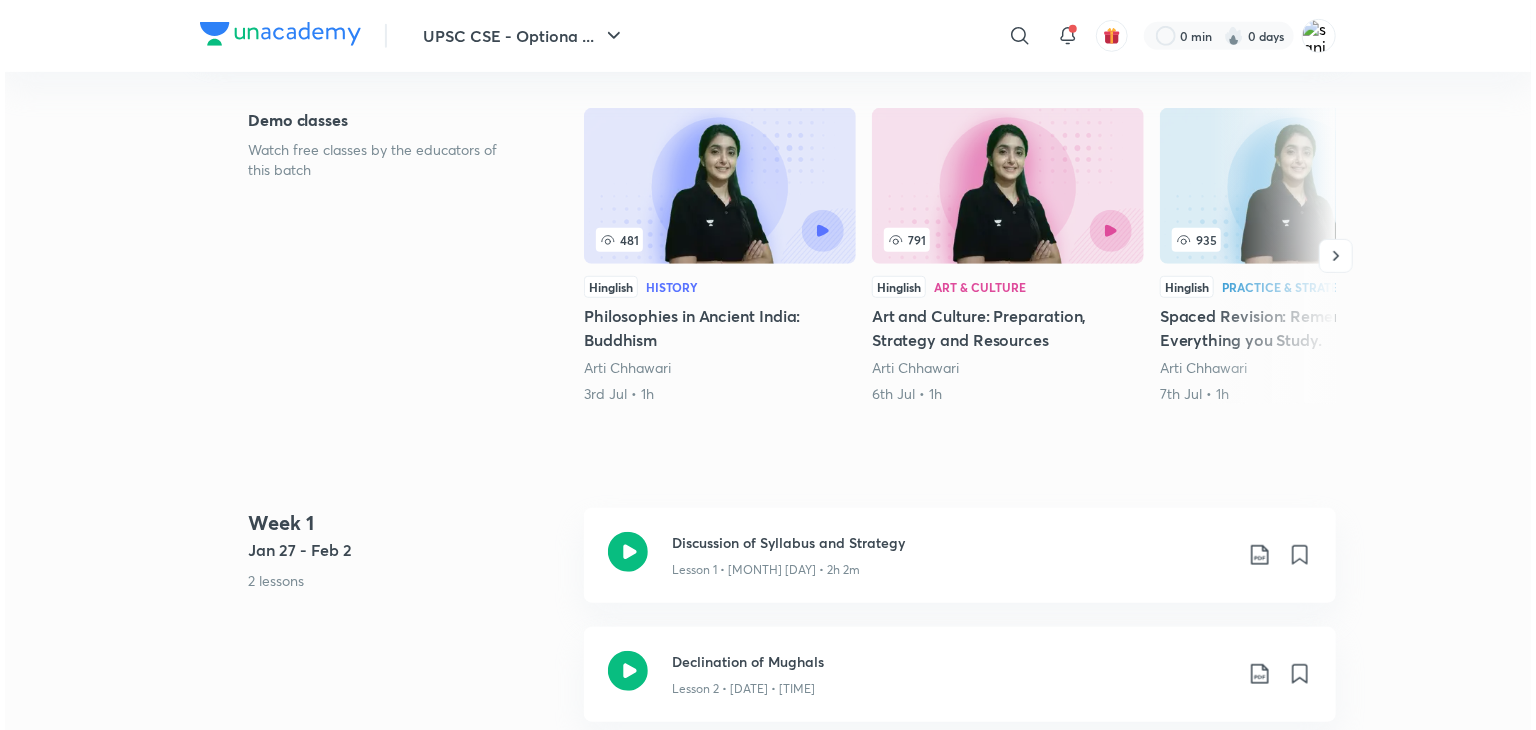 scroll, scrollTop: 0, scrollLeft: 0, axis: both 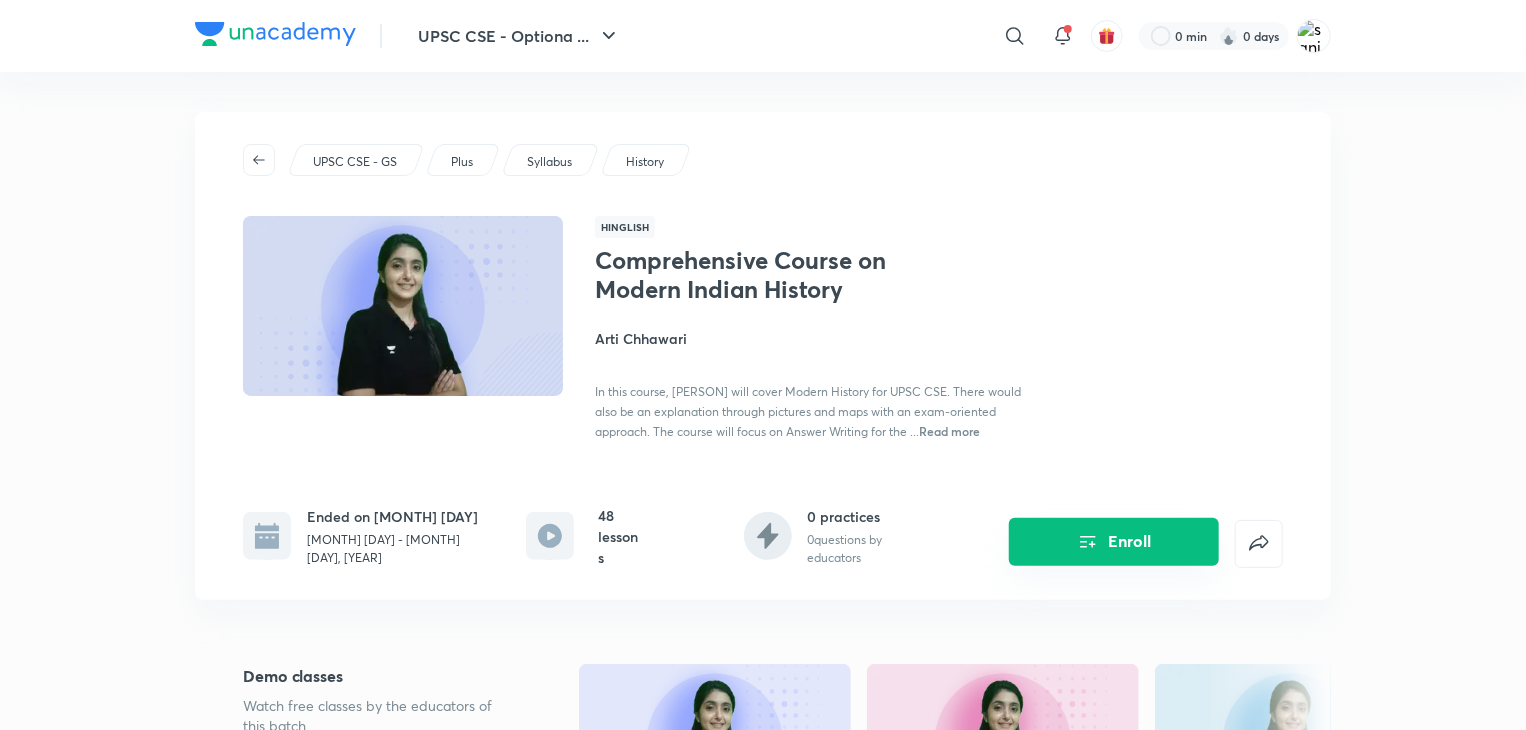 click on "Enroll" at bounding box center (1114, 542) 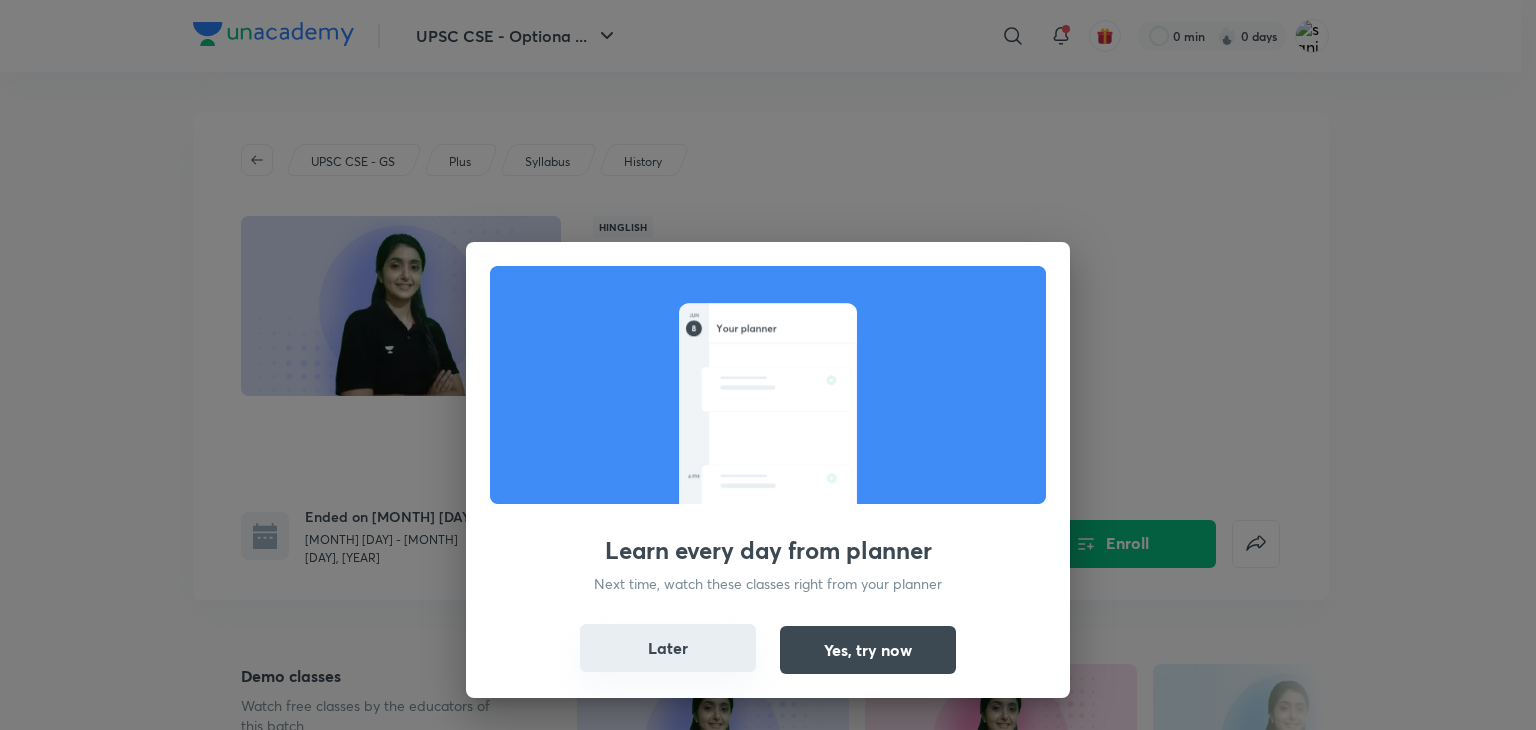 click on "Later" at bounding box center [668, 648] 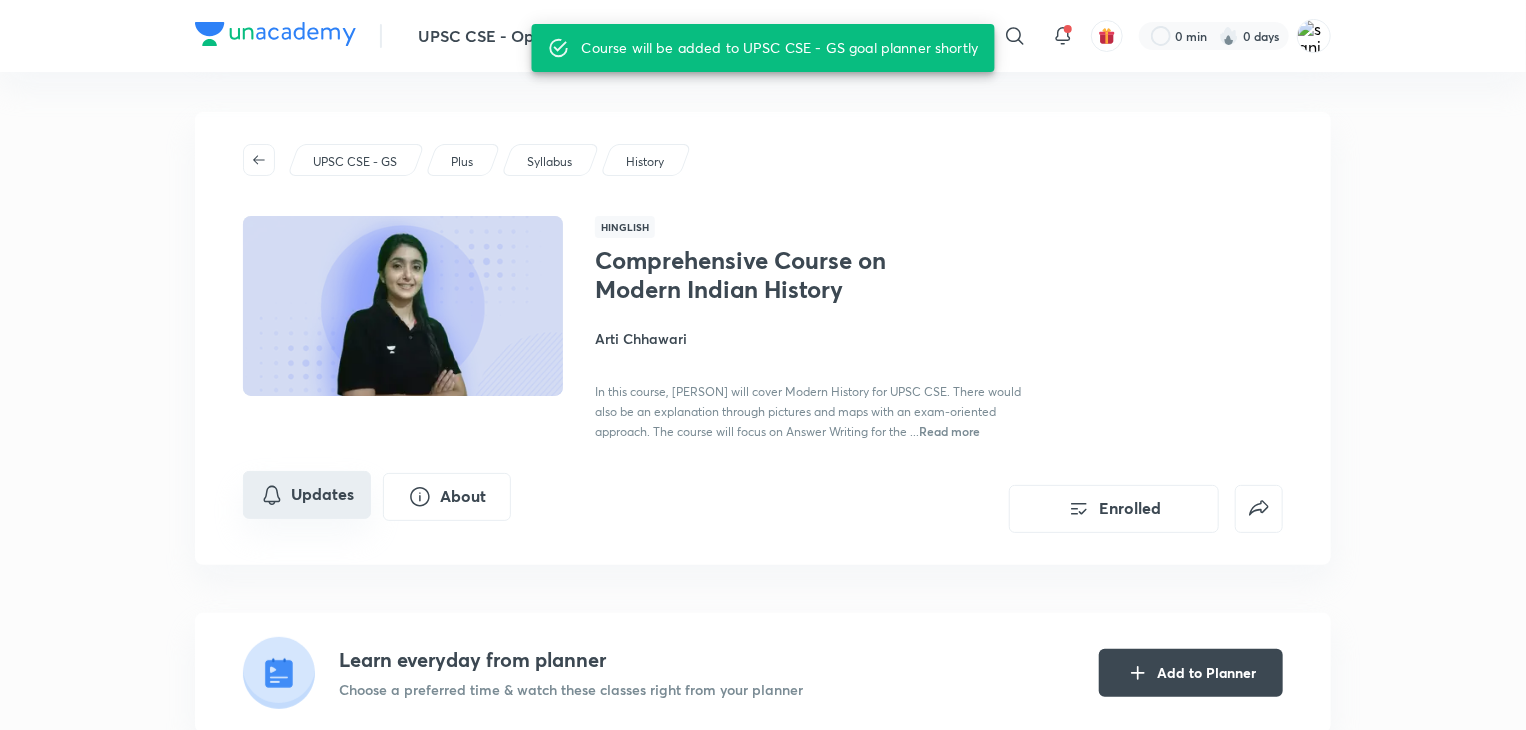 click on "Updates" at bounding box center [307, 495] 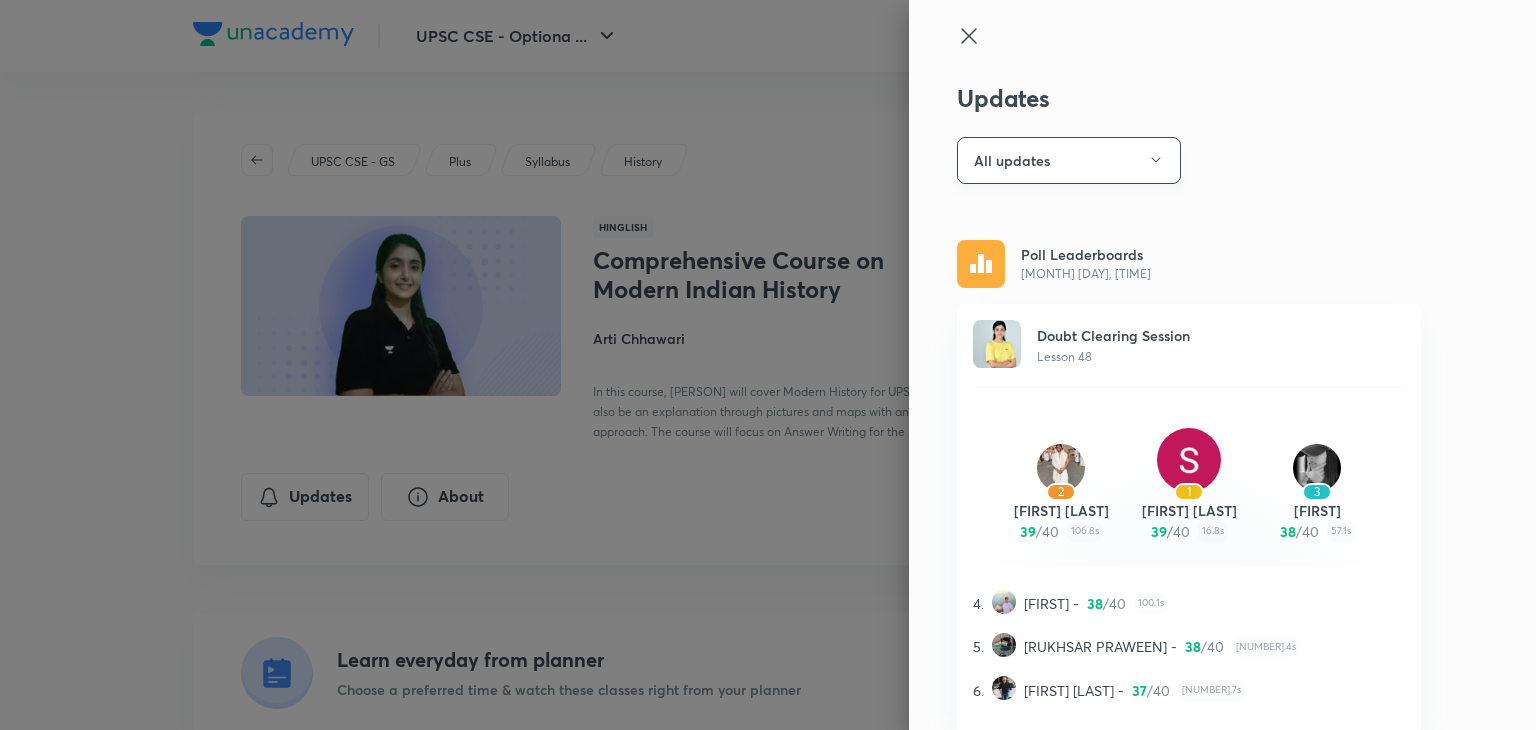 click on "All updates" at bounding box center [1069, 160] 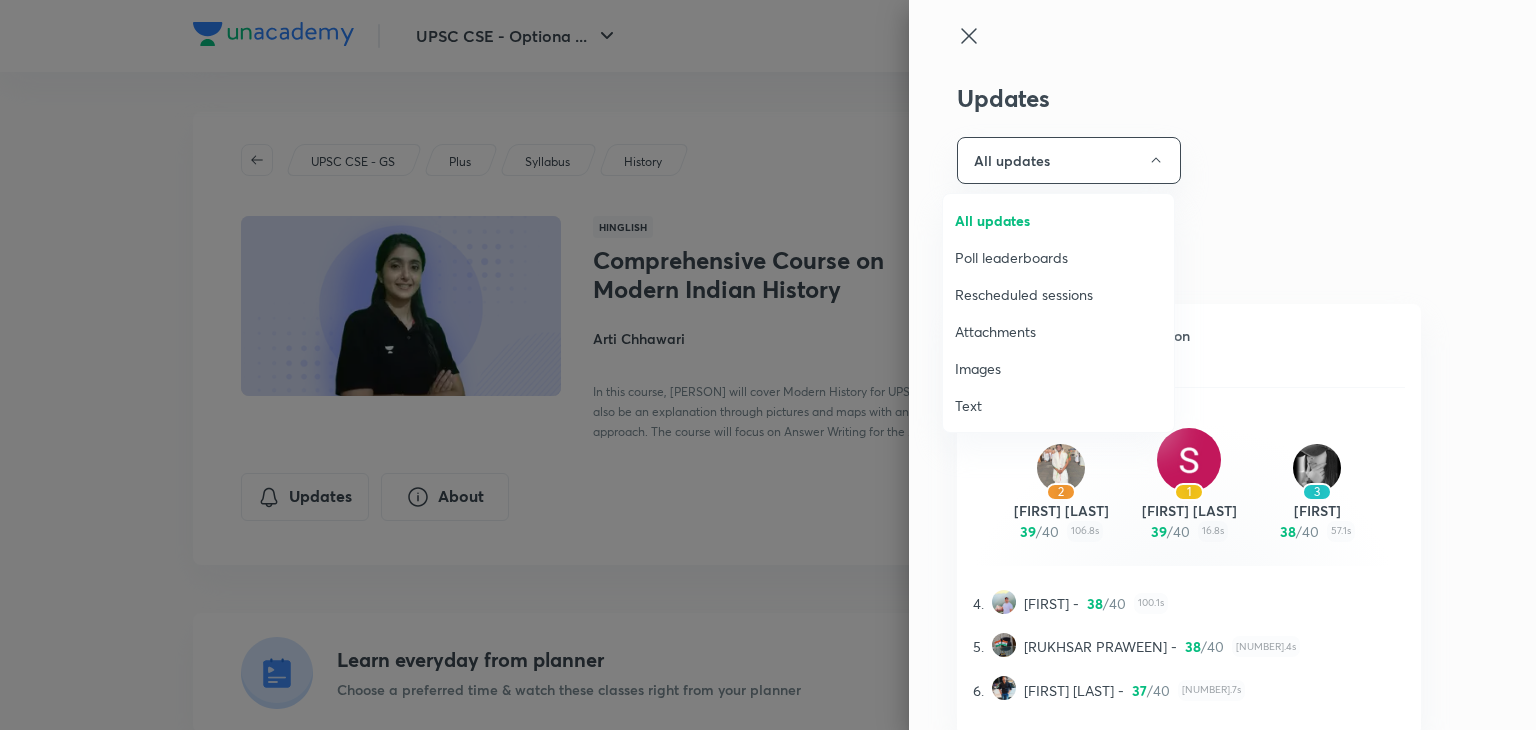 click on "Attachments" at bounding box center (1058, 331) 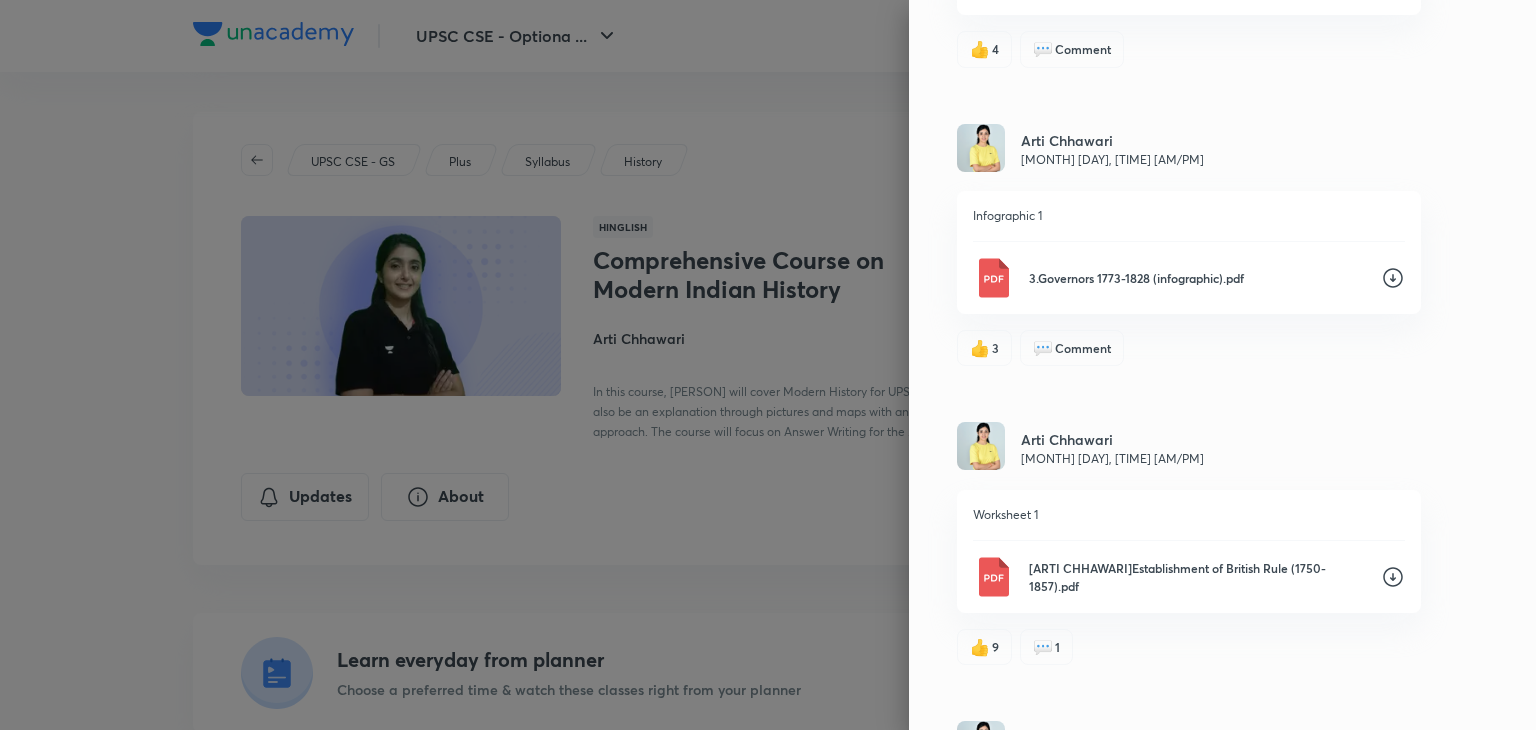 scroll, scrollTop: 3354, scrollLeft: 0, axis: vertical 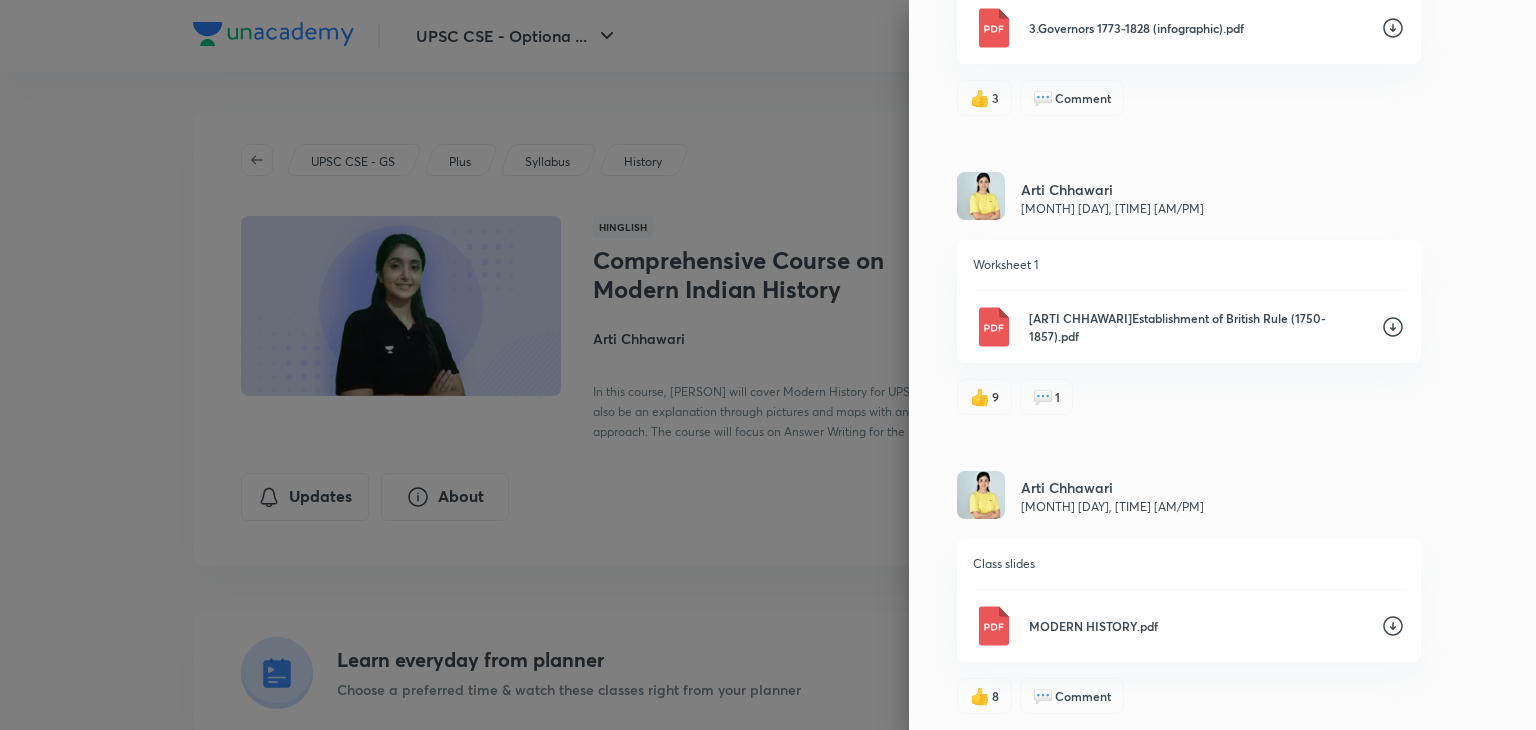 click 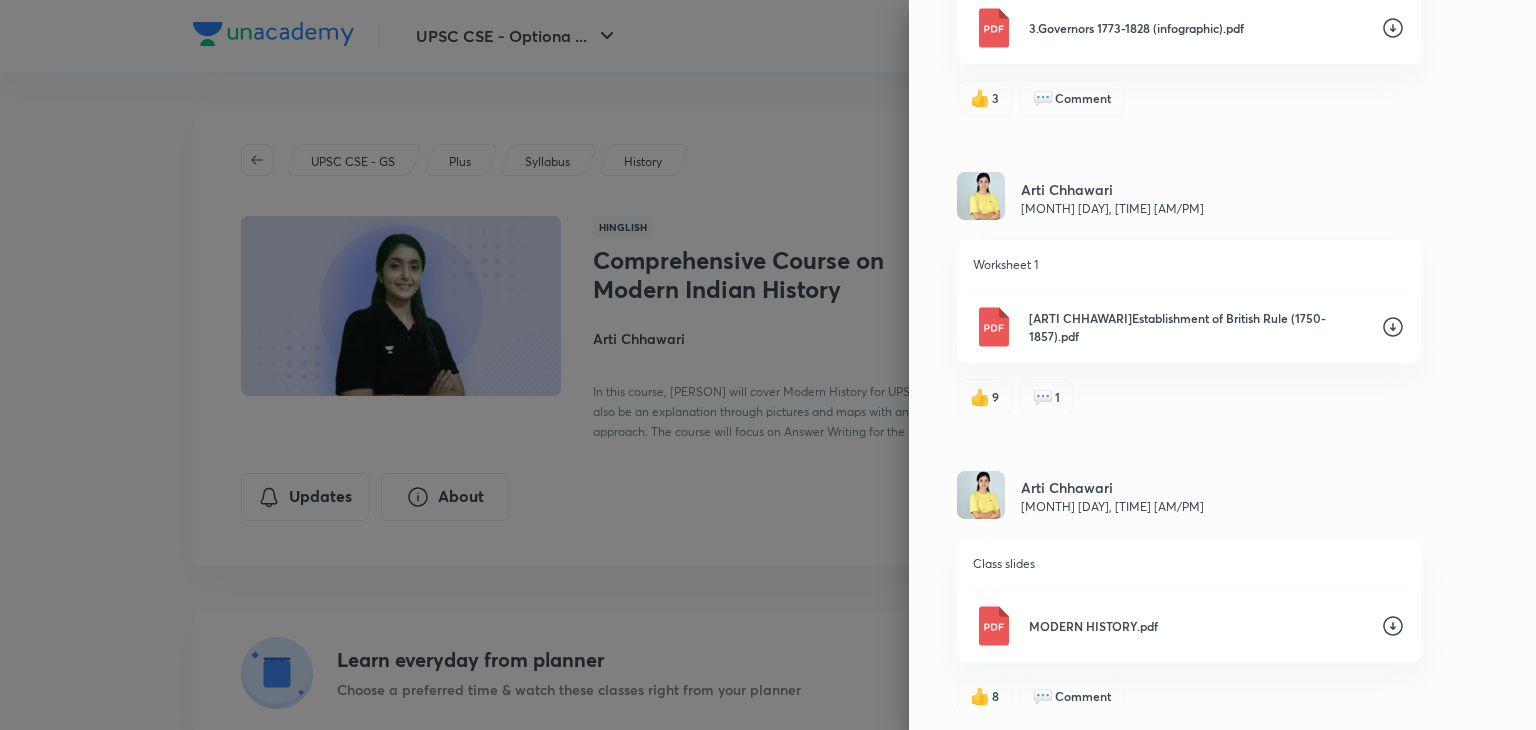 click 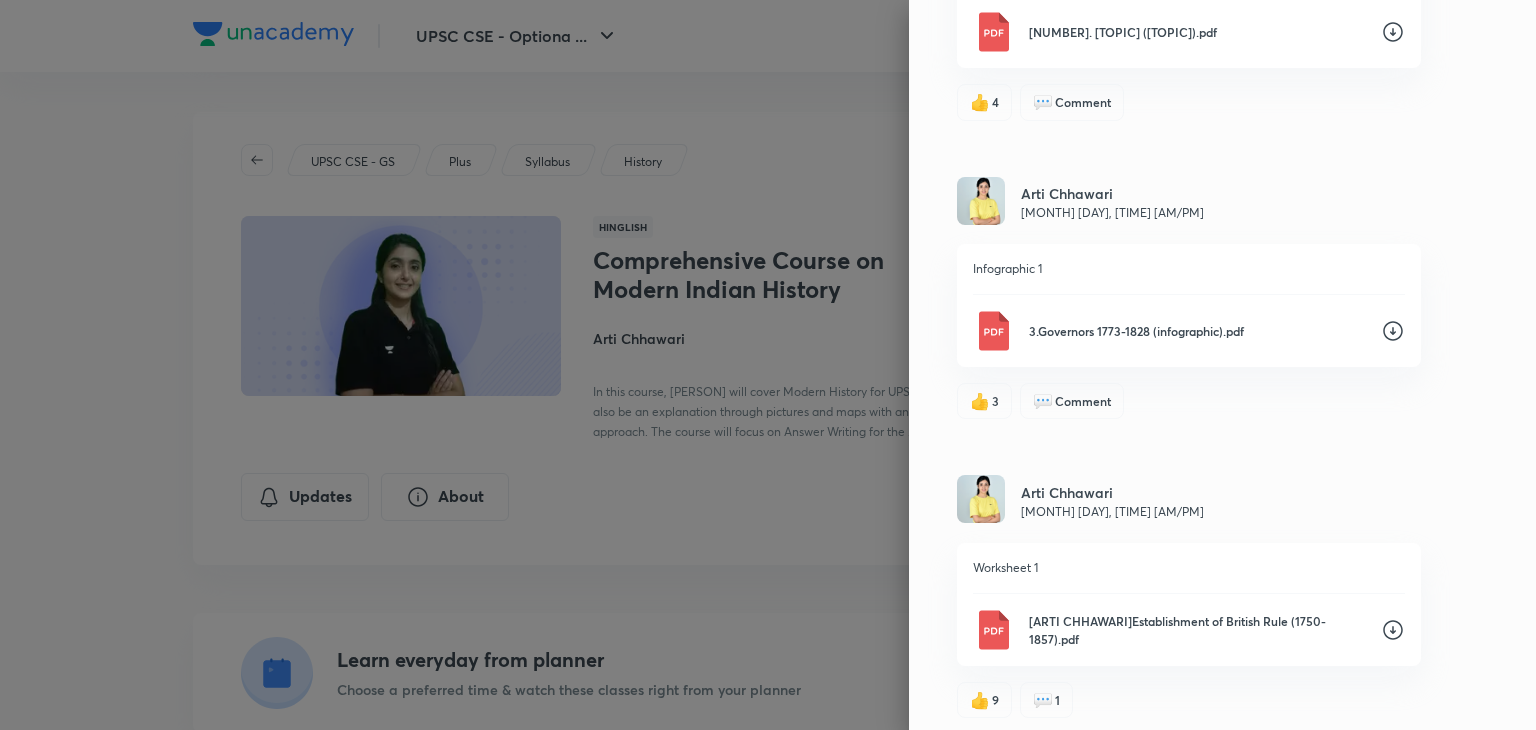 scroll, scrollTop: 3050, scrollLeft: 0, axis: vertical 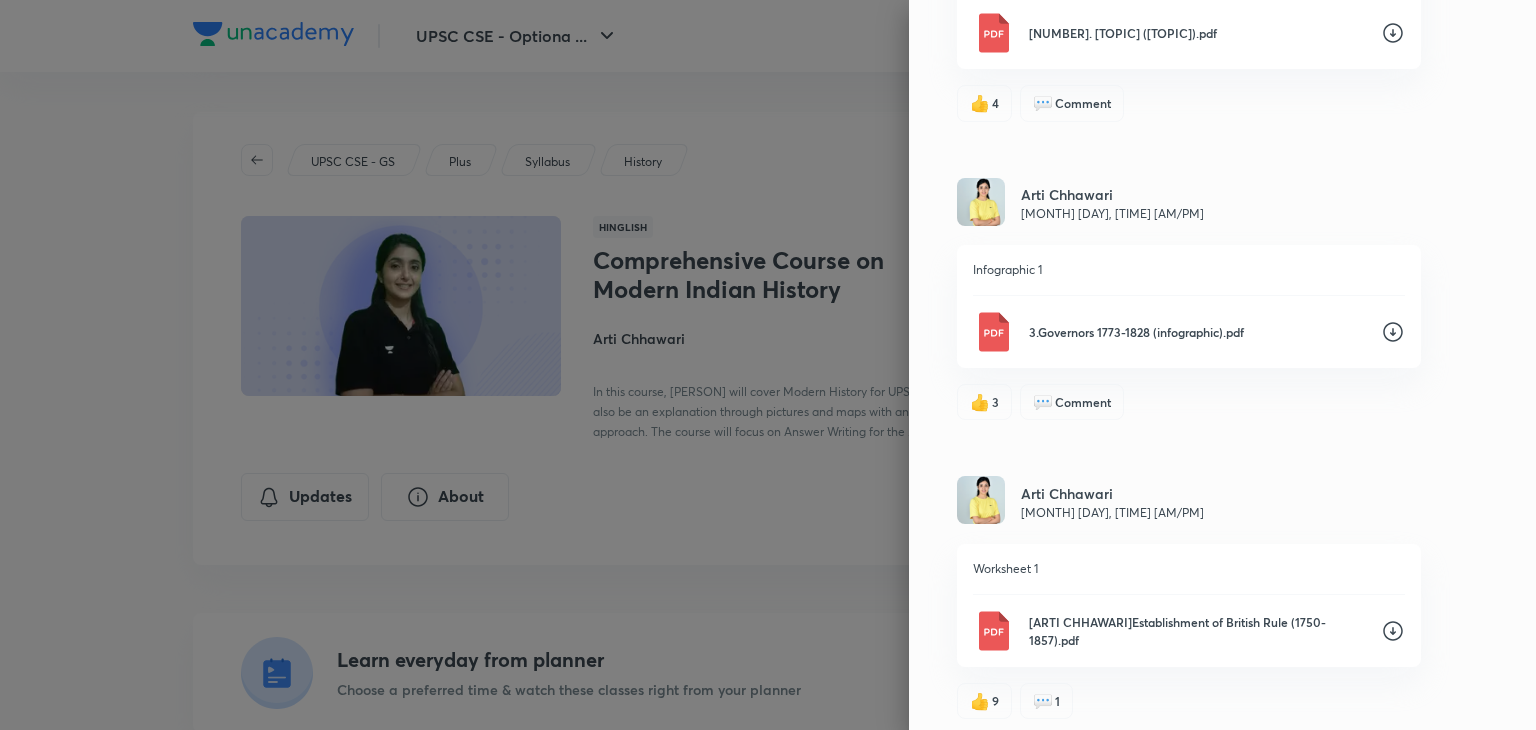 click 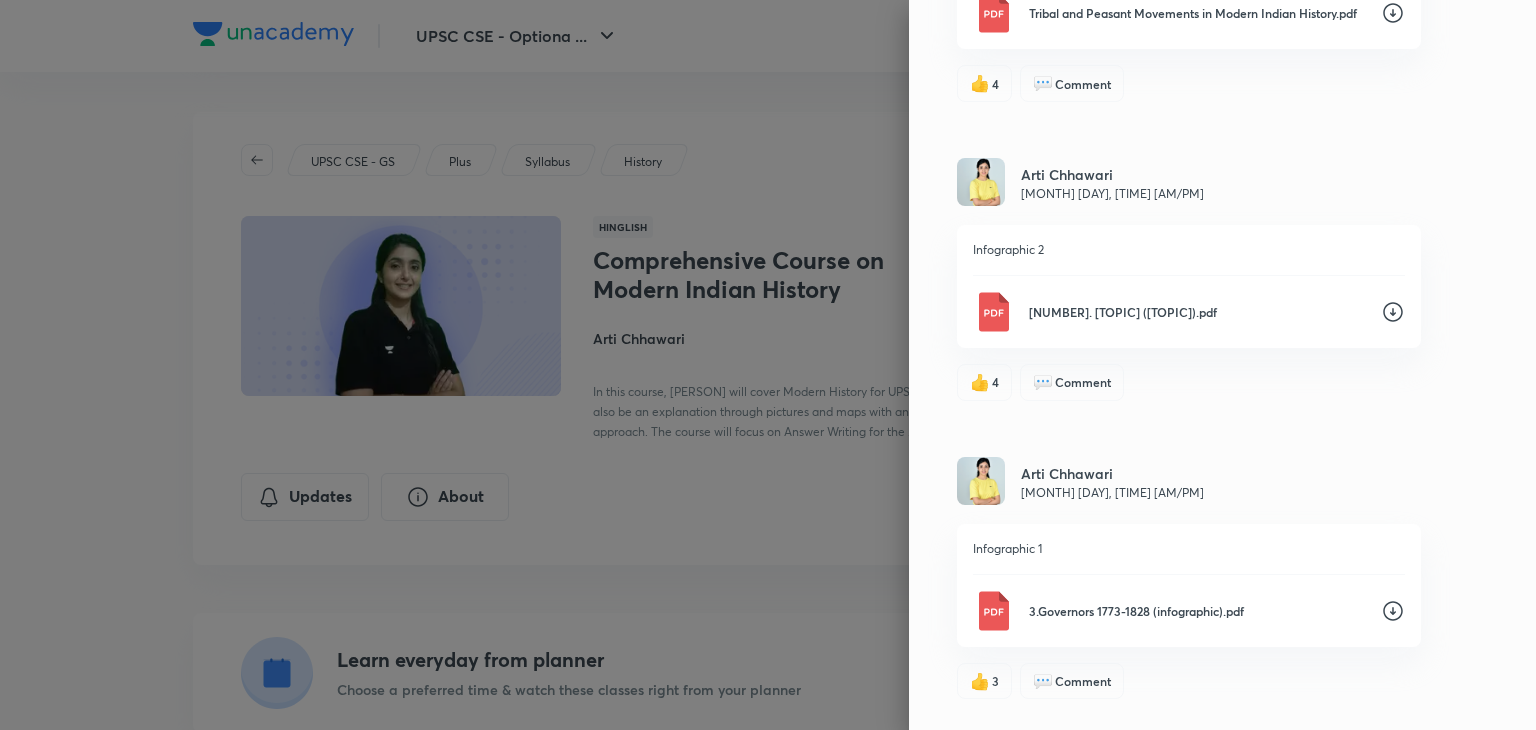 scroll, scrollTop: 2765, scrollLeft: 0, axis: vertical 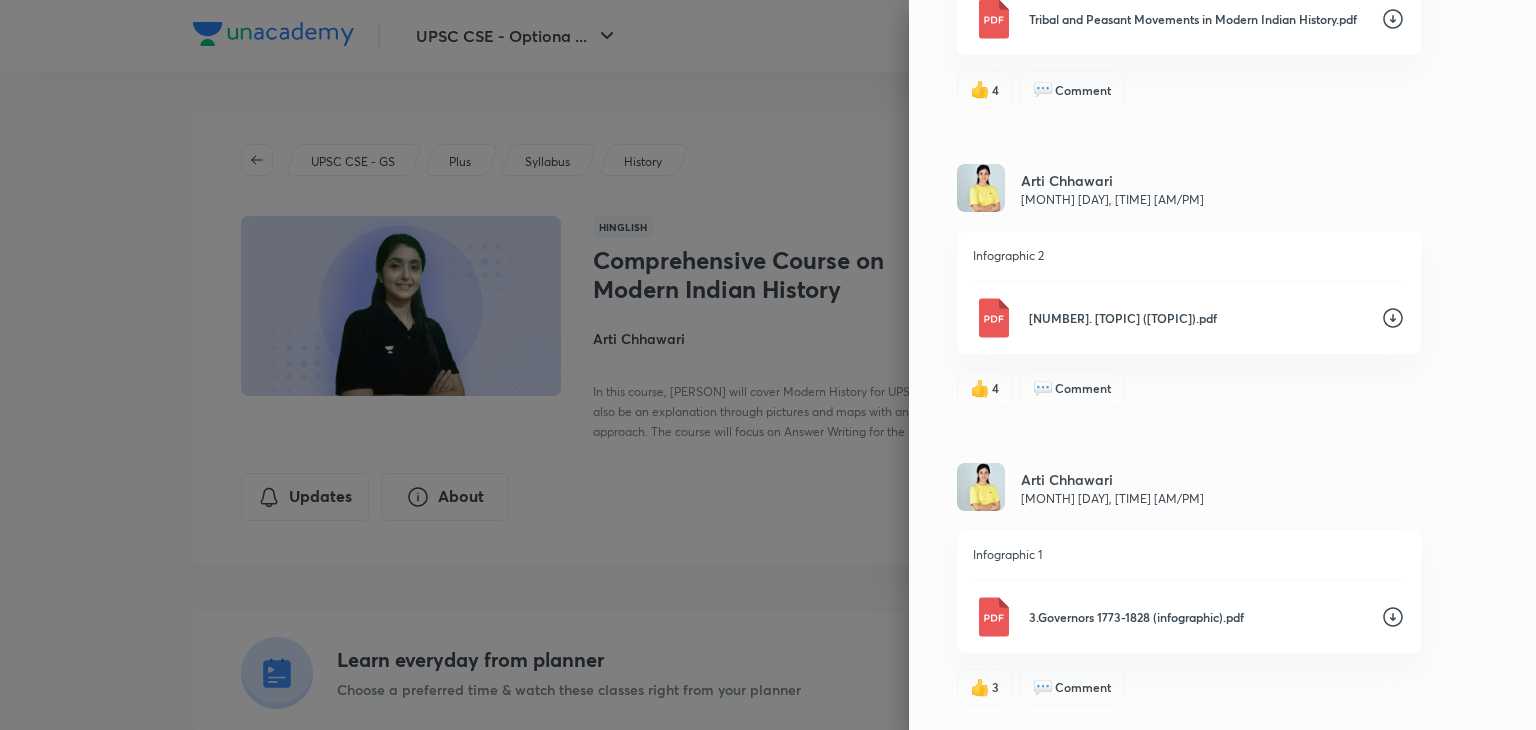 click 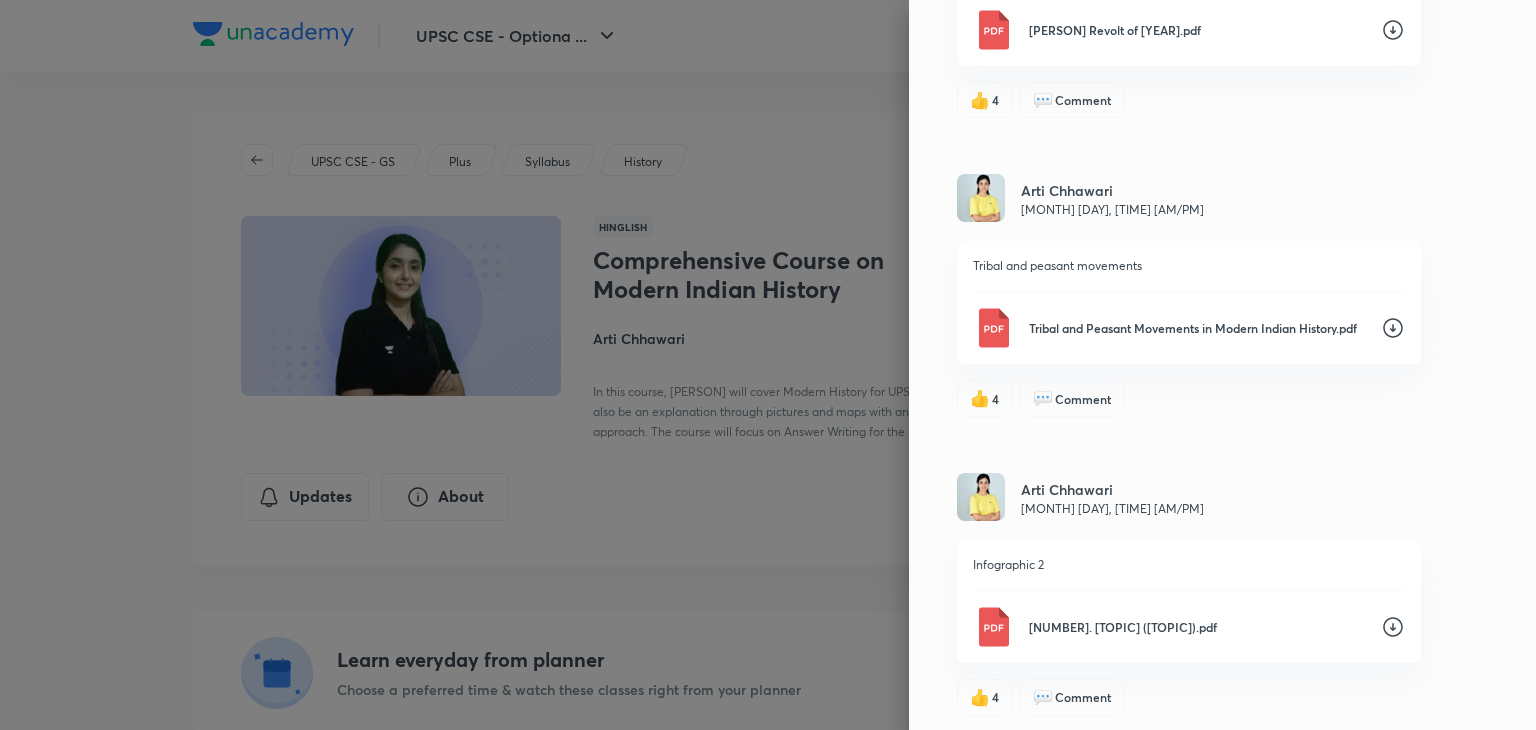 scroll, scrollTop: 2455, scrollLeft: 0, axis: vertical 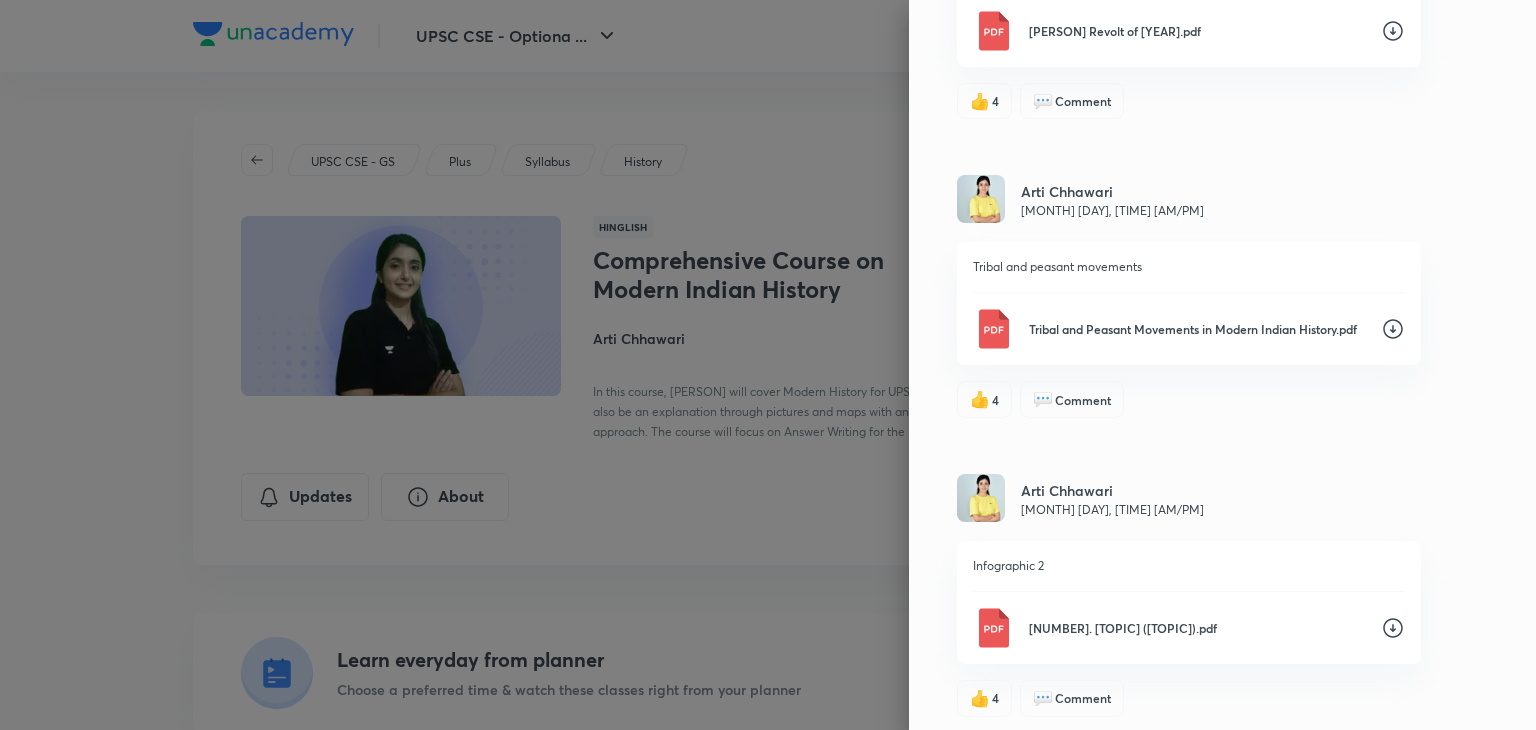 click 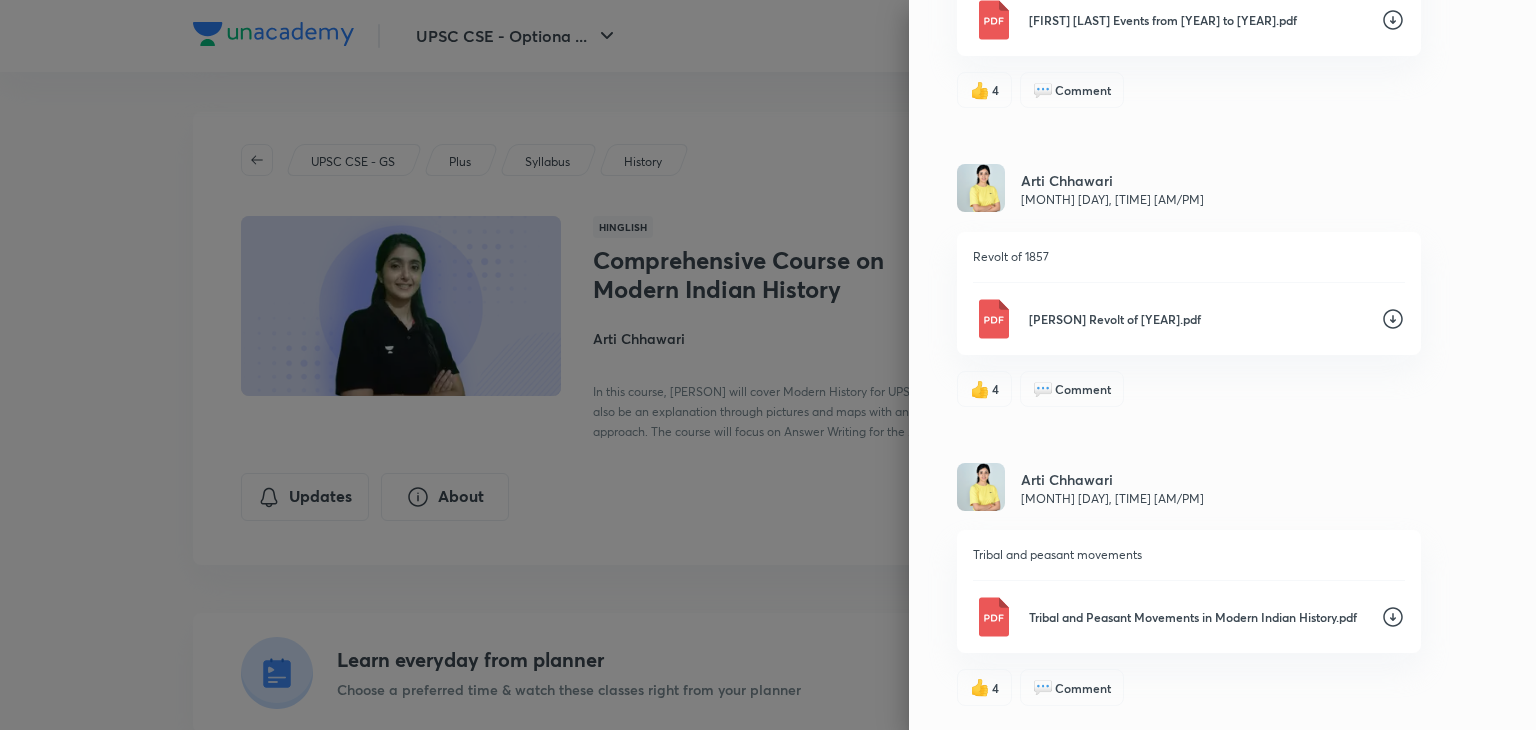 scroll, scrollTop: 2166, scrollLeft: 0, axis: vertical 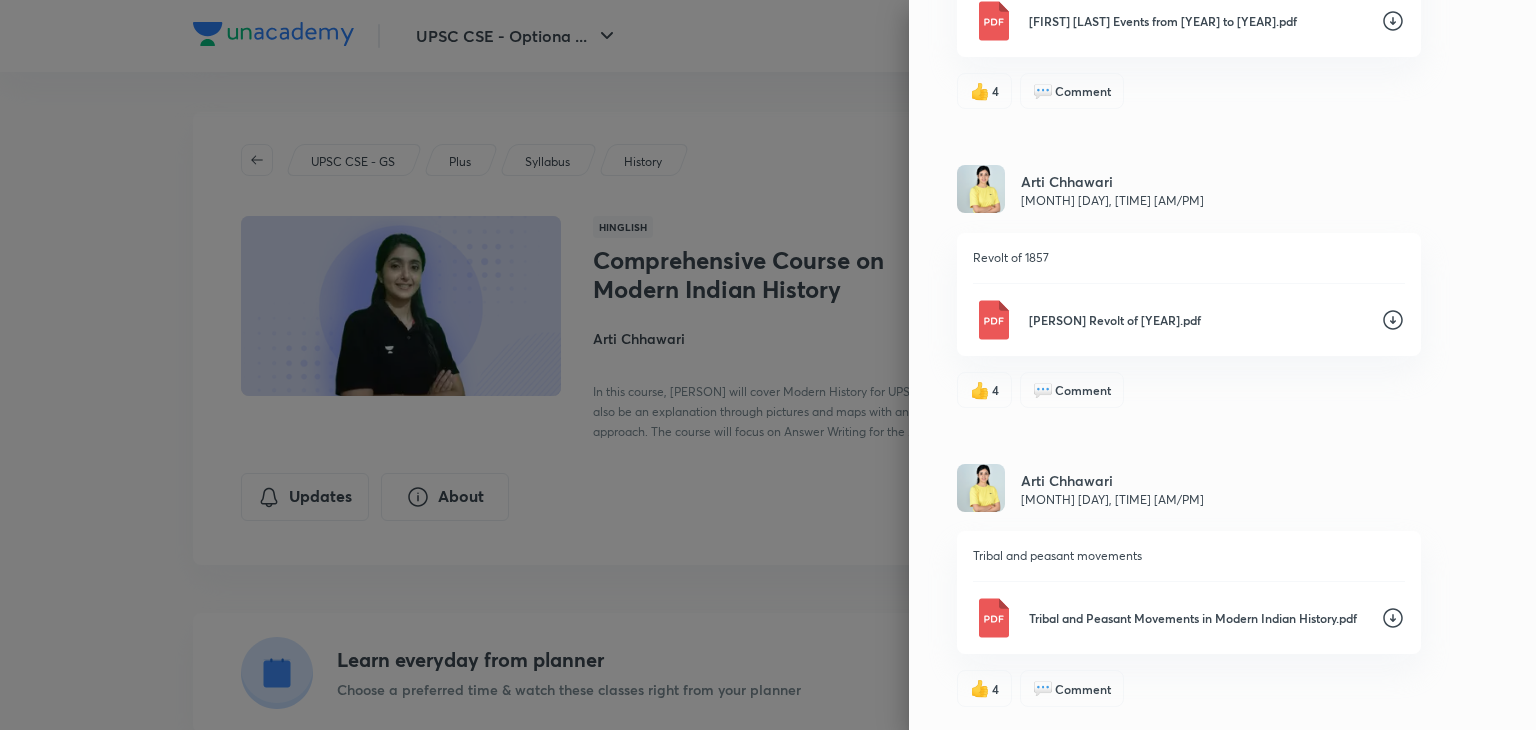 click 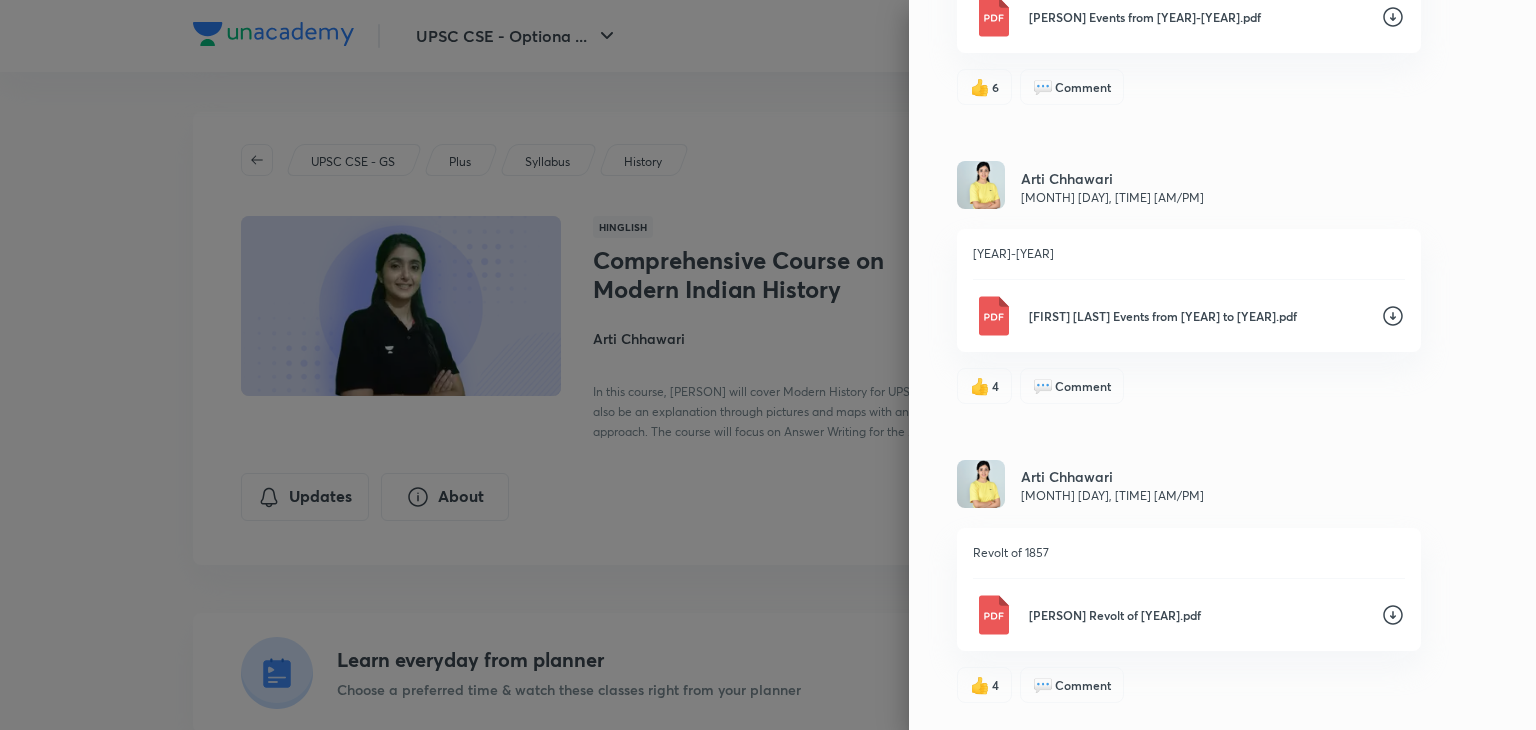 scroll, scrollTop: 1865, scrollLeft: 0, axis: vertical 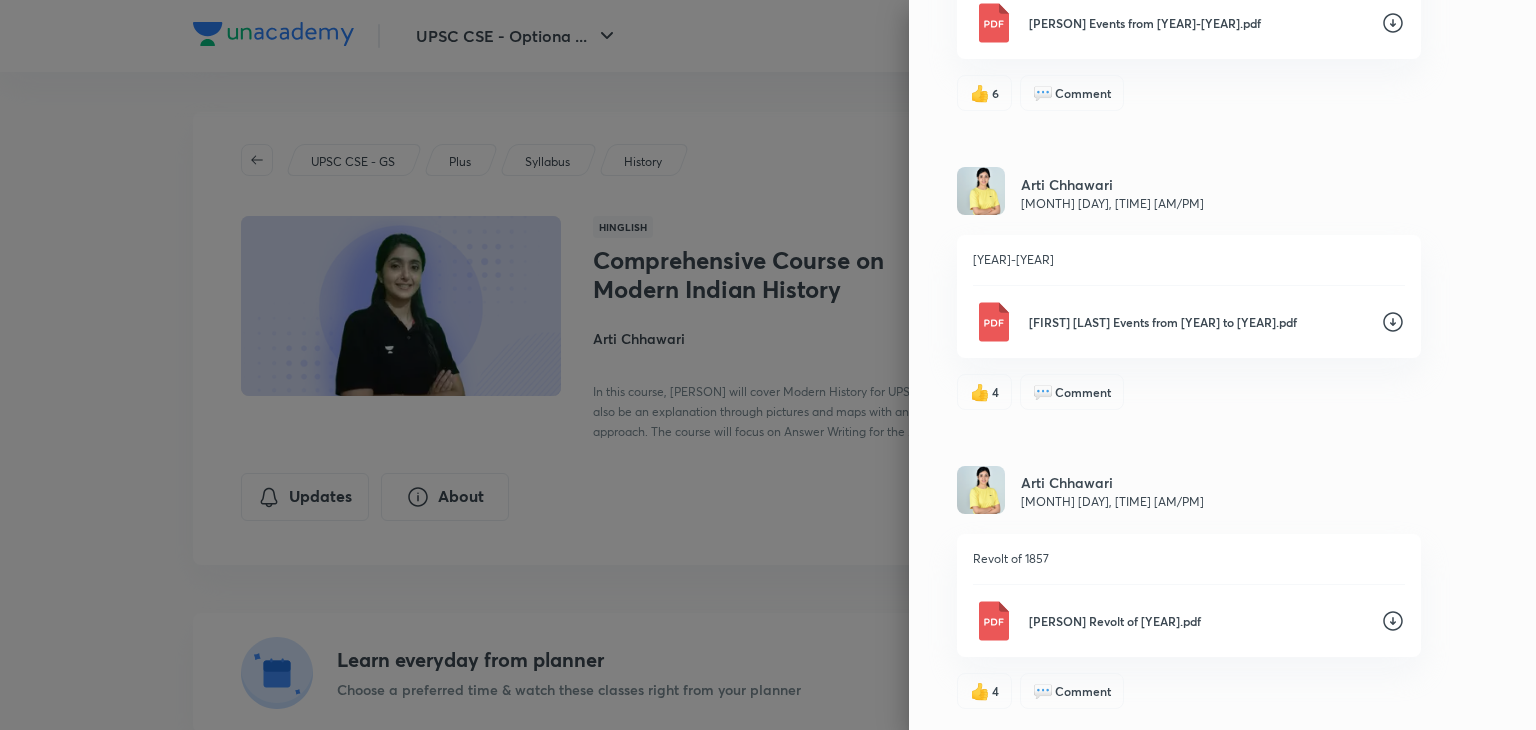 click 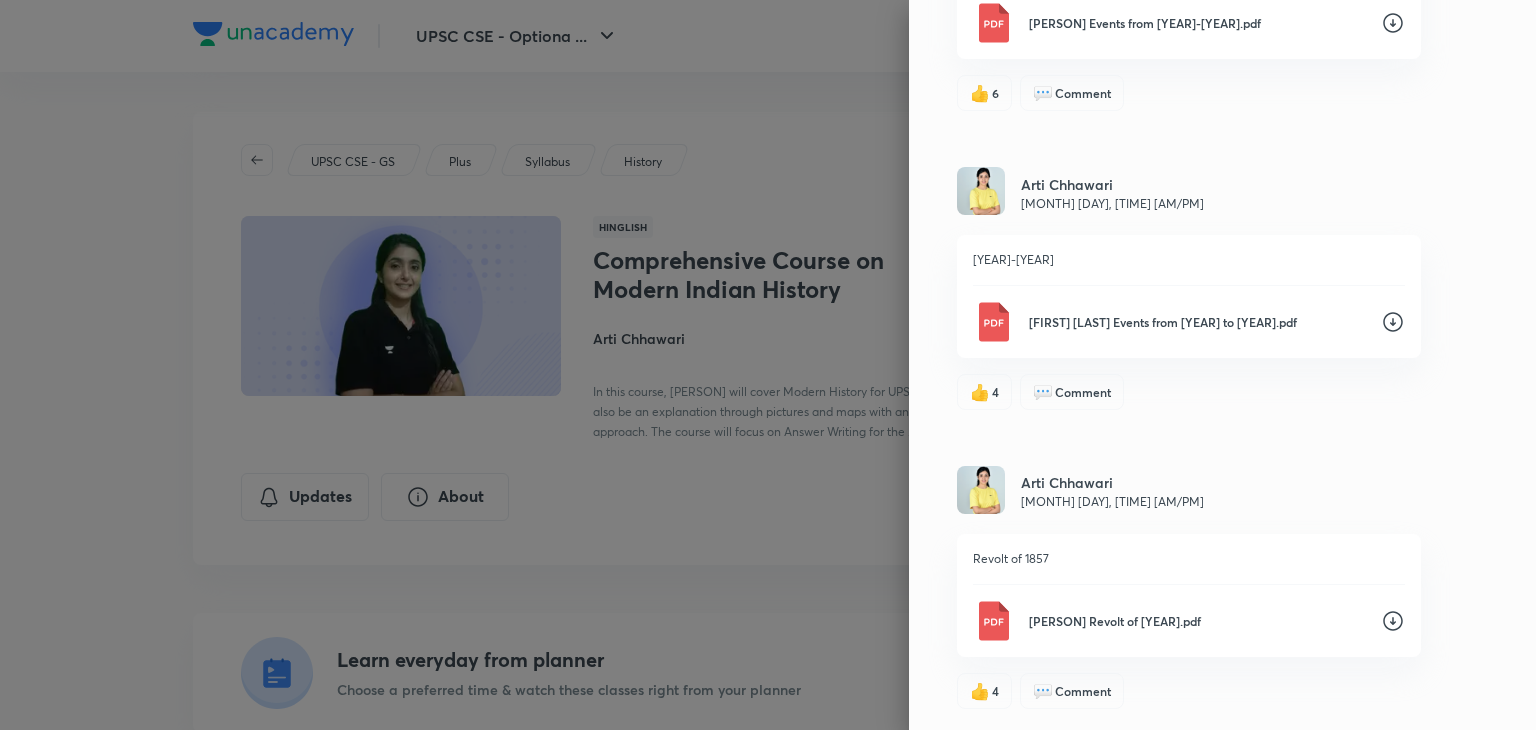 click on "Updates Attachments [FIRST] [LAST] [MONTH] [DAY], [TIME] Hello all, PFA Compilation of [TOPIC] Compilation- [TOPIC]- Final.pdf 👍 15 💬 7 [FIRST] [LAST] [MONTH] [DAY], [TIME] Hello all, PFA- [TOPIC]- [TOPIC] [TOPIC]-latest.pdf 👍 8 💬 1 [FIRST] [LAST] [MONTH] [DAY], [TIME] Hello all, PFA- [TOPIC] [TOPIC]-latest.pdf 👍 8 💬 Comment [FIRST] [LAST] [MONTH] [DAY], [TIME] Hello all, PFA- [TOPIC] [TOPIC].pdf 👍 8 💬 Comment [FIRST] [LAST] [MONTH] [DAY], [TIME] Hello all, PFA- [TOPIC] [TOPIC].pdf 👍 10 💬 Comment [FIRST] [LAST] [MONTH] [DAY], [TIME] Hello all, PFA - [TOPIC] [TOPIC].pdf 👍 12 💬 Comment" at bounding box center (1222, 365) 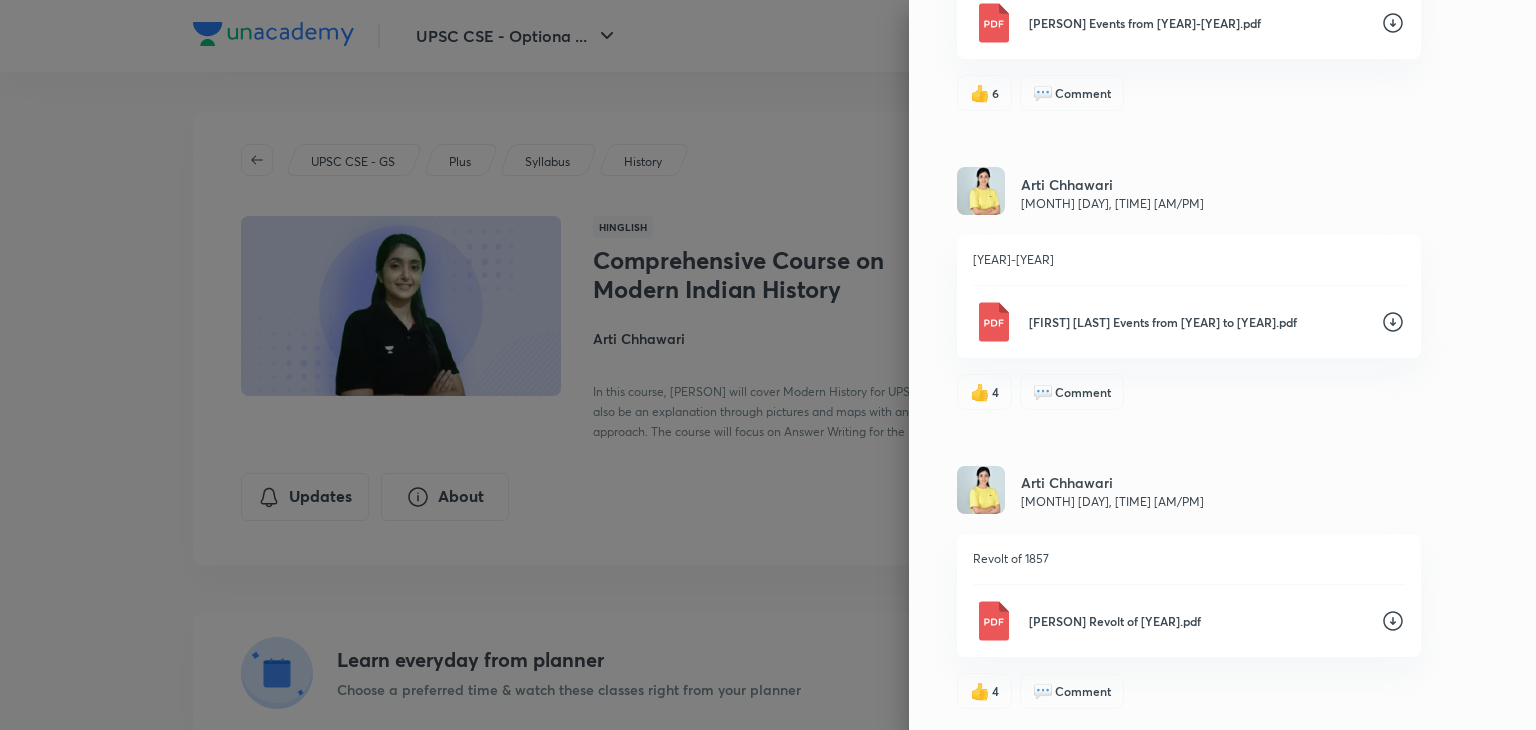 click 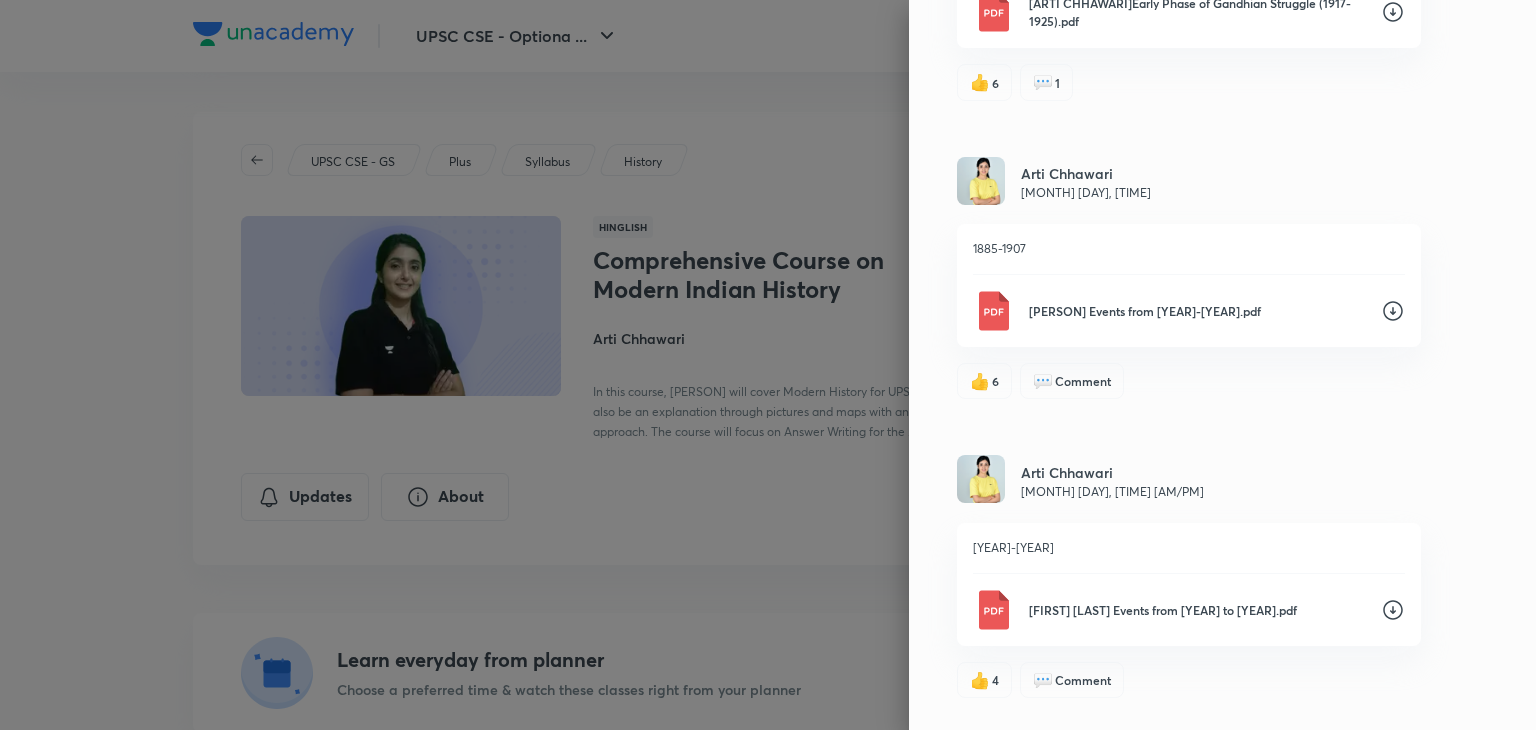 scroll, scrollTop: 1575, scrollLeft: 0, axis: vertical 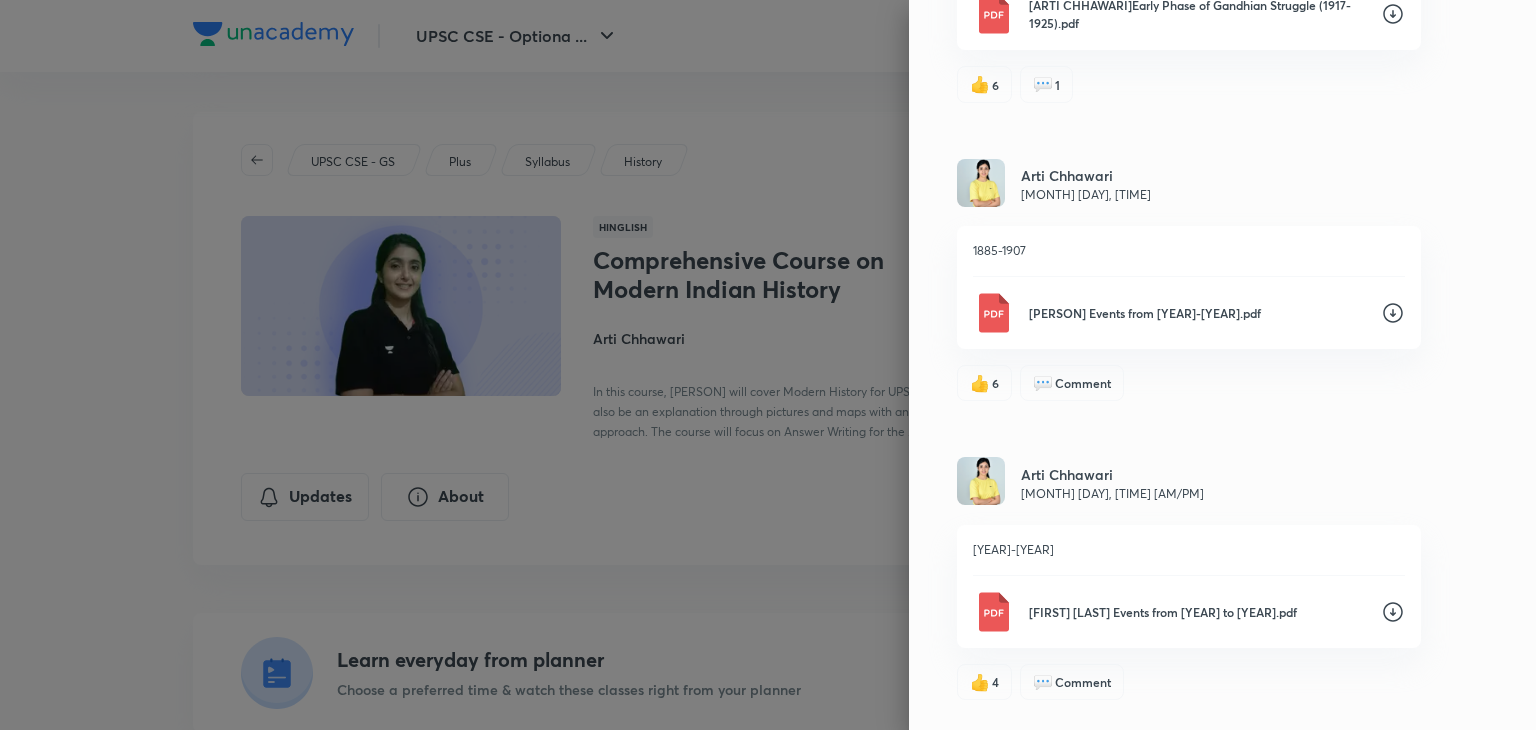 click 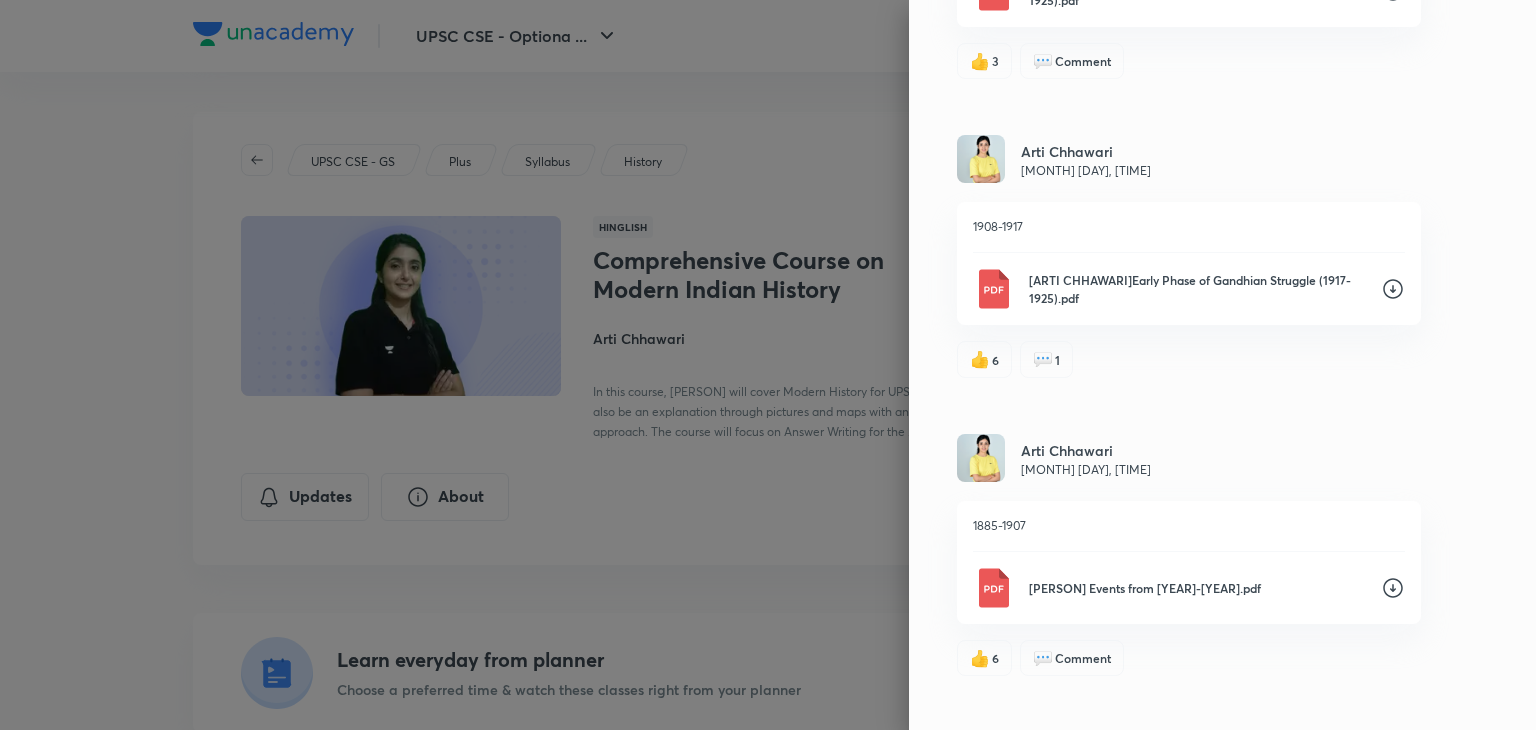 scroll, scrollTop: 1275, scrollLeft: 0, axis: vertical 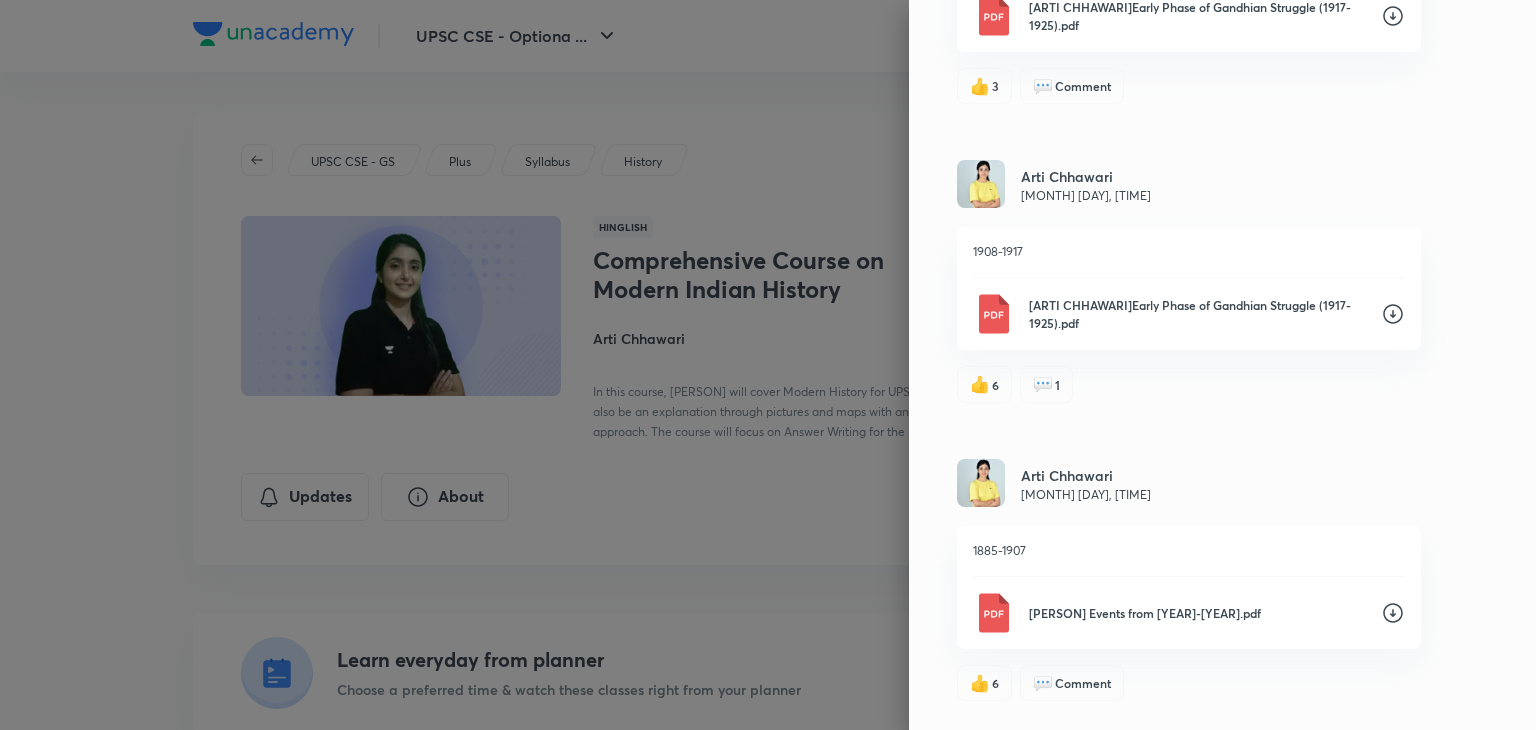 click on "Updates Attachments [FIRST] [LAST] [MONTH] [DAY], [TIME] Hello all, PFA Compilation of [TOPIC] Compilation- [TOPIC]- Final.pdf 👍 15 💬 7 [FIRST] [LAST] [MONTH] [DAY], [TIME] Hello all, PFA- [TOPIC]- [TOPIC] [TOPIC]-latest.pdf 👍 8 💬 1 [FIRST] [LAST] [MONTH] [DAY], [TIME] Hello all, PFA- [TOPIC] [TOPIC]-latest.pdf 👍 8 💬 Comment [FIRST] [LAST] [MONTH] [DAY], [TIME] Hello all, PFA- [TOPIC] [TOPIC].pdf 👍 8 💬 Comment [FIRST] [LAST] [MONTH] [DAY], [TIME] Hello all, PFA- [TOPIC] [TOPIC].pdf 👍 10 💬 Comment [FIRST] [LAST] [MONTH] [DAY], [TIME] Hello all, PFA - [TOPIC] [TOPIC].pdf 👍 12 💬 Comment" at bounding box center (1222, 365) 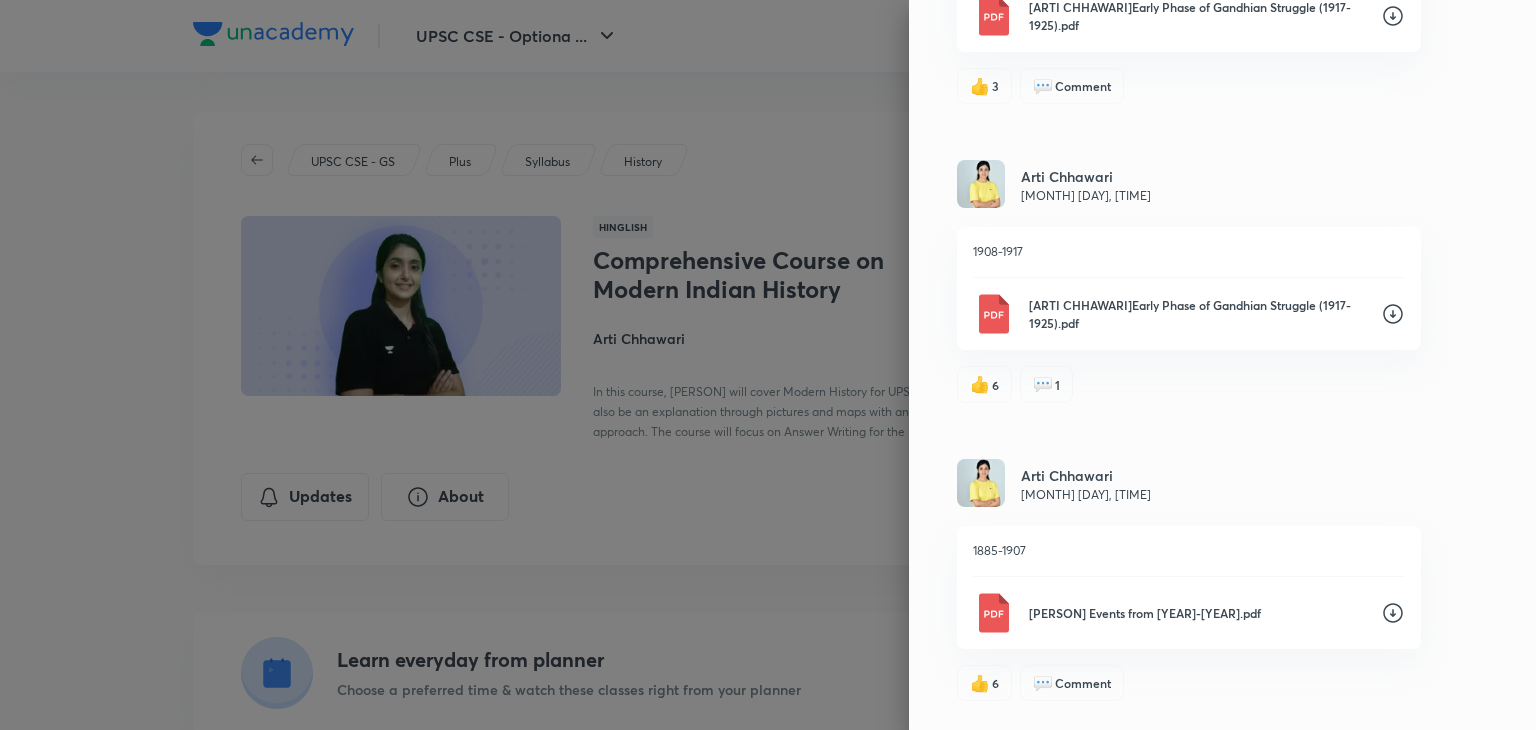 click on "[ARTI CHHAWARI]Early Phase of Gandhian Struggle (1917-1925).pdf" at bounding box center [1189, 314] 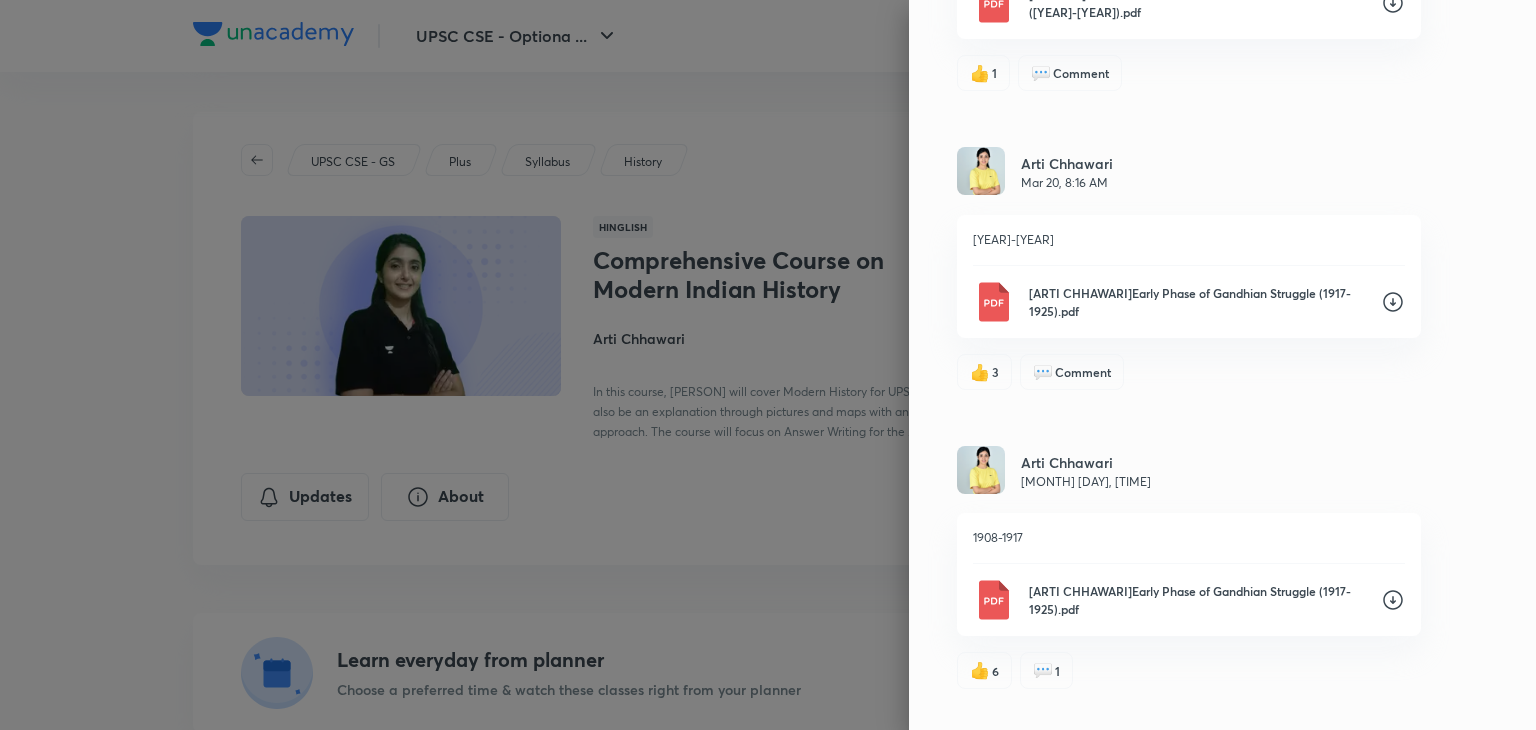 scroll, scrollTop: 987, scrollLeft: 0, axis: vertical 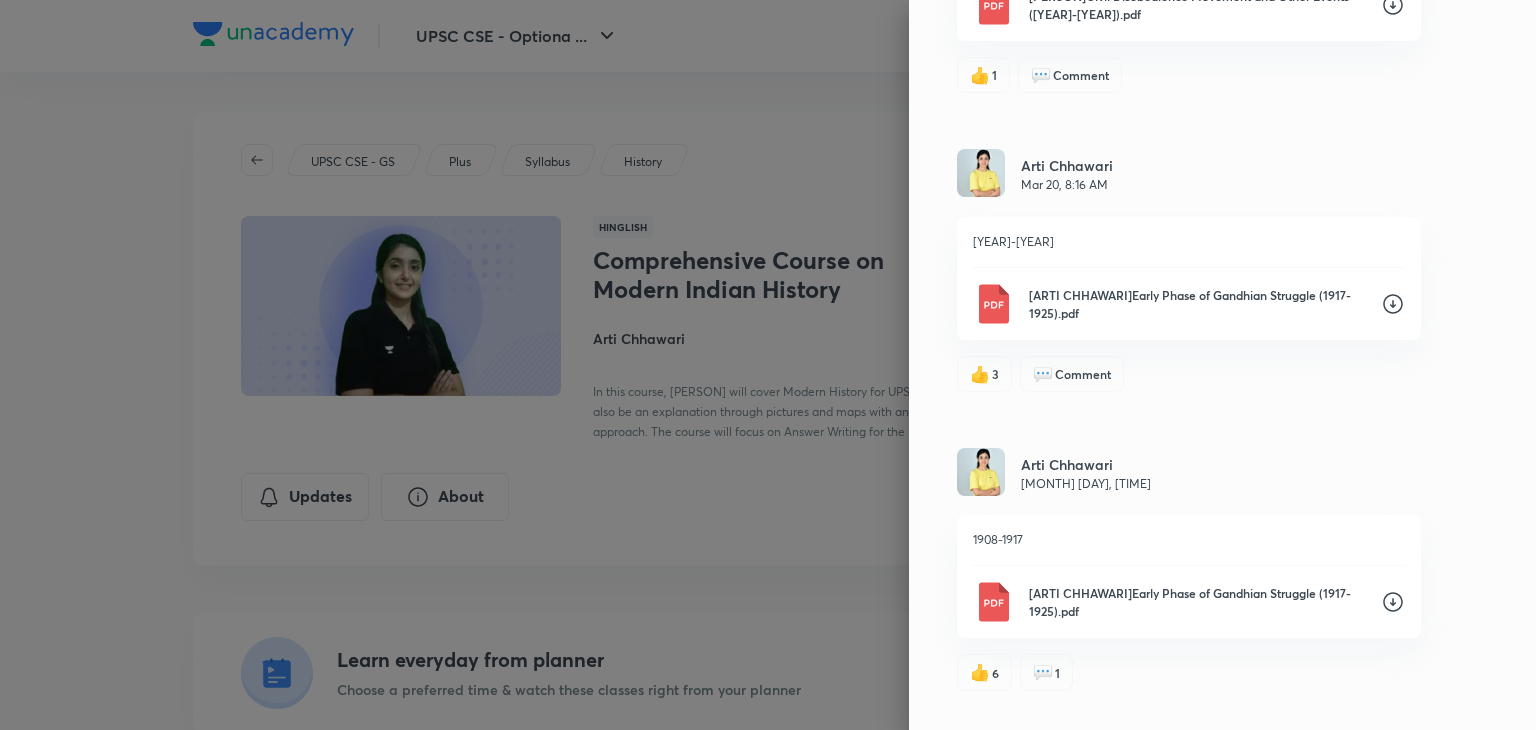 click 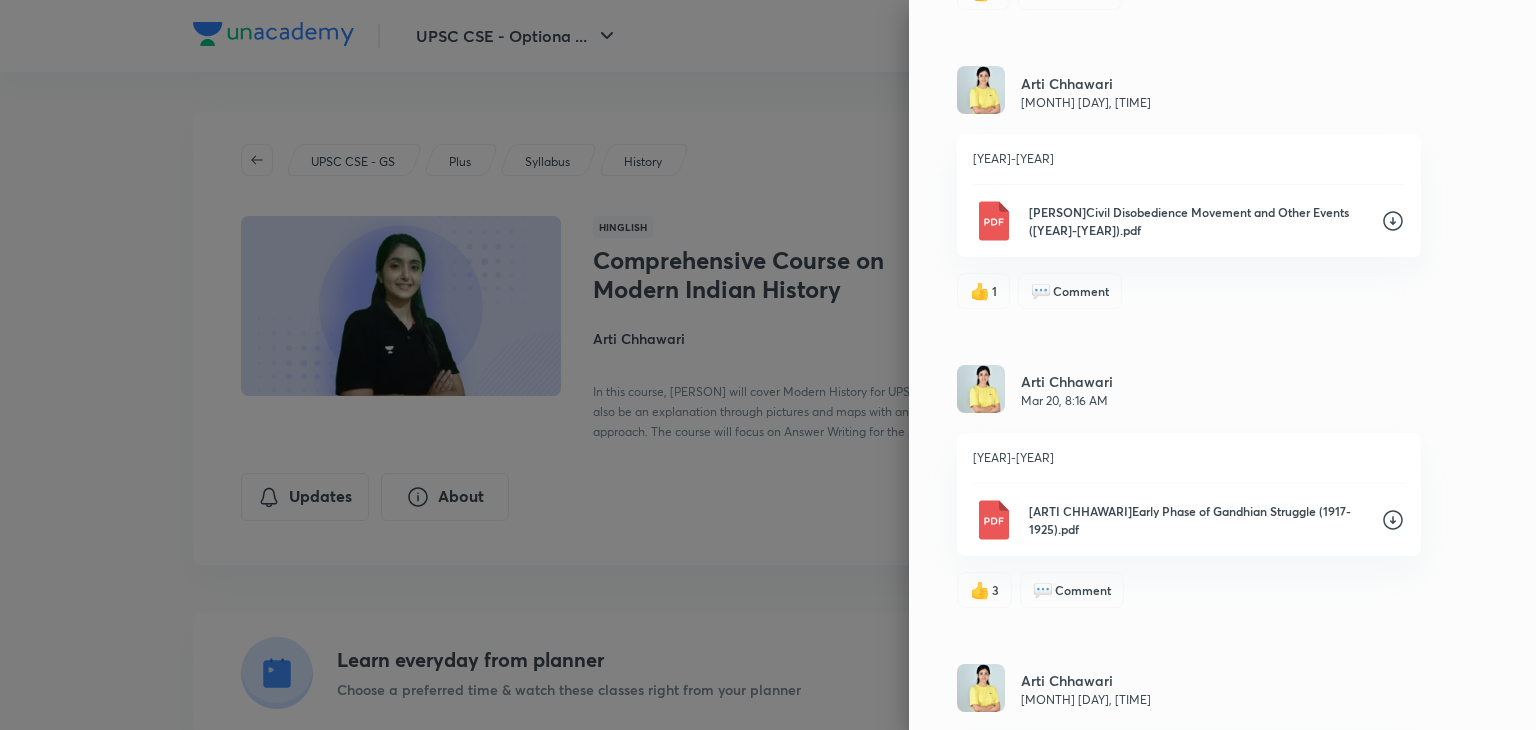scroll, scrollTop: 675, scrollLeft: 0, axis: vertical 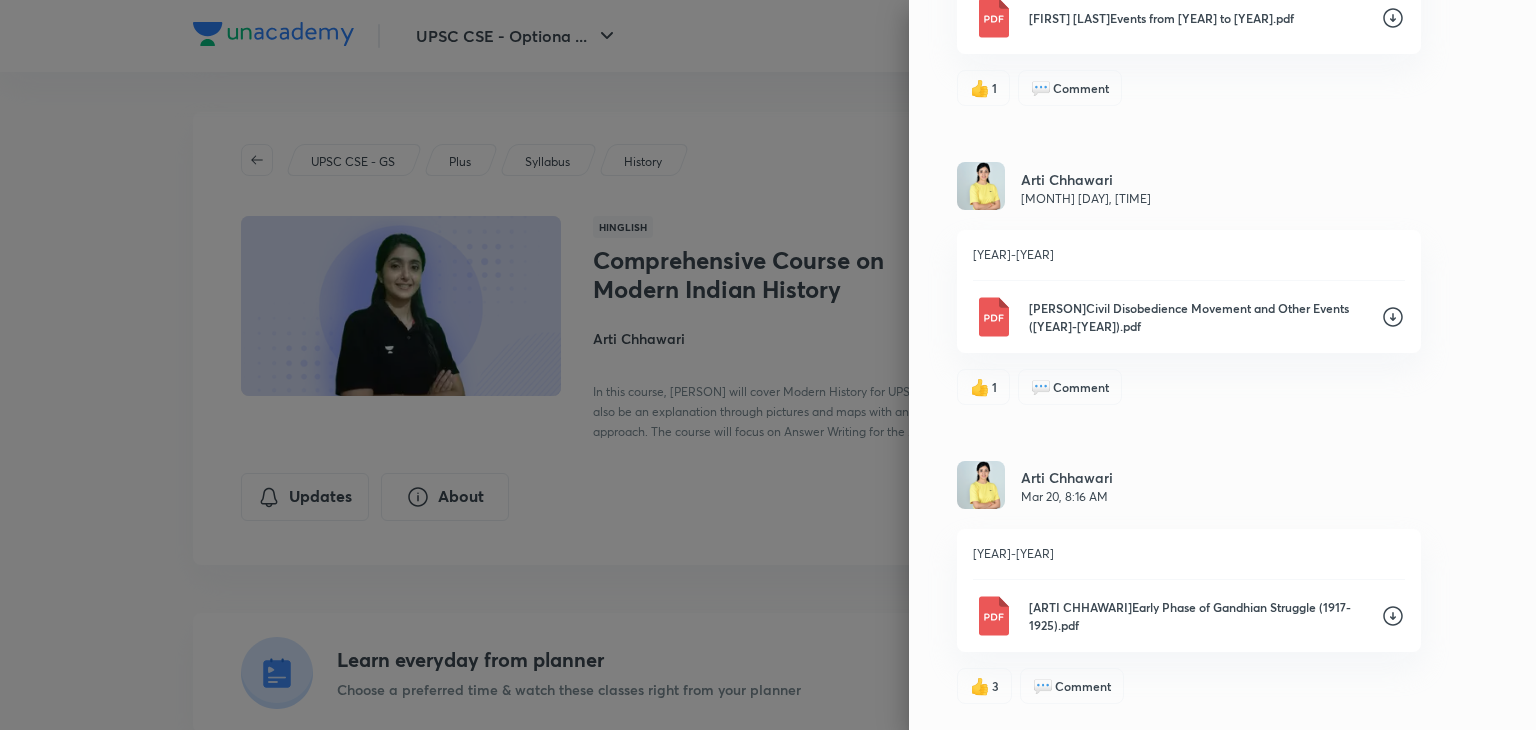 click on "Updates Attachments [FIRST] [LAST] [MONTH] [DAY], [TIME] Hello all, PFA Compilation of [TOPIC] Compilation- [TOPIC]- Final.pdf 👍 15 💬 7 [FIRST] [LAST] [MONTH] [DAY], [TIME] Hello all, PFA- [TOPIC]- [TOPIC] [TOPIC]-latest.pdf 👍 8 💬 1 [FIRST] [LAST] [MONTH] [DAY], [TIME] Hello all, PFA- [TOPIC] [TOPIC]-latest.pdf 👍 8 💬 Comment [FIRST] [LAST] [MONTH] [DAY], [TIME] Hello all, PFA- [TOPIC] [TOPIC].pdf 👍 8 💬 Comment [FIRST] [LAST] [MONTH] [DAY], [TIME] Hello all, PFA- [TOPIC] [TOPIC].pdf 👍 10 💬 Comment [FIRST] [LAST] [MONTH] [DAY], [TIME] Hello all, PFA - [TOPIC] [TOPIC].pdf 👍 12 💬 Comment" at bounding box center (1222, 365) 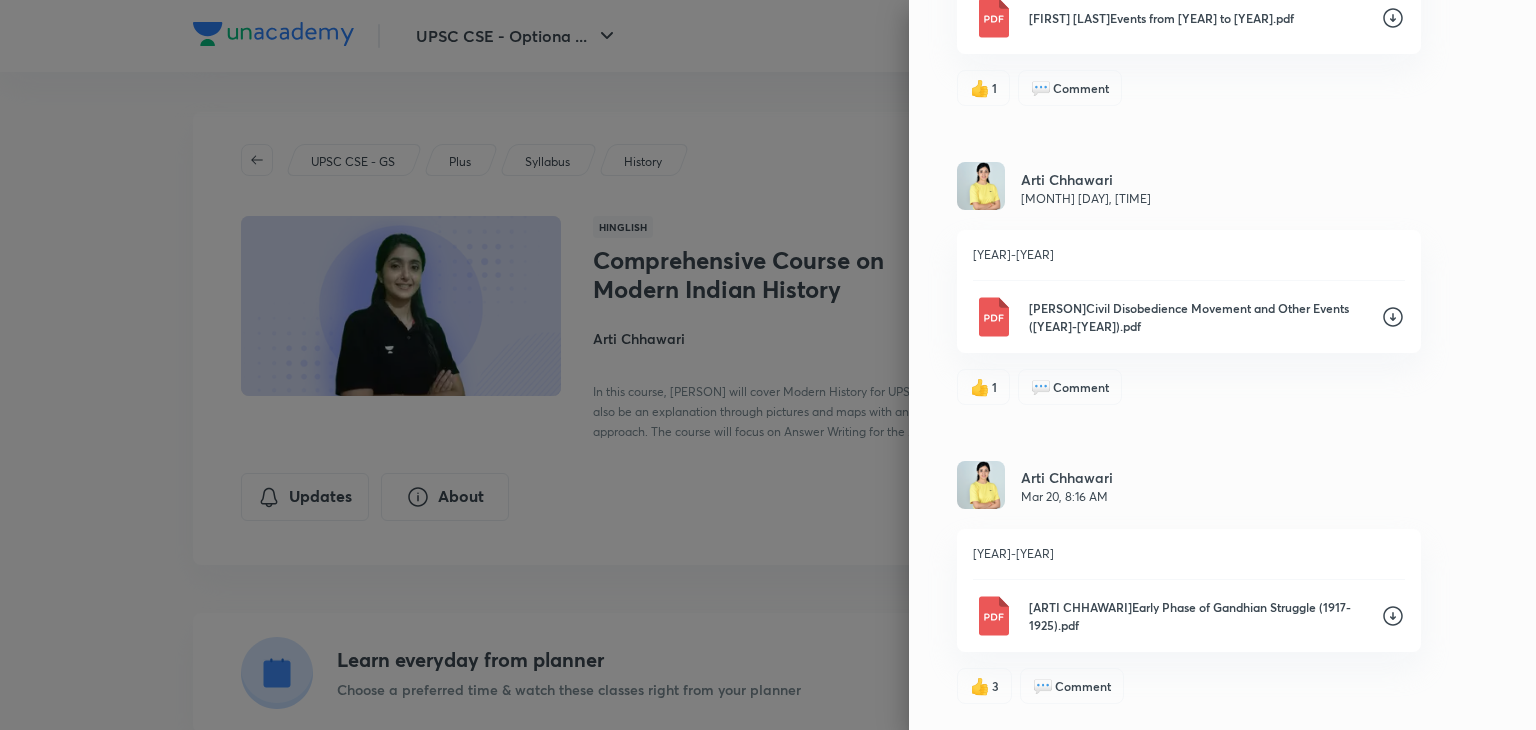 click 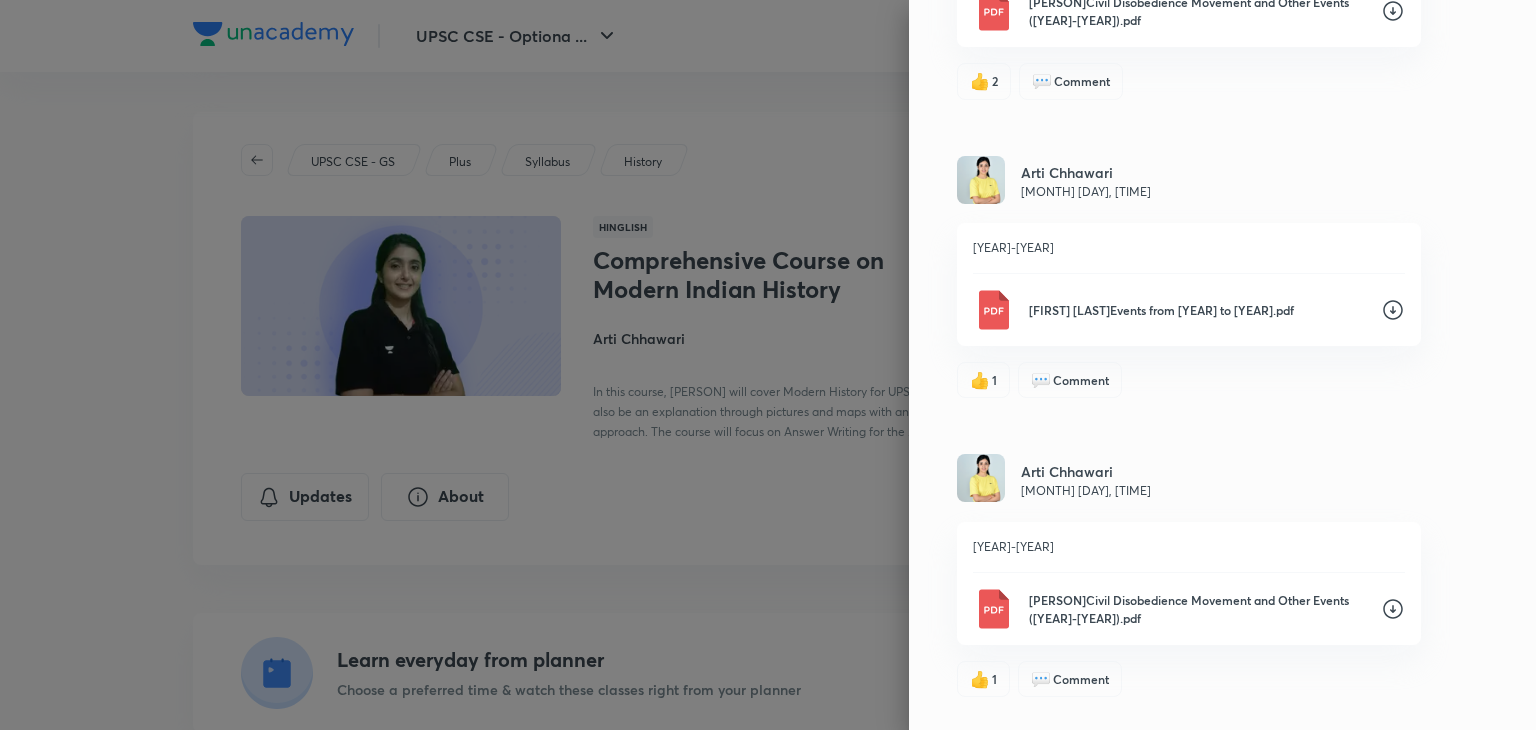 scroll, scrollTop: 363, scrollLeft: 0, axis: vertical 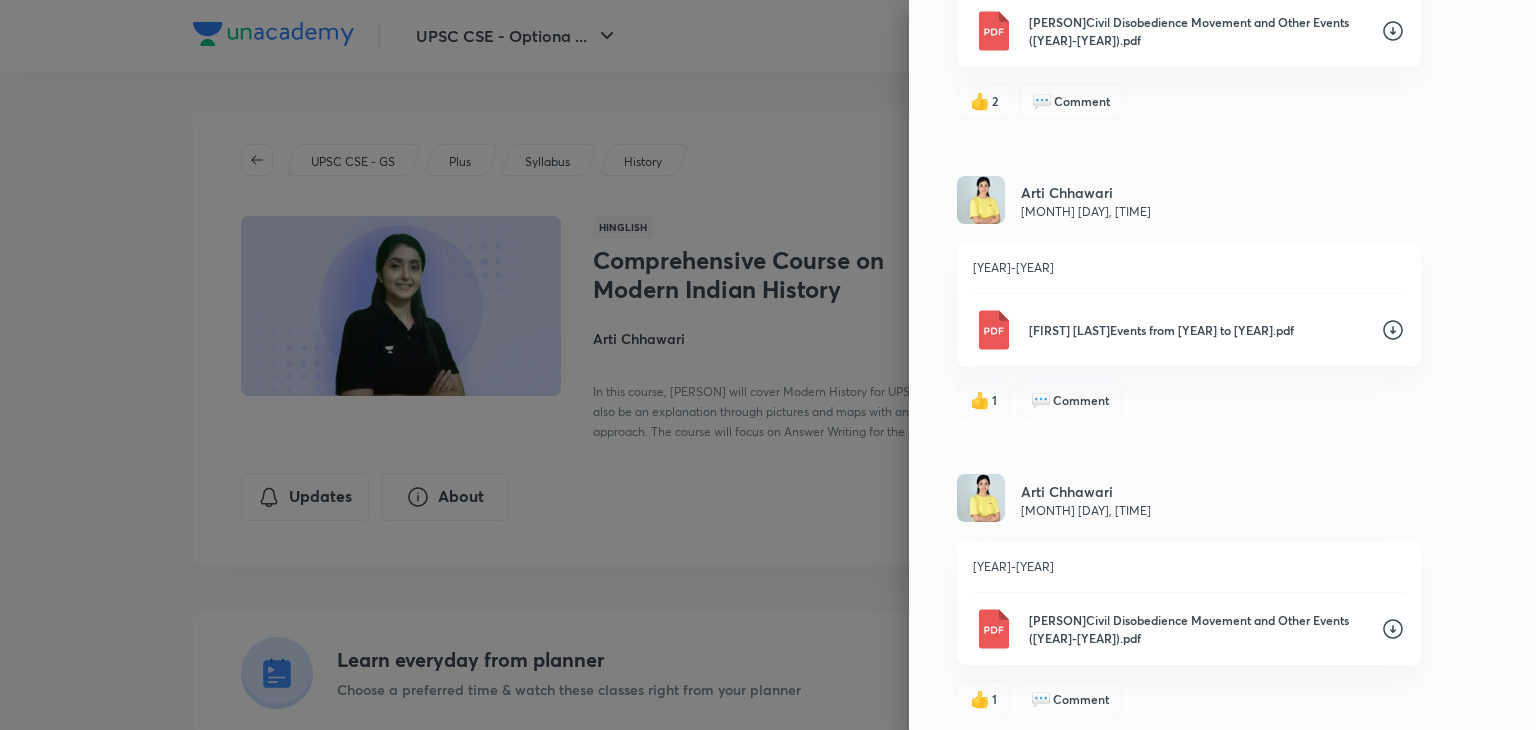 click on "[FIRST] [LAST]Events from [YEAR] to [YEAR].pdf" at bounding box center [1189, 330] 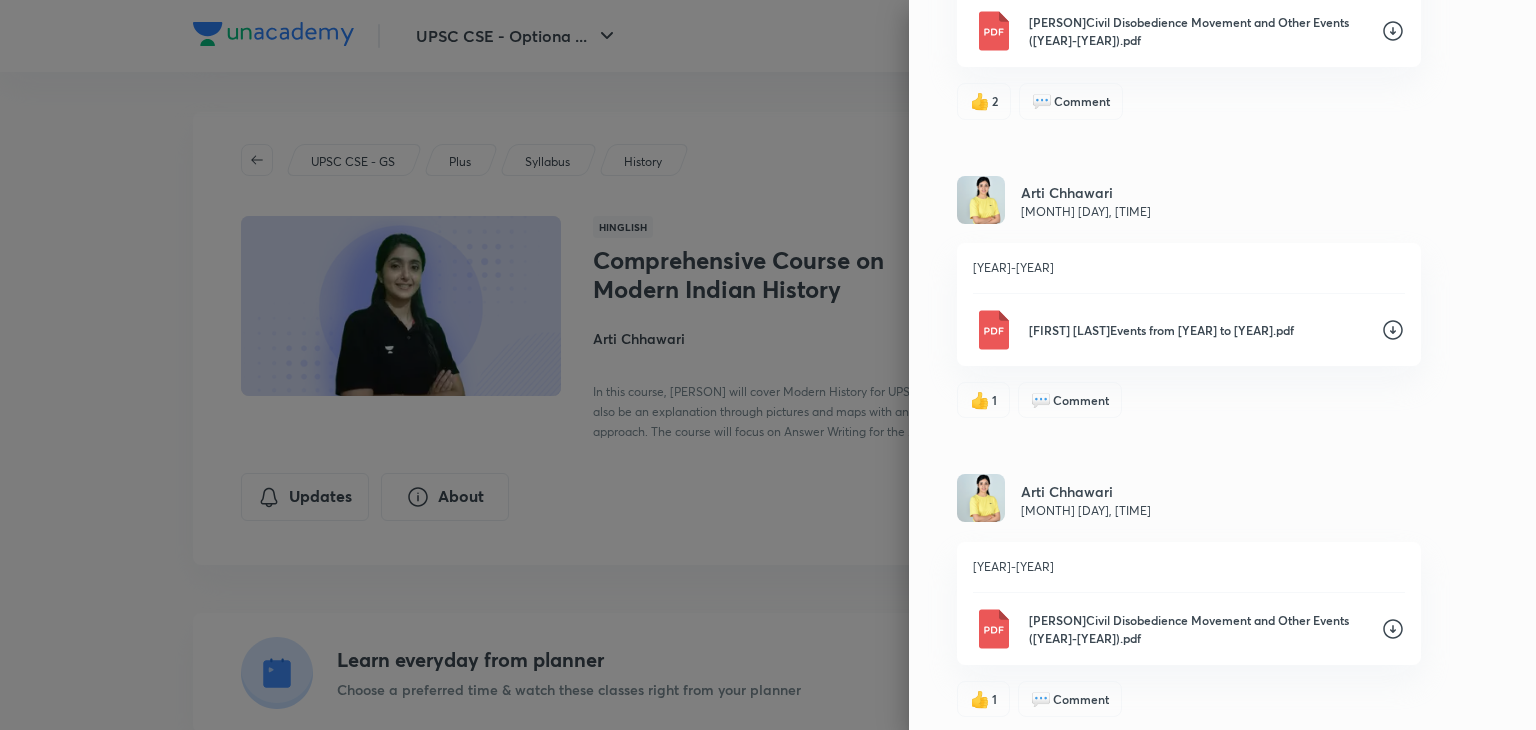 click 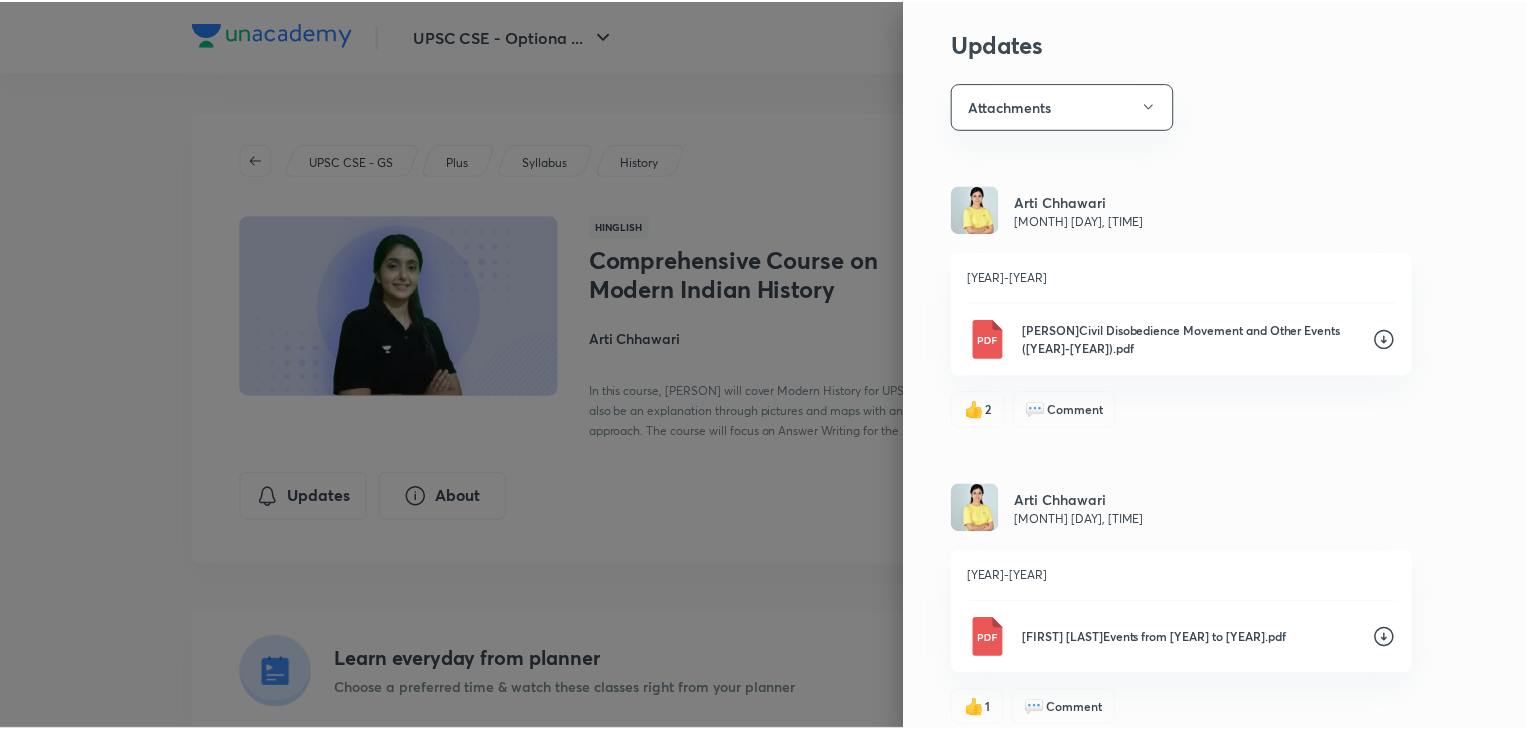 scroll, scrollTop: 52, scrollLeft: 0, axis: vertical 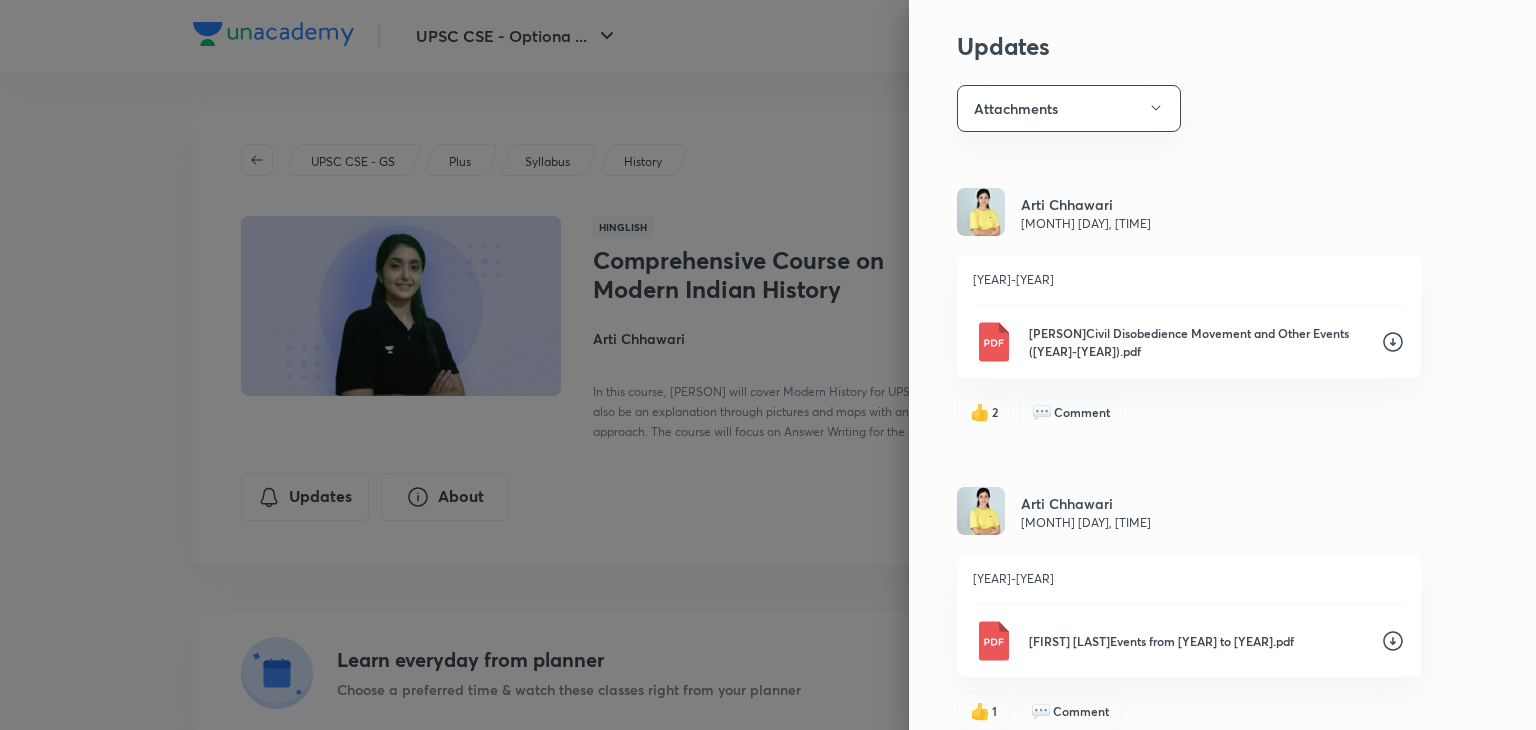 click on "Updates Attachments [FIRST] [LAST] [MONTH] [DAY], [TIME] Hello all, PFA Compilation of [TOPIC] Compilation- [TOPIC]- Final.pdf 👍 15 💬 7 [FIRST] [LAST] [MONTH] [DAY], [TIME] Hello all, PFA- [TOPIC]- [TOPIC] [TOPIC]-latest.pdf 👍 8 💬 1 [FIRST] [LAST] [MONTH] [DAY], [TIME] Hello all, PFA- [TOPIC] [TOPIC]-latest.pdf 👍 8 💬 Comment [FIRST] [LAST] [MONTH] [DAY], [TIME] Hello all, PFA- [TOPIC] [TOPIC].pdf 👍 8 💬 Comment [FIRST] [LAST] [MONTH] [DAY], [TIME] Hello all, PFA- [TOPIC] [TOPIC].pdf 👍 10 💬 Comment [FIRST] [LAST] [MONTH] [DAY], [TIME] Hello all, PFA - [TOPIC] [TOPIC].pdf 👍 12 💬 Comment" at bounding box center [1222, 365] 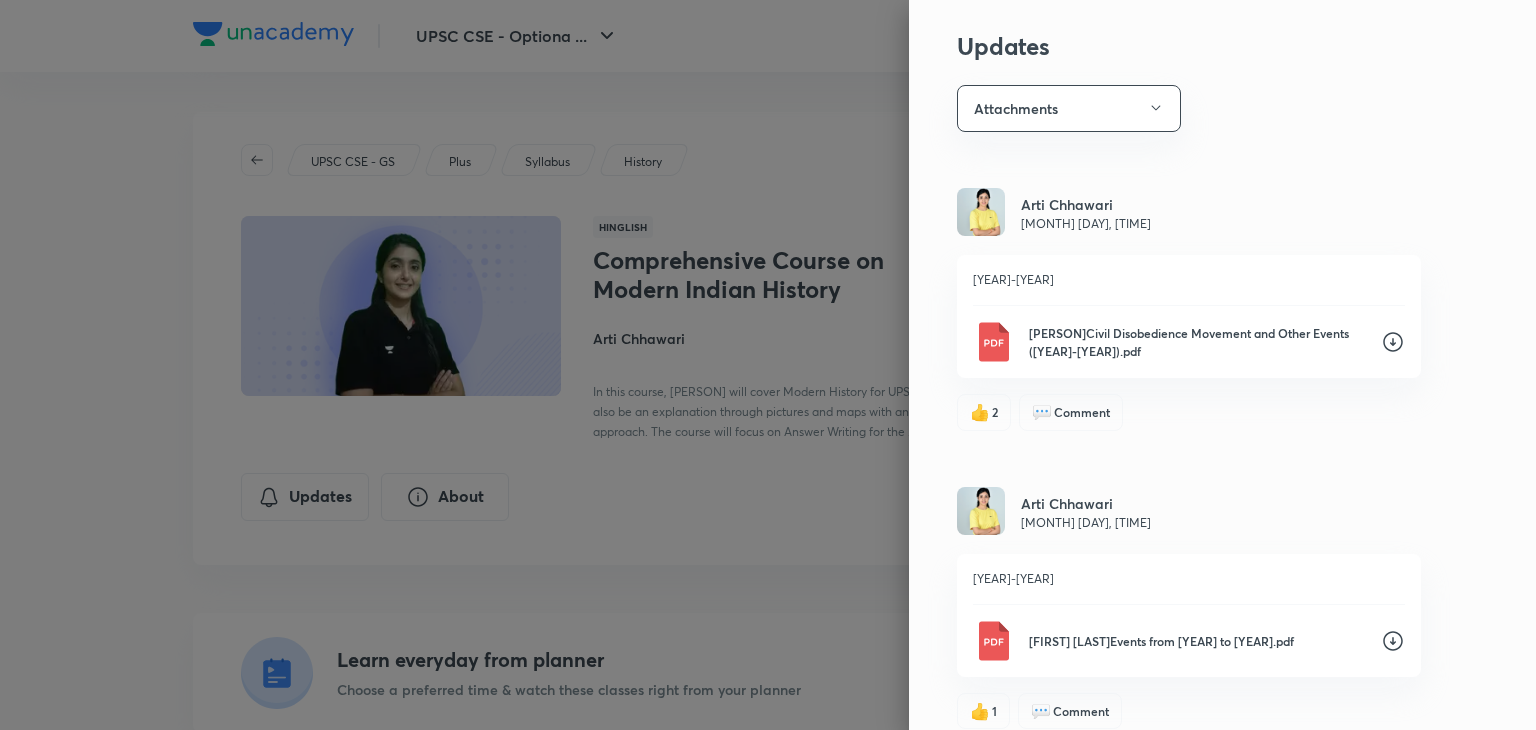 click 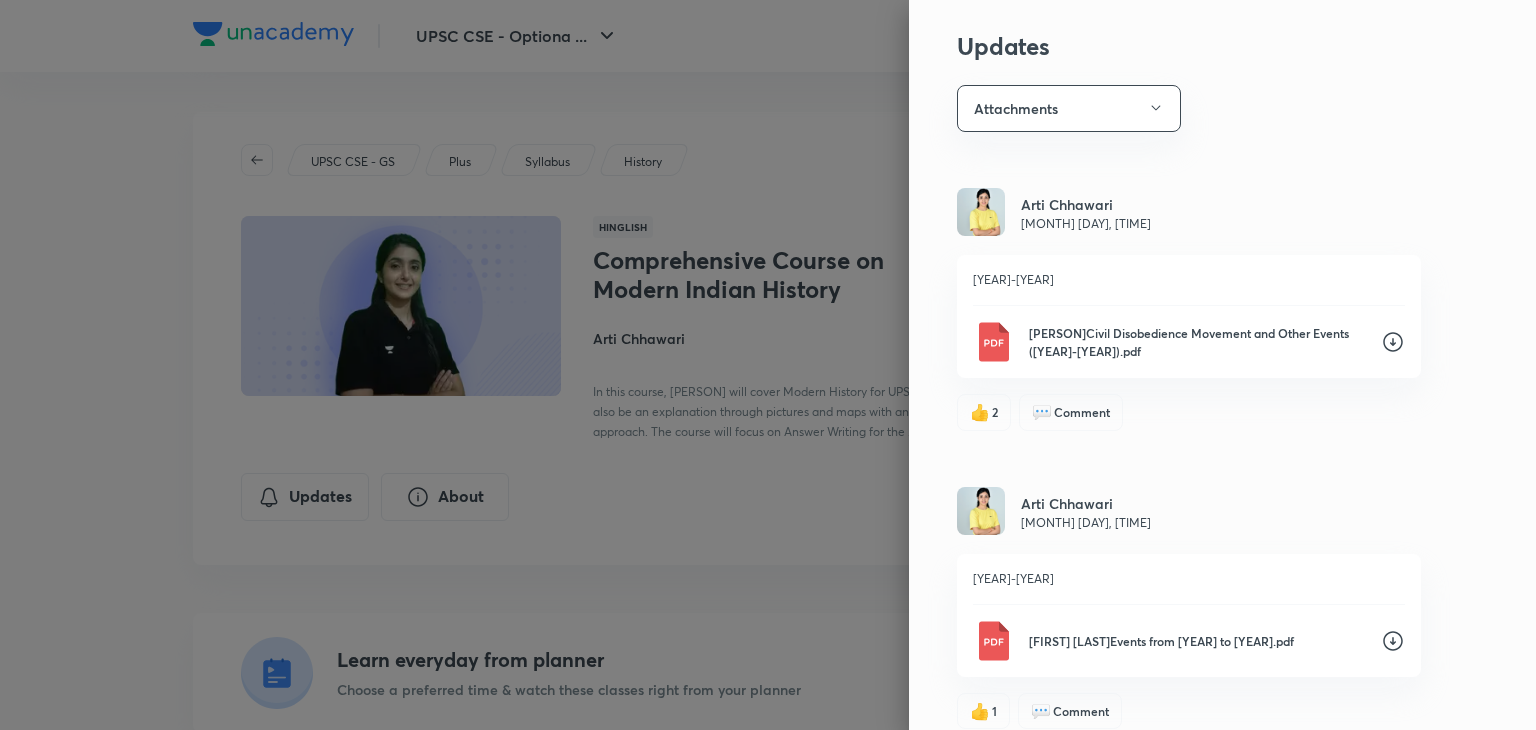 click at bounding box center (768, 365) 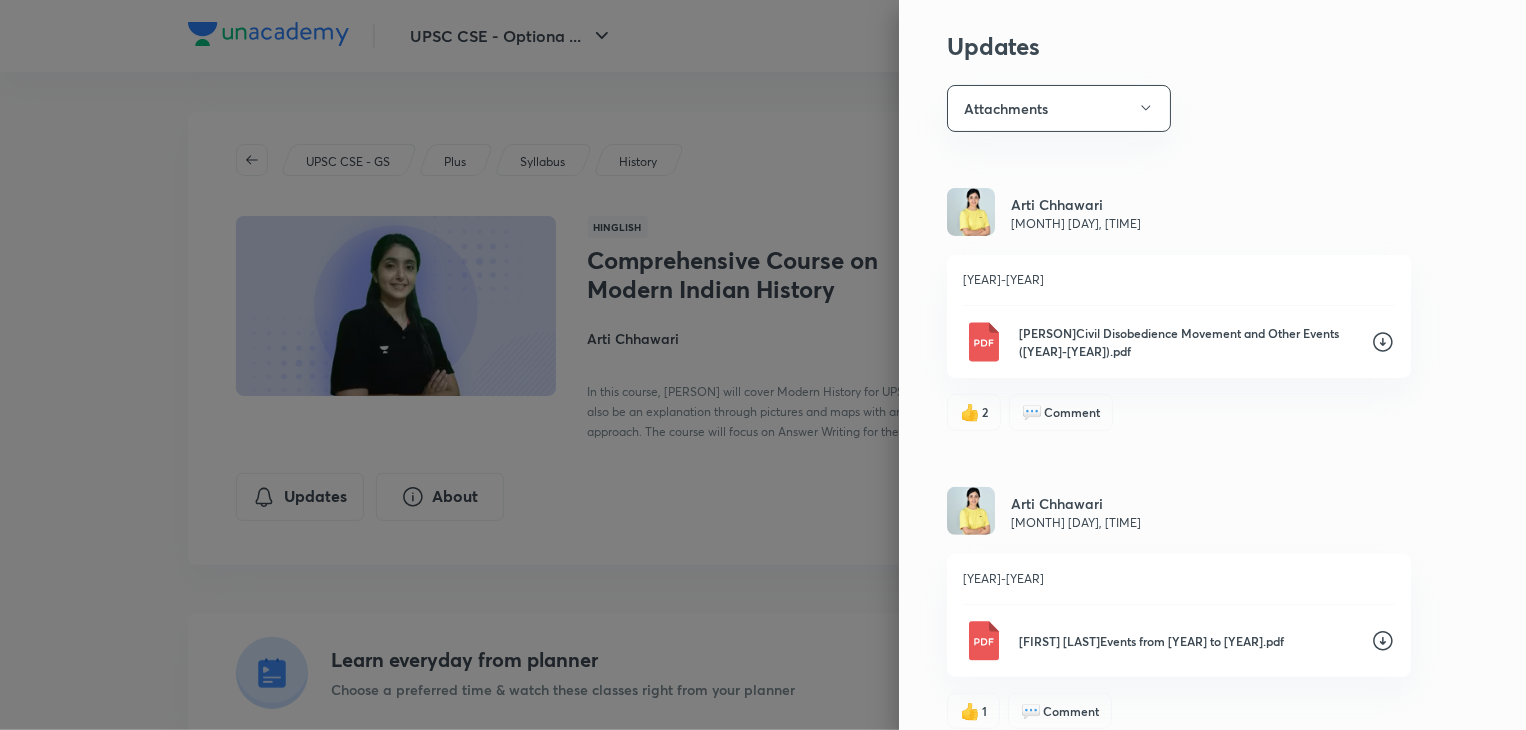 scroll, scrollTop: 0, scrollLeft: 0, axis: both 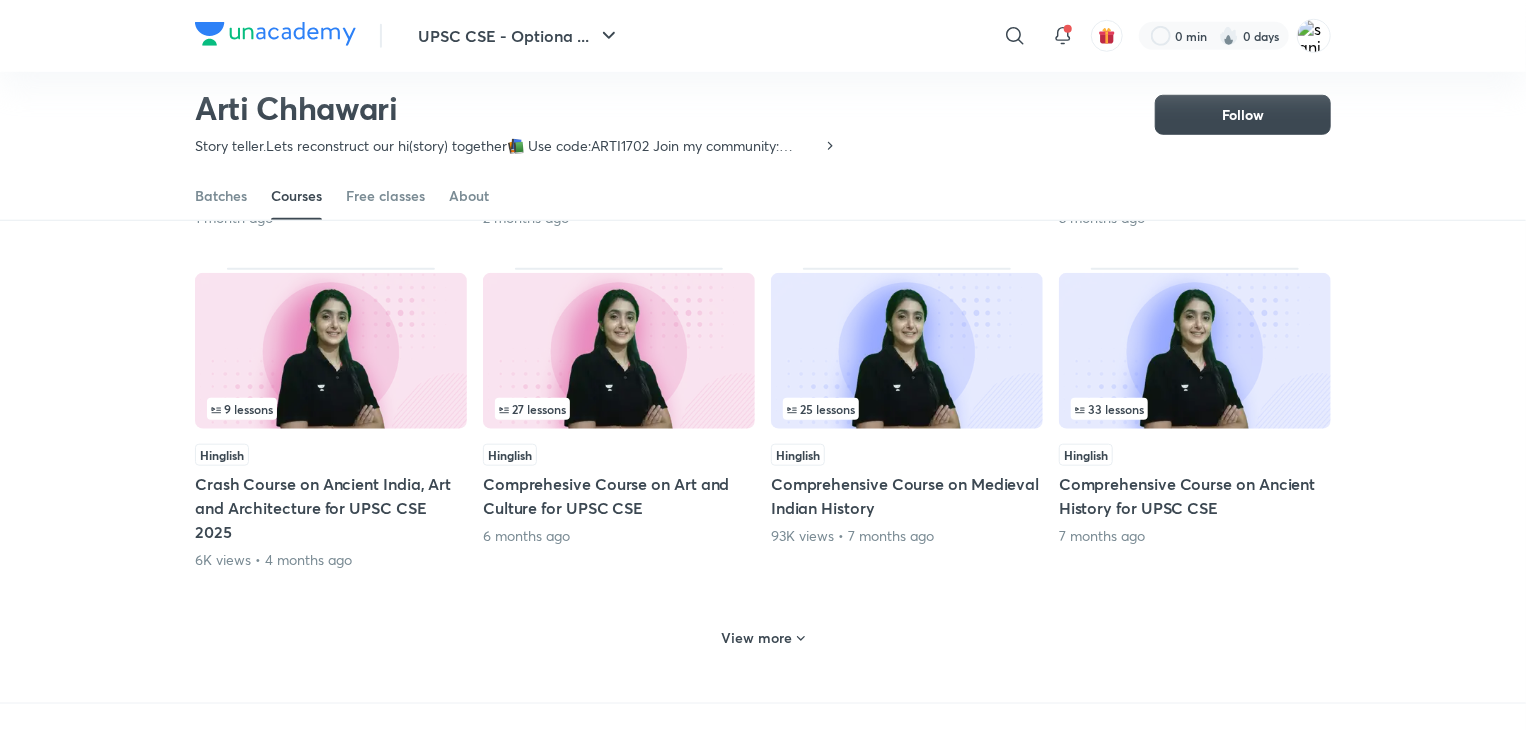 click at bounding box center [331, 351] 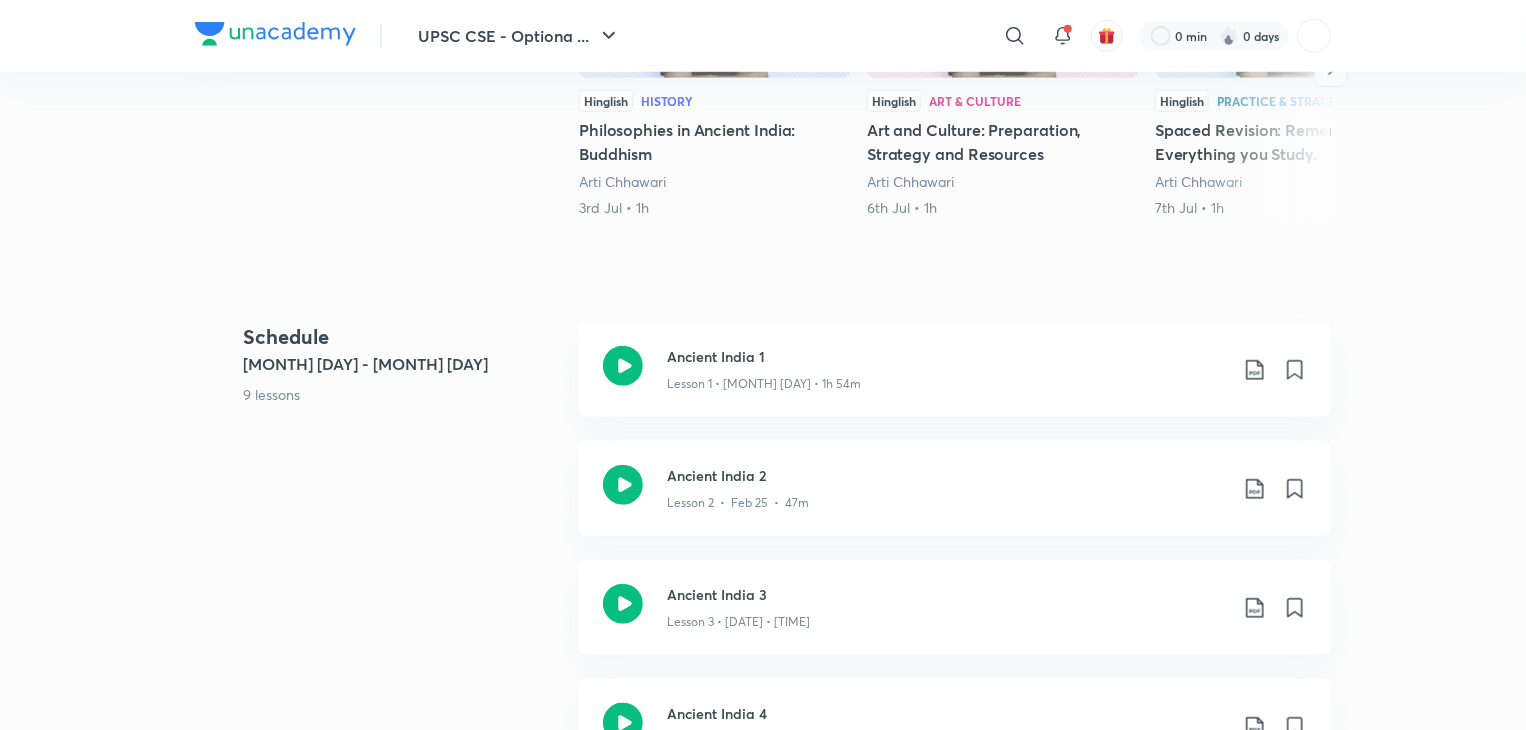 scroll, scrollTop: 0, scrollLeft: 0, axis: both 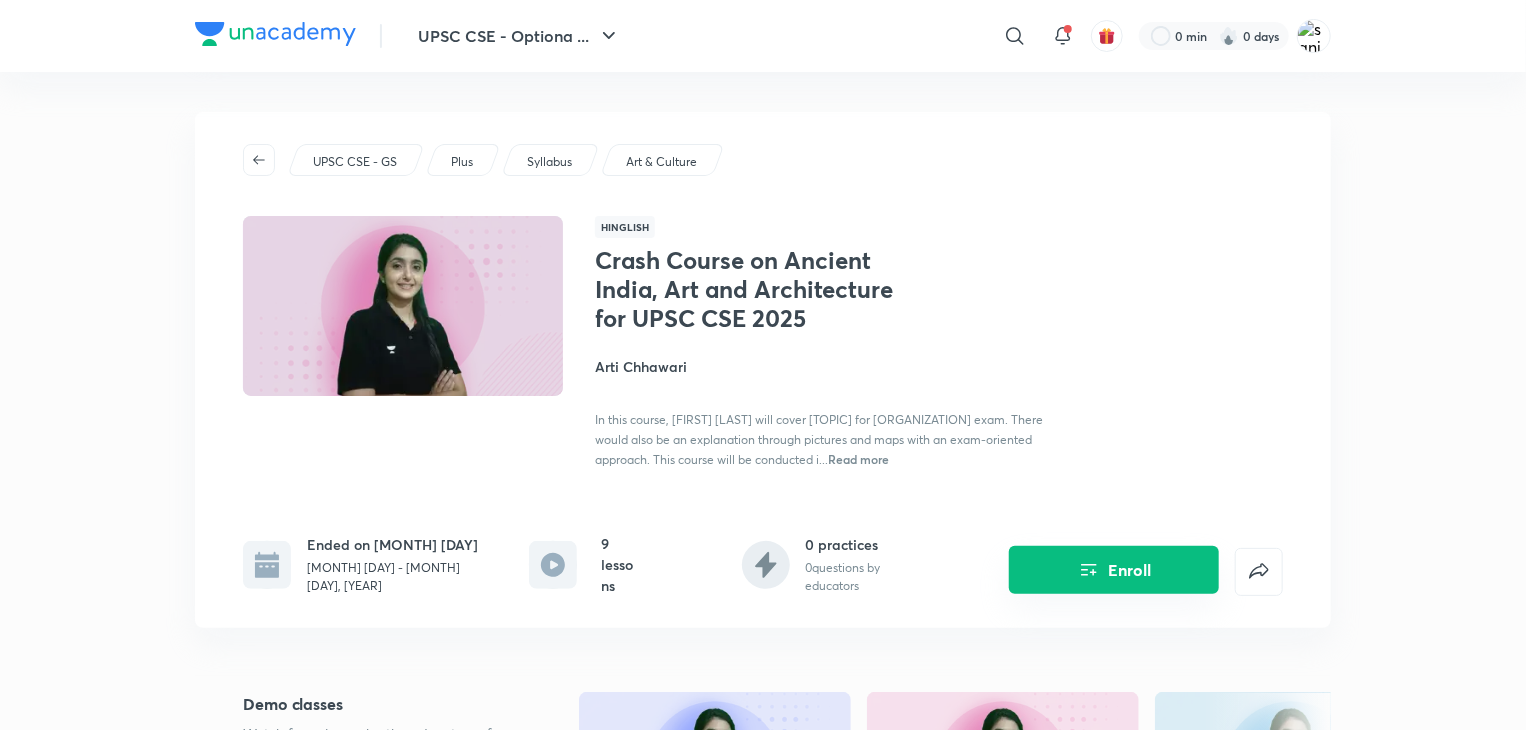 click 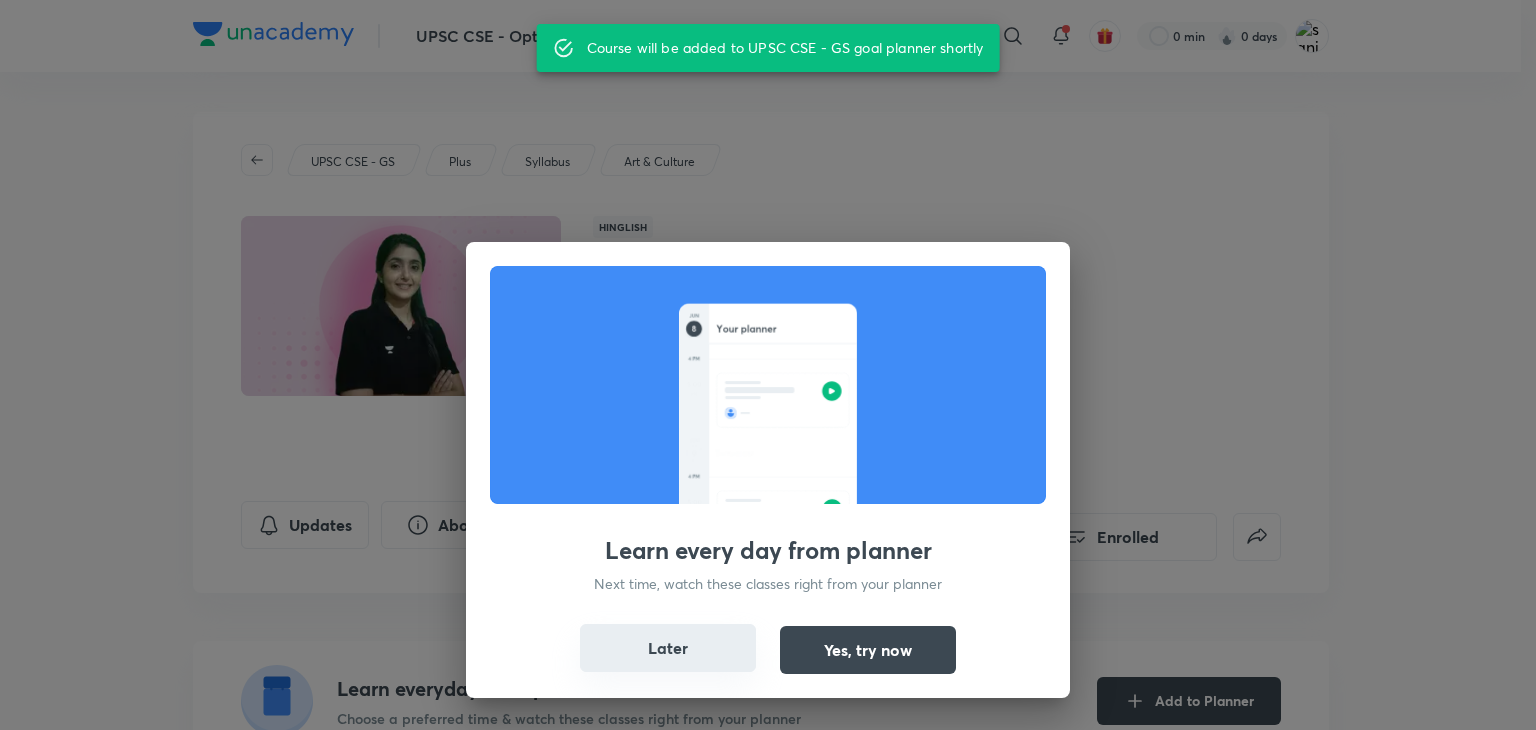 click on "Later" at bounding box center (668, 648) 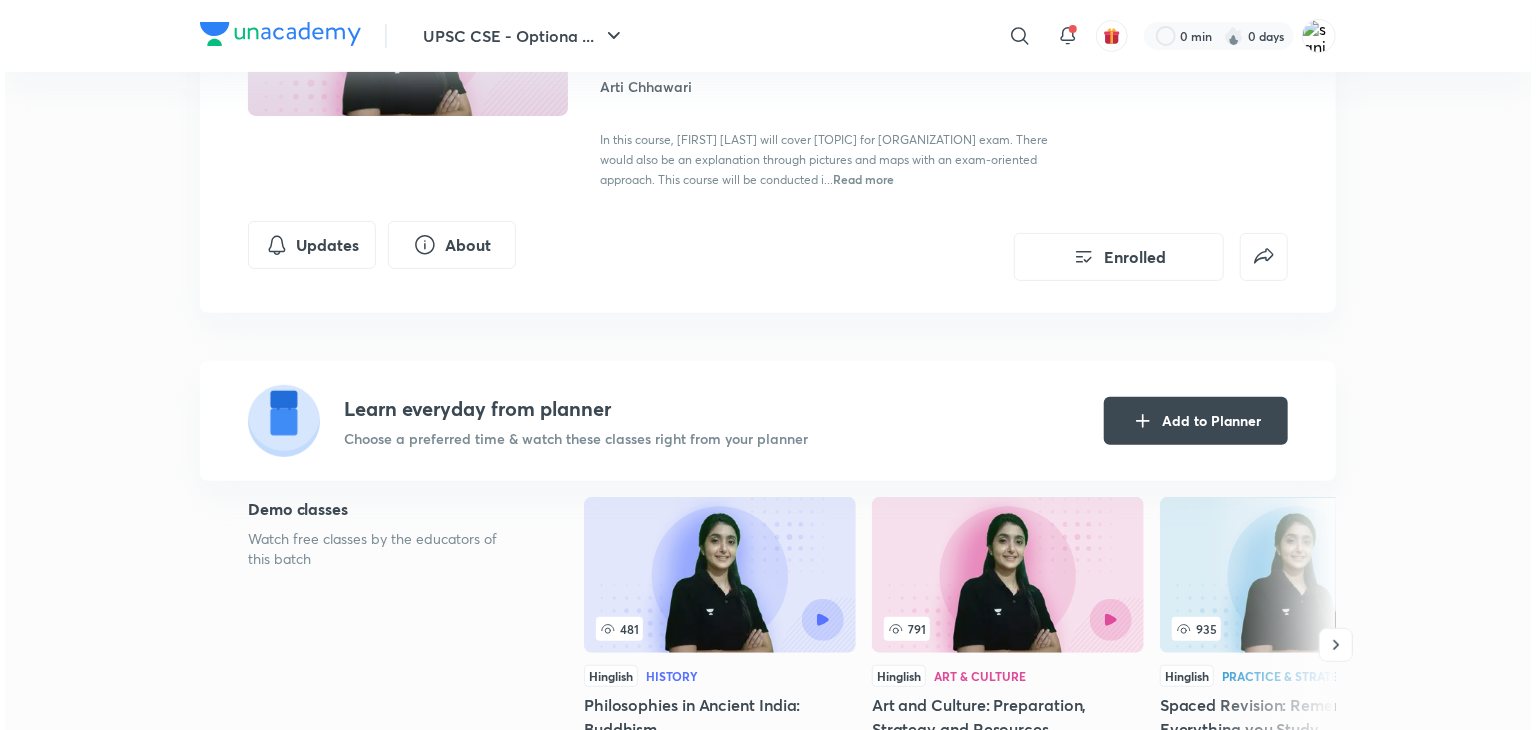 scroll, scrollTop: 208, scrollLeft: 0, axis: vertical 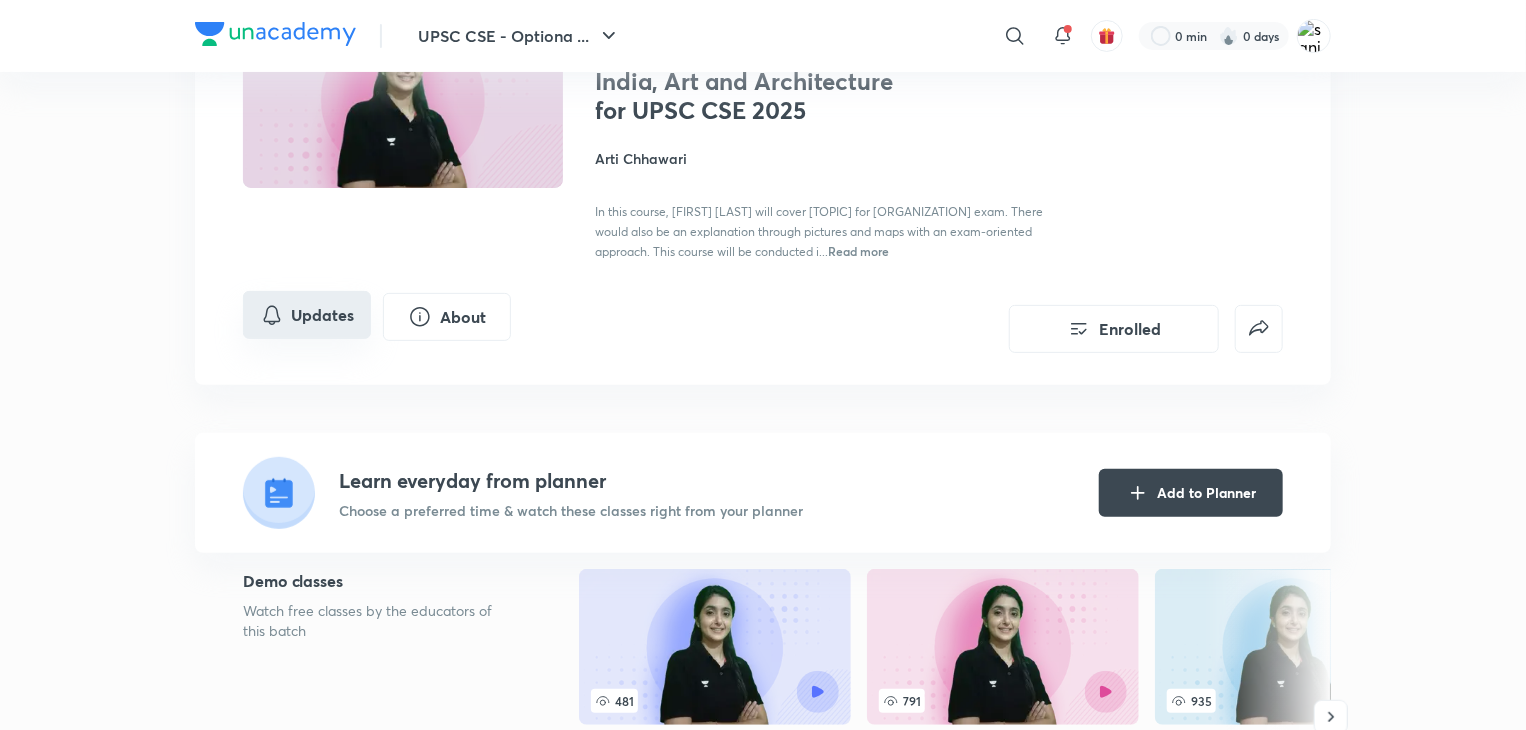click on "Updates" at bounding box center (307, 315) 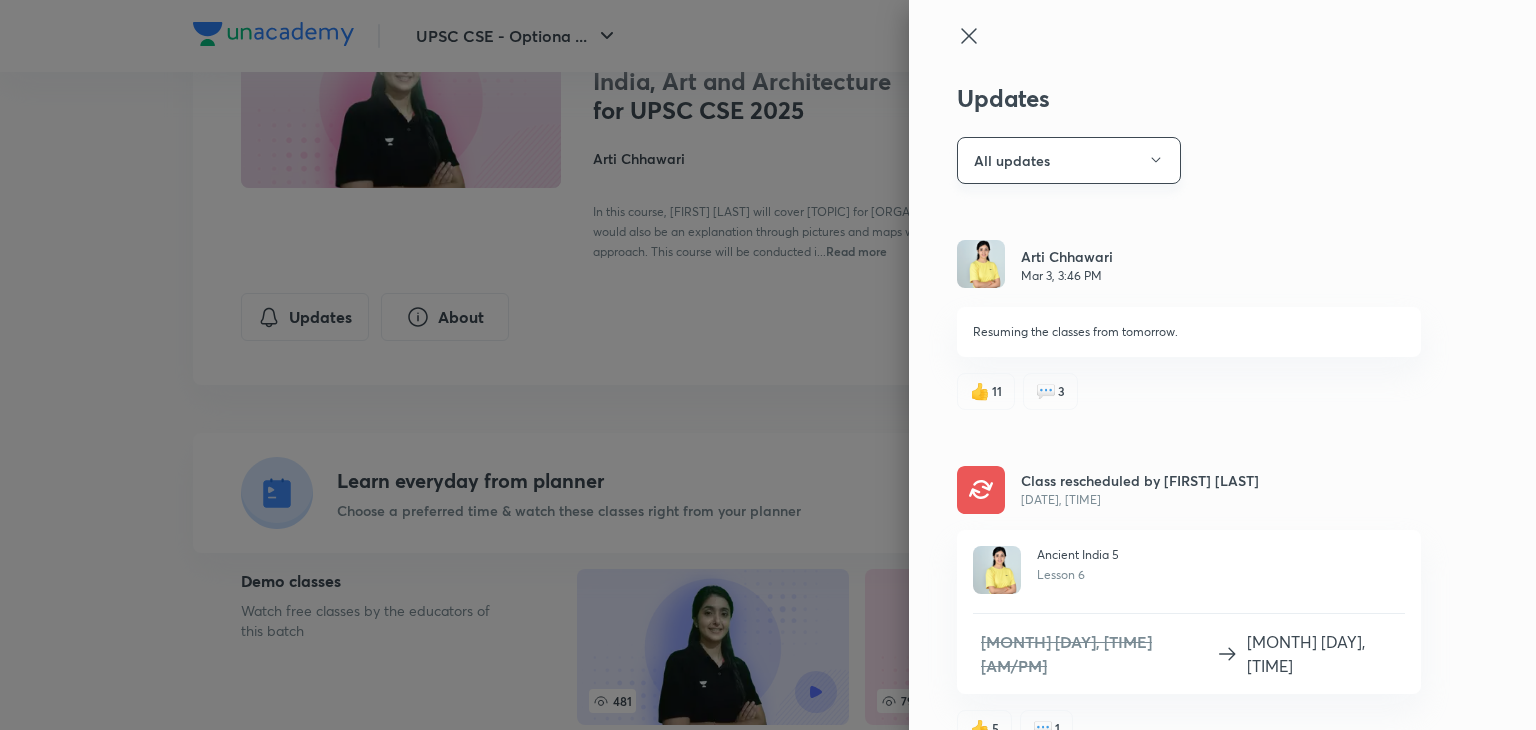 click on "All updates" at bounding box center (1069, 160) 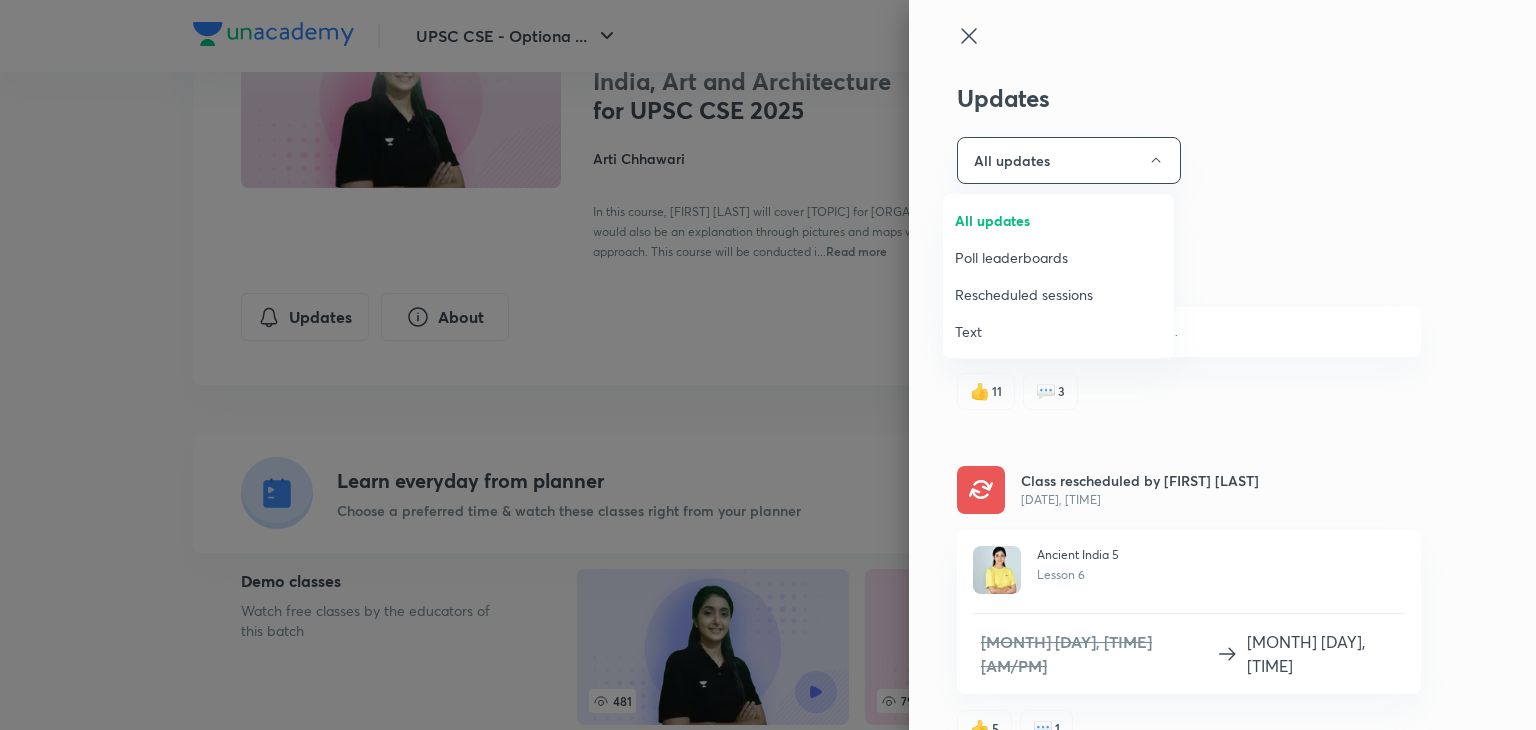 click at bounding box center (768, 365) 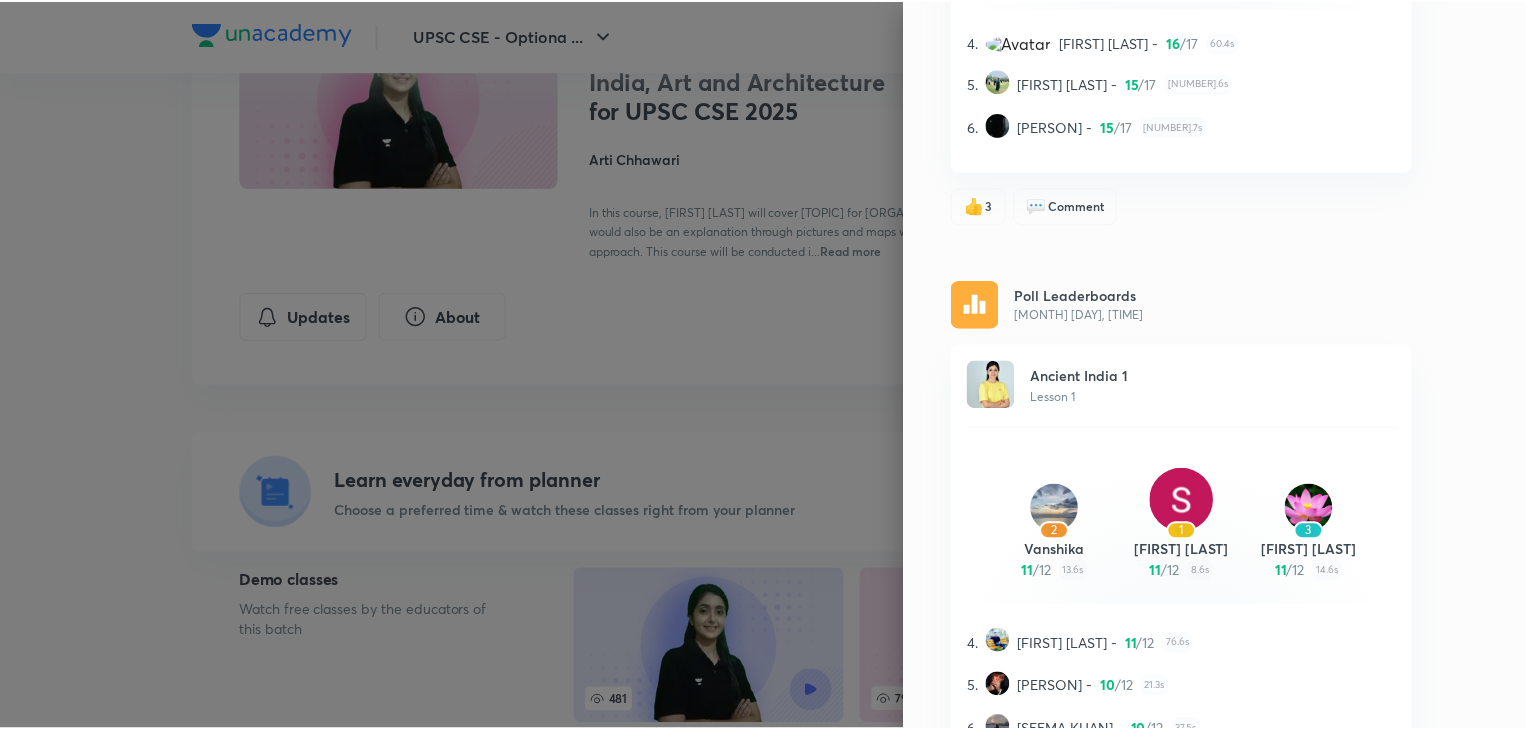 scroll, scrollTop: 1818, scrollLeft: 0, axis: vertical 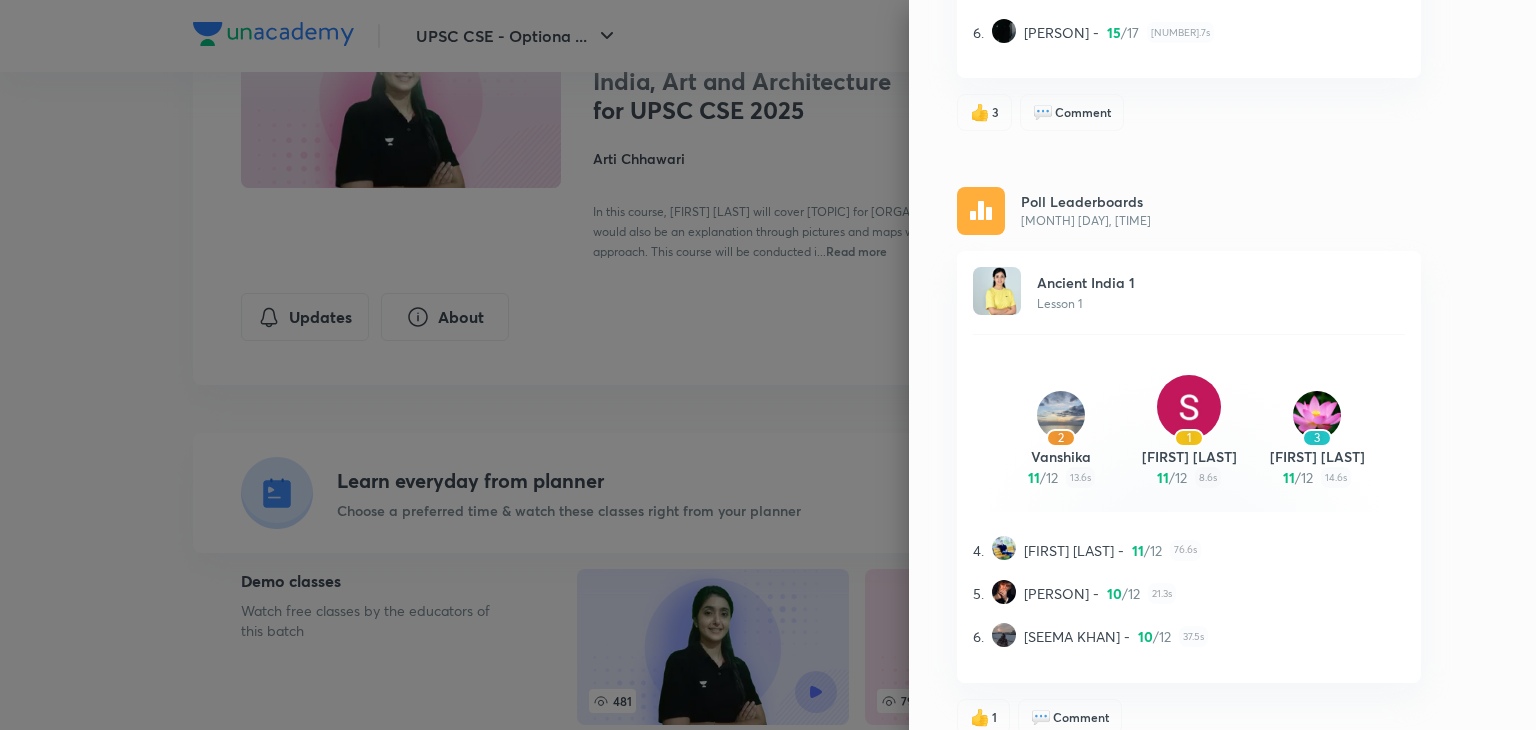 click at bounding box center (768, 365) 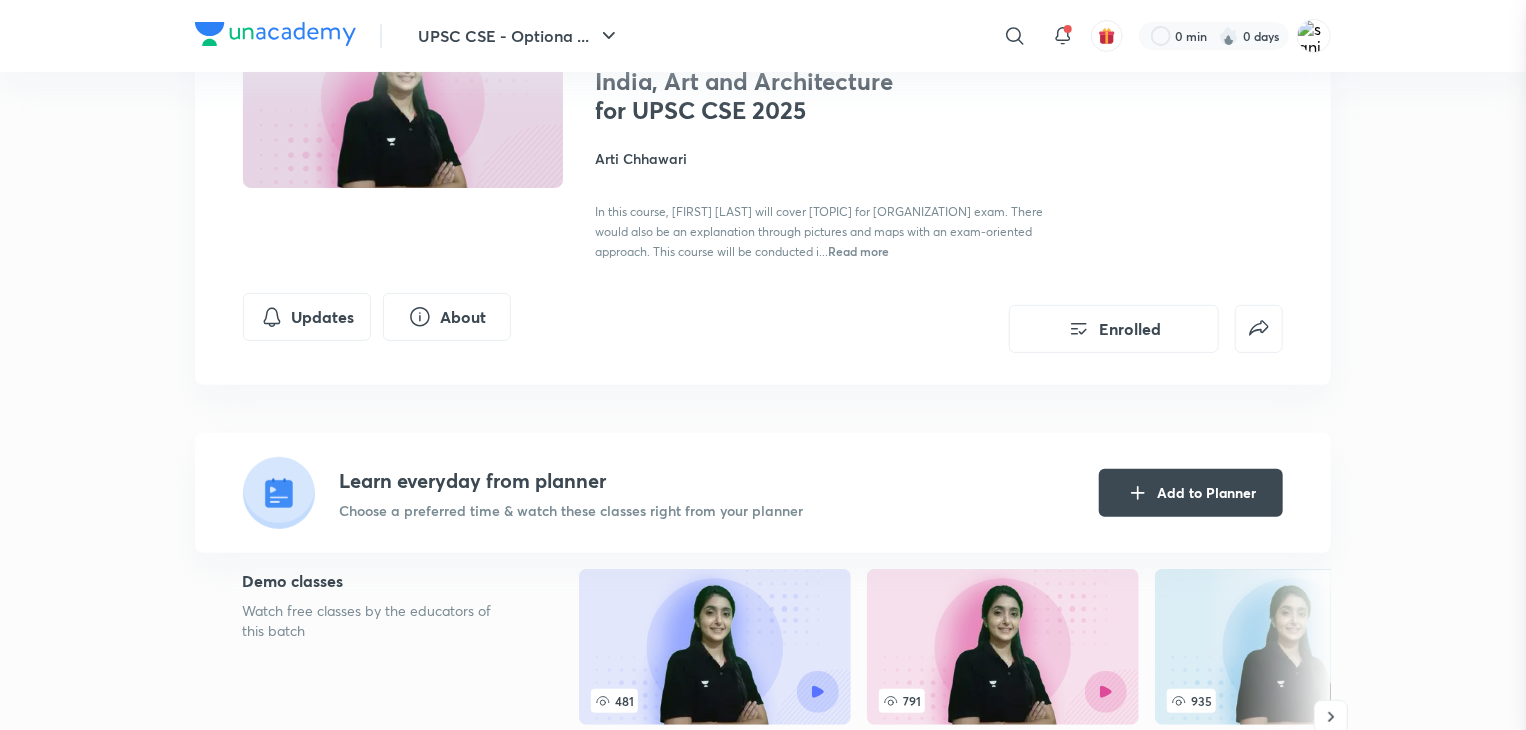 scroll, scrollTop: 0, scrollLeft: 0, axis: both 